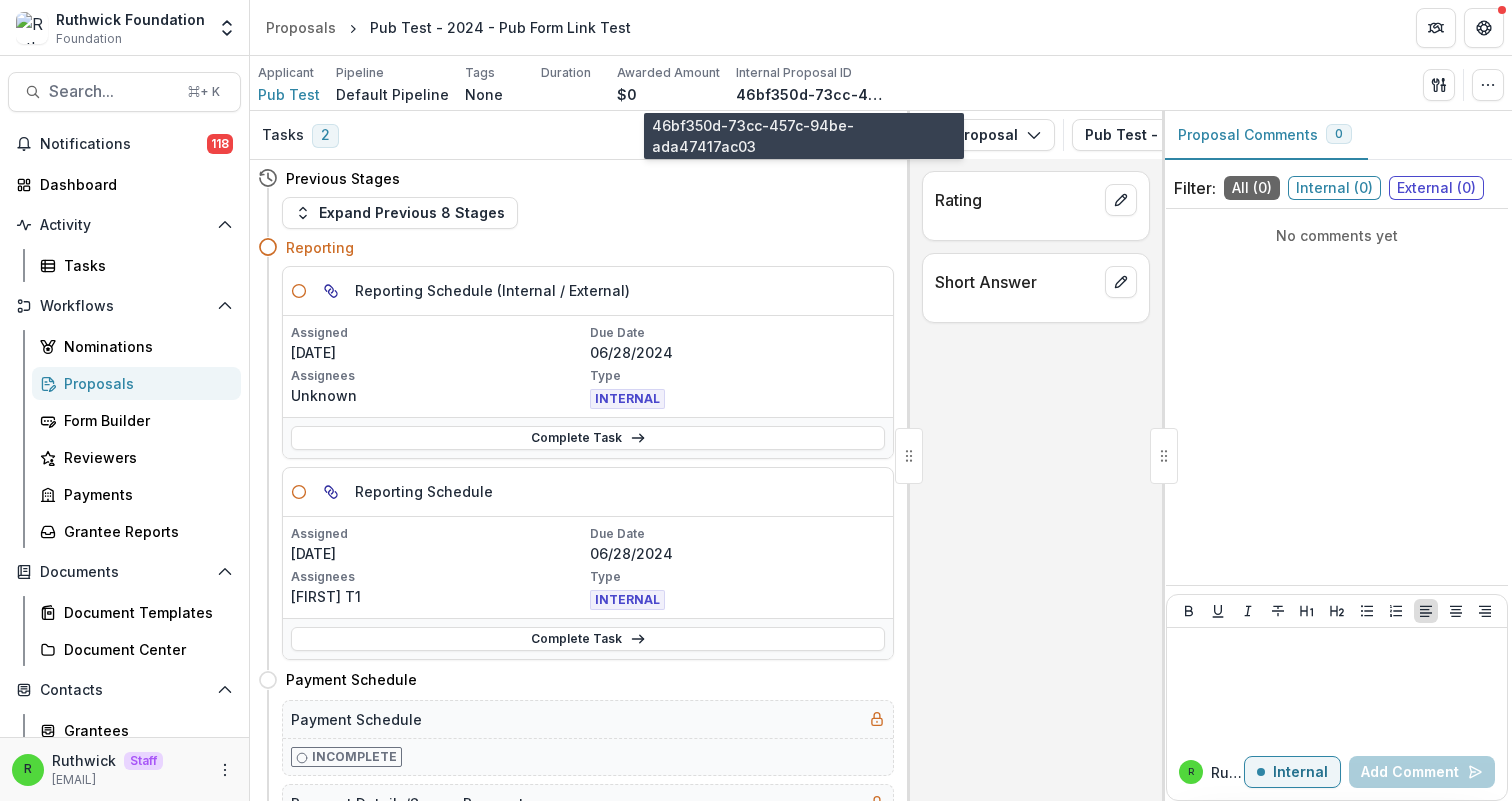 scroll, scrollTop: 0, scrollLeft: 0, axis: both 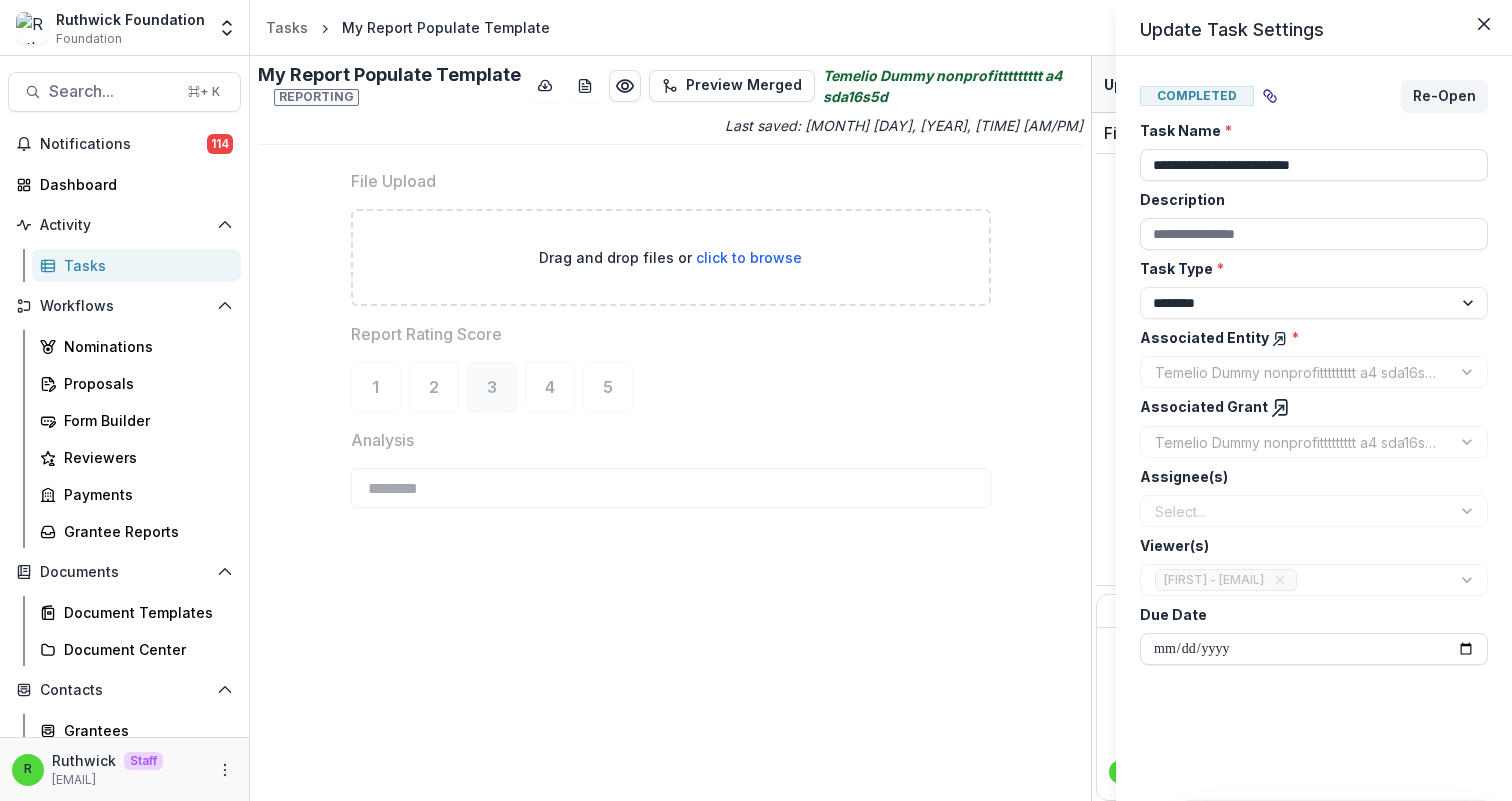 select on "********" 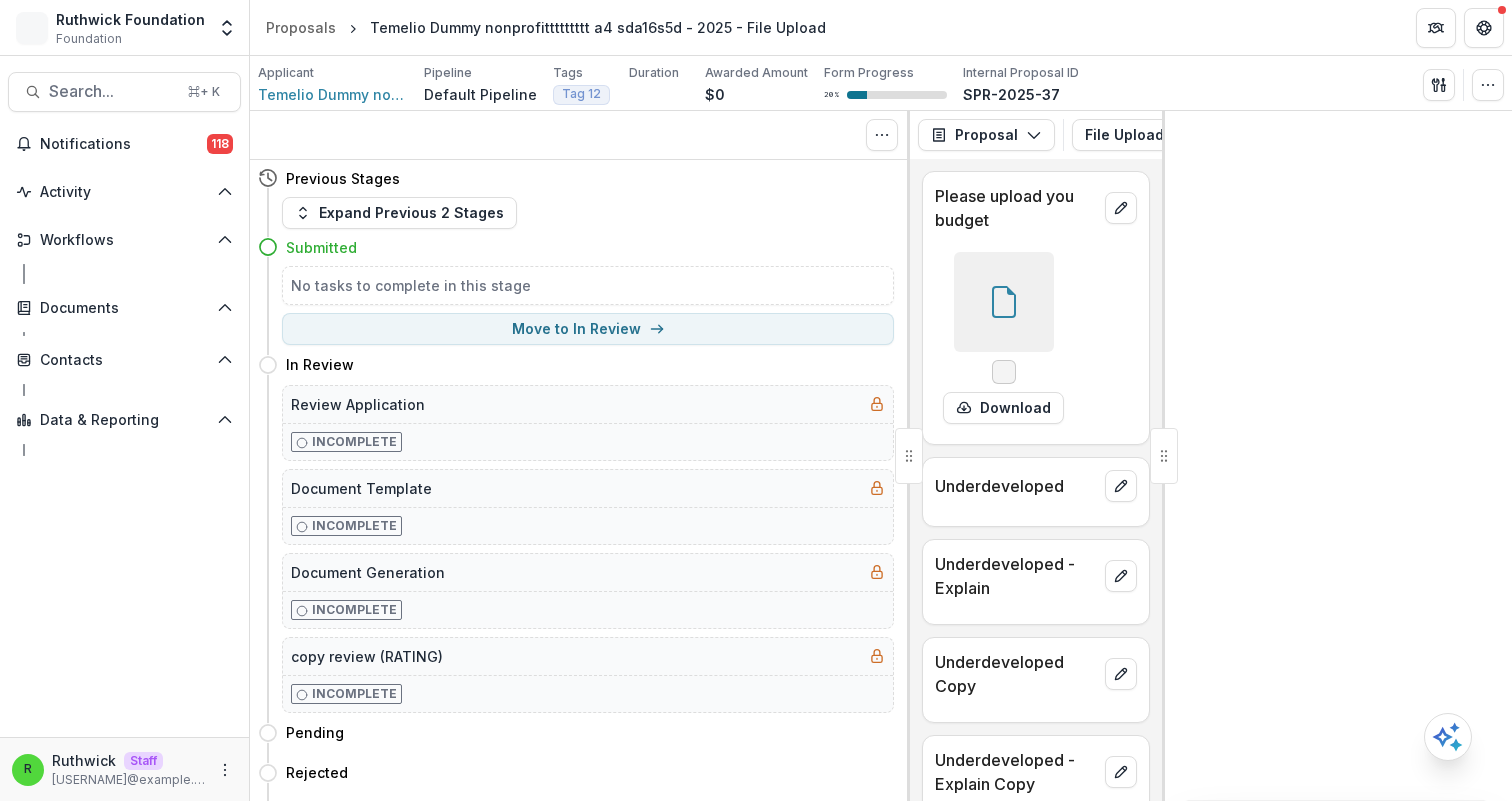 scroll, scrollTop: 0, scrollLeft: 0, axis: both 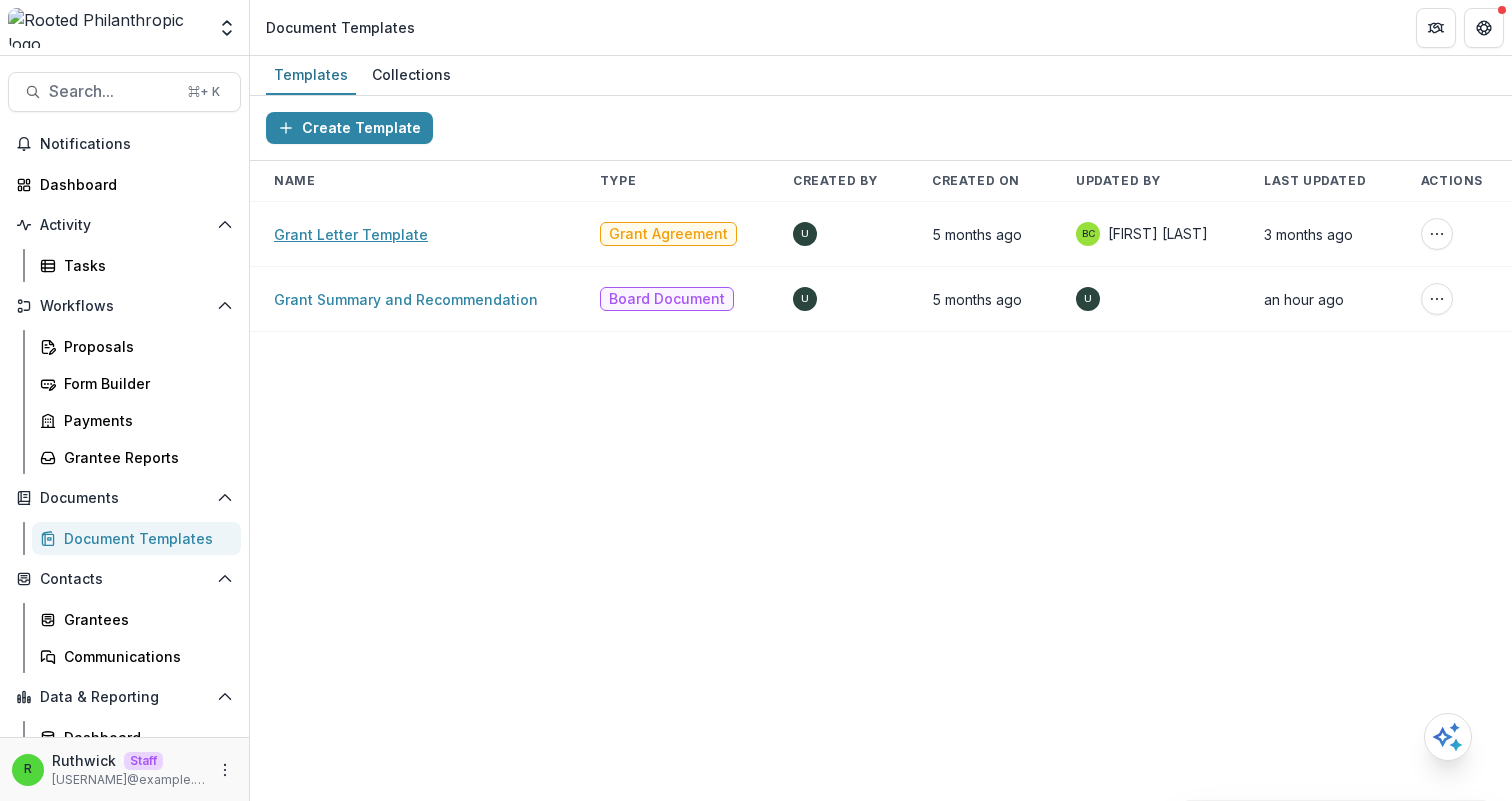 click on "Grant Letter Template" at bounding box center (351, 234) 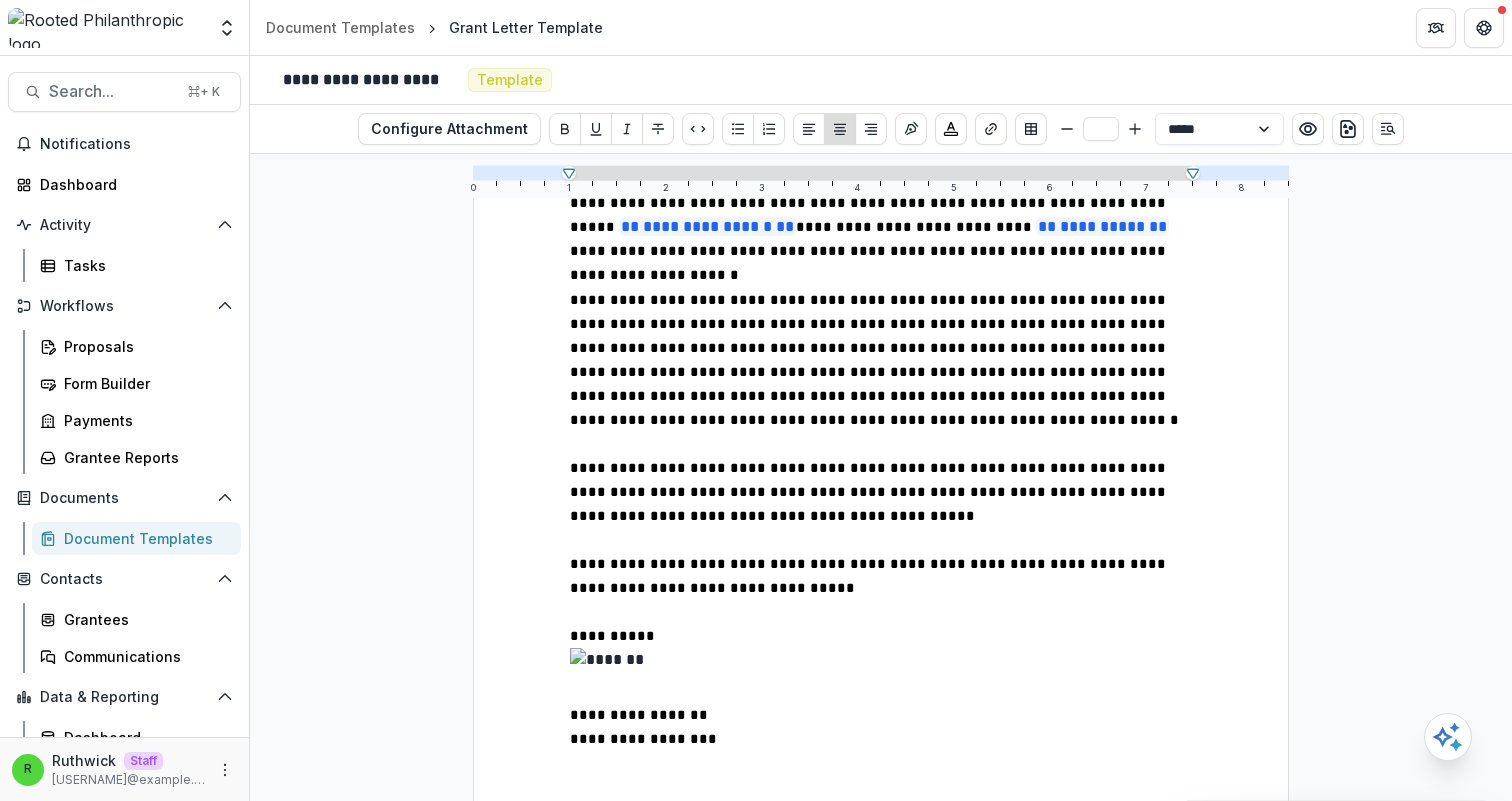 scroll, scrollTop: 428, scrollLeft: 0, axis: vertical 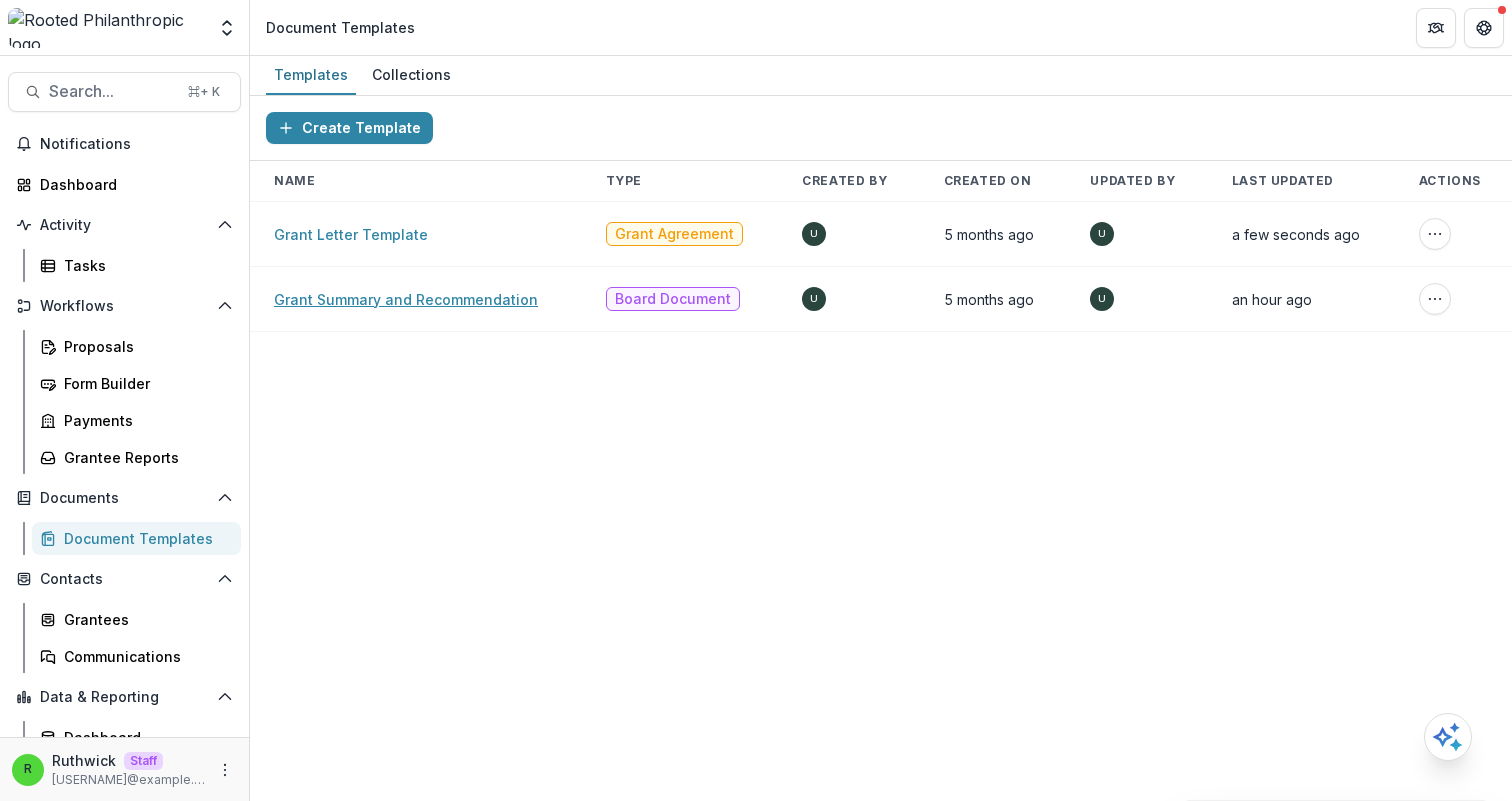 click on "Grant Summary and Recommendation" at bounding box center (406, 299) 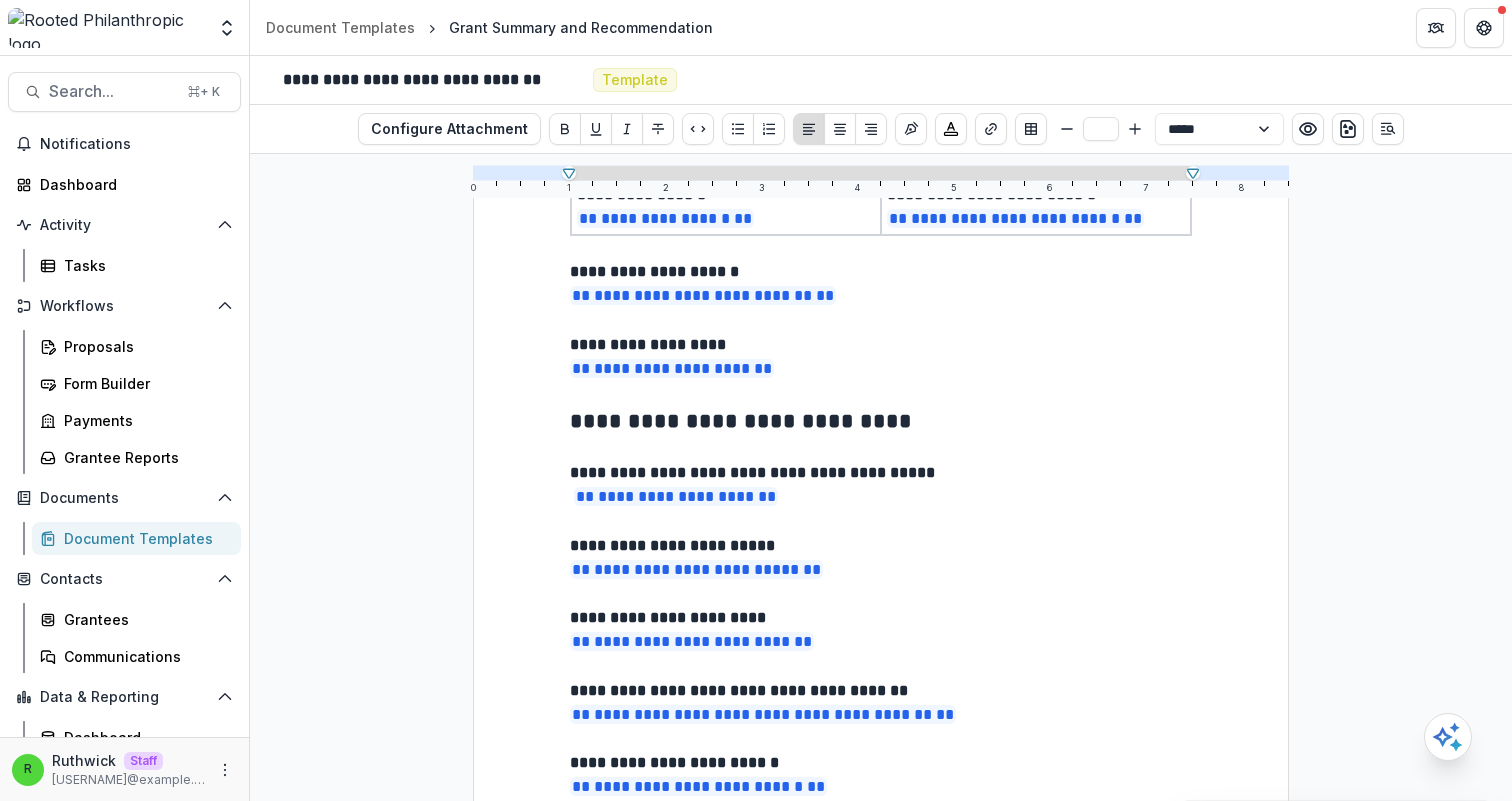 scroll, scrollTop: 1076, scrollLeft: 0, axis: vertical 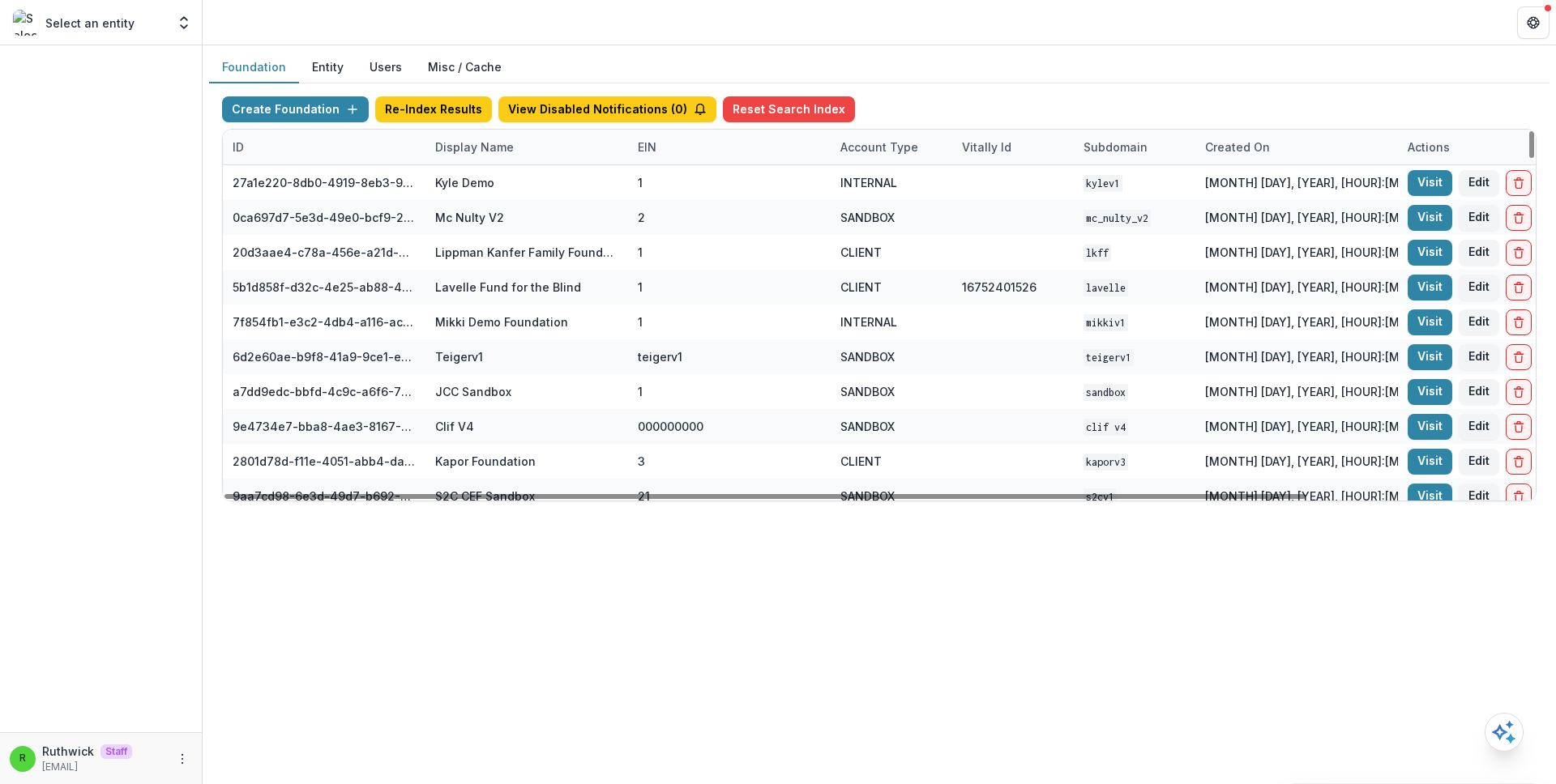 click on "Display Name" at bounding box center (527, 147) 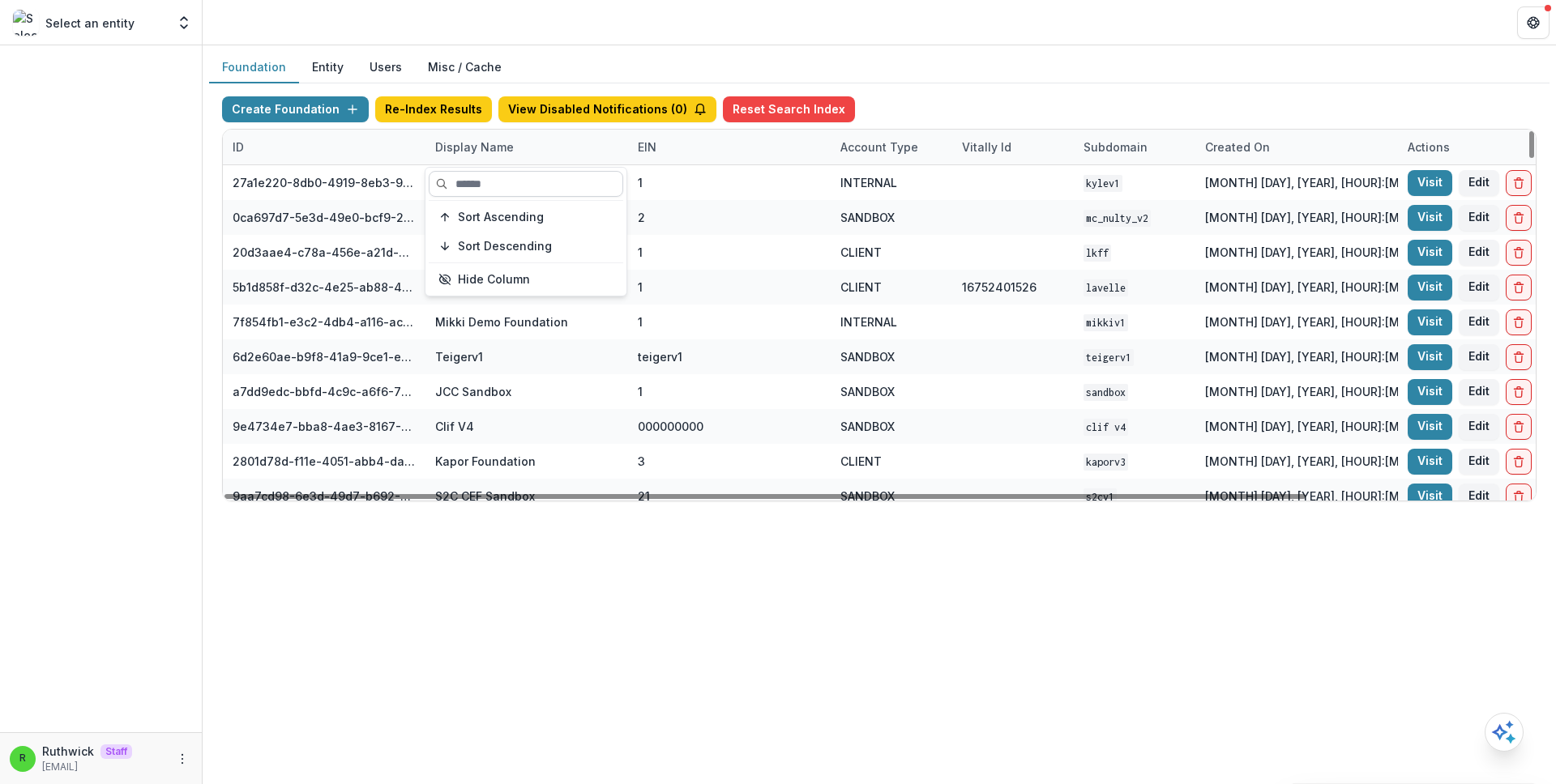 click at bounding box center [526, 184] 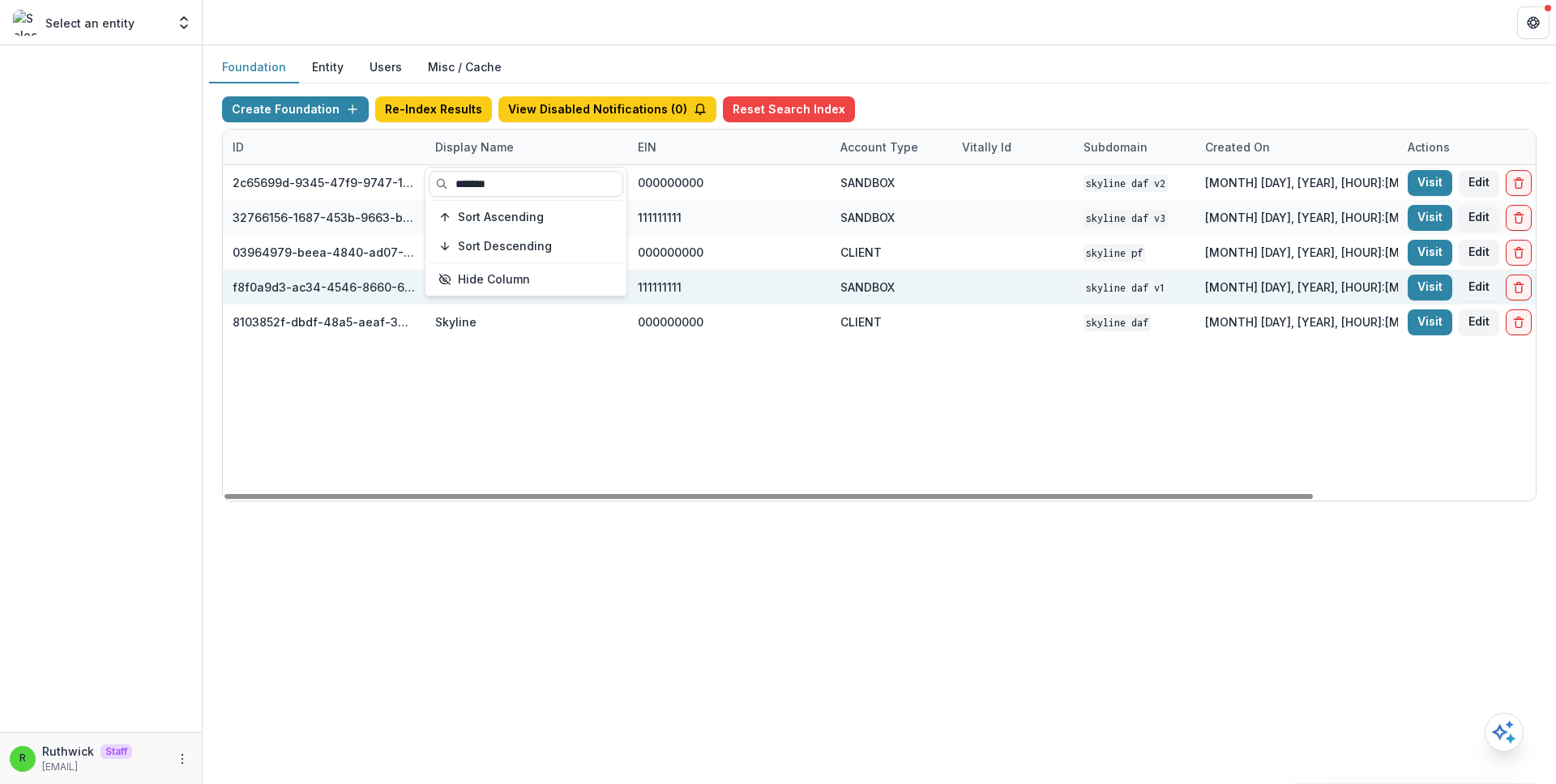 type on "*******" 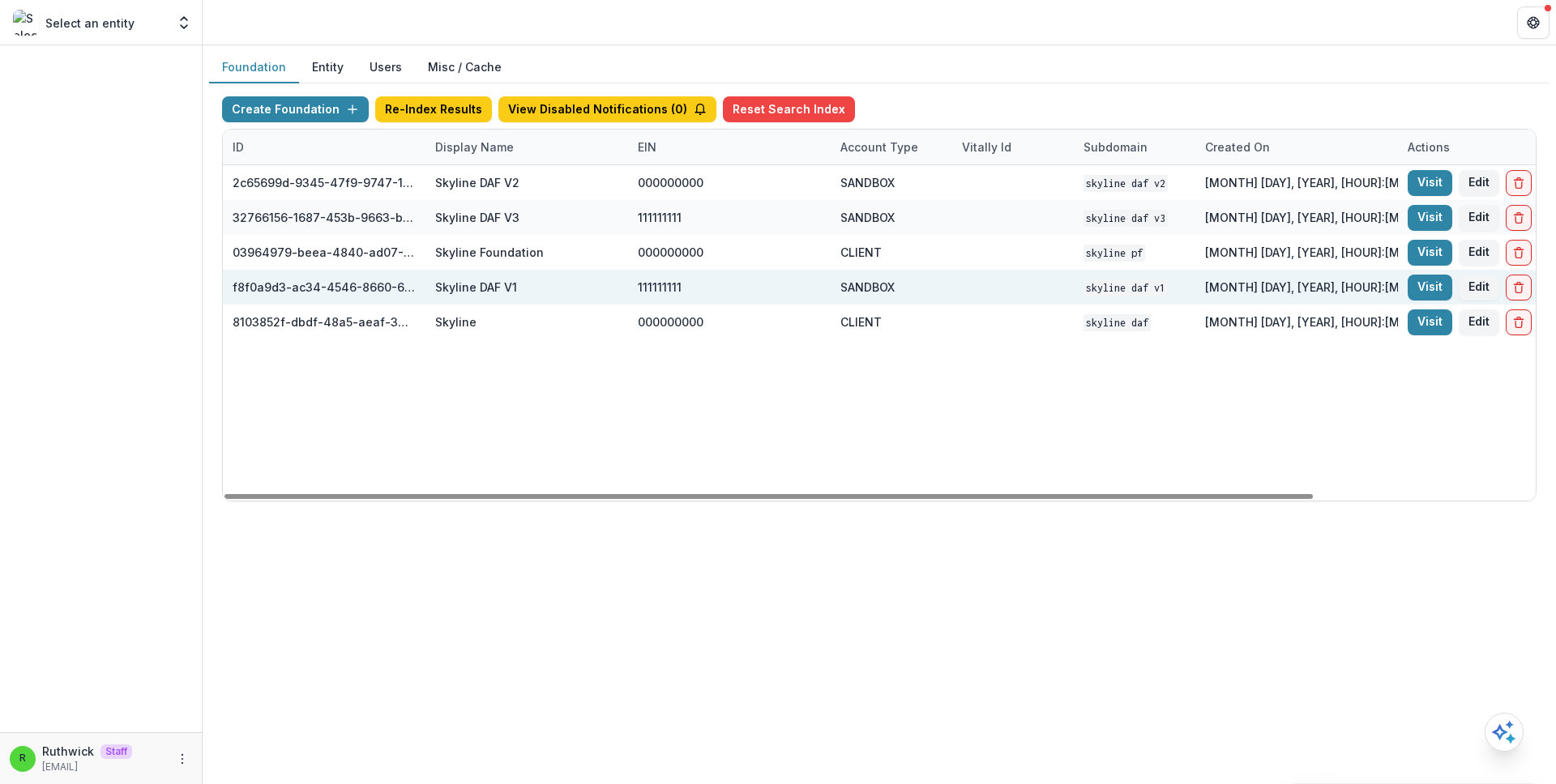 click on "111111111" at bounding box center (729, 287) 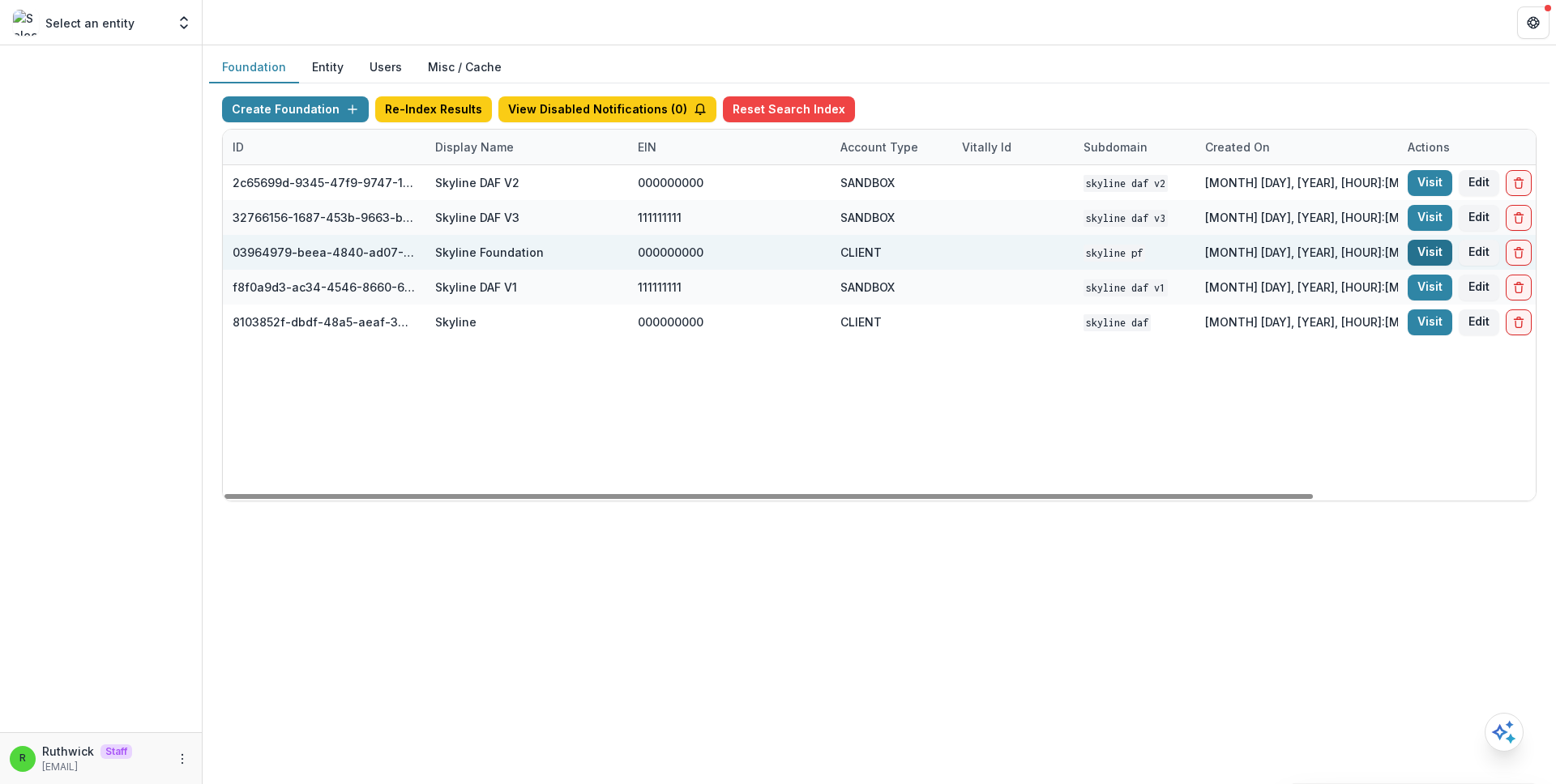 click on "Visit" at bounding box center (1430, 253) 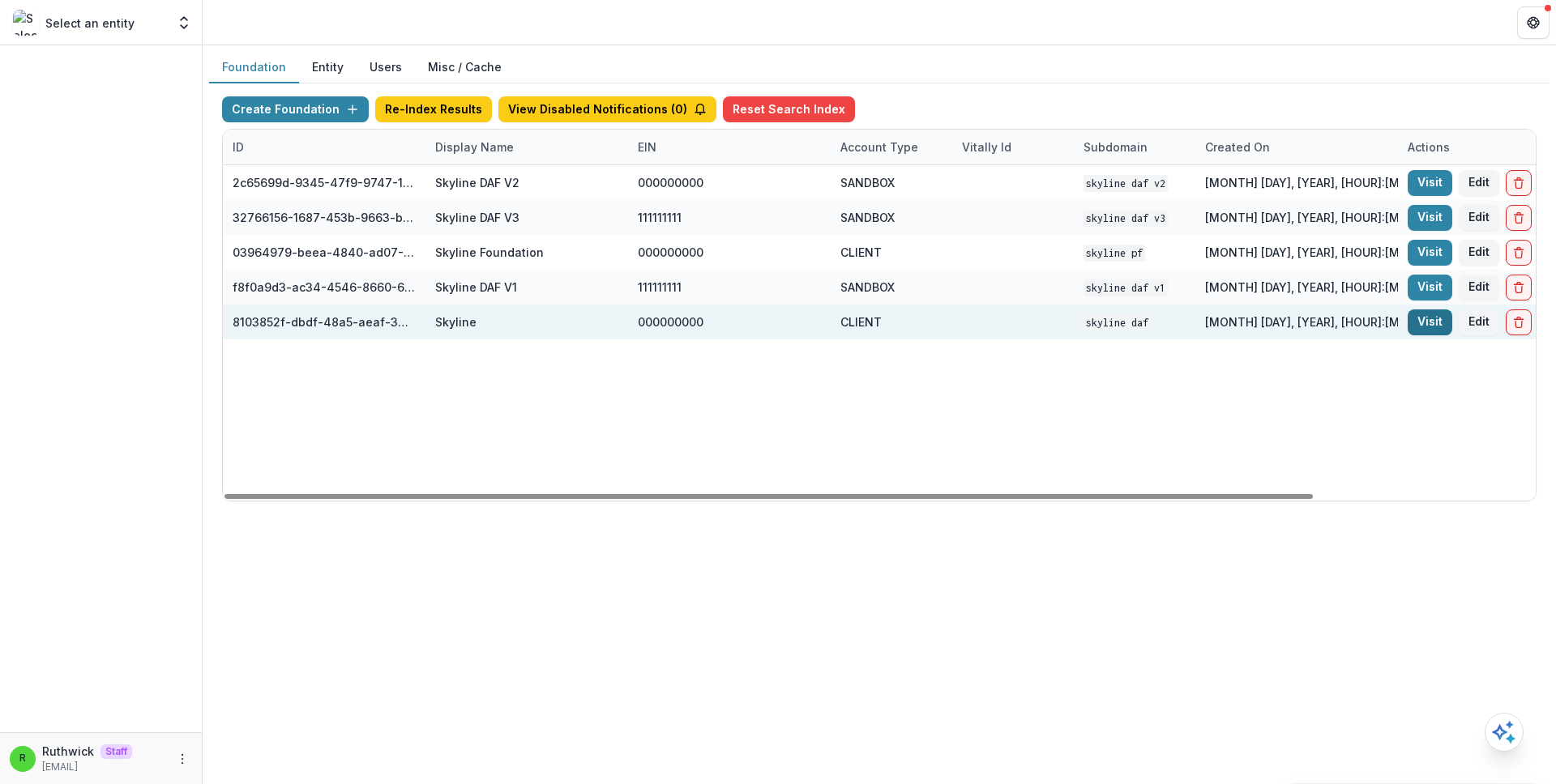 click on "Visit" at bounding box center [1430, 322] 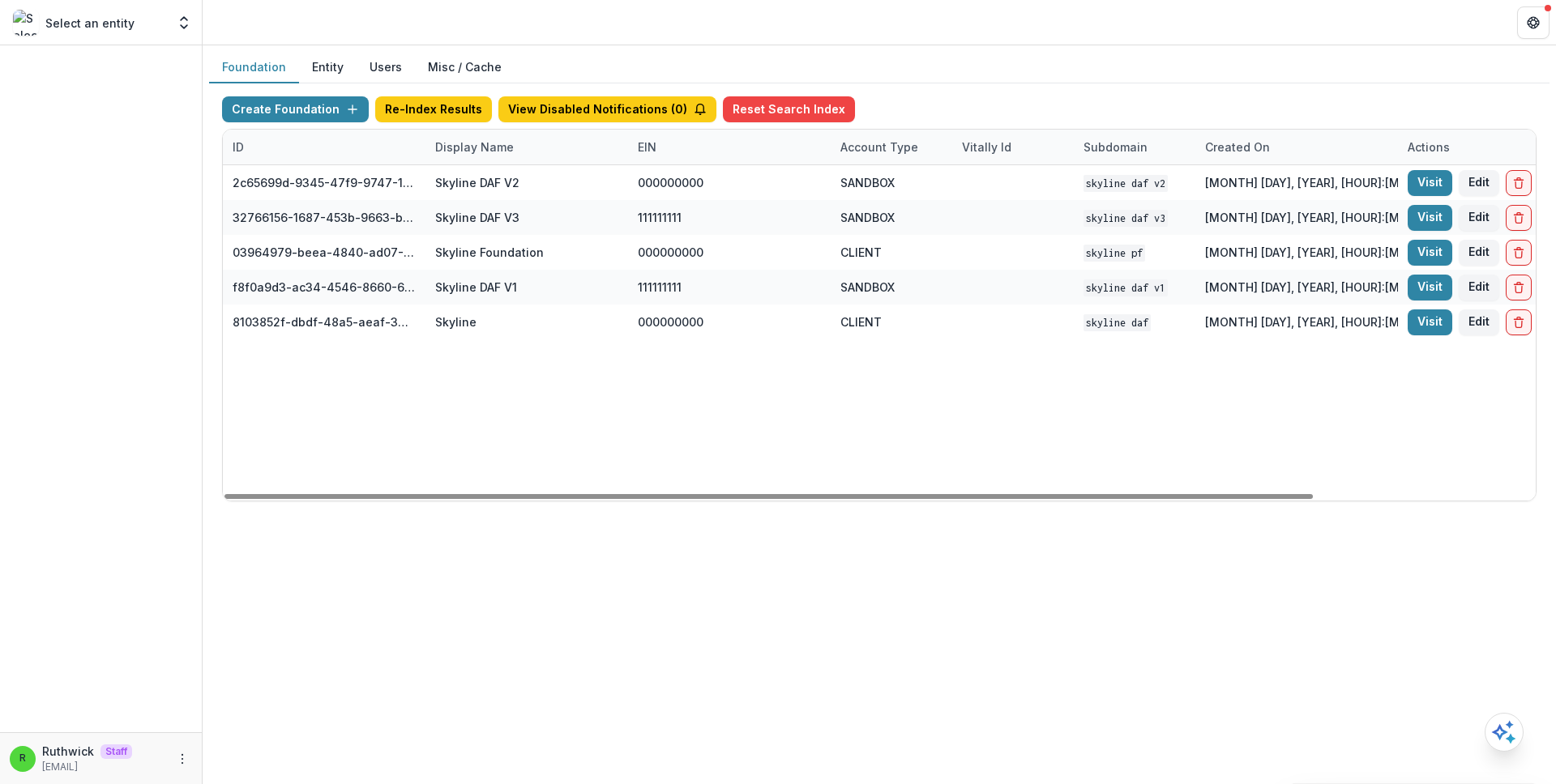 click on "Foundation Entity Users Misc / Cache Create Foundation Re-Index Results View Disabled Notifications ( 0 ) Reset Search Index ID Display Name EIN Account Type Vitally Id Subdomain Created on Actions Feature Flags 2c65699d-9345-47f9-9747-12d930ad2536 Skyline DAF V2 000000000 SANDBOX Skyline DAF V2 Dec 19, 2024, 12:33 PM Visit Edit Feature Flags 32766156-1687-453b-9663-bb78e99ce64a Skyline DAF V3 111111111 SANDBOX Skyline DAF V3 Jan 02, 2025, 1:32 PM Visit Edit Feature Flags 03964979-beea-4840-ad07-55a2a906bd92 Skyline Foundation 000000000 CLIENT skyline pf Jan 31, 2025, 3:41 PM Visit Edit Feature Flags f8f0a9d3-ac34-4546-8660-6a7bdf2120b0 Skyline DAF V1 111111111 SANDBOX Skyline DAF V1 Nov 22, 2024, 3:18 PM Visit Edit Feature Flags 8103852f-dbdf-48a5-aeaf-340ac9437586 Skyline 000000000 CLIENT skyline daf Jan 31, 2025, 4:16 PM Visit Edit Feature Flags" at bounding box center (879, 283) 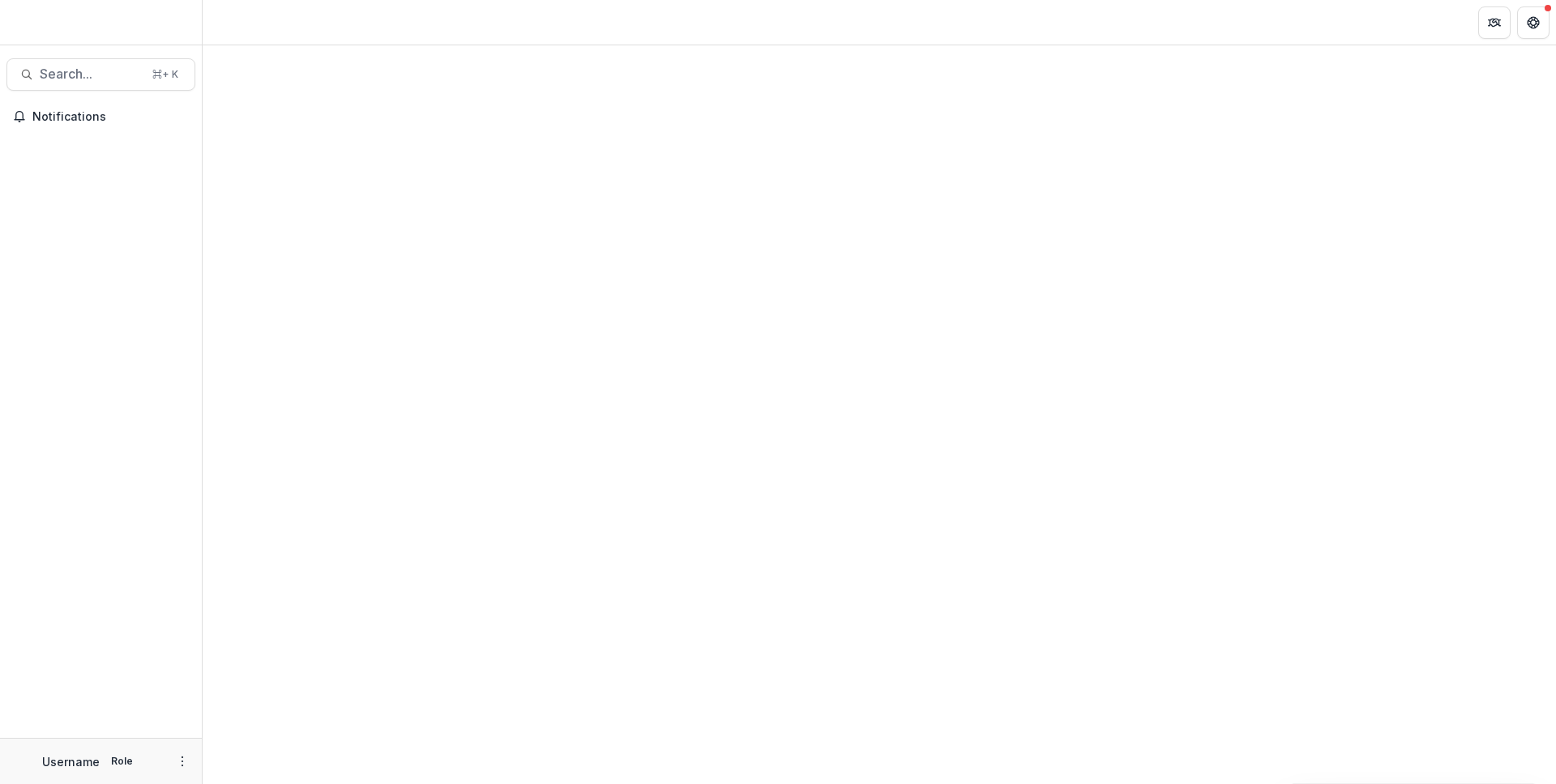 scroll, scrollTop: 0, scrollLeft: 0, axis: both 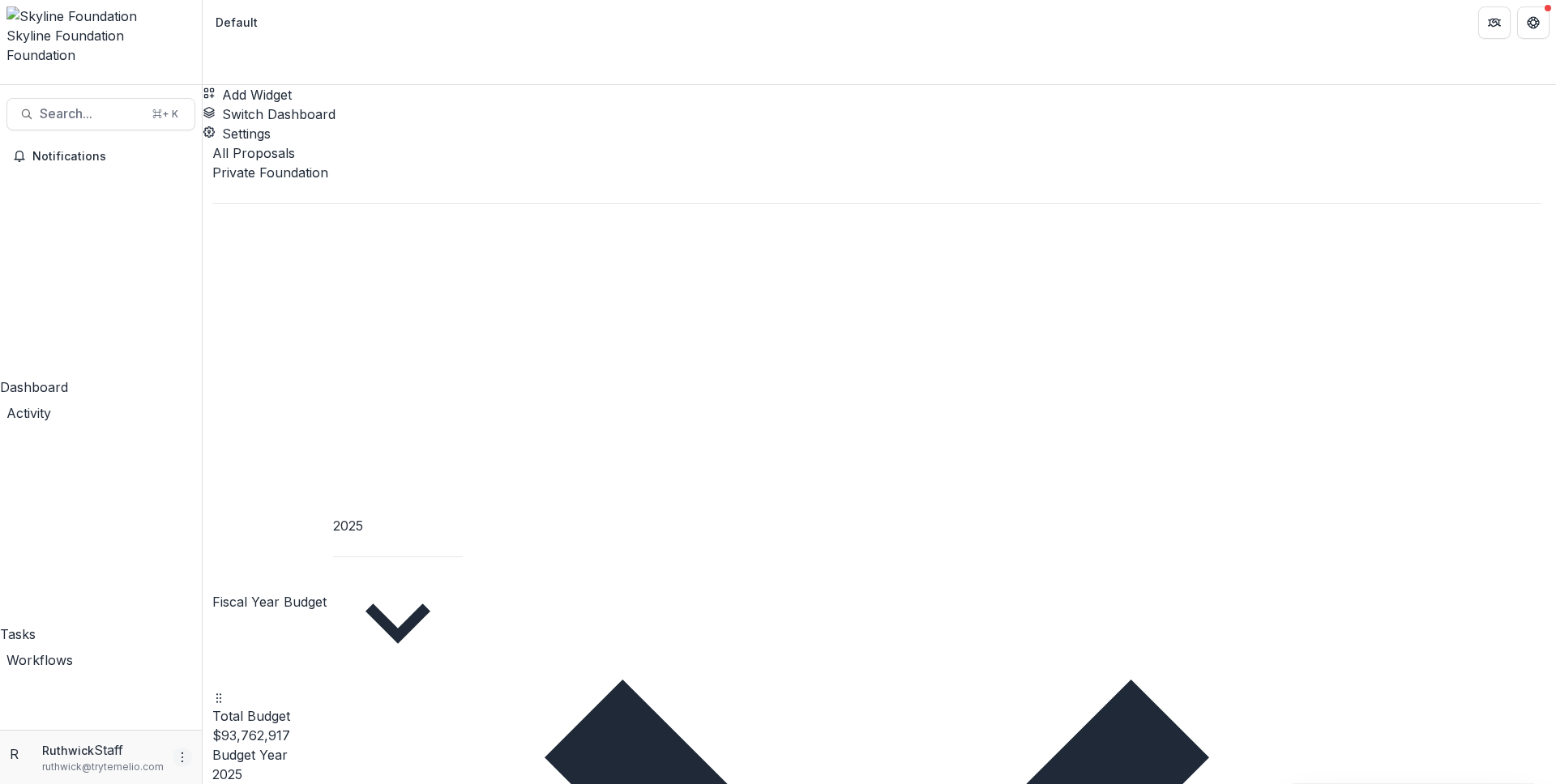 click 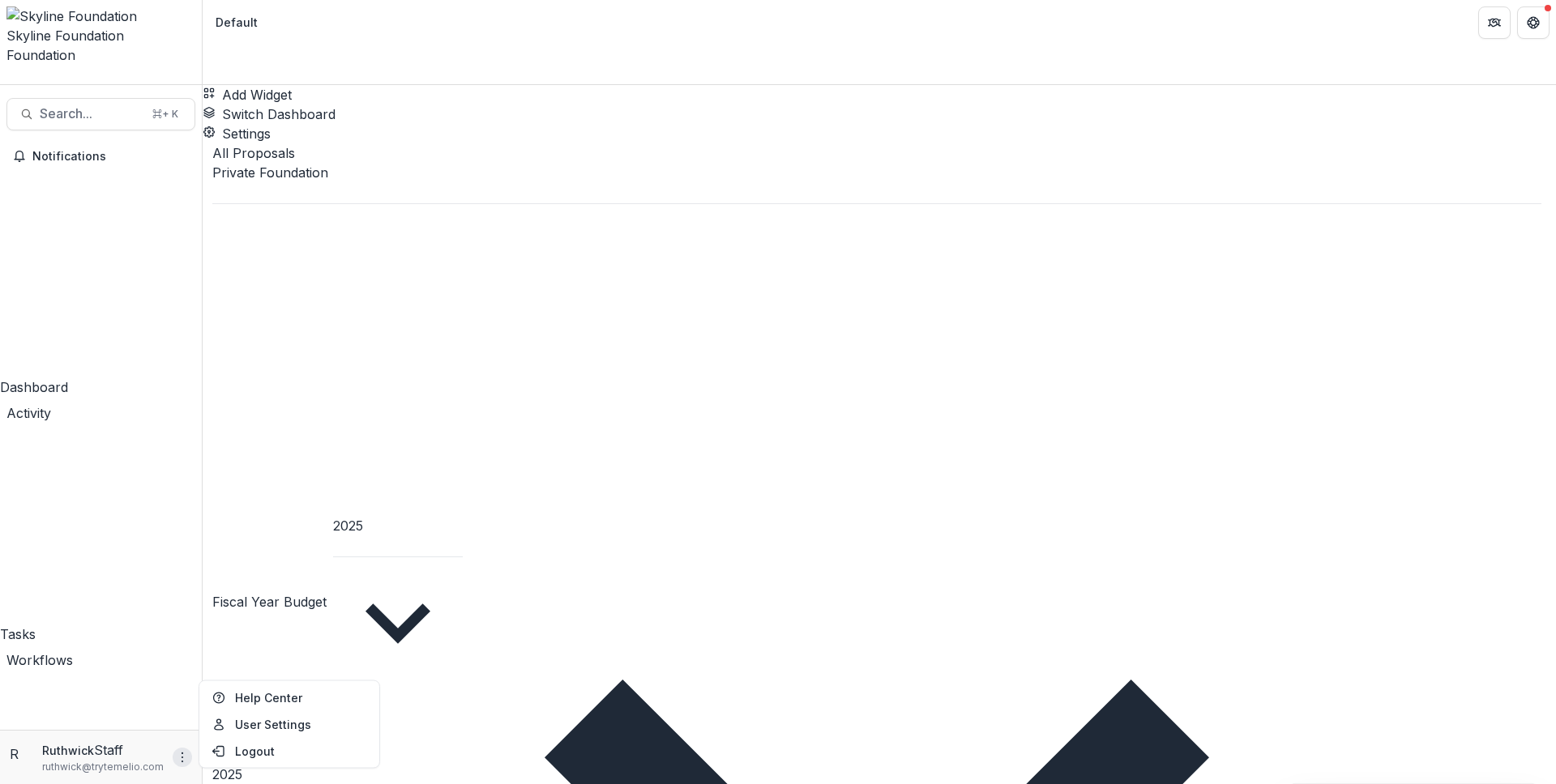 click on "Grantees" at bounding box center [100, 2039] 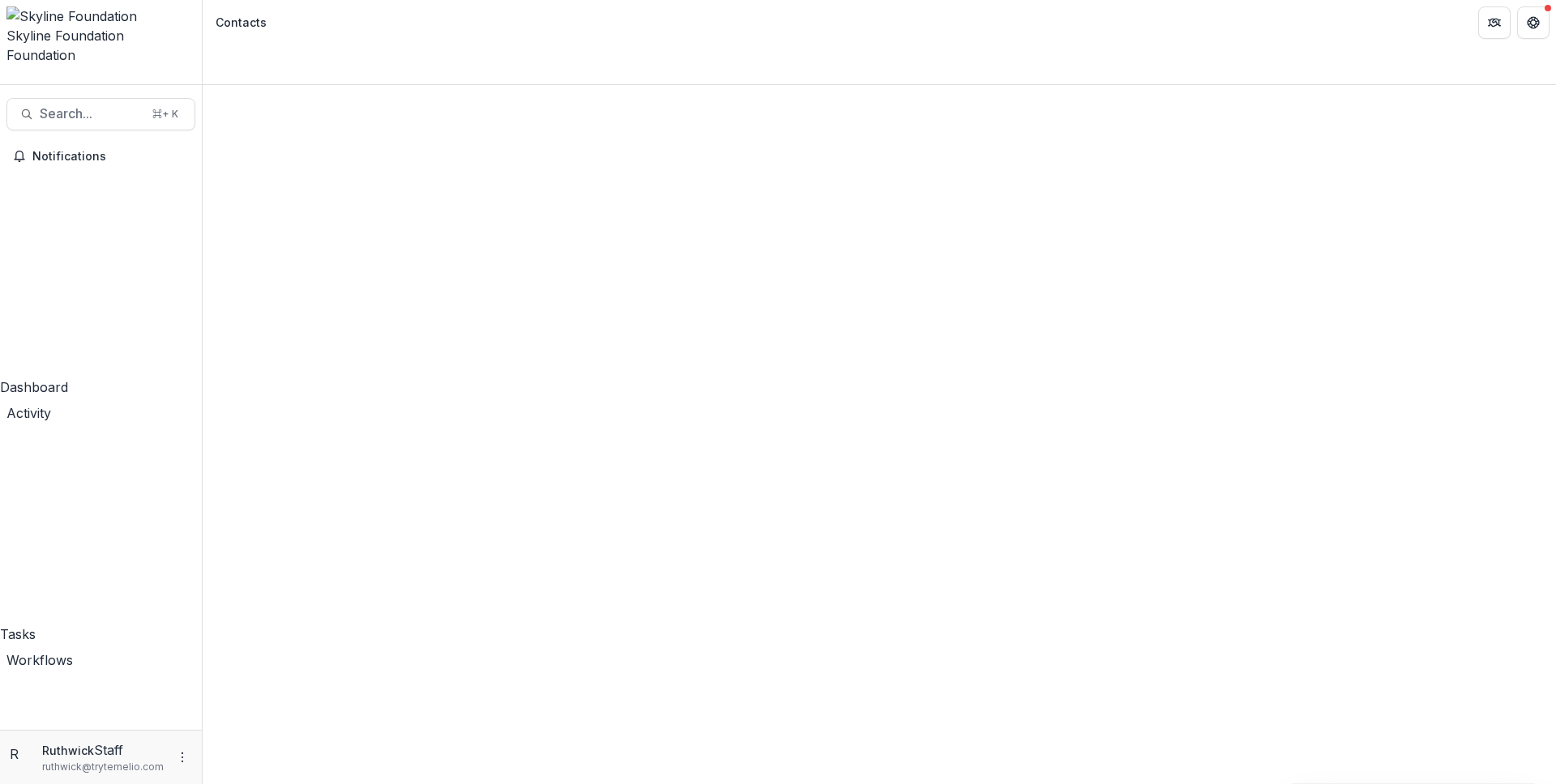 scroll, scrollTop: 0, scrollLeft: 0, axis: both 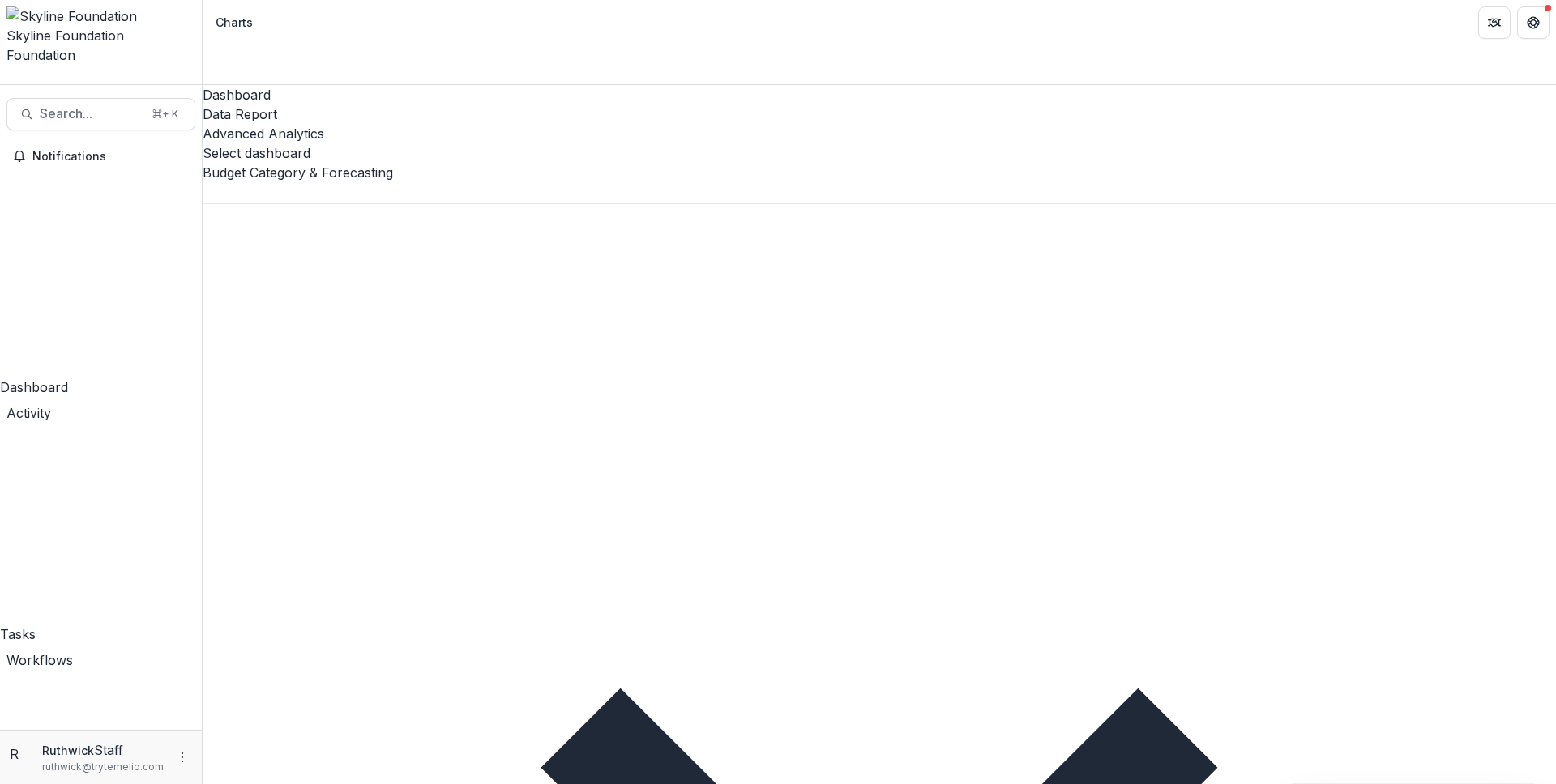 click on "Data Report" at bounding box center [879, 114] 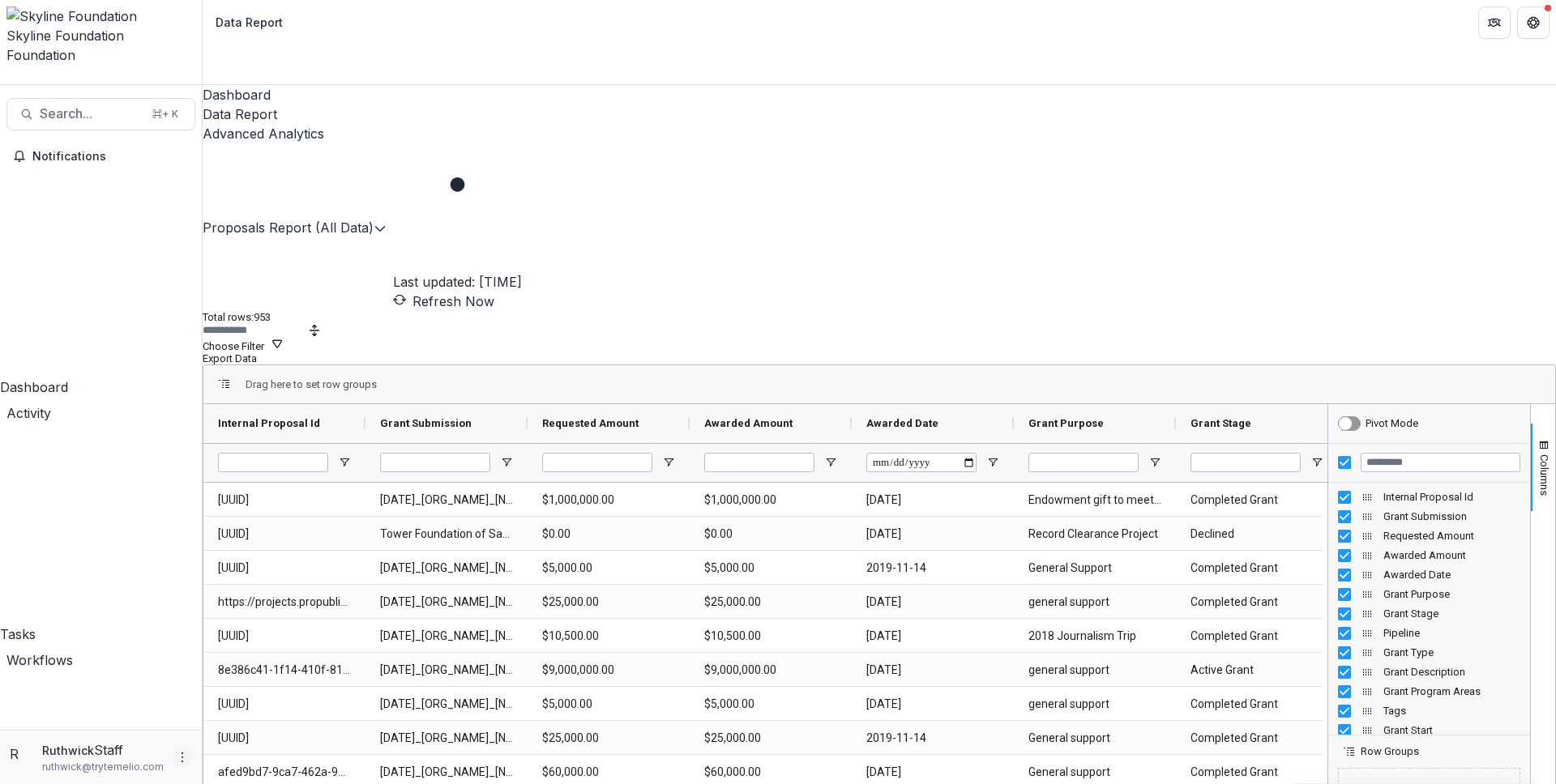 click 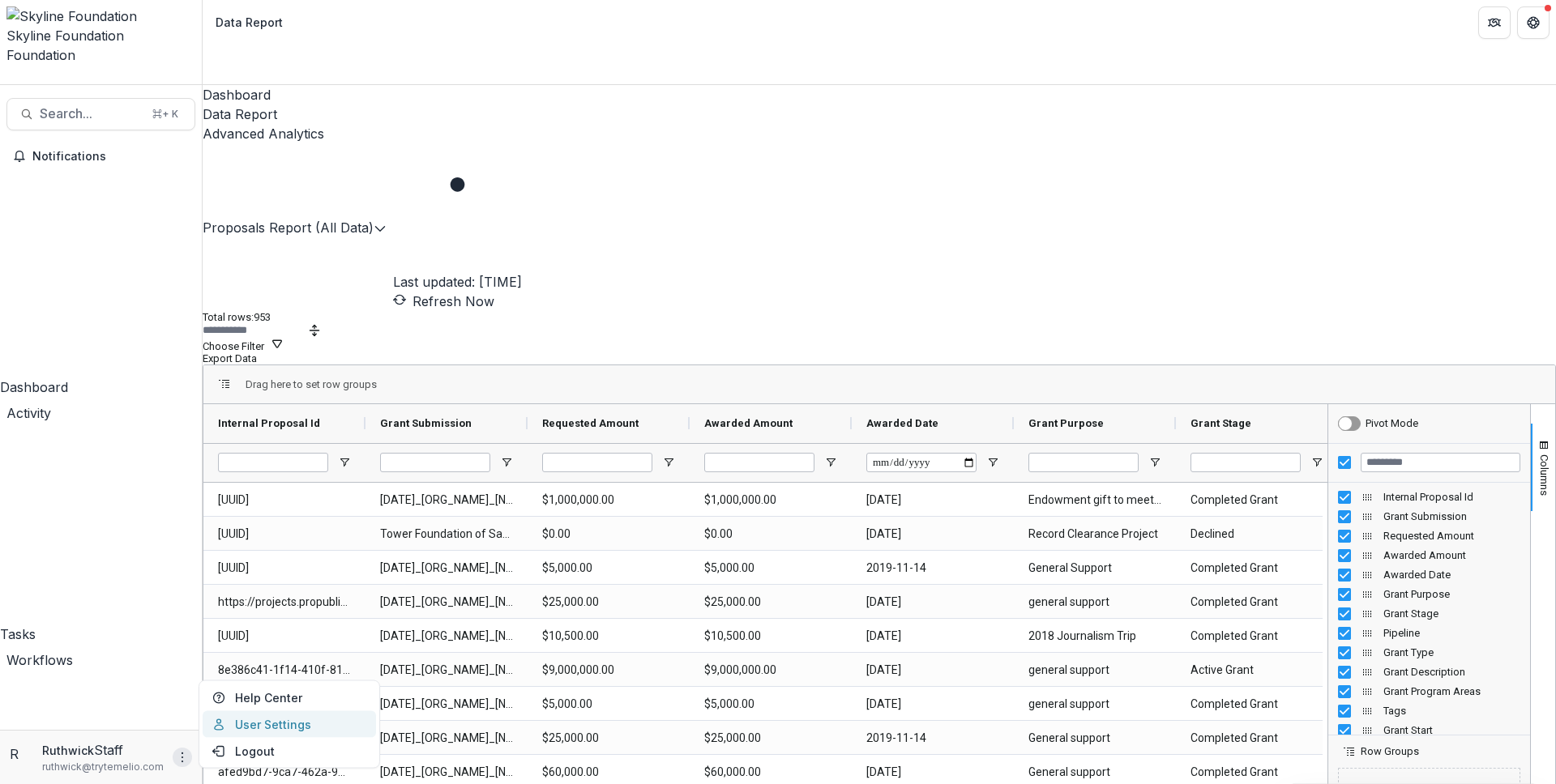 click on "User Settings" at bounding box center (289, 724) 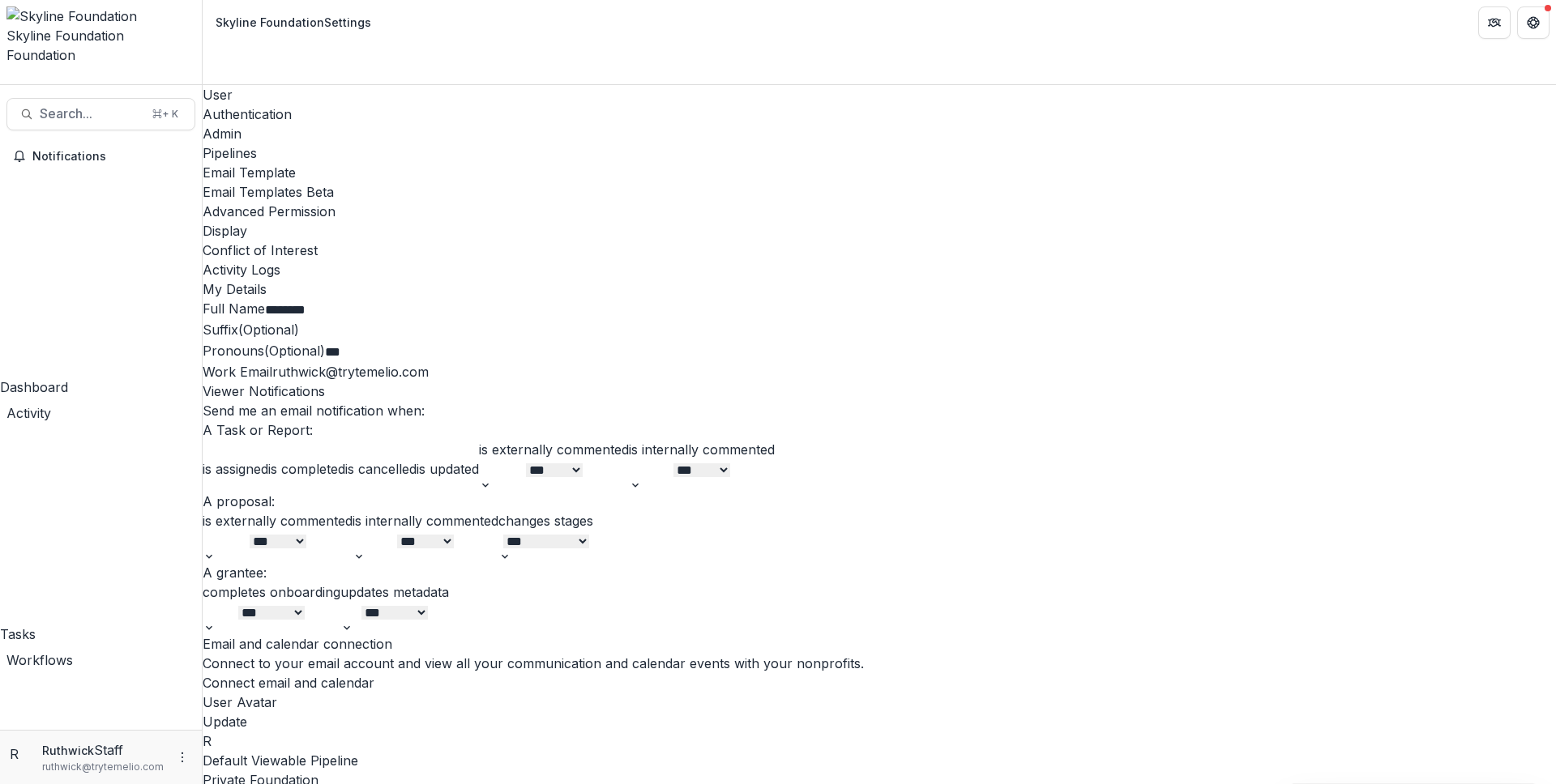 click on "Admin" at bounding box center [879, 134] 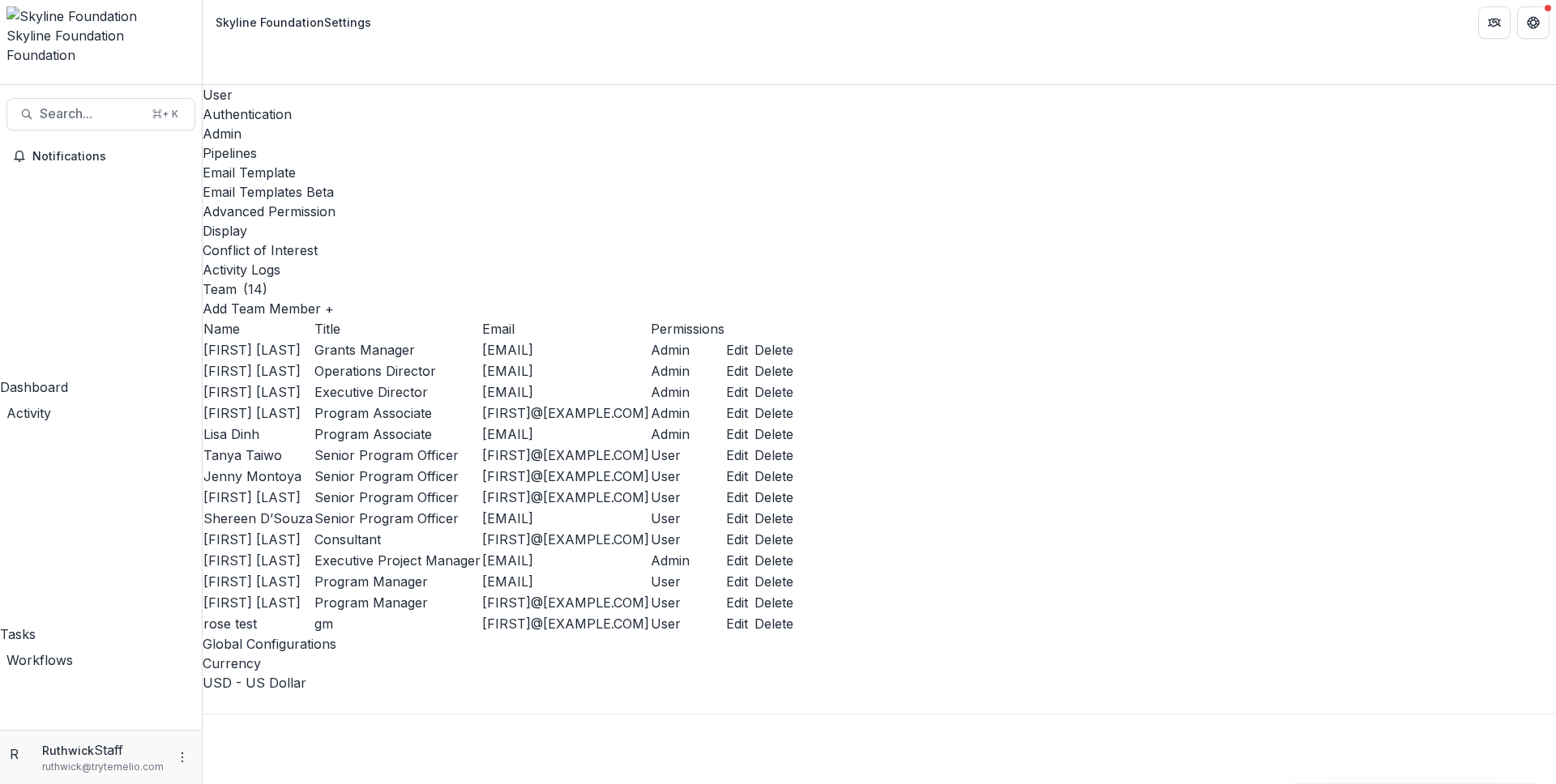 scroll, scrollTop: 381, scrollLeft: 0, axis: vertical 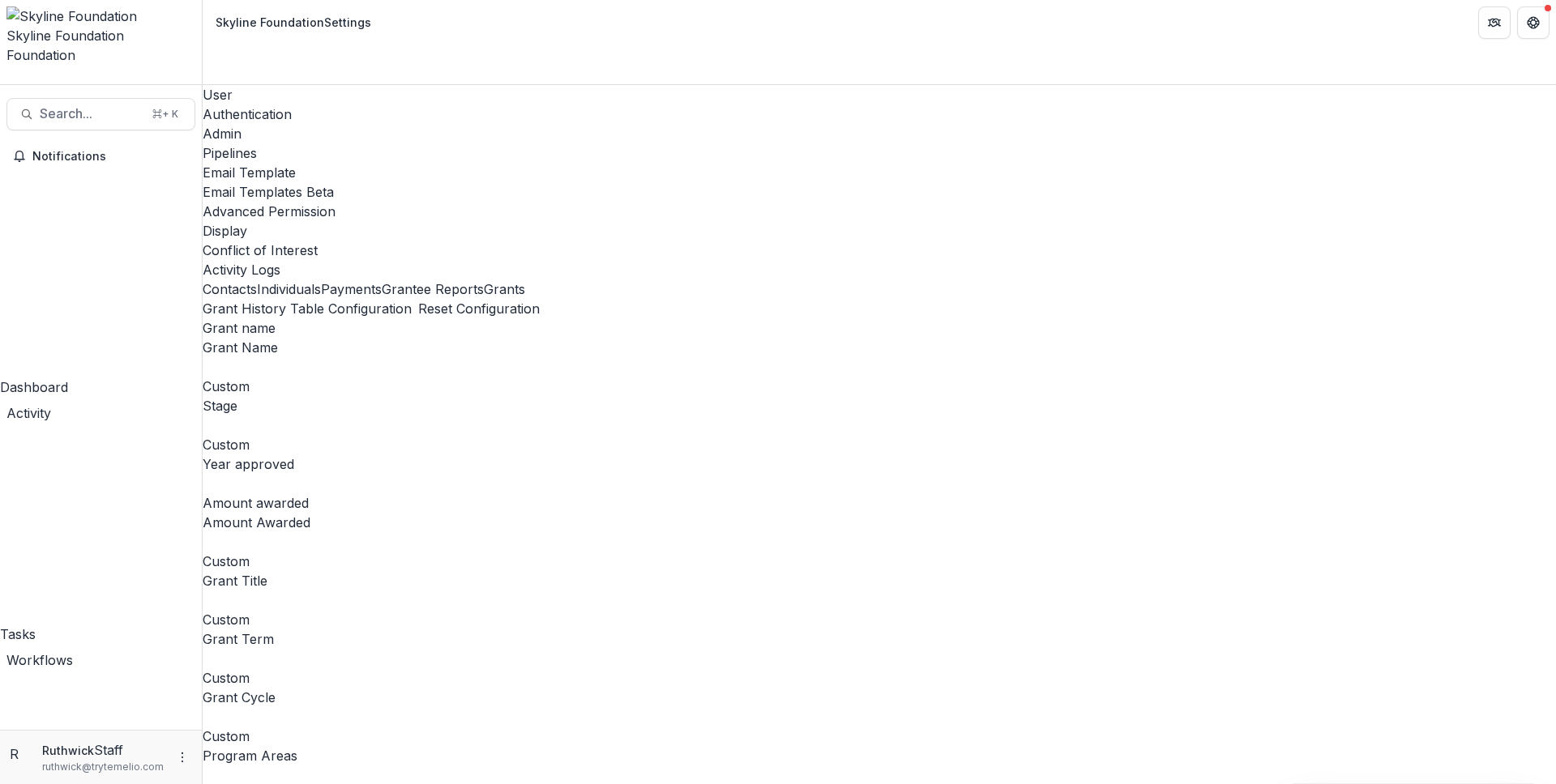 click on "Grants" at bounding box center (504, 289) 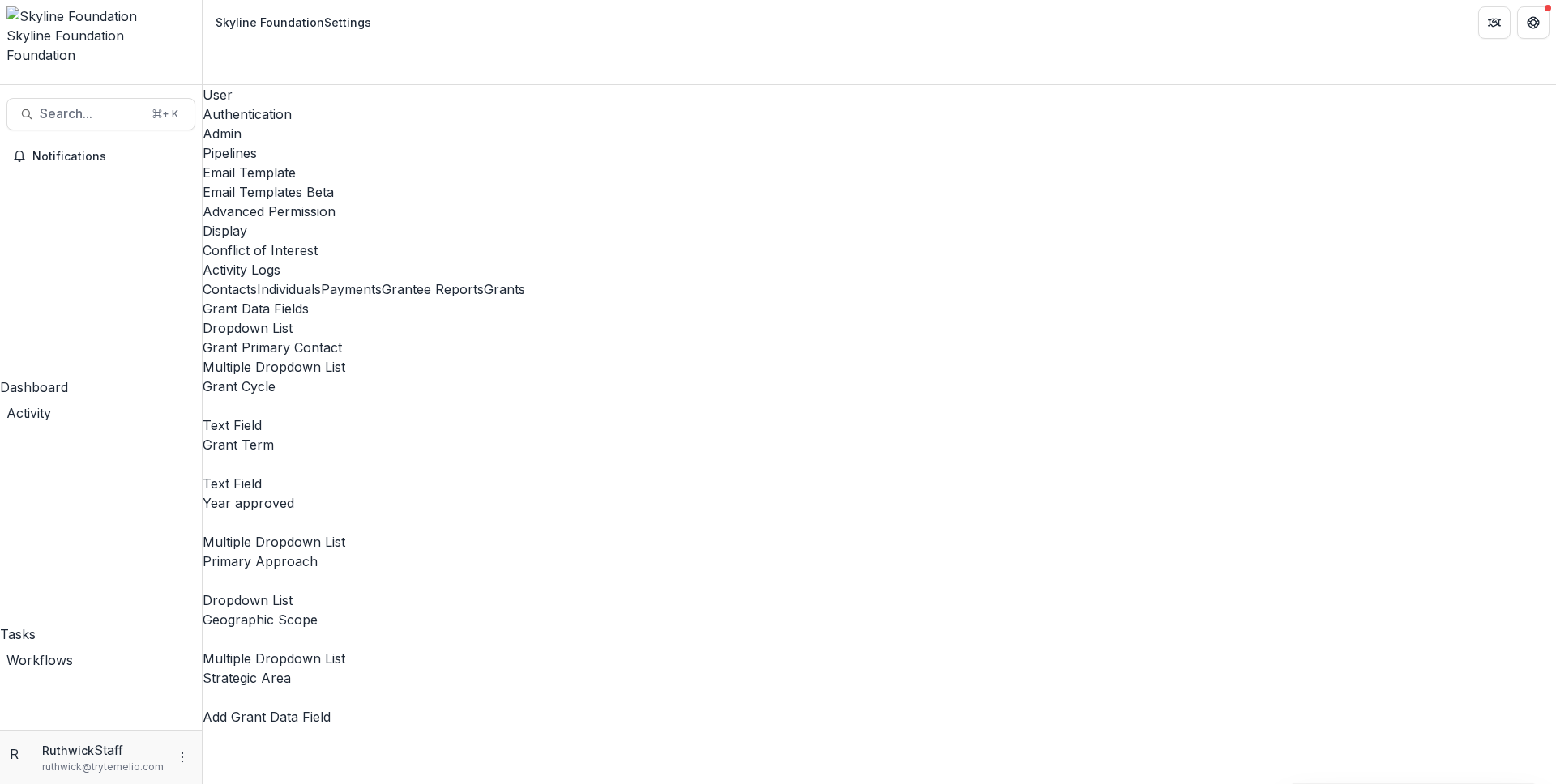 click on "Advanced Analytics" at bounding box center (100, 2728) 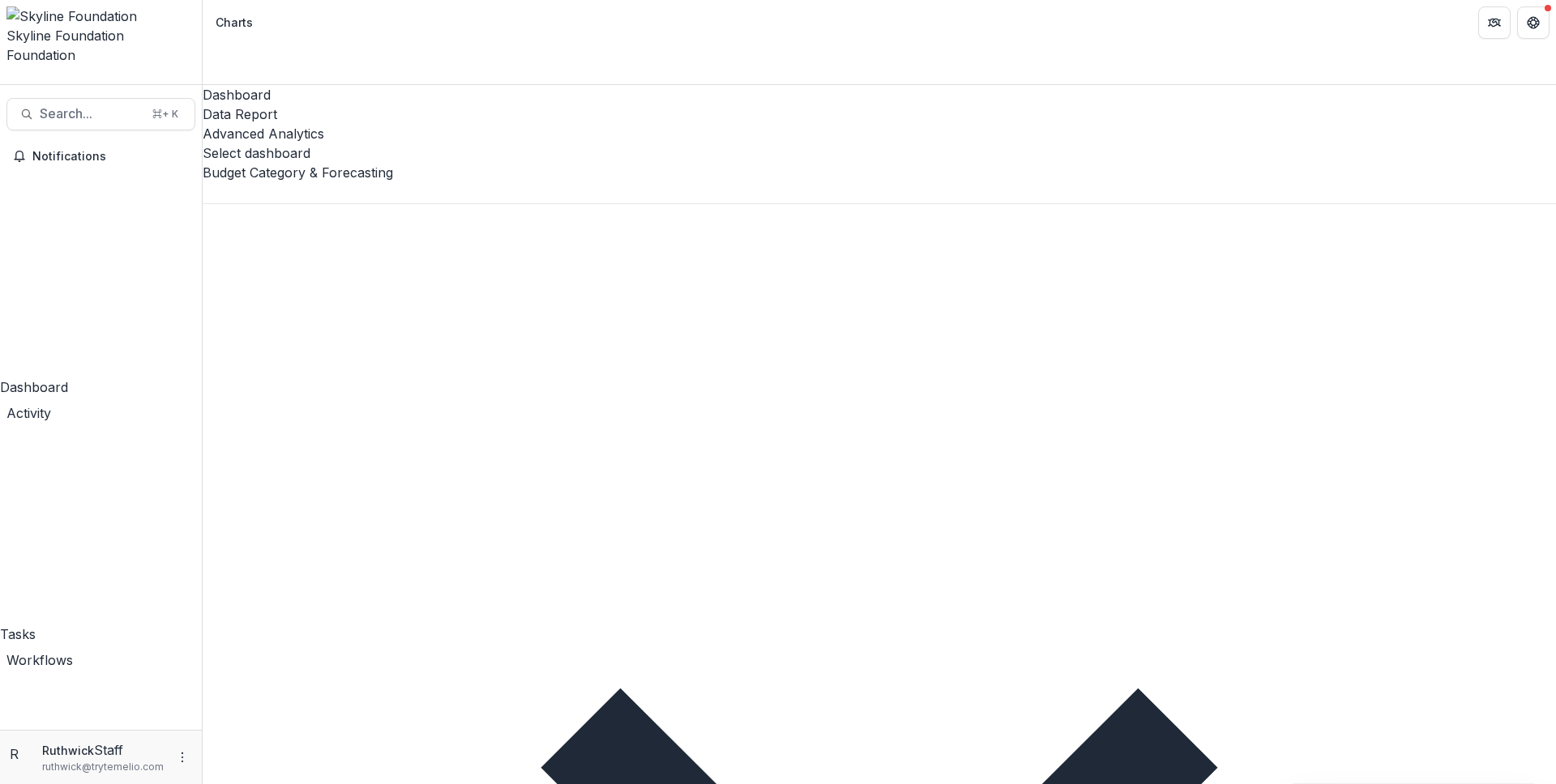 click on "Data Report" at bounding box center (100, 2949) 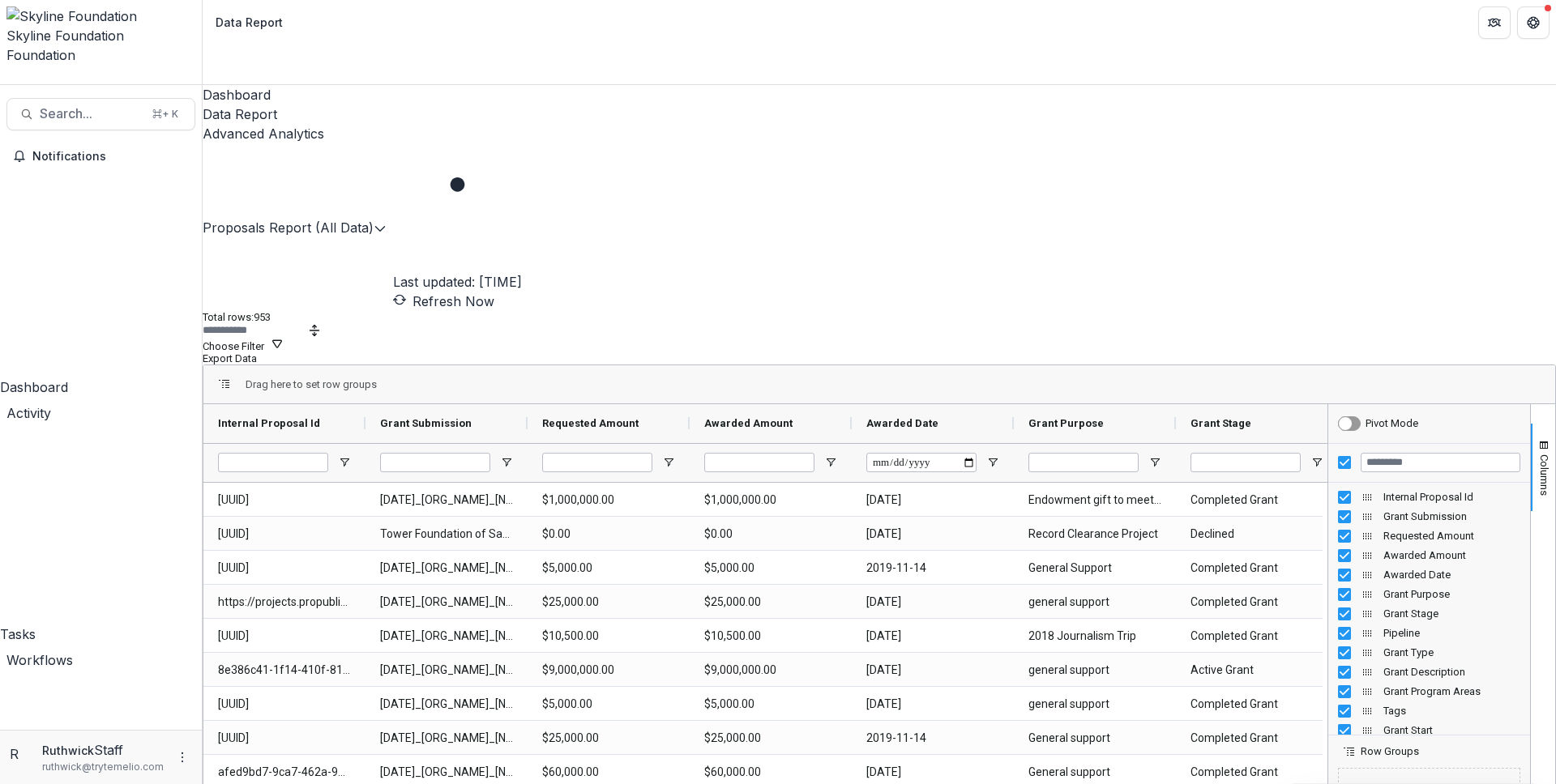 click 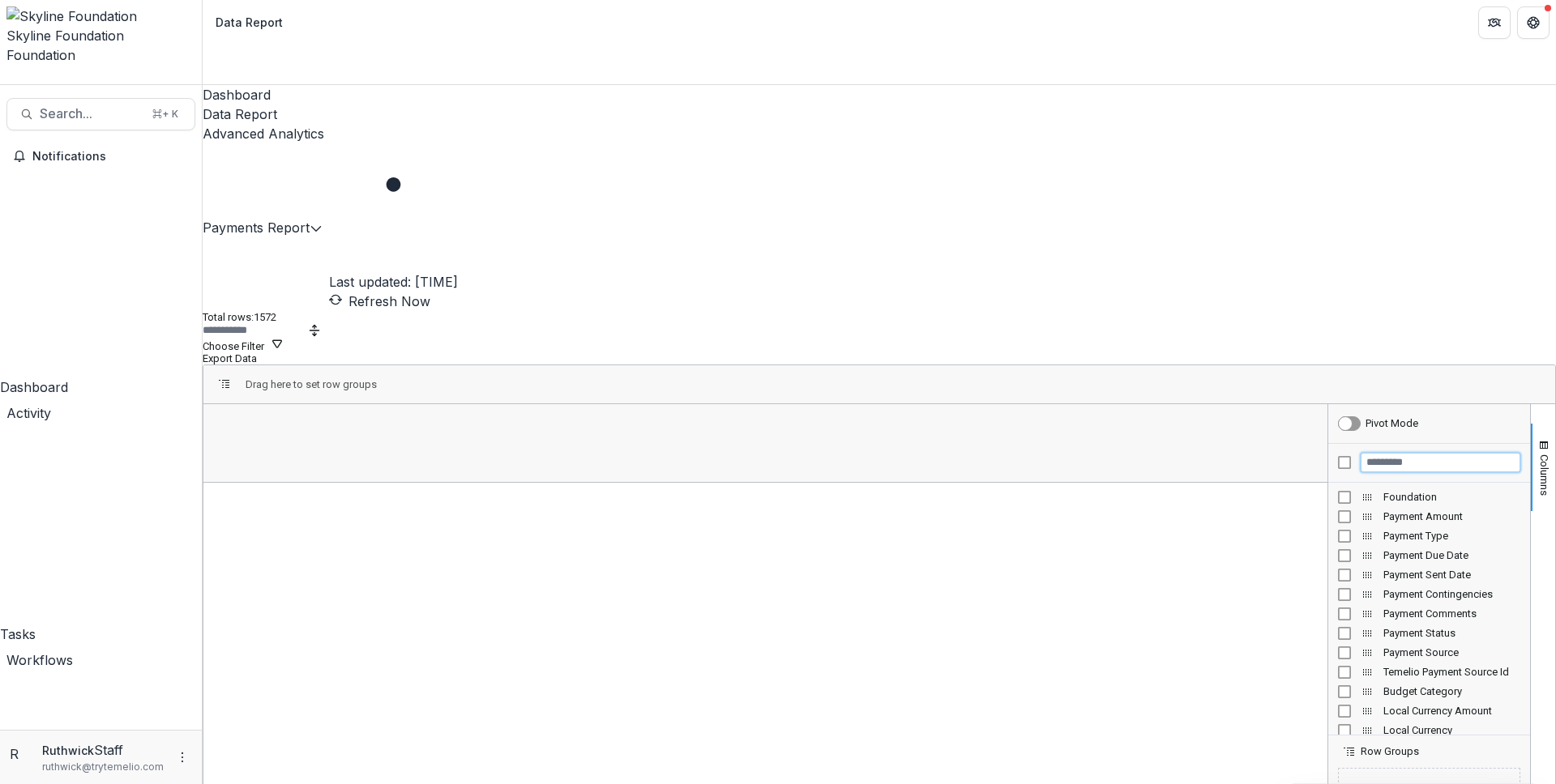 click at bounding box center (1440, 462) 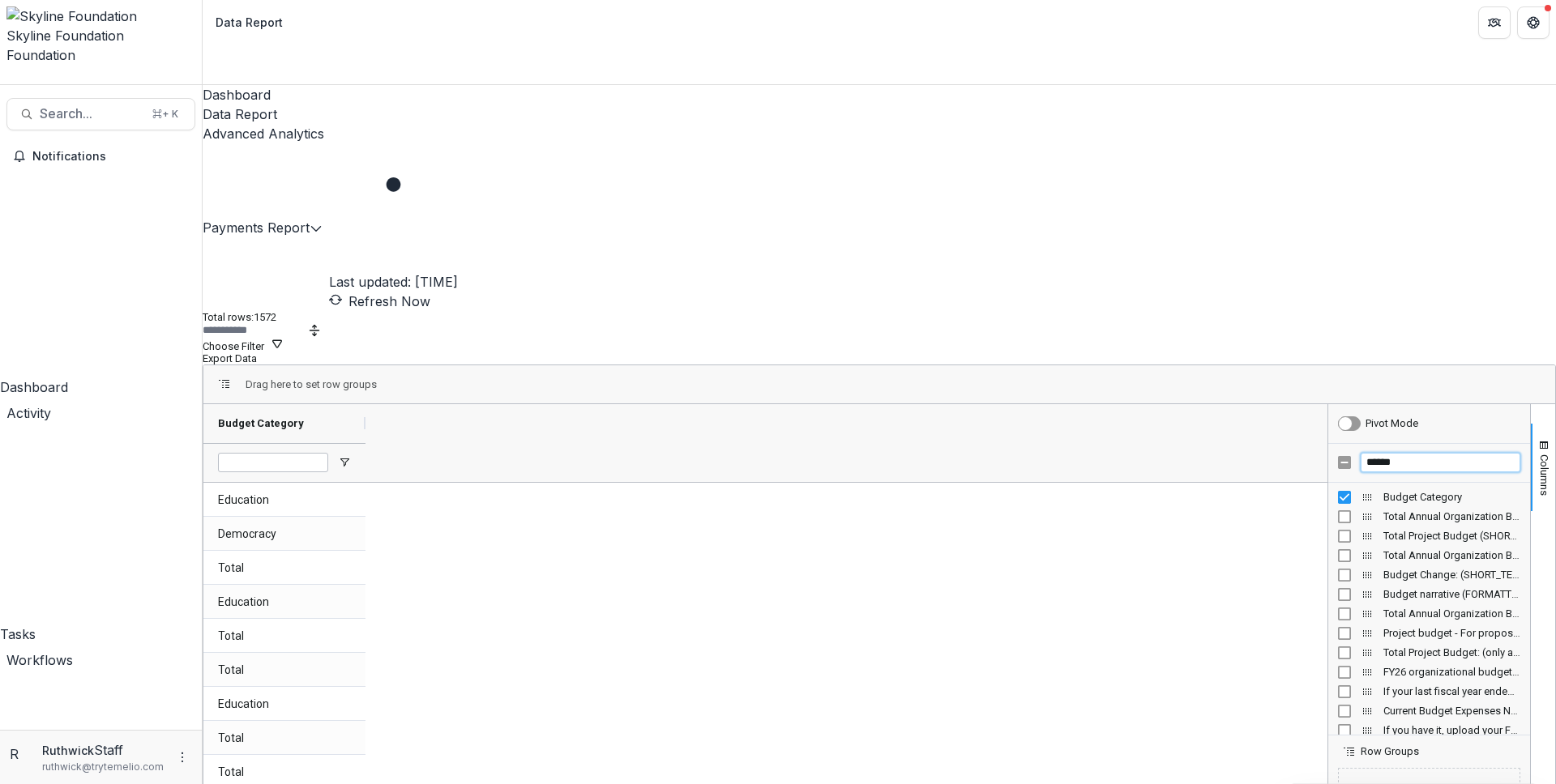 click on "******" at bounding box center (1440, 462) 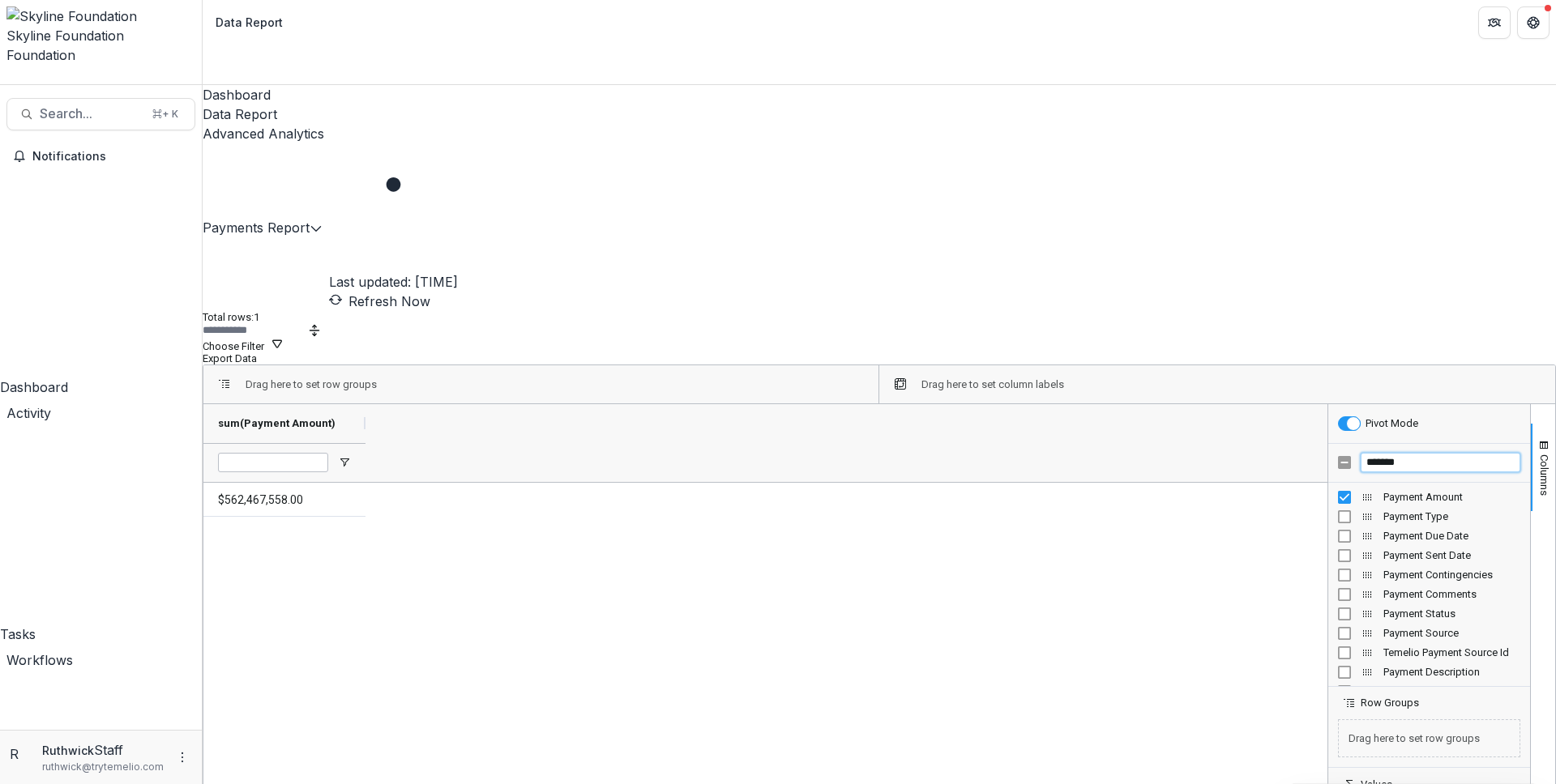 click on "*******" at bounding box center [1440, 462] 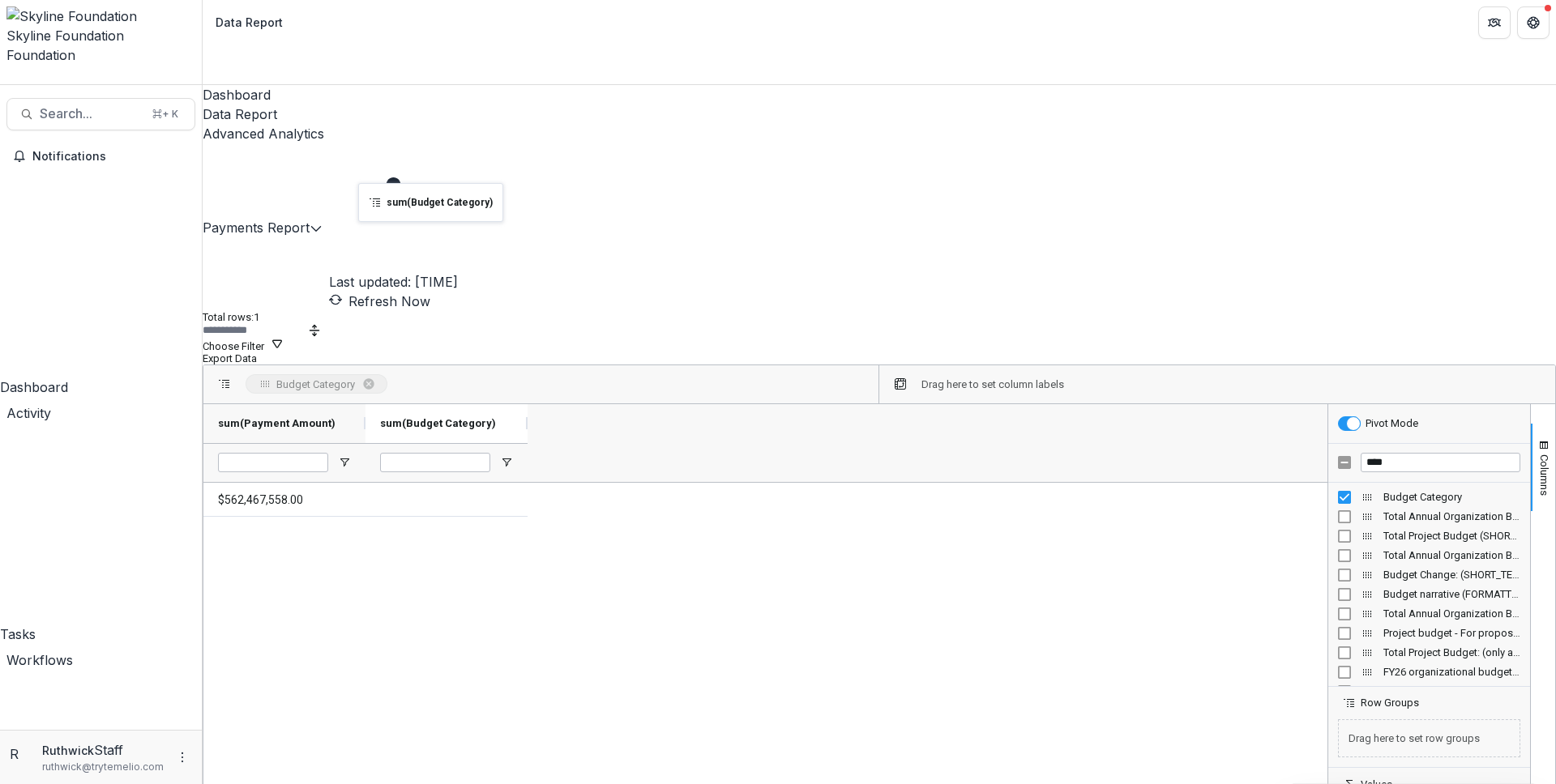 drag, startPoint x: 438, startPoint y: 220, endPoint x: 362, endPoint y: 189, distance: 82.07923 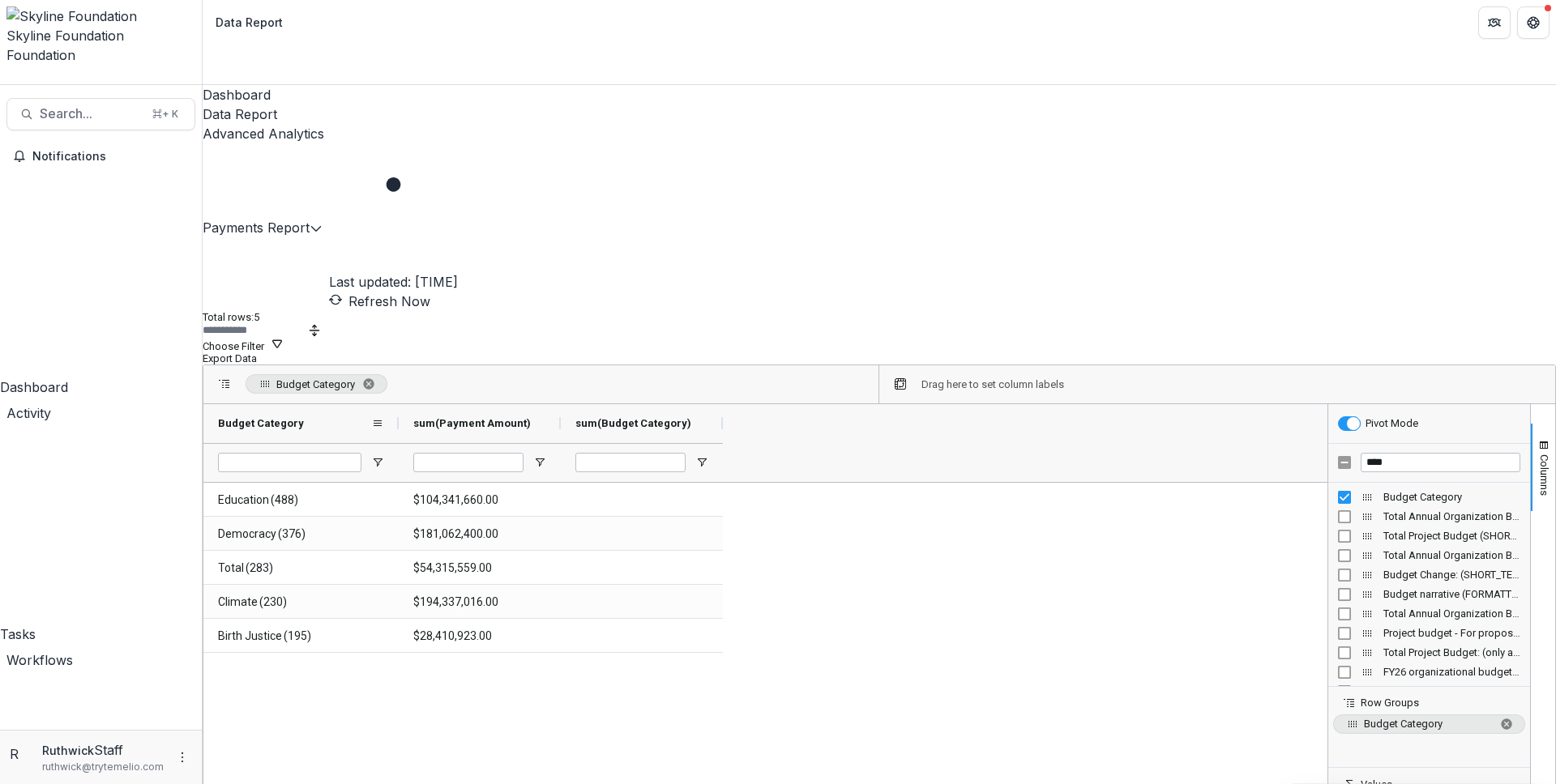 drag, startPoint x: 376, startPoint y: 224, endPoint x: 422, endPoint y: 224, distance: 46 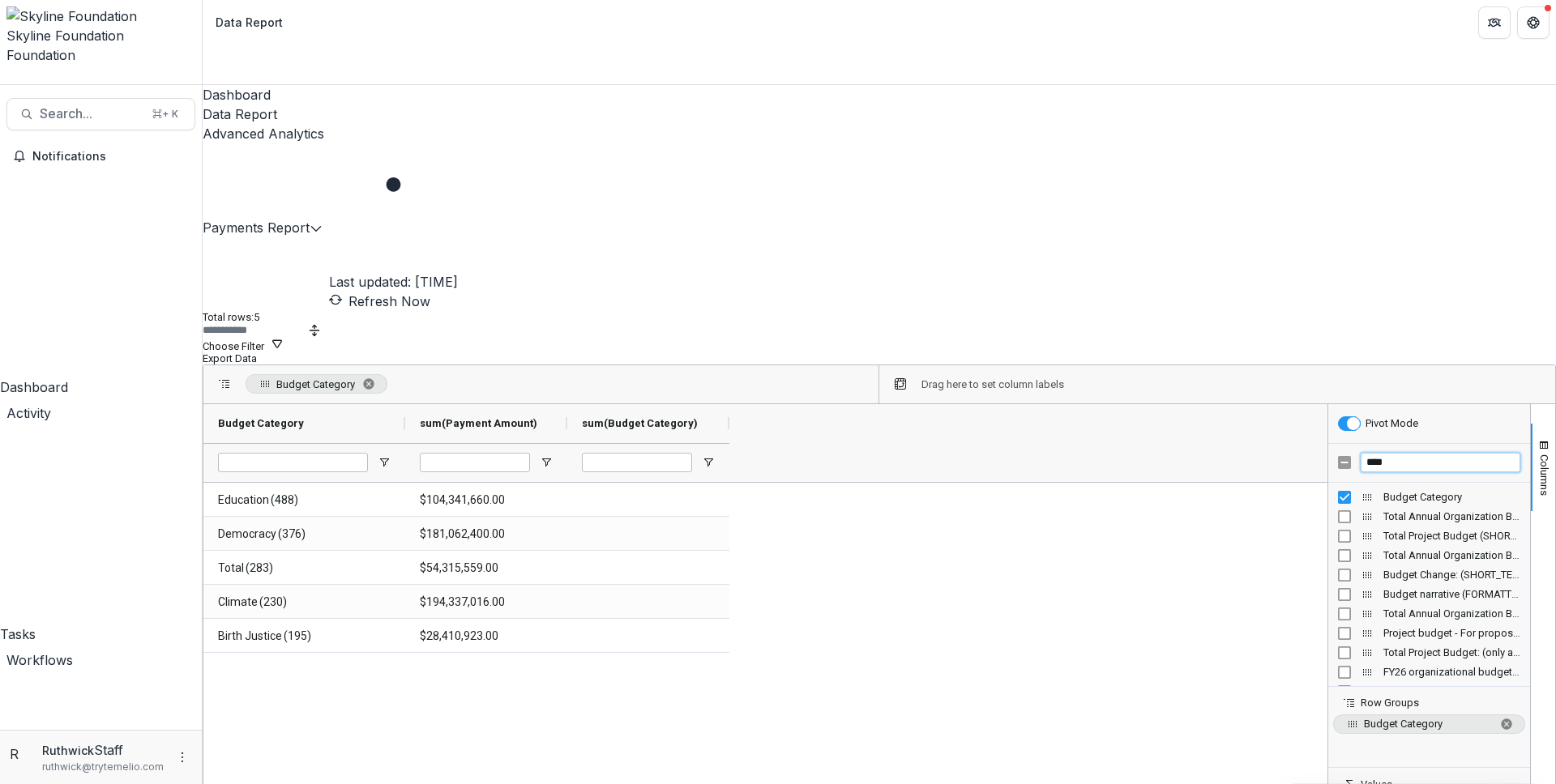 click on "****" at bounding box center (1440, 462) 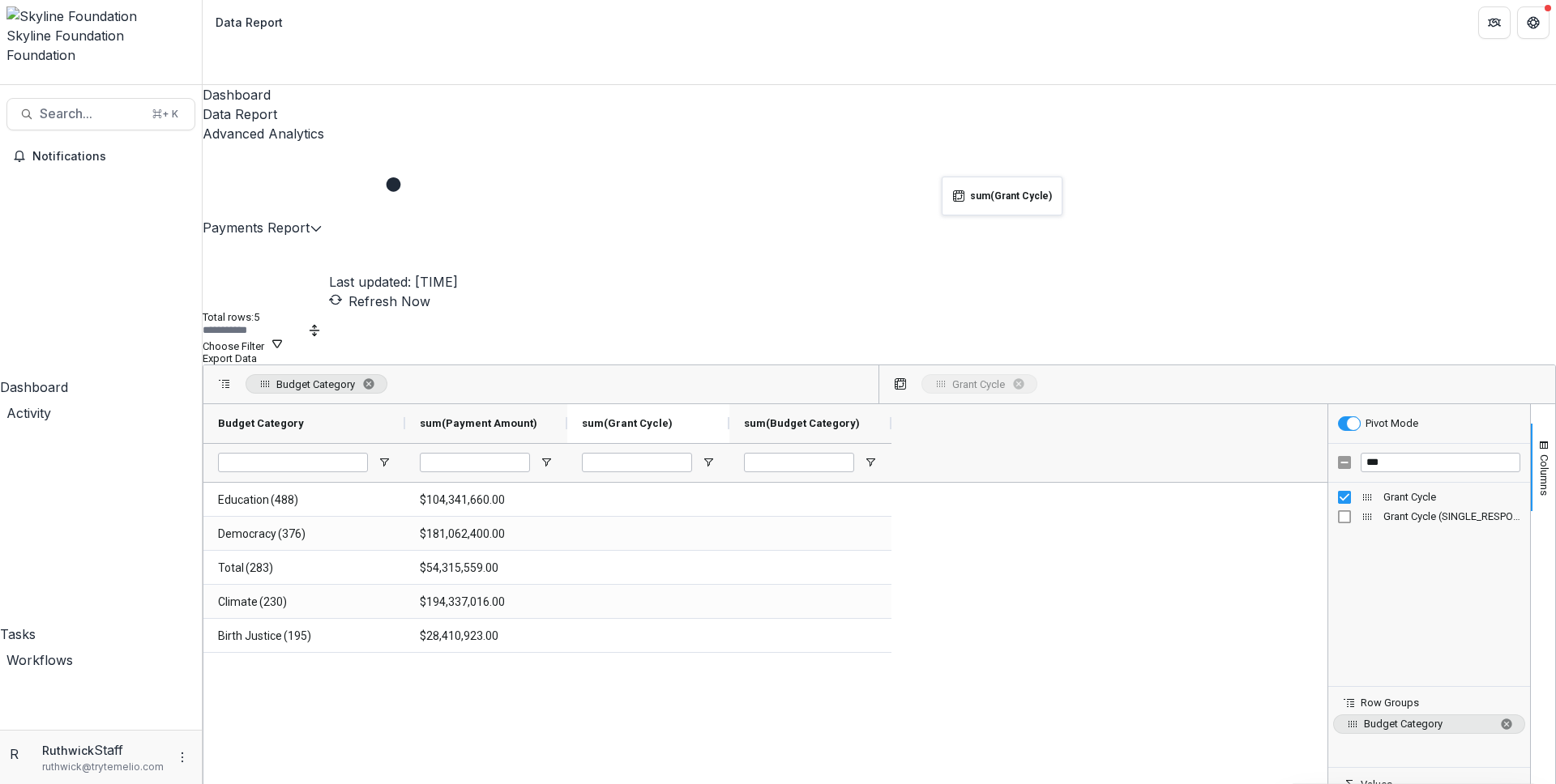 drag, startPoint x: 796, startPoint y: 224, endPoint x: 952, endPoint y: 187, distance: 160.32779 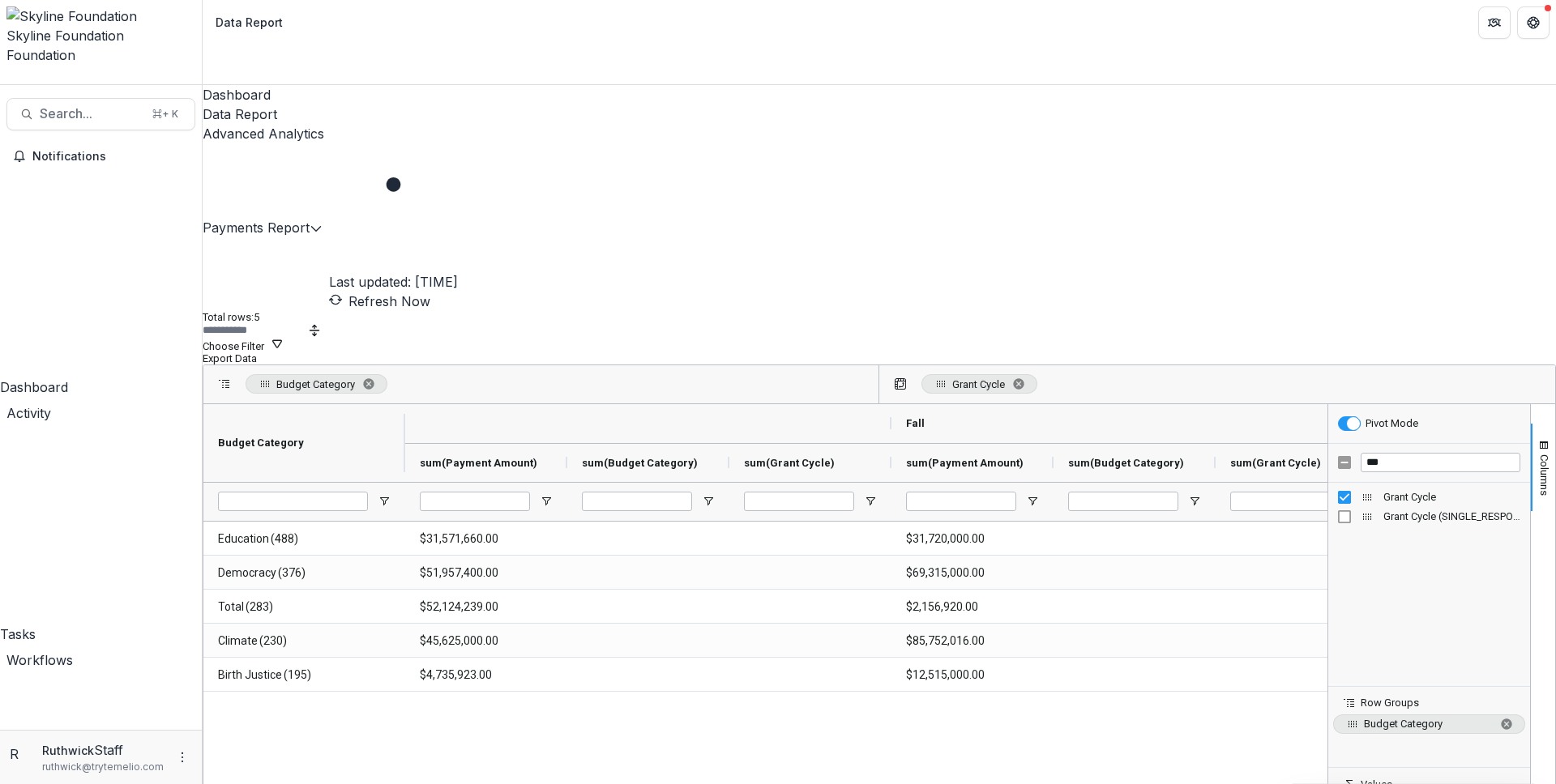 scroll, scrollTop: 19, scrollLeft: 0, axis: vertical 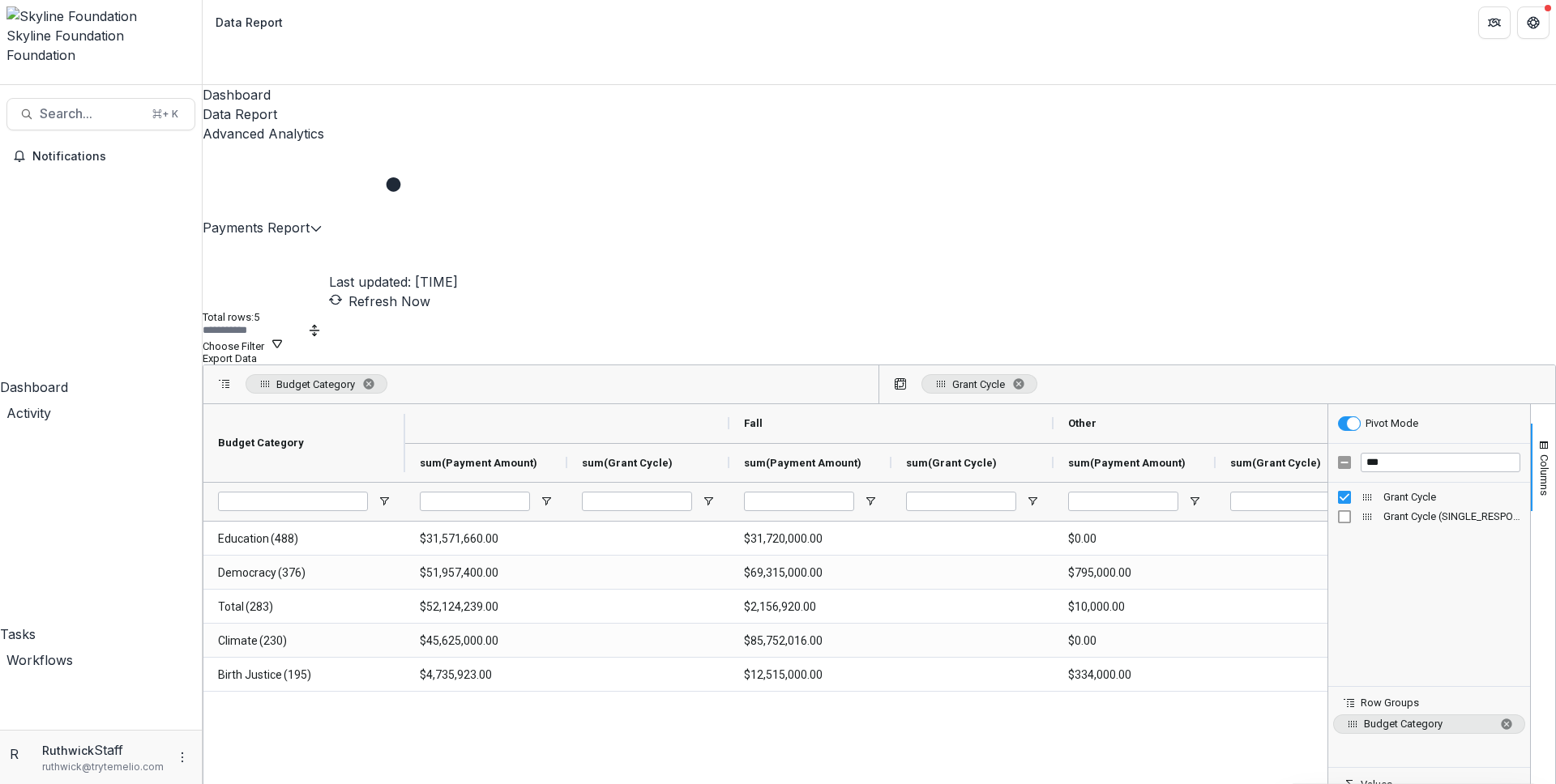 click at bounding box center [1507, 829] 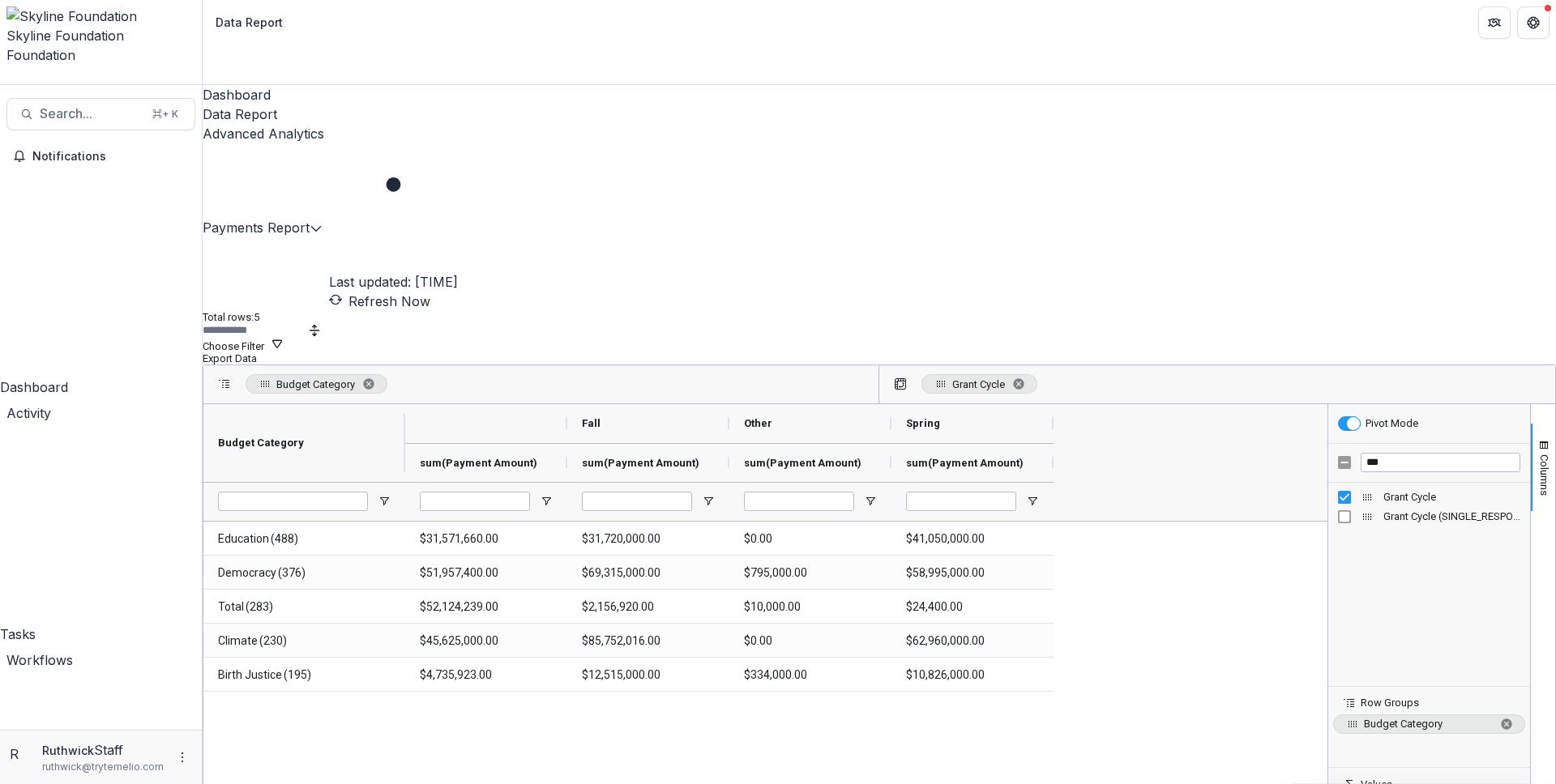 click on "Education (488) $31,571,660.00 $31,720,000.00 $0.00 $41,050,000.00 Democracy (376) $51,957,400.00 $69,315,000.00 $795,000.00 $58,995,000.00 Total (283) $52,124,239.00 $2,156,920.00 $10,000.00 $24,400.00 Climate (230) $45,625,000.00 $85,752,016.00 $0.00 $62,960,000.00 Birth Justice (195) $4,735,923.00 $12,515,000.00 $334,000.00 $10,826,000.00" at bounding box center (765, 723) 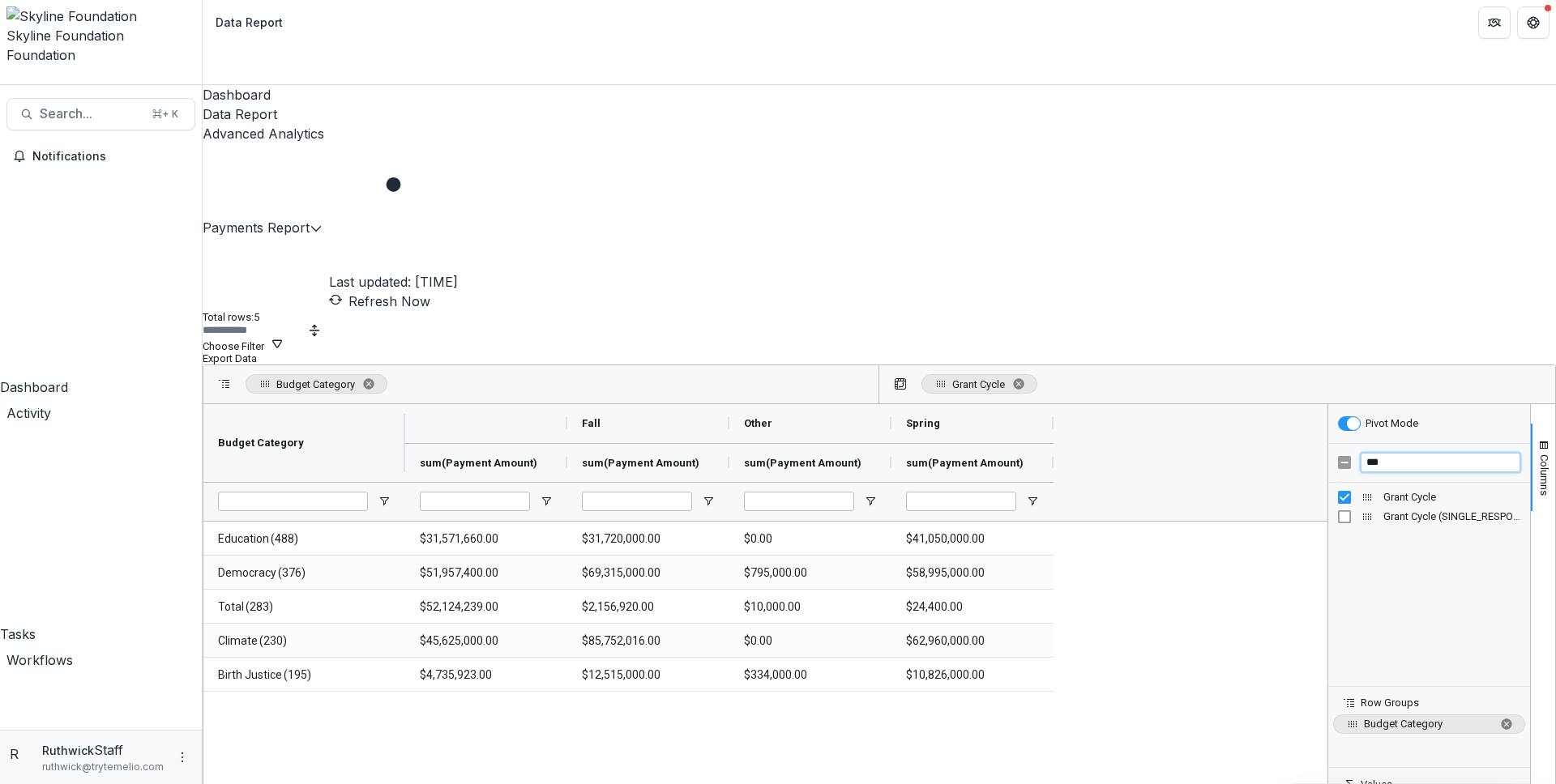 click on "***" at bounding box center [1440, 462] 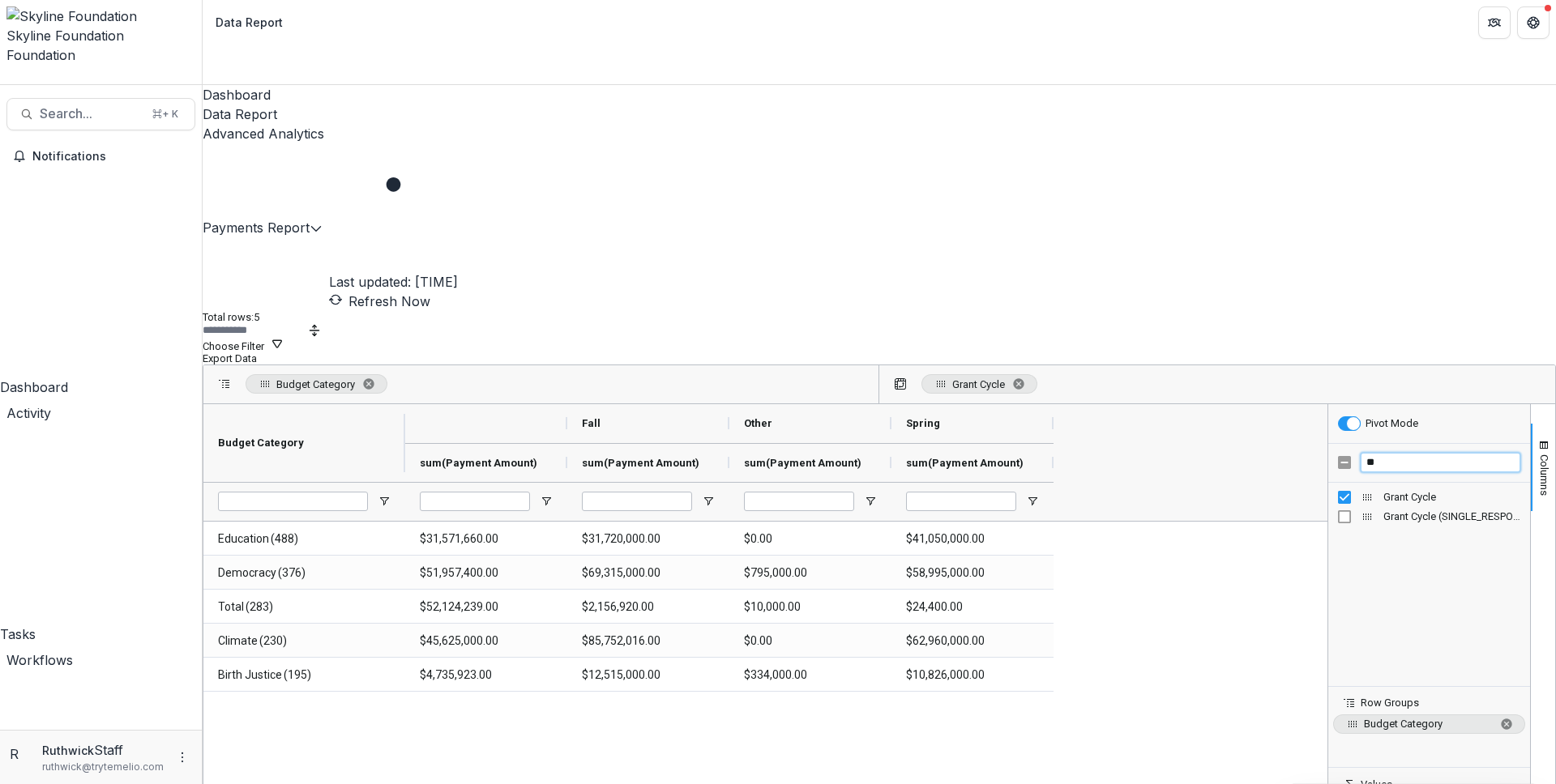 type on "***" 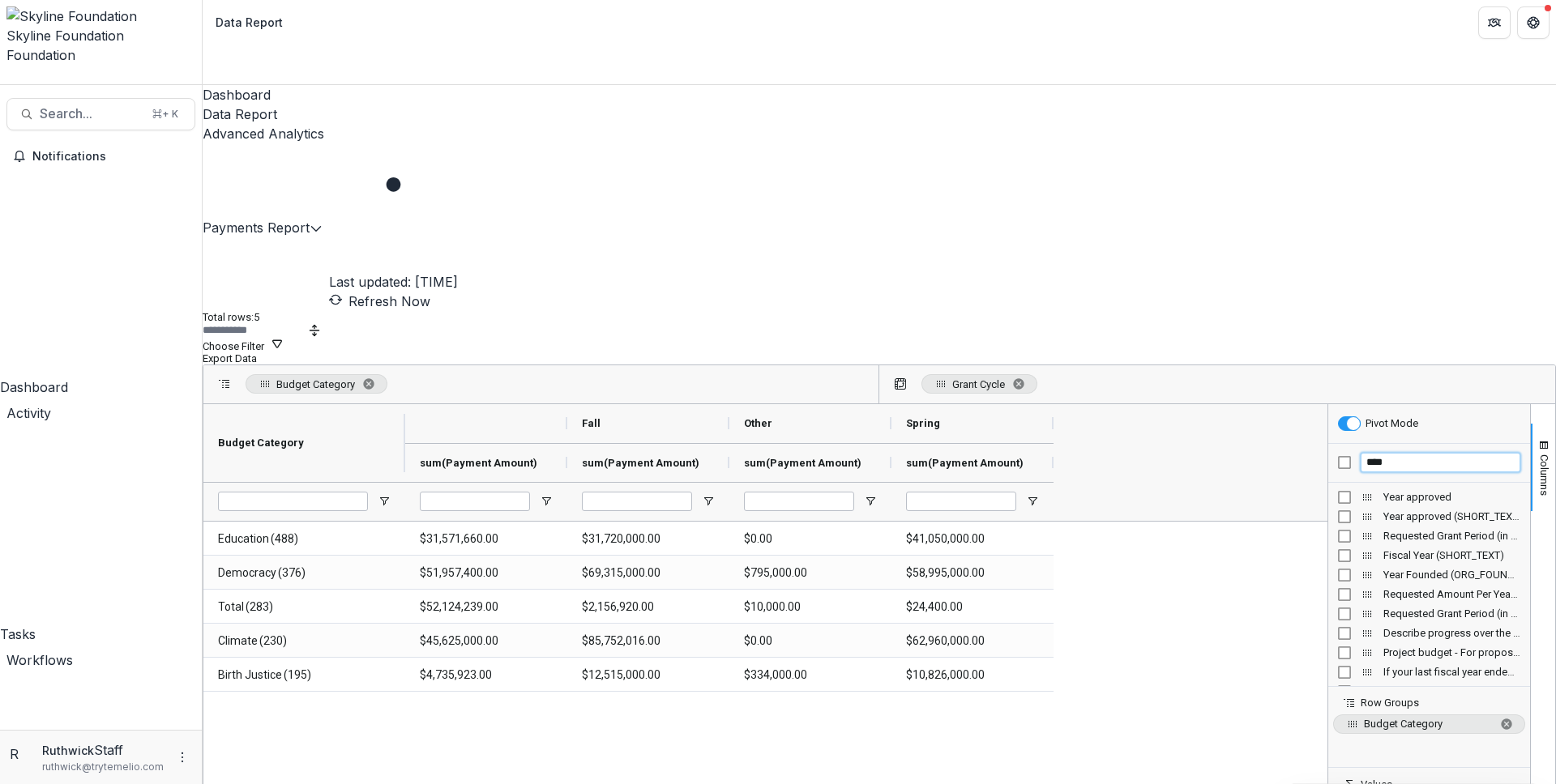 type on "****" 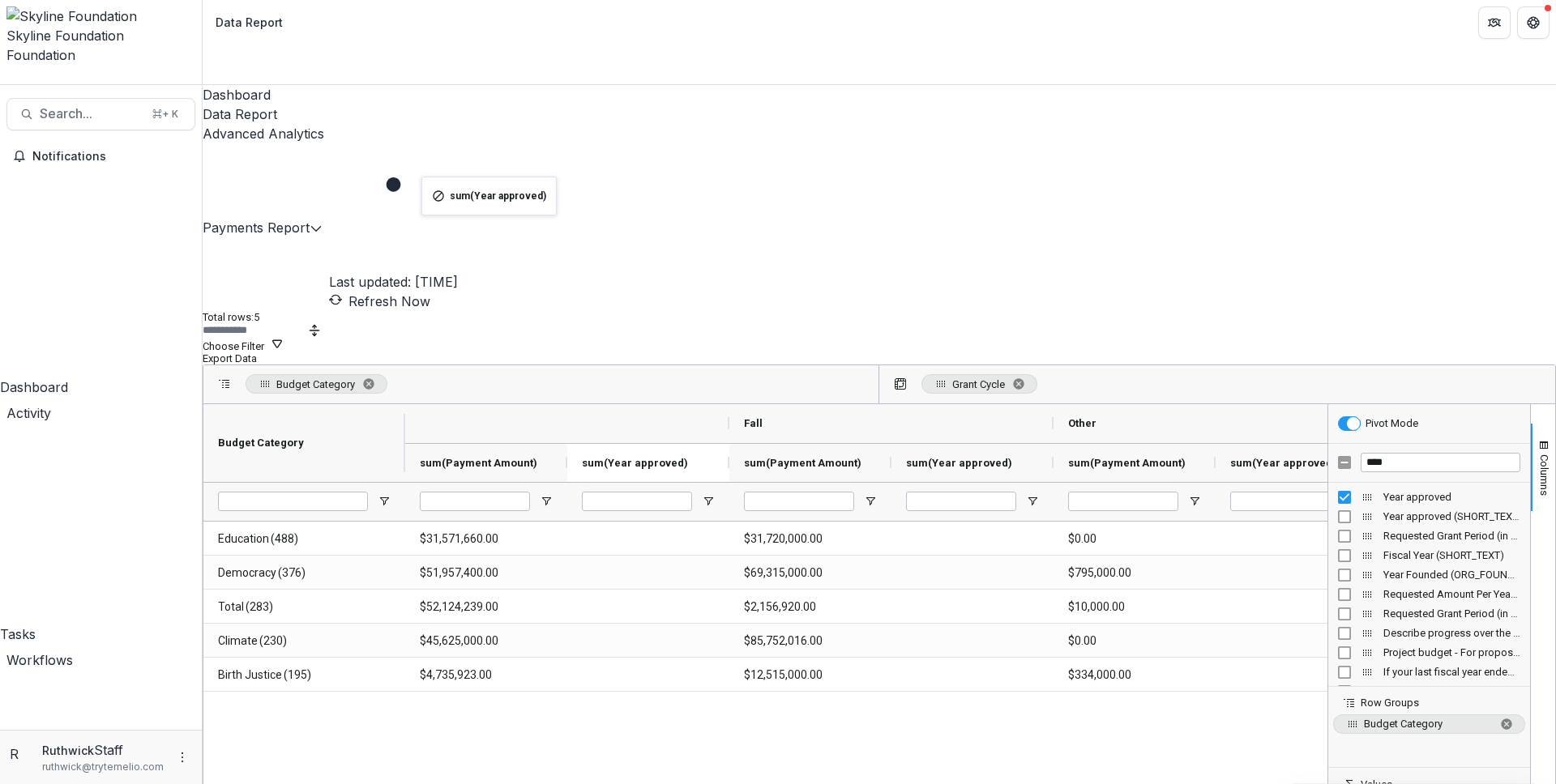 drag, startPoint x: 654, startPoint y: 260, endPoint x: 430, endPoint y: 188, distance: 235.28706 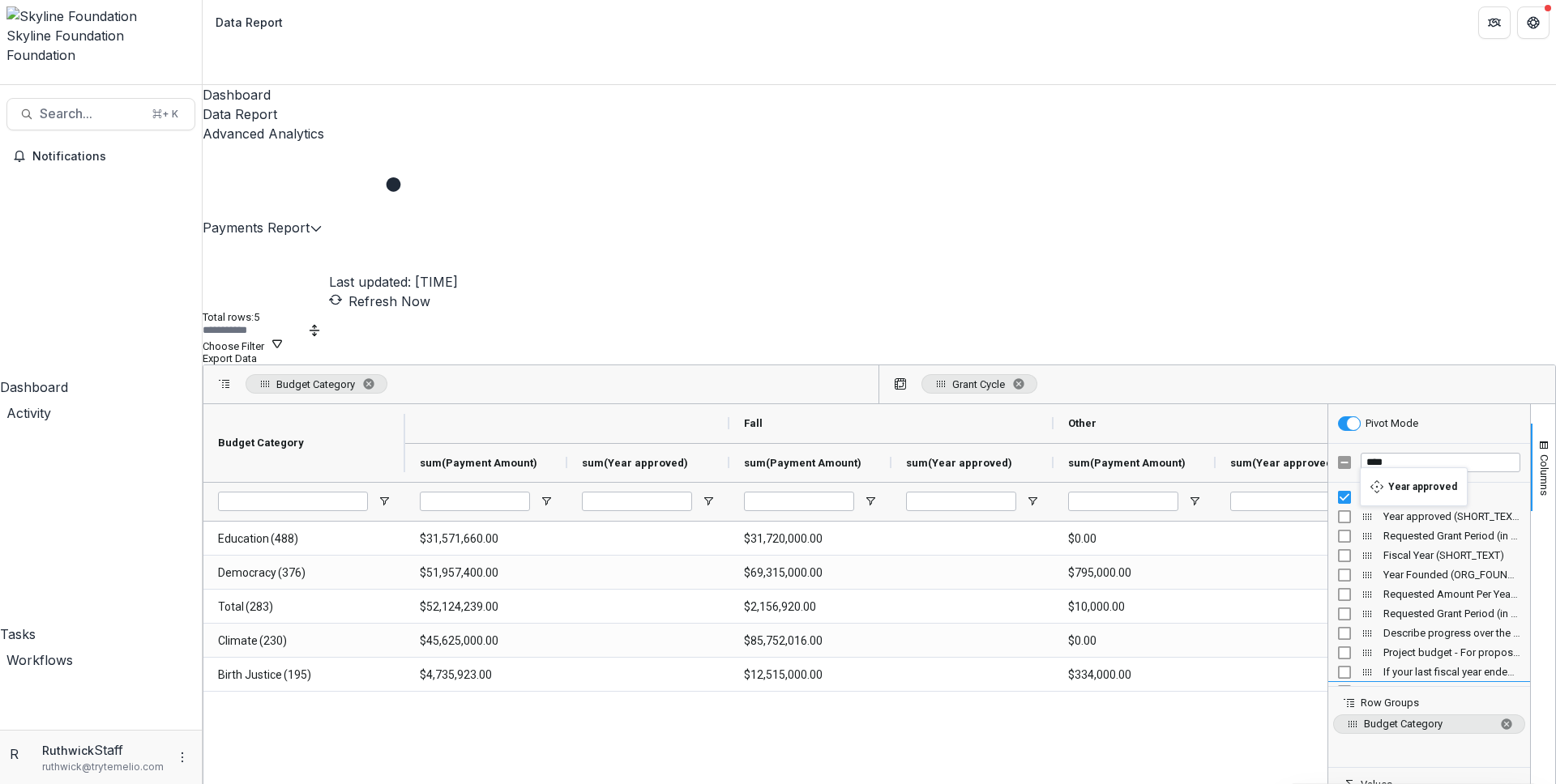scroll, scrollTop: 65, scrollLeft: 0, axis: vertical 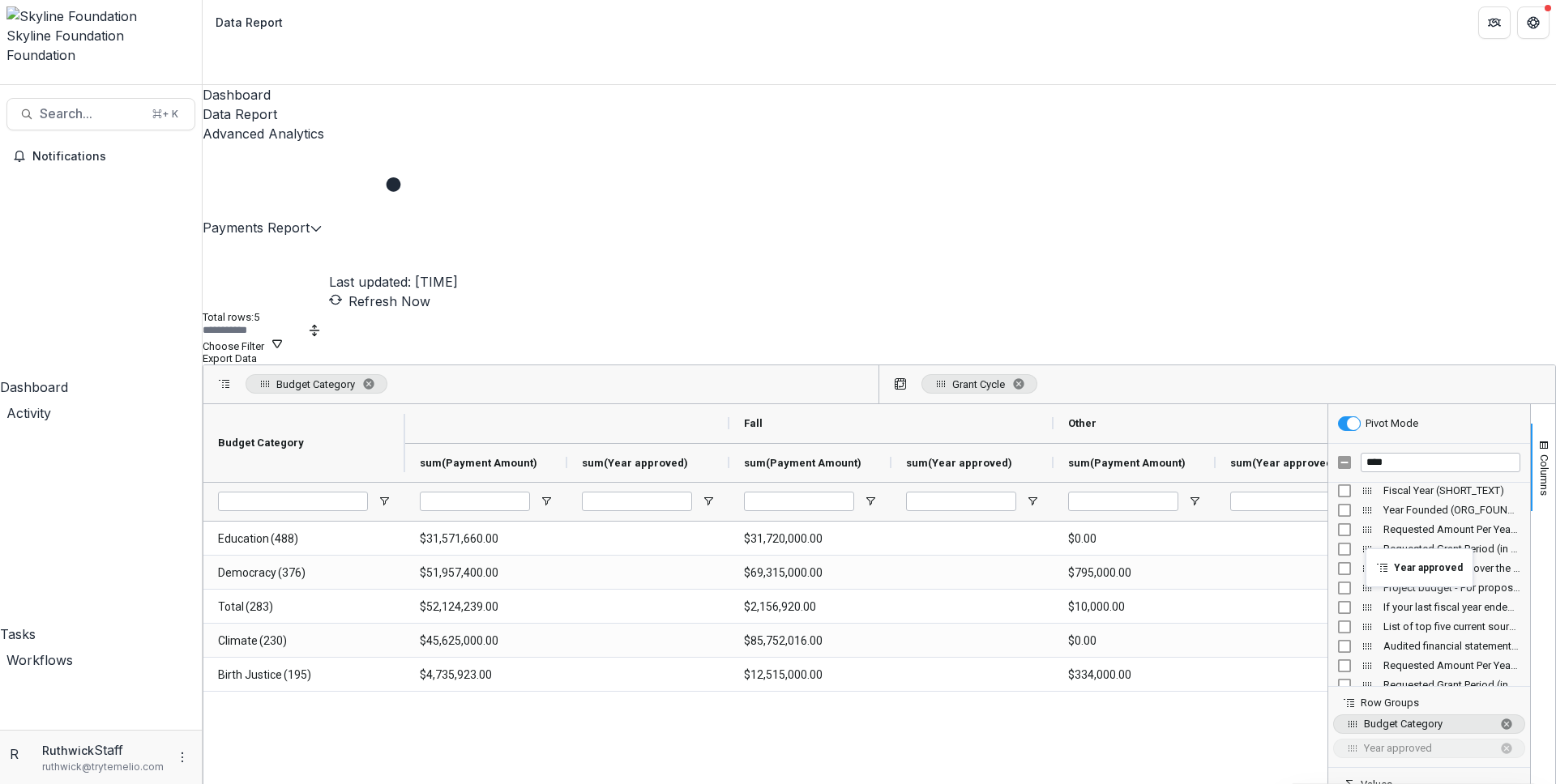 drag, startPoint x: 1356, startPoint y: 294, endPoint x: 1374, endPoint y: 557, distance: 263.61525 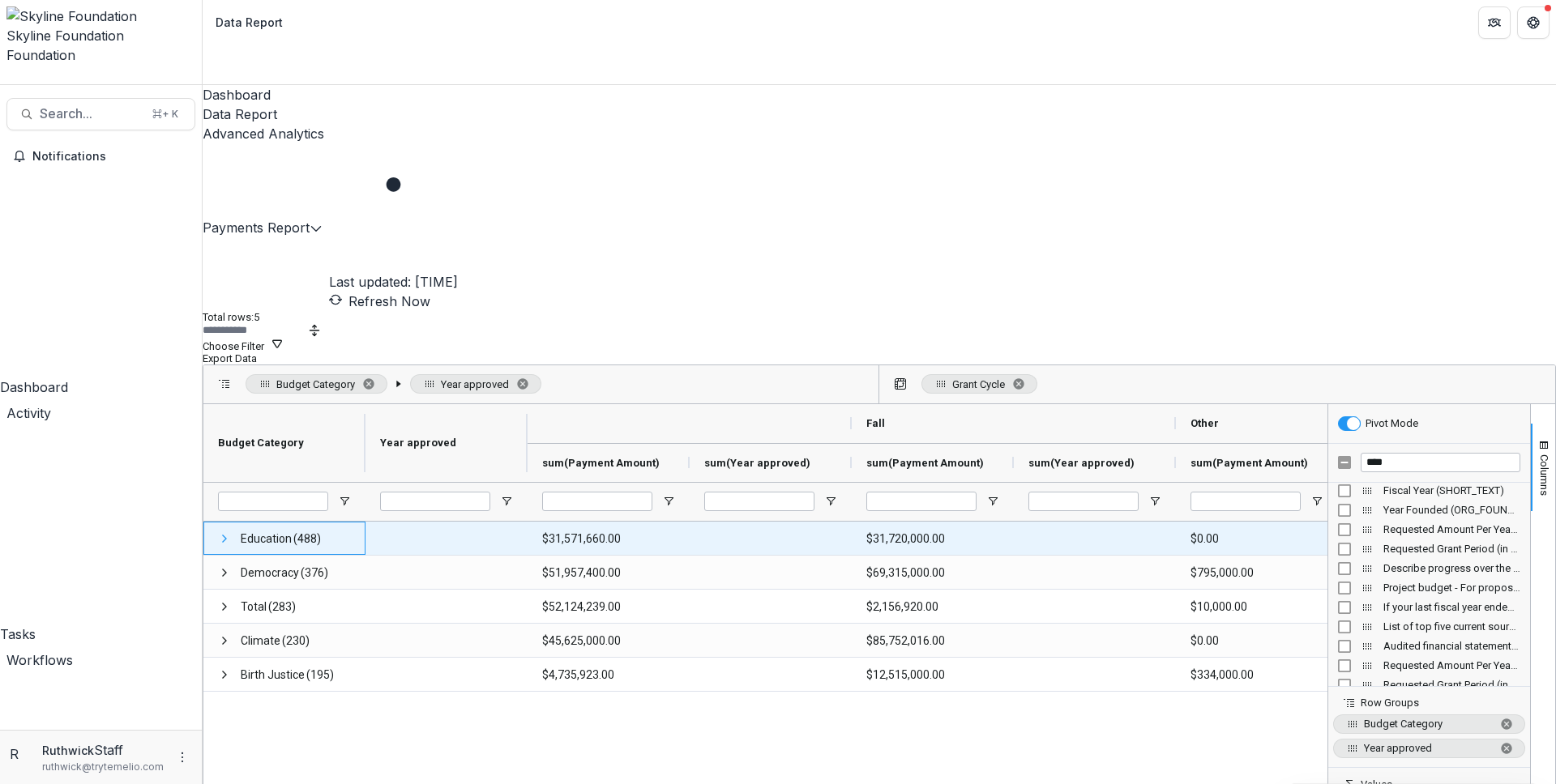 click at bounding box center (224, 539) 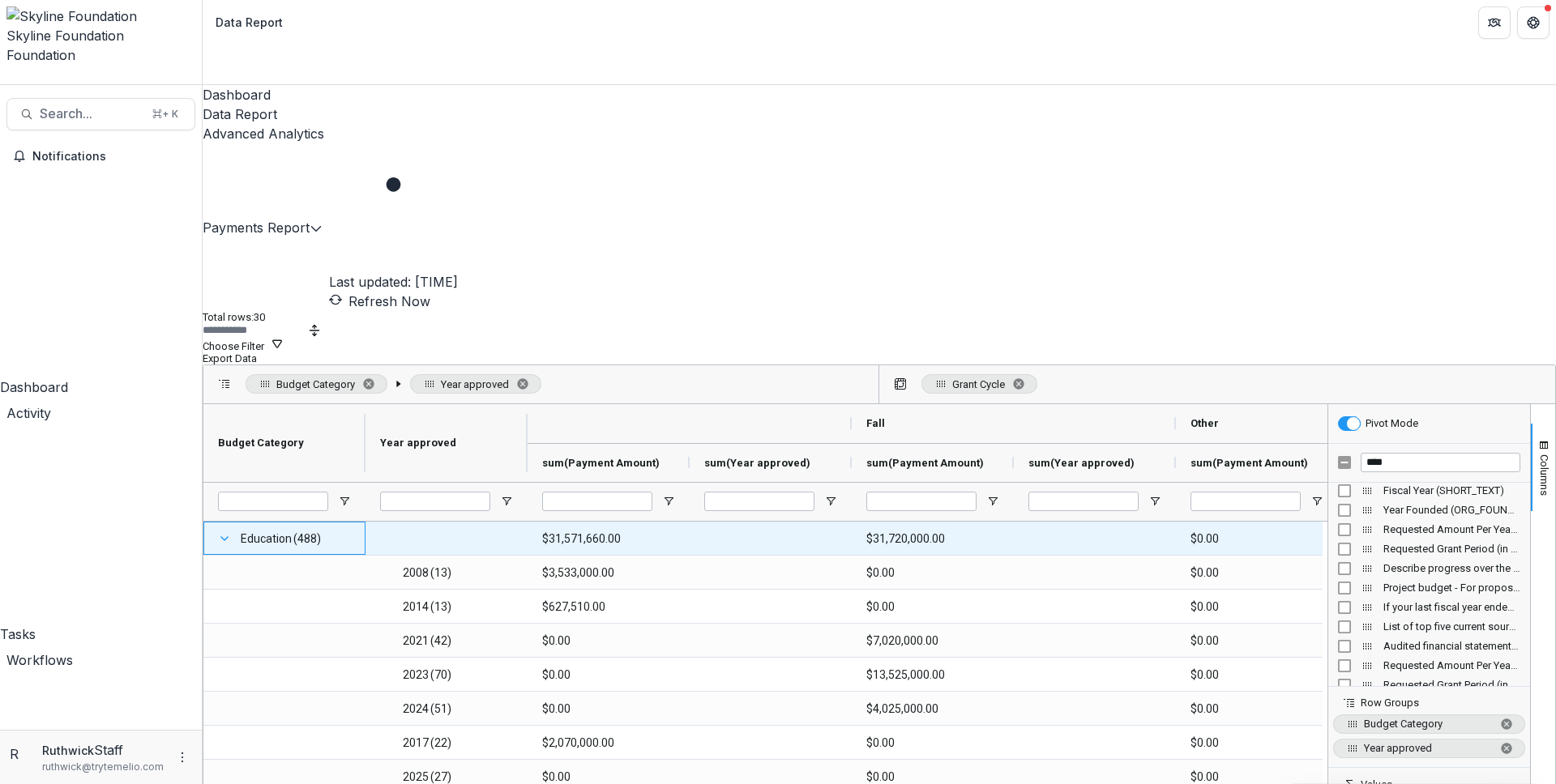 click at bounding box center (224, 539) 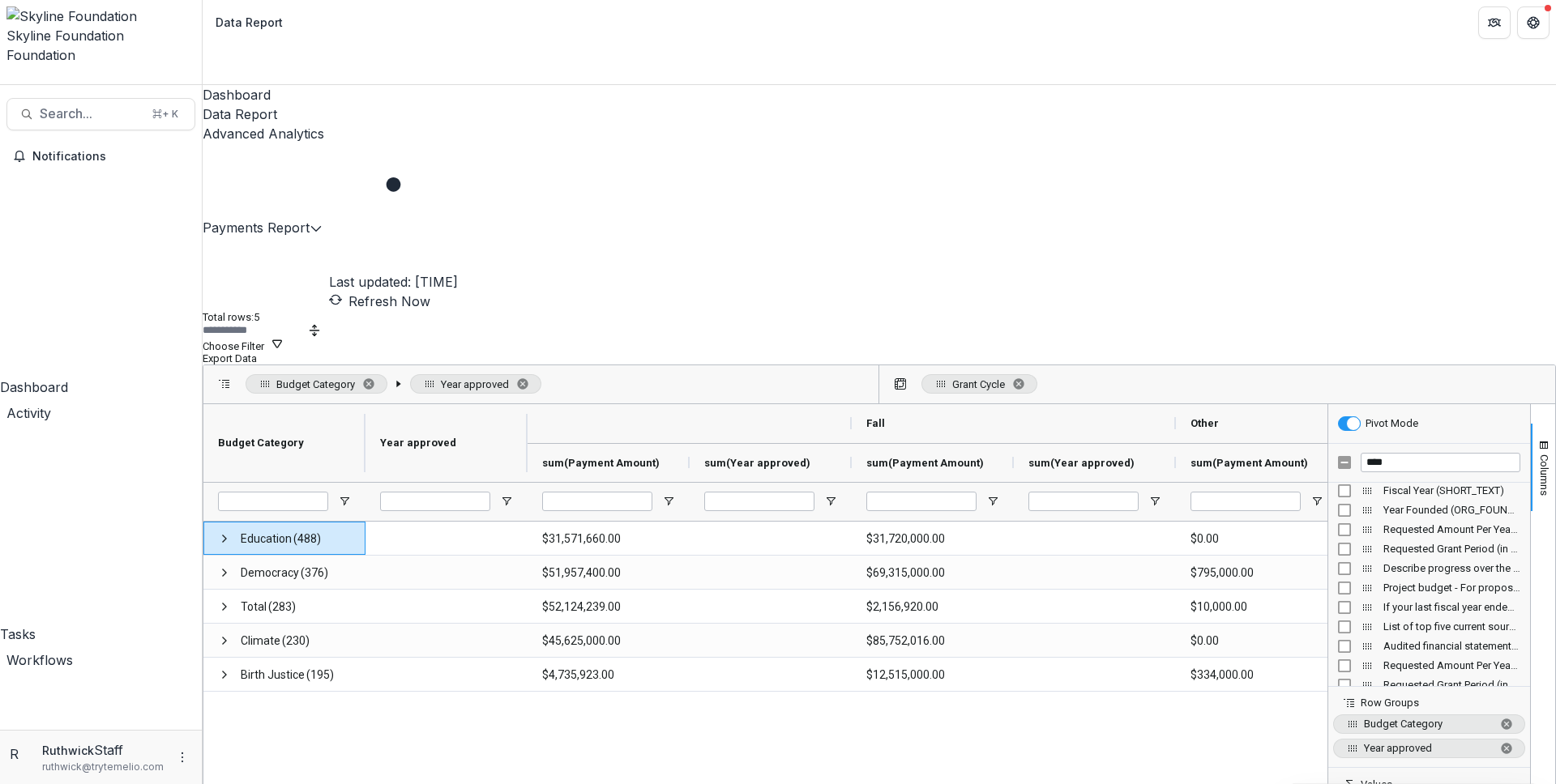drag, startPoint x: 489, startPoint y: 181, endPoint x: 327, endPoint y: 186, distance: 162.07714 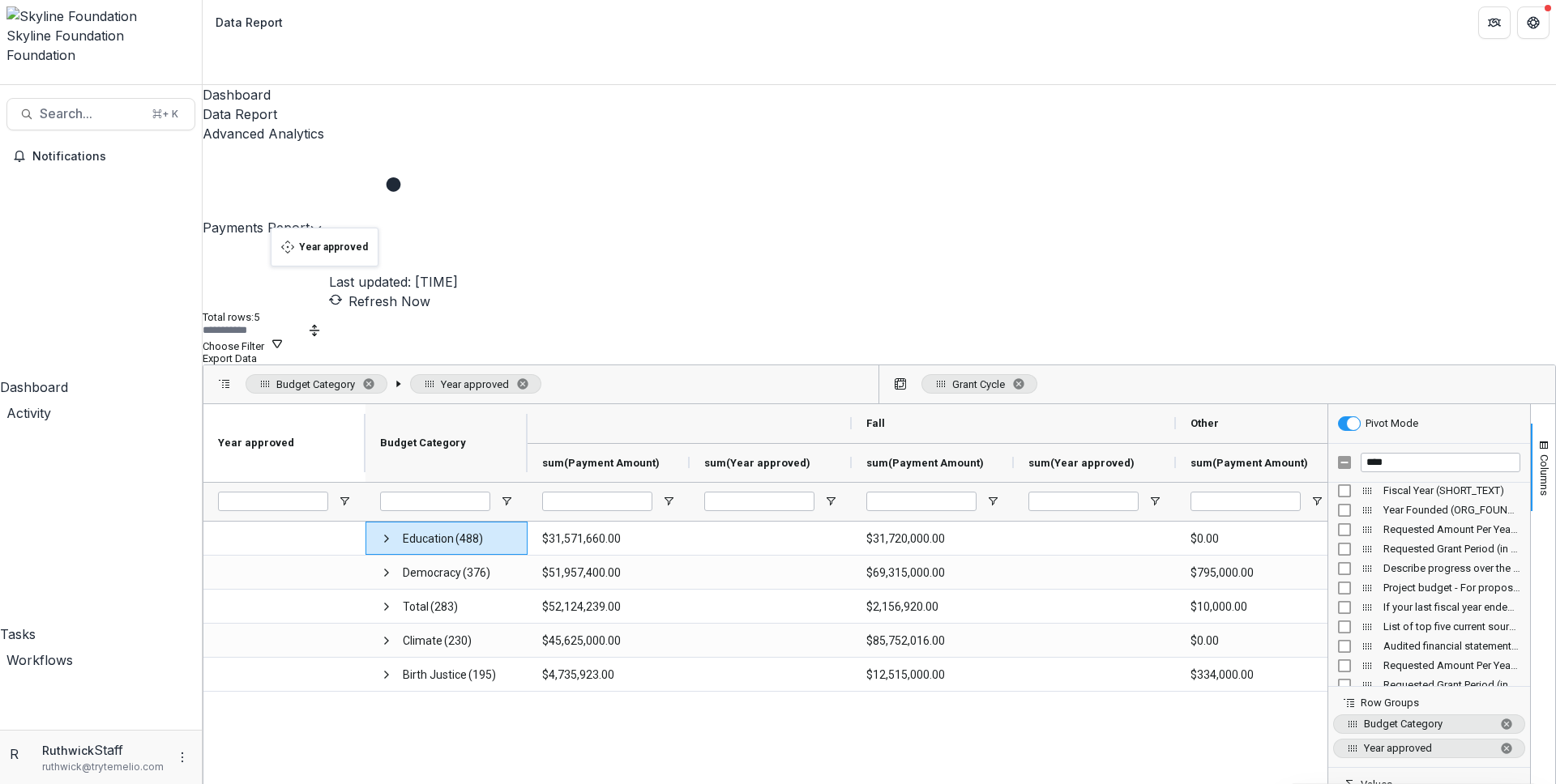 drag, startPoint x: 425, startPoint y: 237, endPoint x: 282, endPoint y: 237, distance: 143 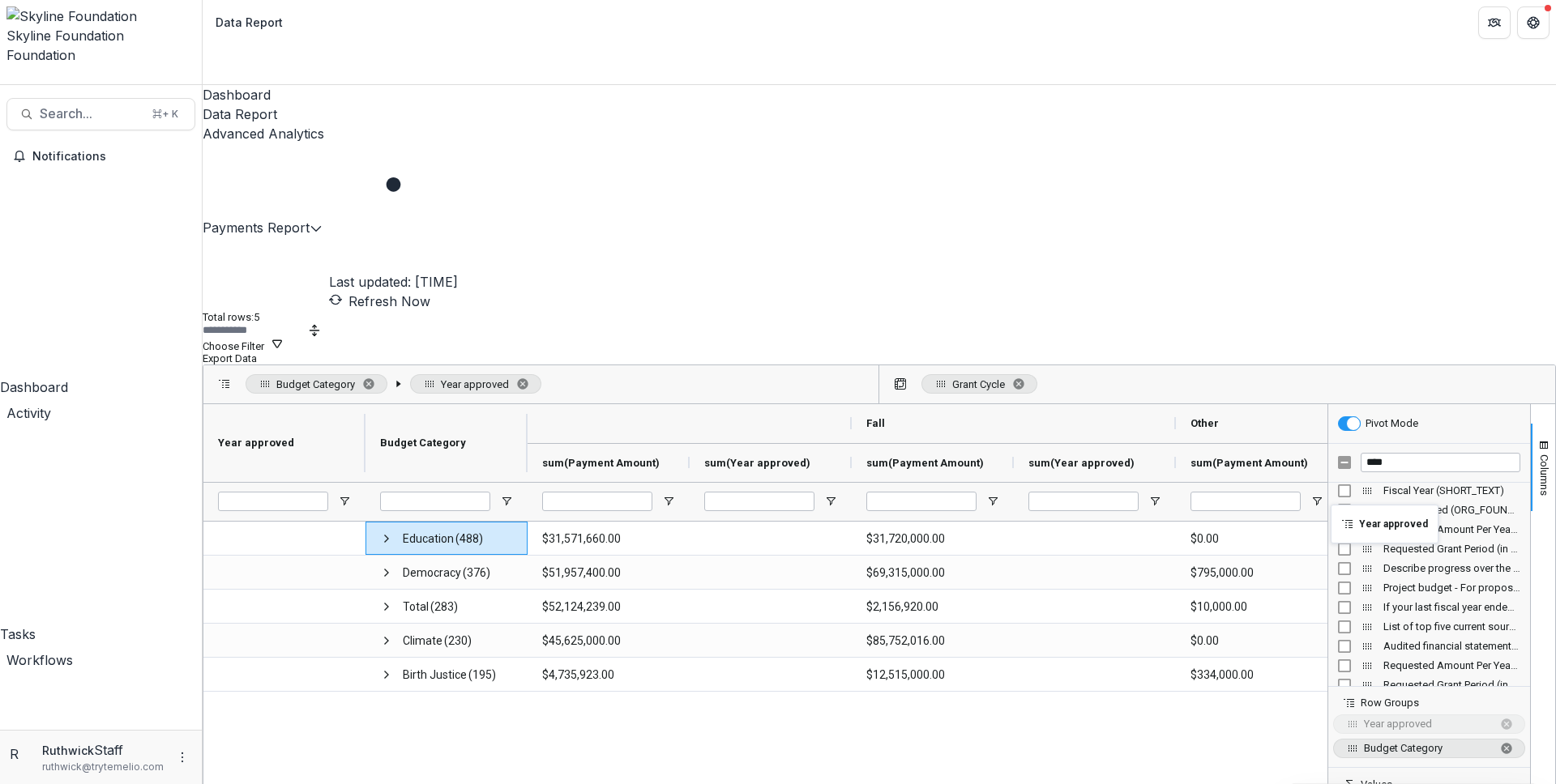 drag, startPoint x: 1340, startPoint y: 547, endPoint x: 1339, endPoint y: 514, distance: 33.015148 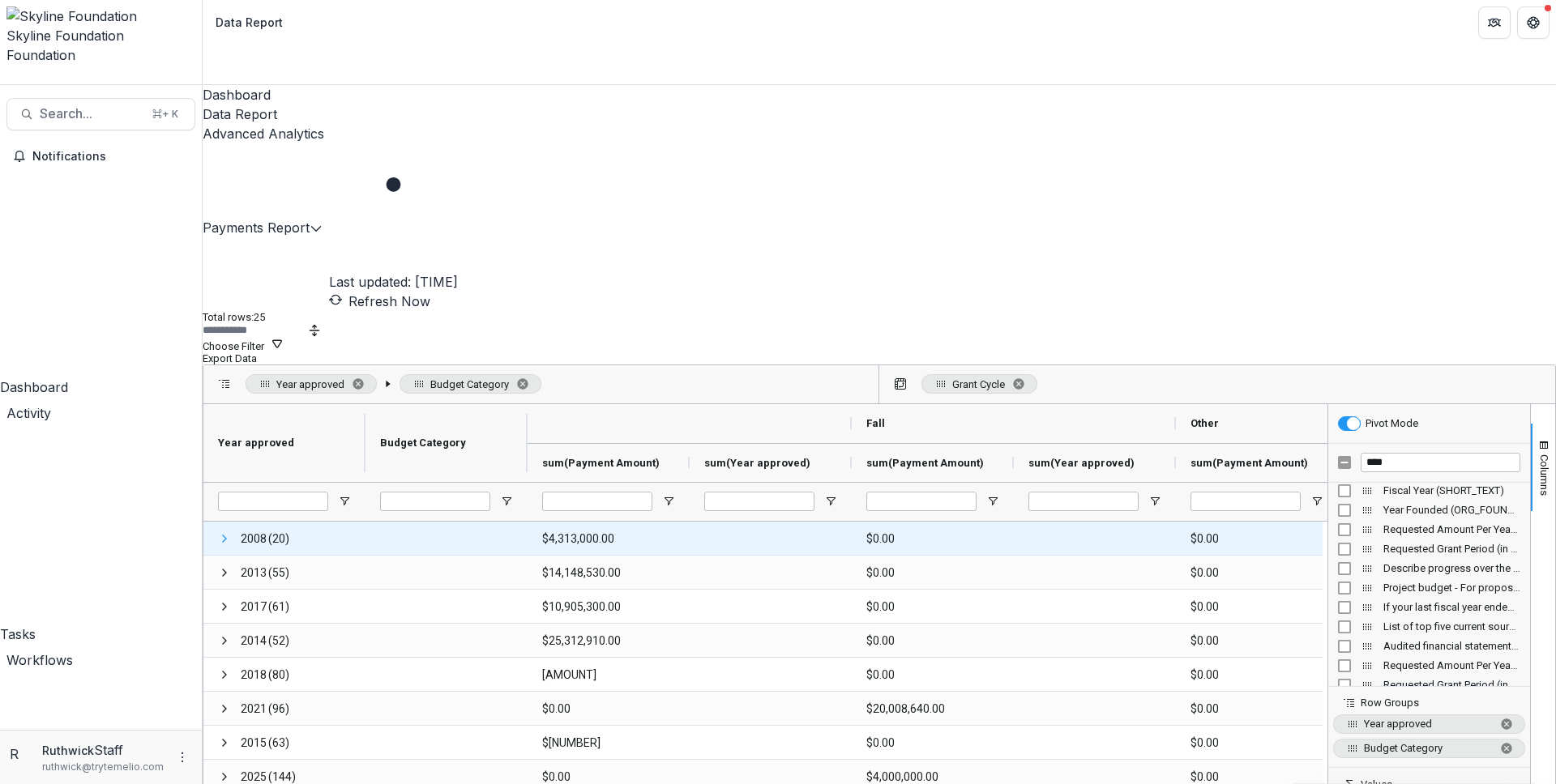click at bounding box center [224, 539] 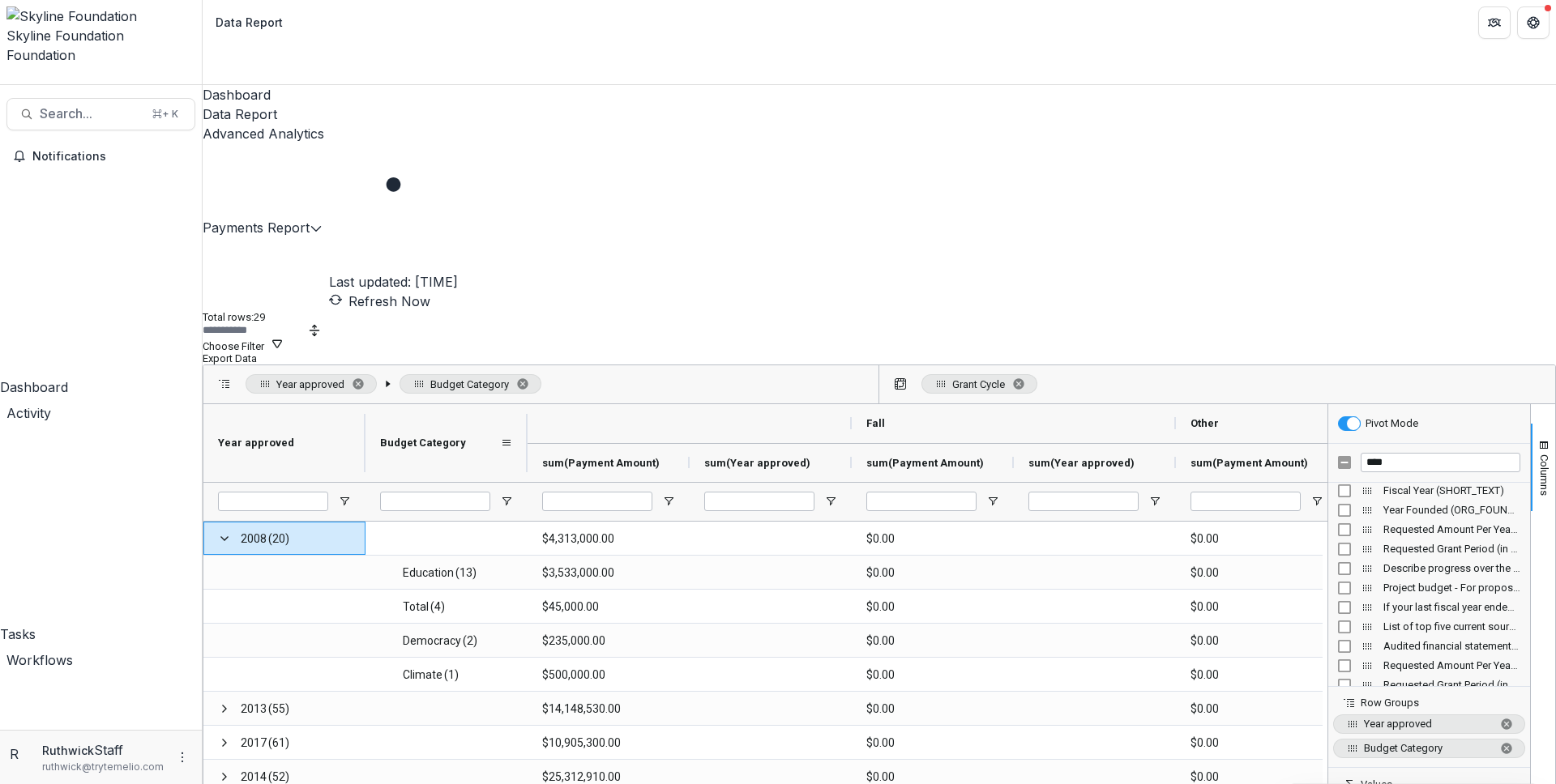 click on "Budget Category" at bounding box center (447, 443) 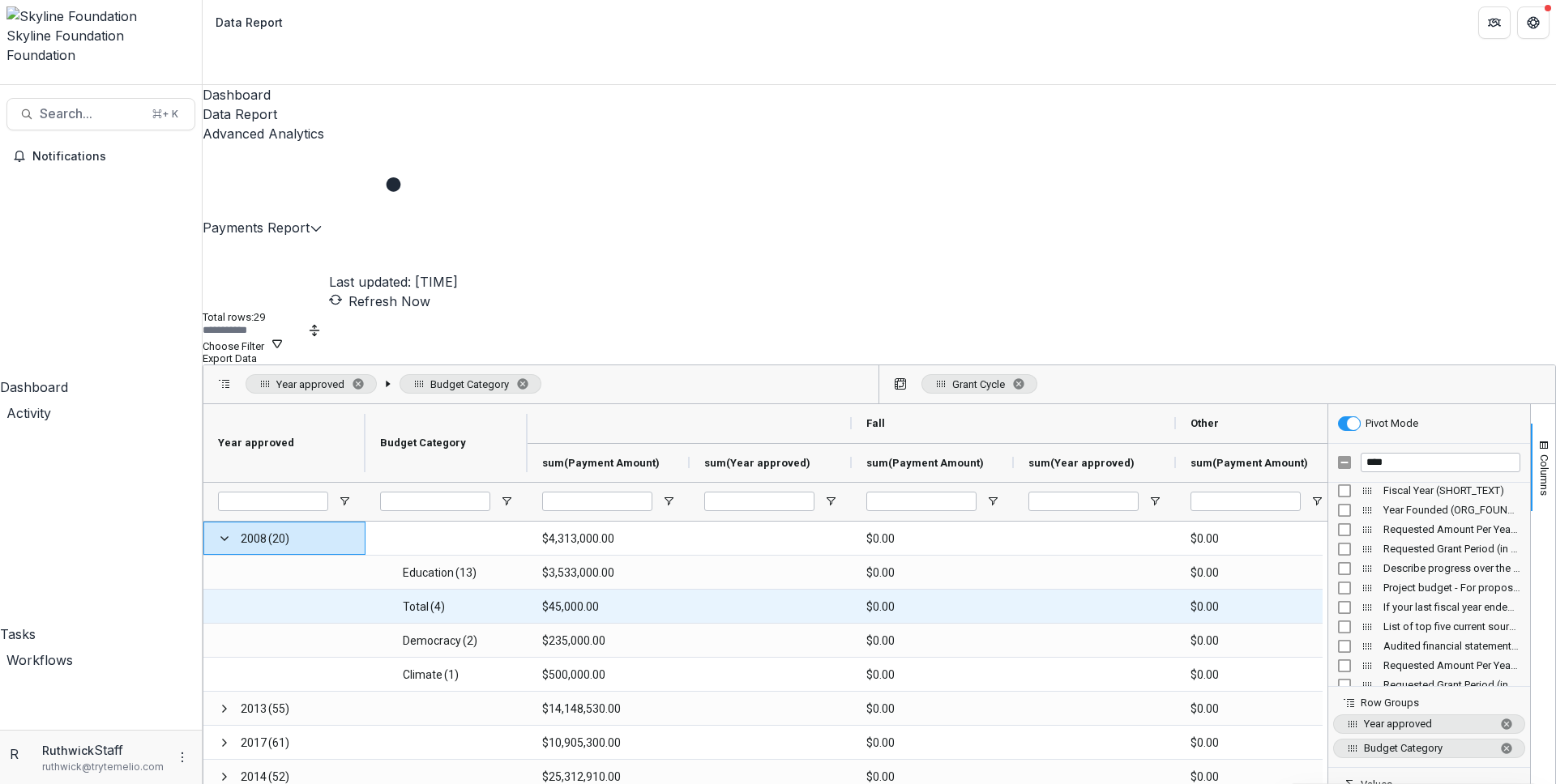 scroll, scrollTop: 0, scrollLeft: 91, axis: horizontal 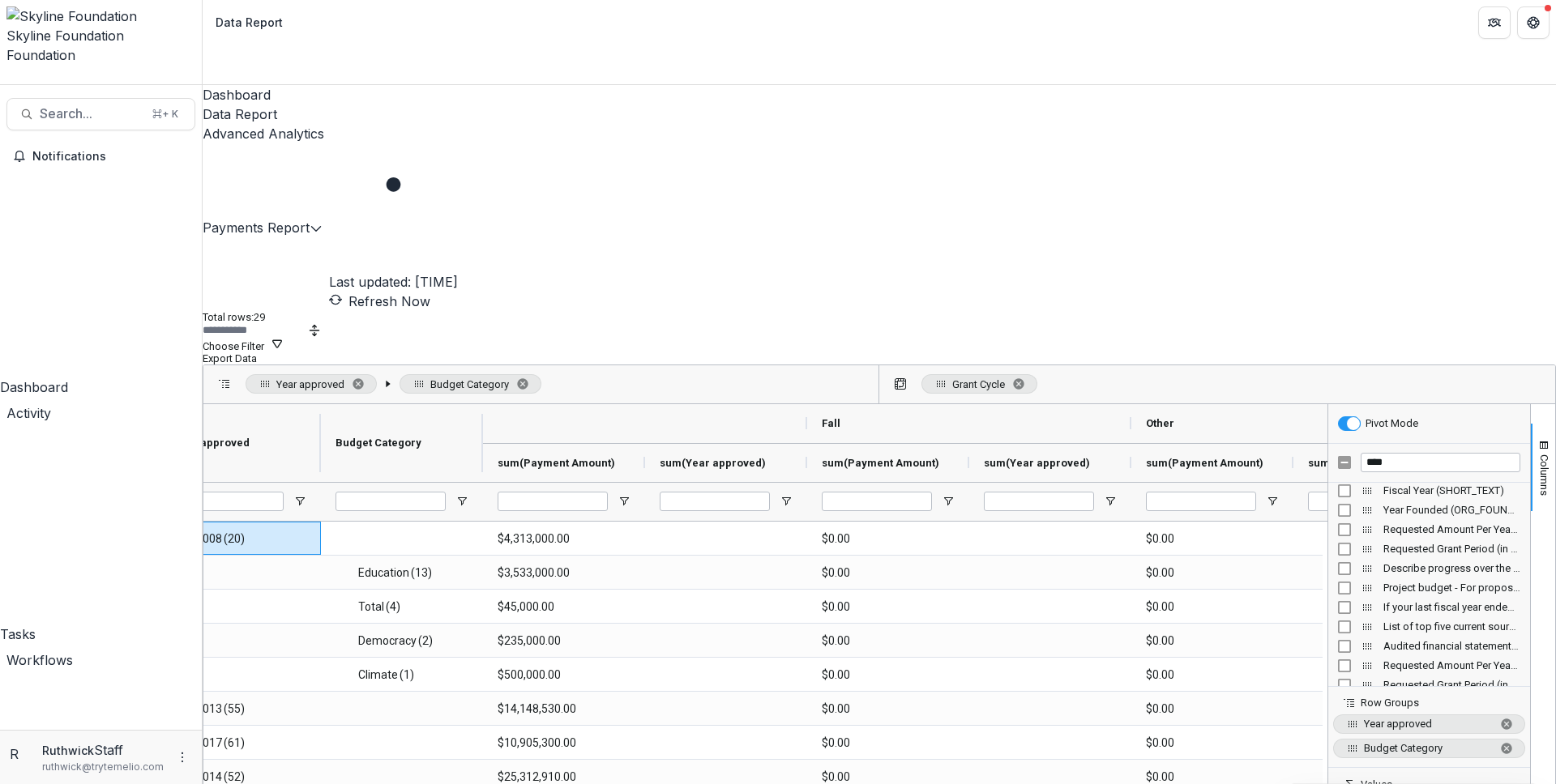 click at bounding box center [1507, 829] 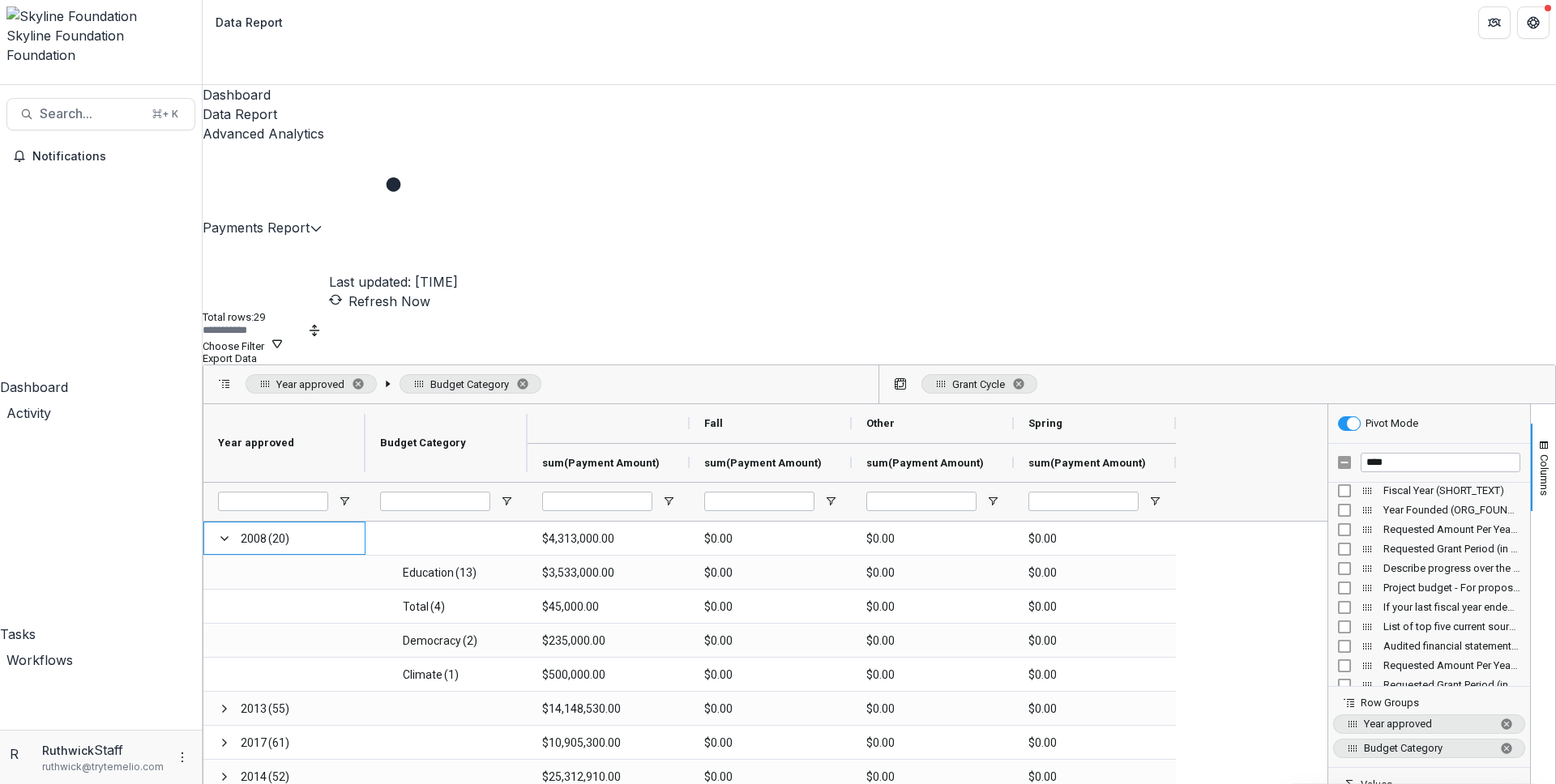 scroll, scrollTop: 0, scrollLeft: 0, axis: both 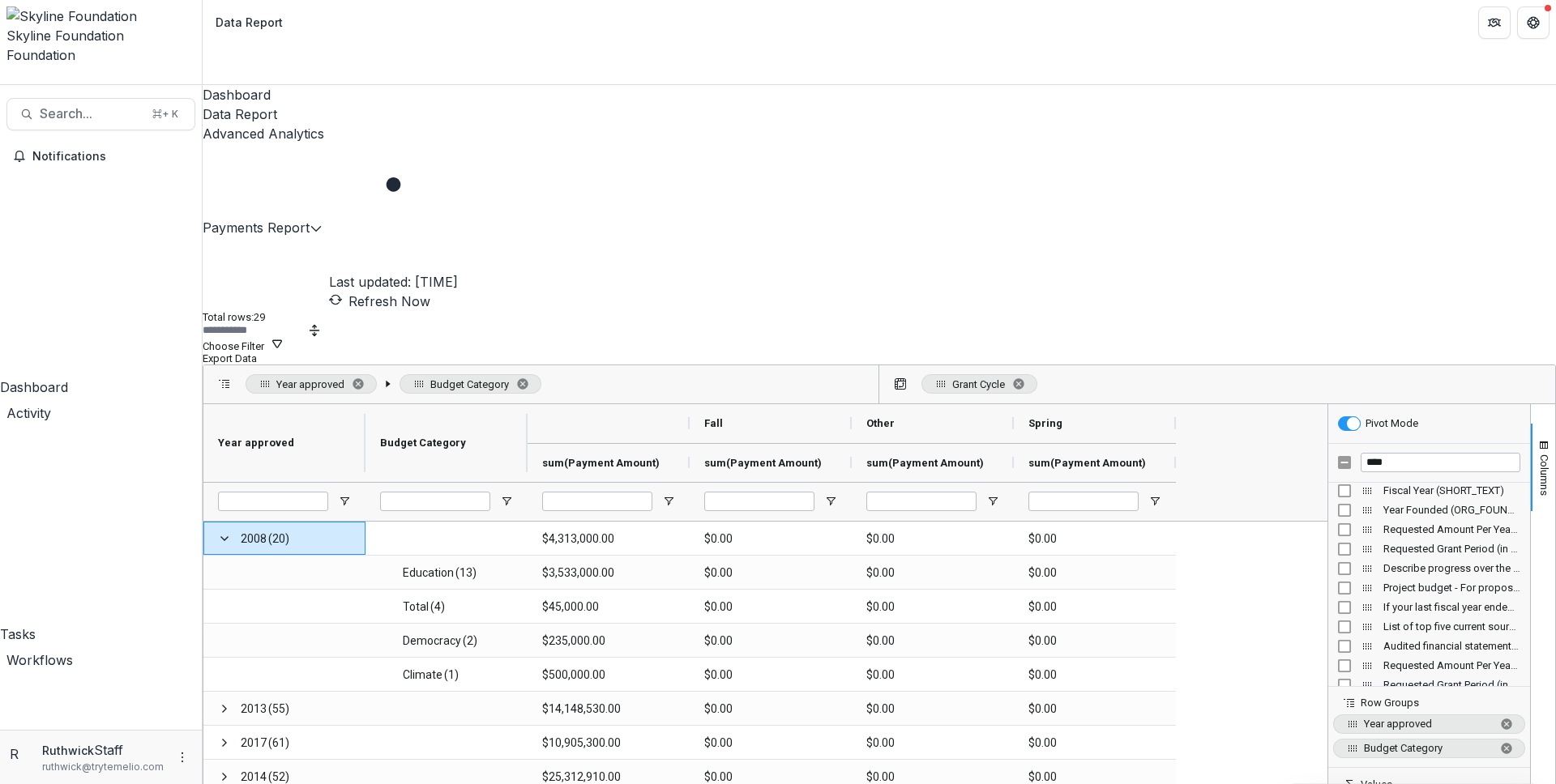 click on "Choose Filter" at bounding box center (243, 344) 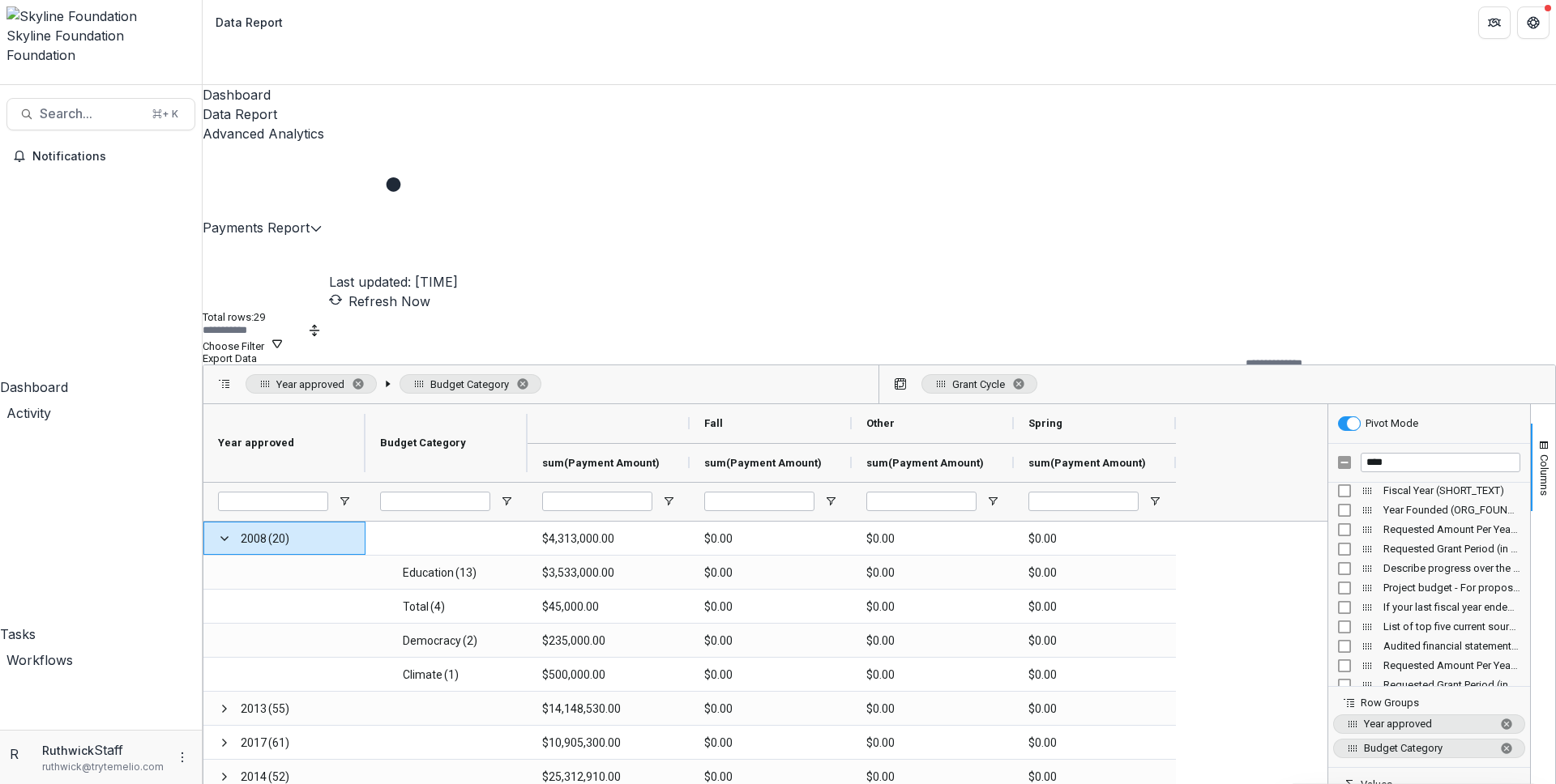 click on "Team Filters" at bounding box center (1344, 375) 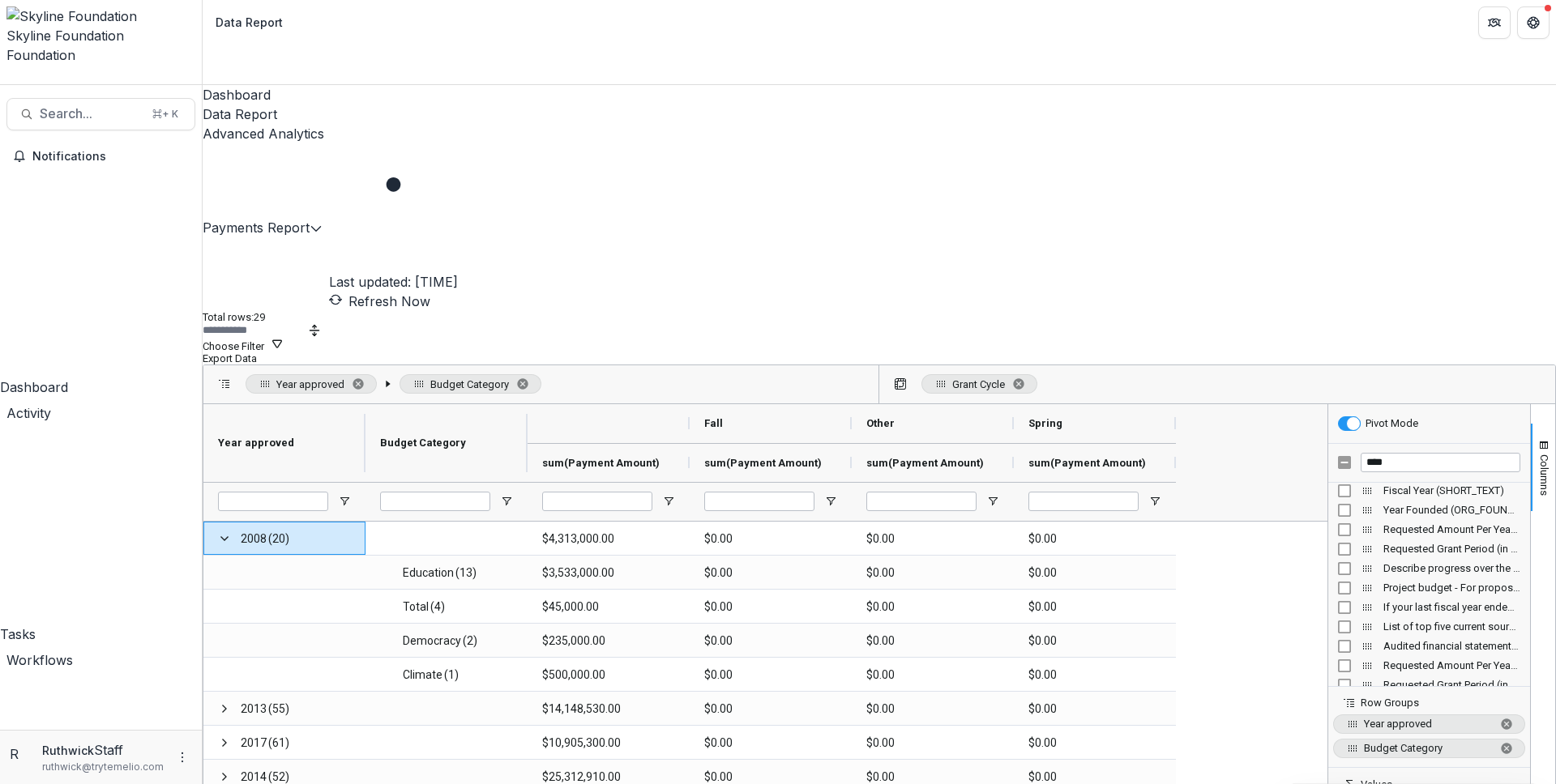 click on "Payments Report Last updated: 12:13 PM Refresh Now Total rows:  29 Choose Filter Personal Filters Team Filters Temelio Filters No  personal  filters found. Add Personal Filter Filter 15  (Full Grants Contact List) SKY_Program Contacts_LD  (Full Grants Contact List) 2024 Climate Grantees  (Payments Report) Birth Justice Payments History  (Payments Report) Climate Payments Filter  (Payments Report) GM - Payments Due   (Payments Report) GM for PFS_MT Payment Request  (Payments Report) GM for PFS_Payment Confirmation_Paid & Scheduled  (Payments Report) GM_Payment_Monthly Reconciliations_accounting  (Payments Report) GM_Payments by program_Full data_  (Payments Report) Grants Schedule Base  (Payments Report) KC payments experiment  (Payments Report) LD_V2 All active grants  (Payments Report) Sample filter 2.10  (Payments Report) SKY_Grant Pledge Payments  (Payments Report) SKY_Paid grants List  (Payments Report) 2025 Fall Grants  (Proposals Report (All Data)) BJ SP   (Proposals Report (All Data))  (Reporting Data)" at bounding box center (879, 510) 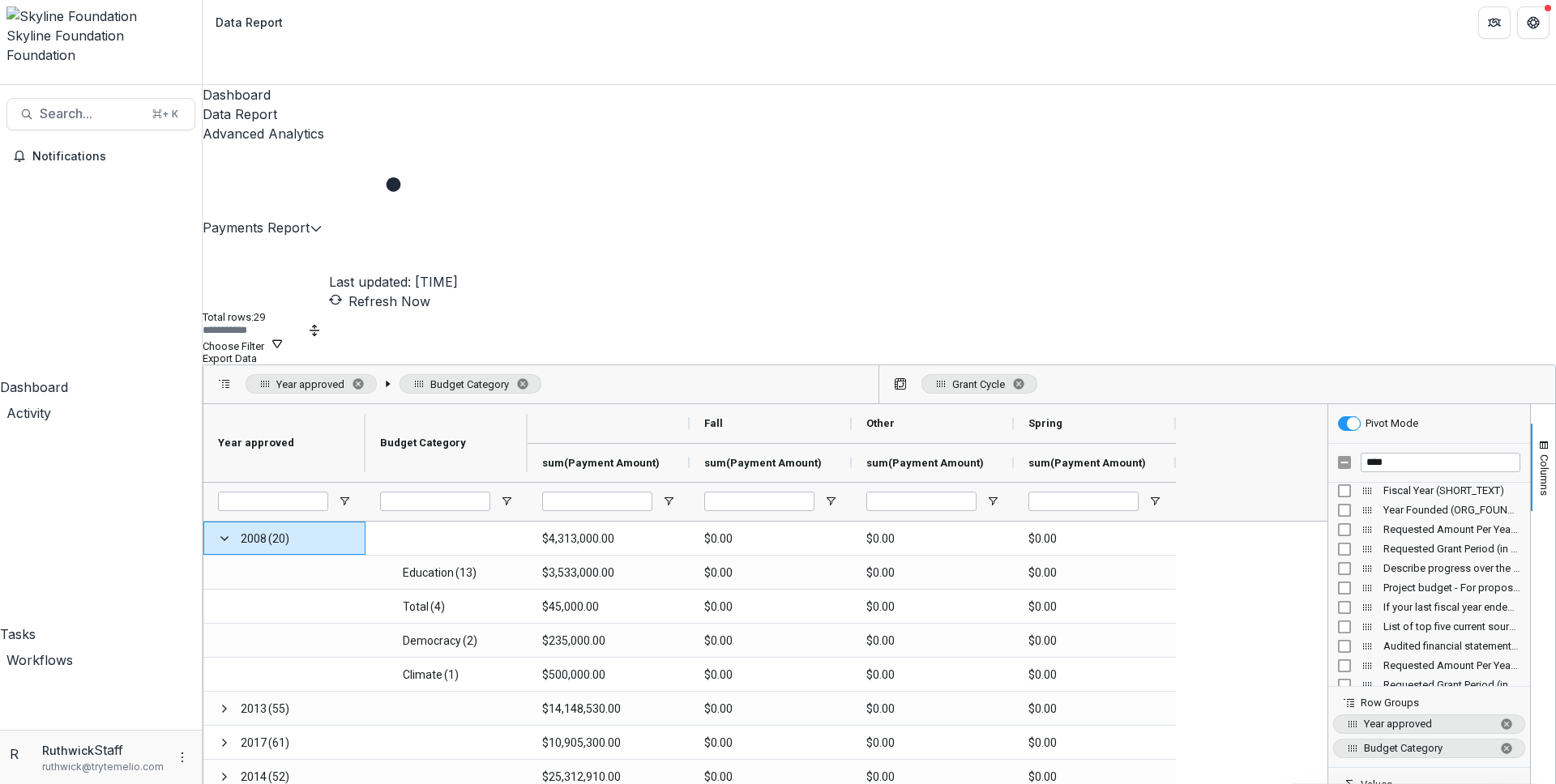 click on "Payments Report Last updated: 12:13 PM Refresh Now Total rows:  29 Choose Filter Personal Filters Team Filters Temelio Filters No  personal  filters found. Add Personal Filter Filter 15  (Full Grants Contact List) SKY_Program Contacts_LD  (Full Grants Contact List) 2024 Climate Grantees  (Payments Report) Birth Justice Payments History  (Payments Report) Climate Payments Filter  (Payments Report) GM - Payments Due   (Payments Report) GM for PFS_MT Payment Request  (Payments Report) GM for PFS_Payment Confirmation_Paid & Scheduled  (Payments Report) GM_Payment_Monthly Reconciliations_accounting  (Payments Report) GM_Payments by program_Full data_  (Payments Report) Grants Schedule Base  (Payments Report) KC payments experiment  (Payments Report) LD_V2 All active grants  (Payments Report) Sample filter 2.10  (Payments Report) SKY_Grant Pledge Payments  (Payments Report) SKY_Paid grants List  (Payments Report) 2025 Fall Grants  (Proposals Report (All Data)) BJ SP   (Proposals Report (All Data))  (Reporting Data)" at bounding box center [879, 510] 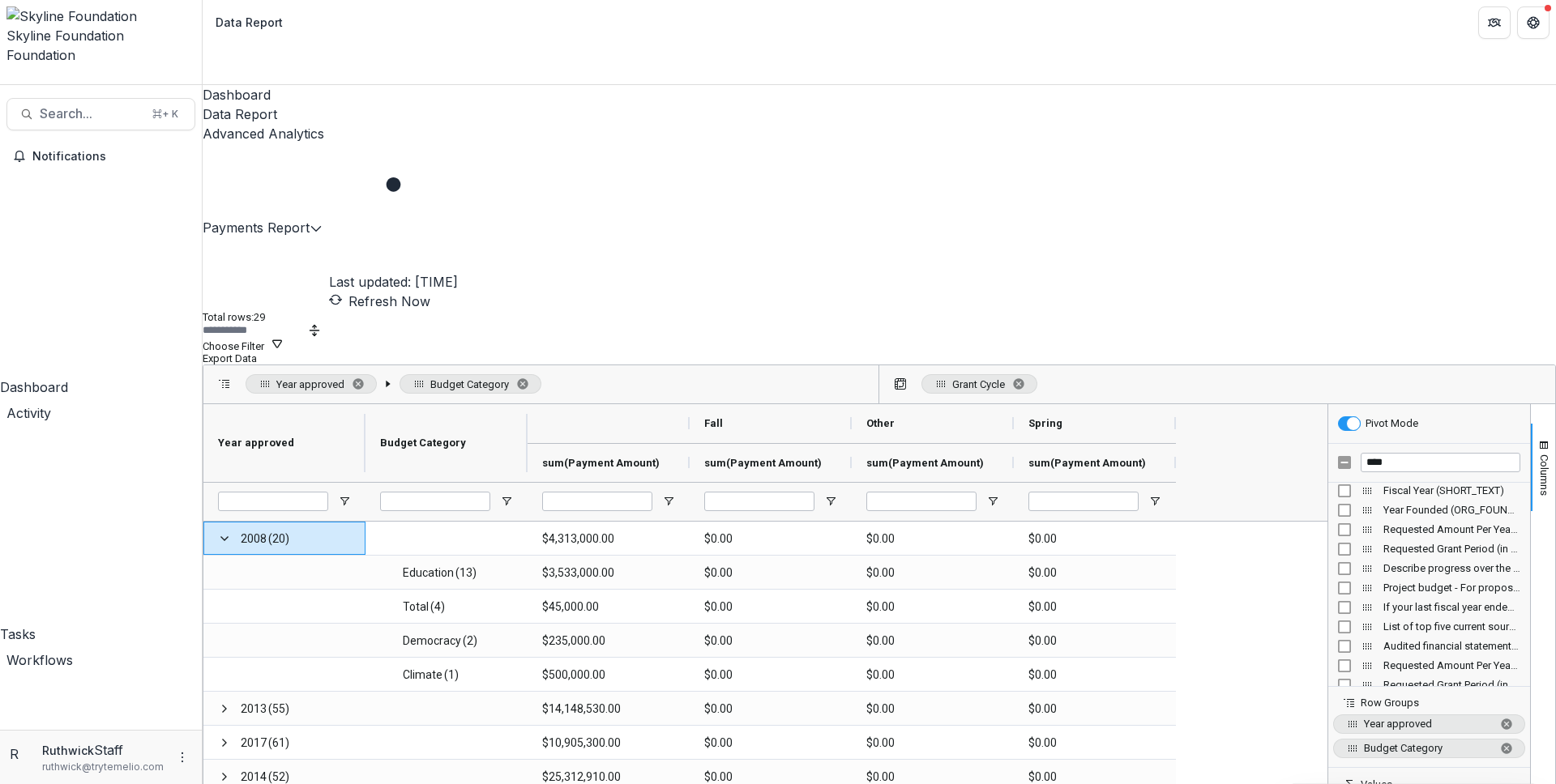 click on "Add Team Filter" at bounding box center (-5224, 7238) 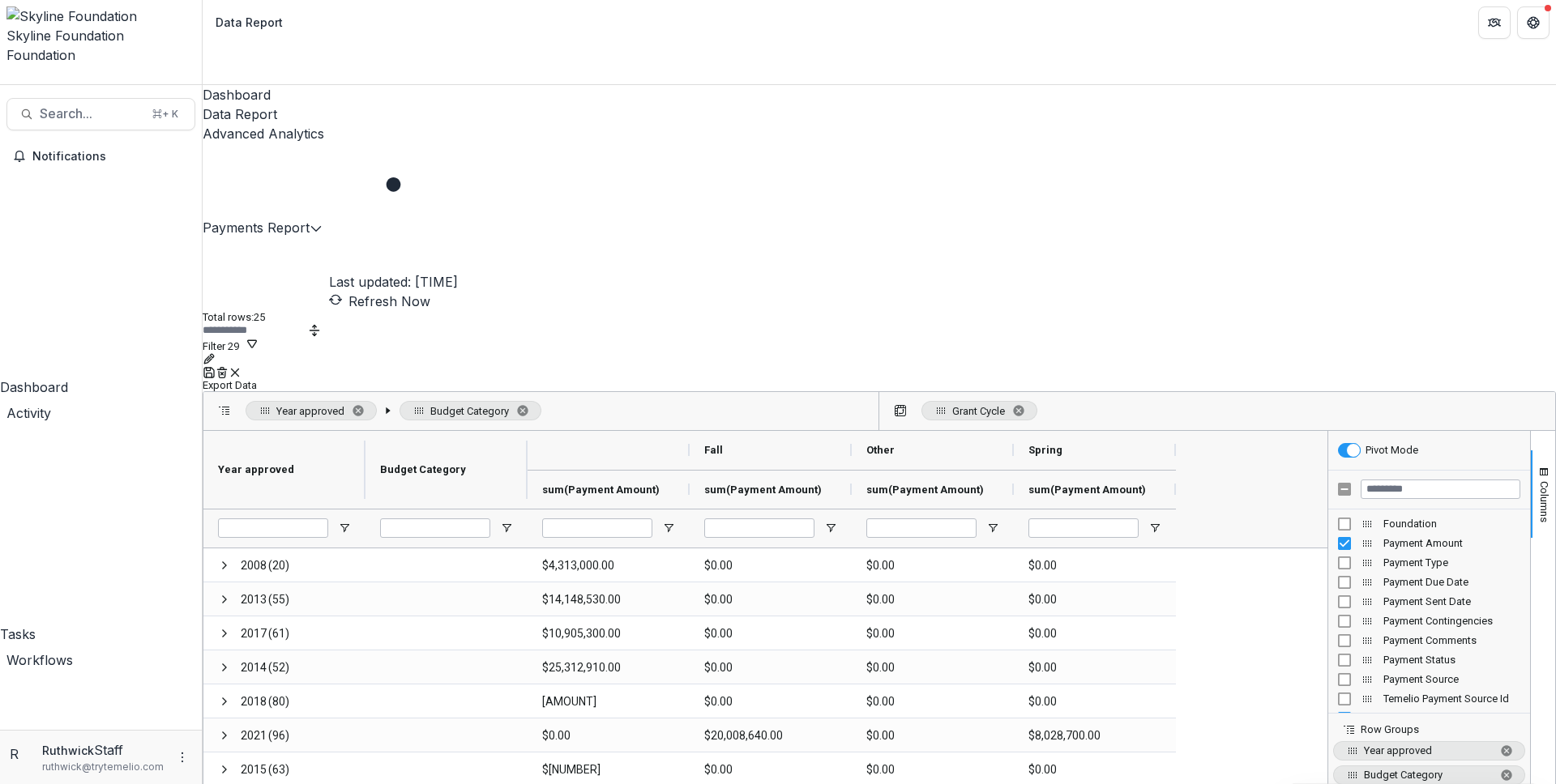 click on "Filter 29" at bounding box center (230, 344) 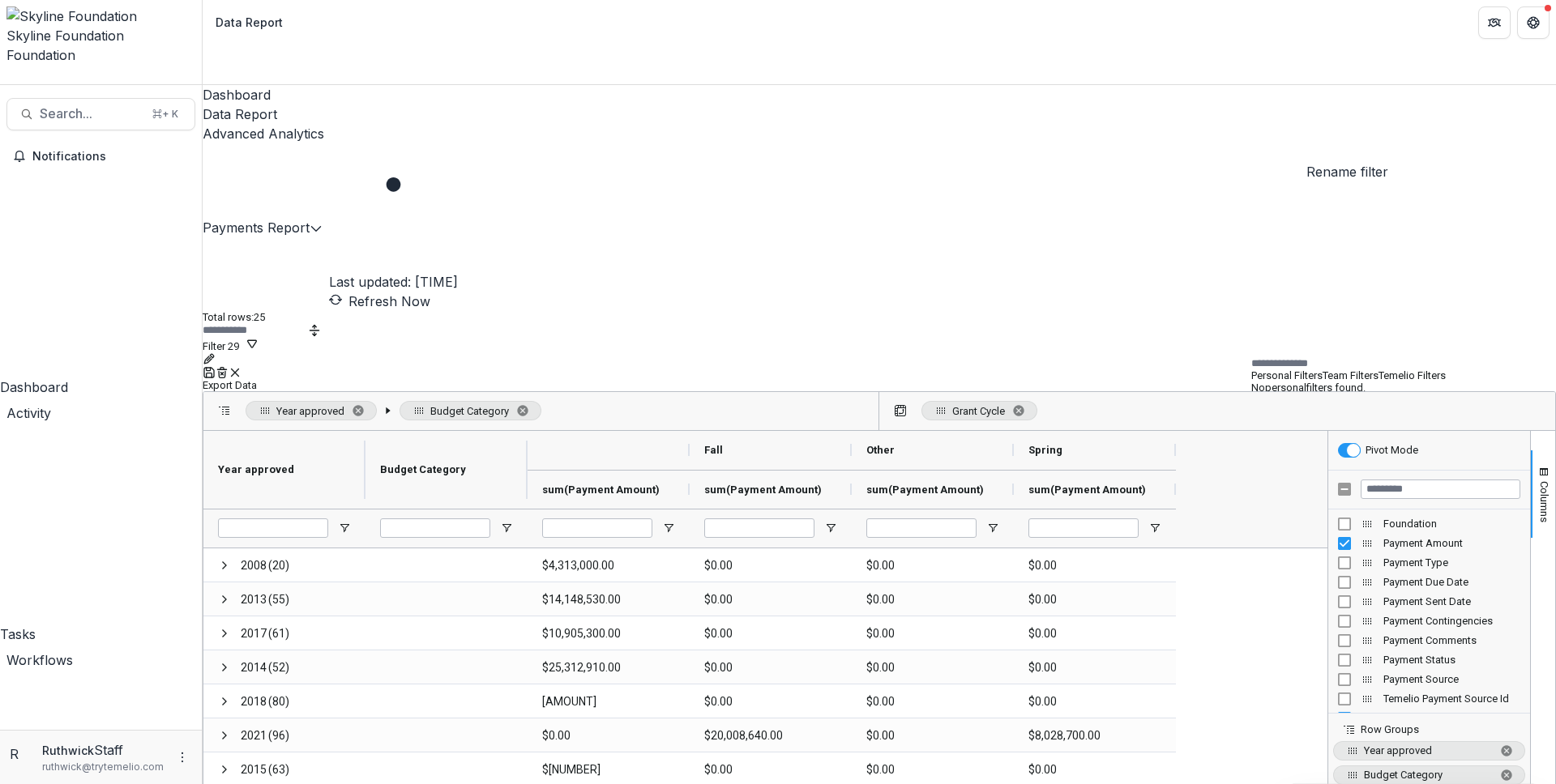 click 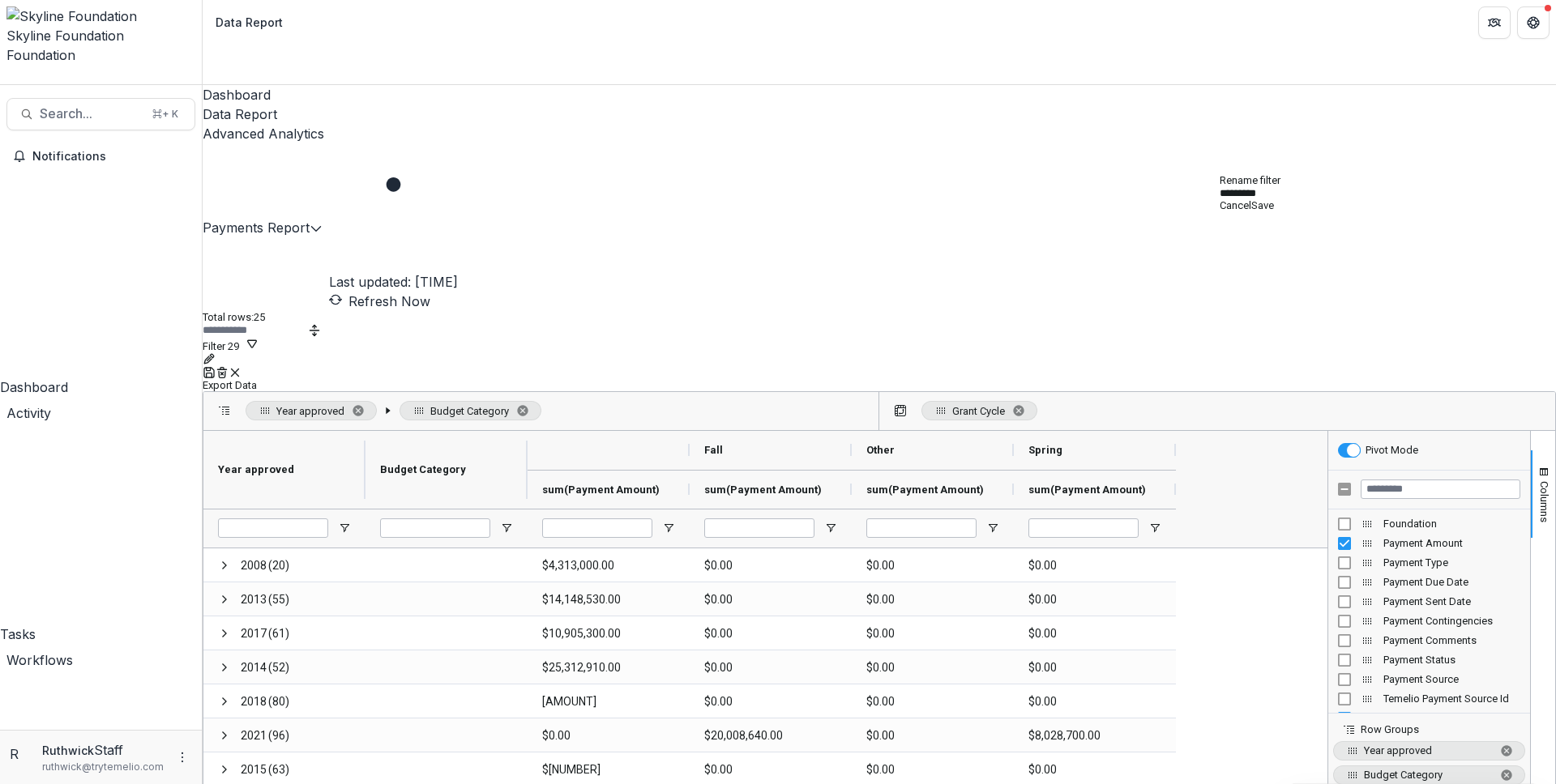 click on "*********" at bounding box center [1272, 194] 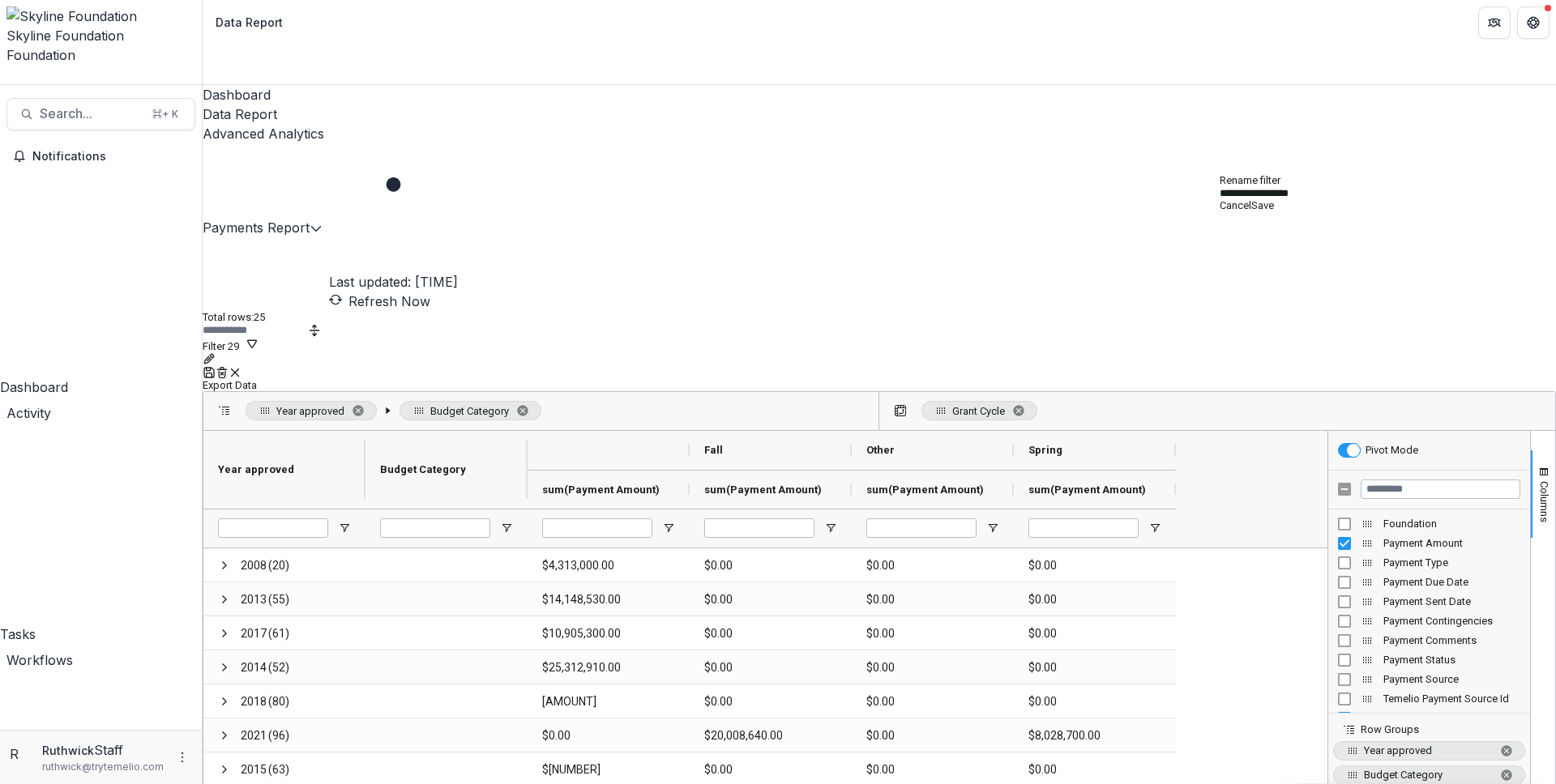 type on "**********" 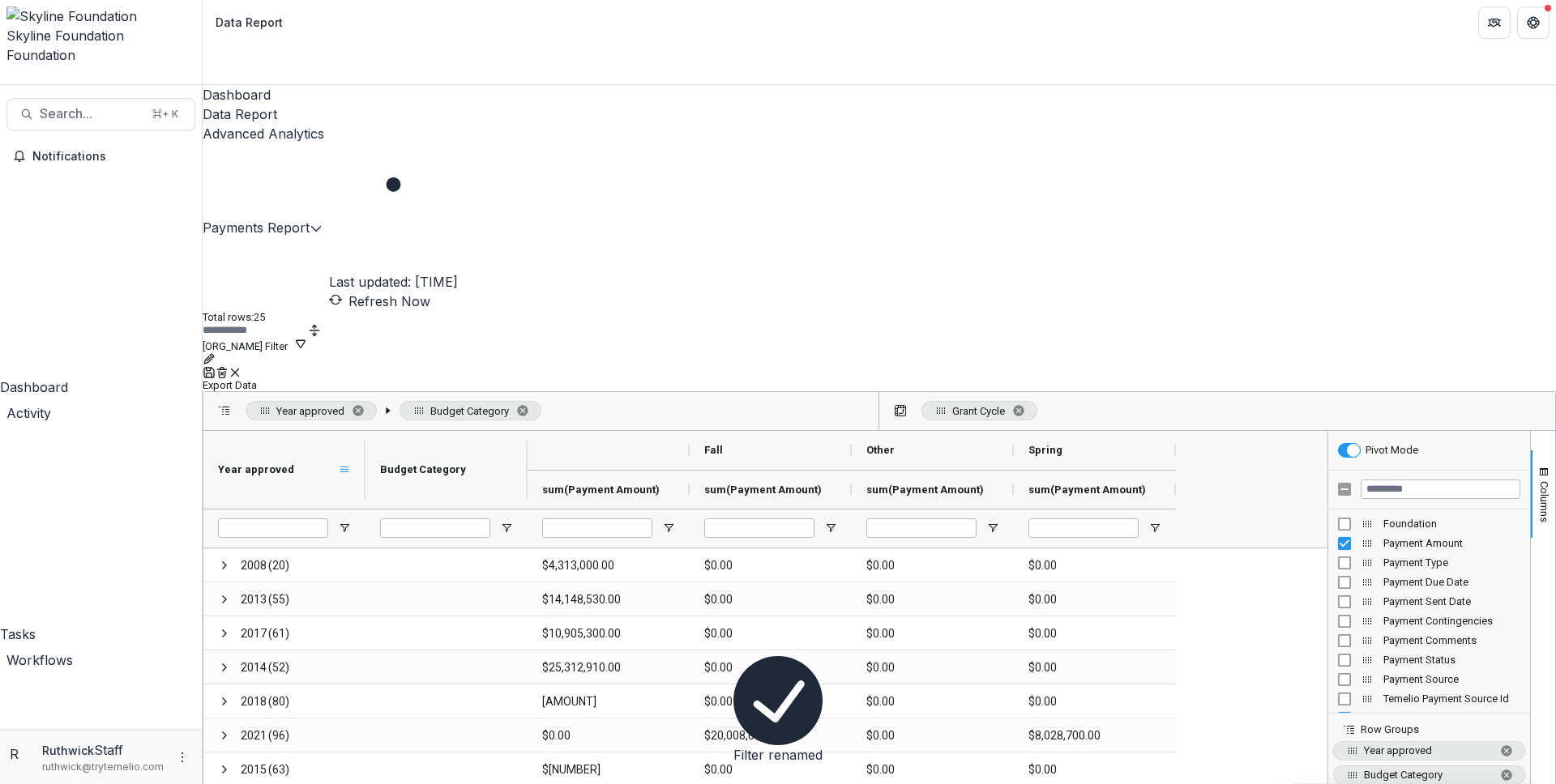 click at bounding box center [344, 470] 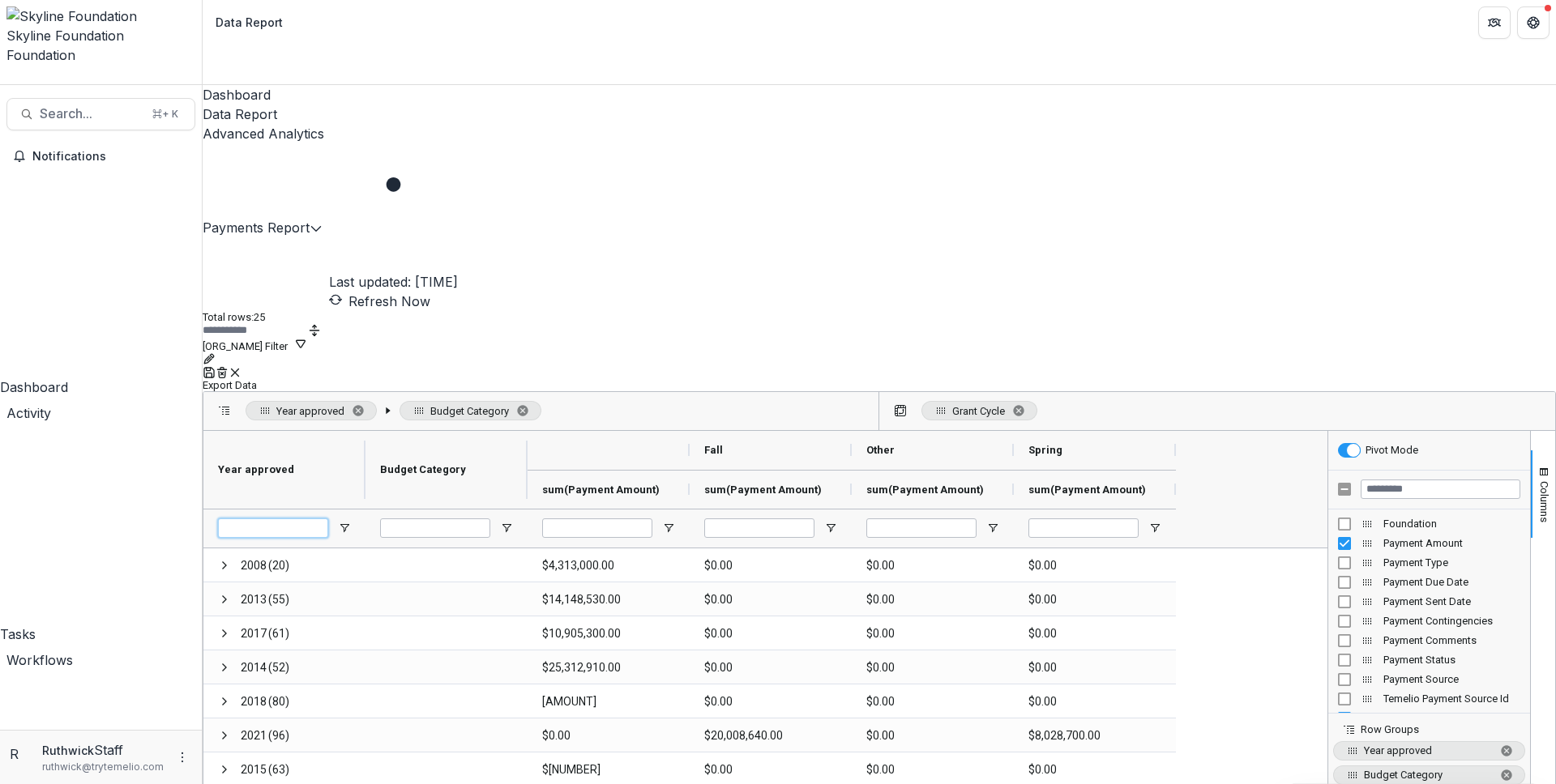 click at bounding box center [273, 528] 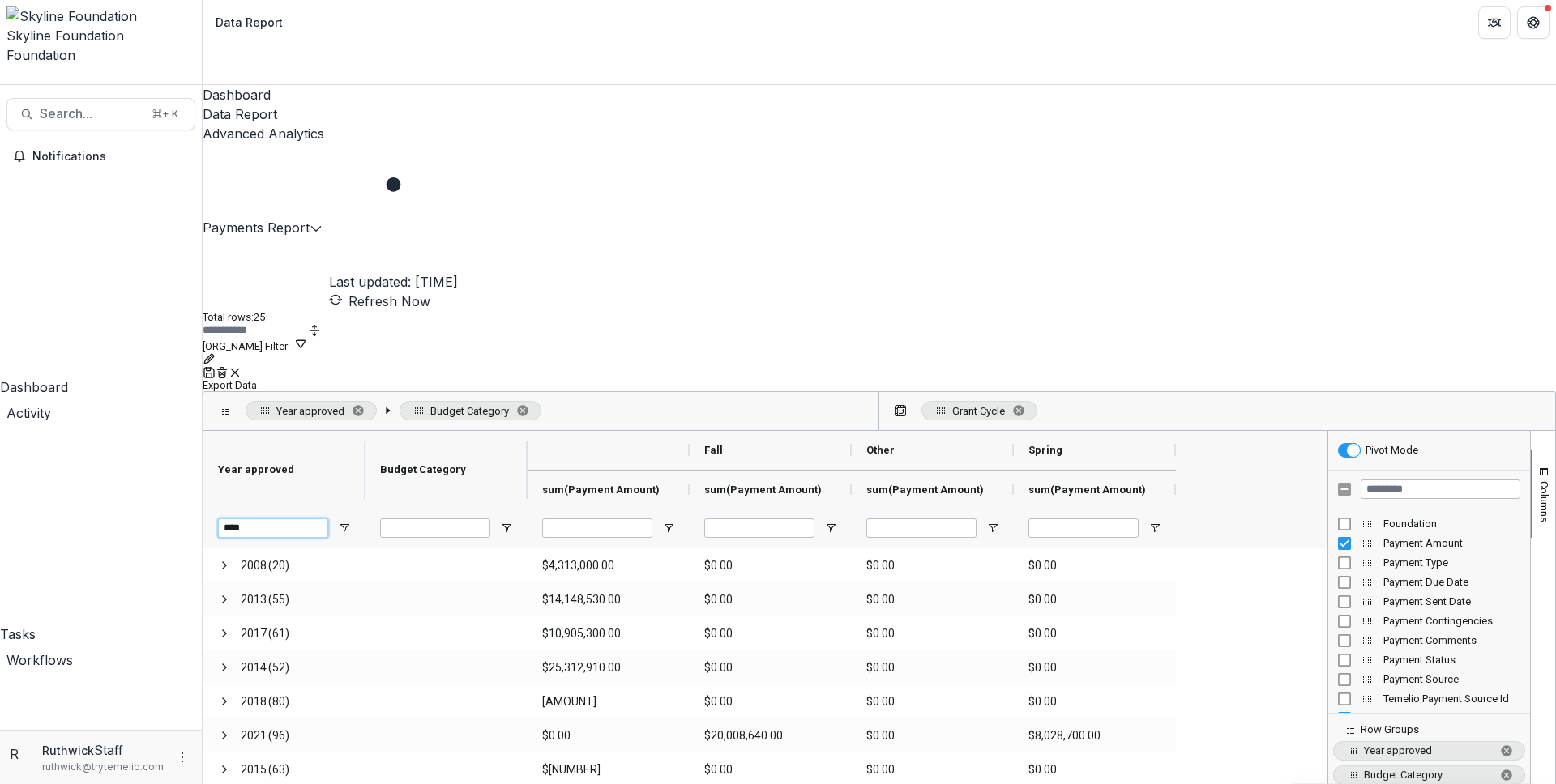 type on "****" 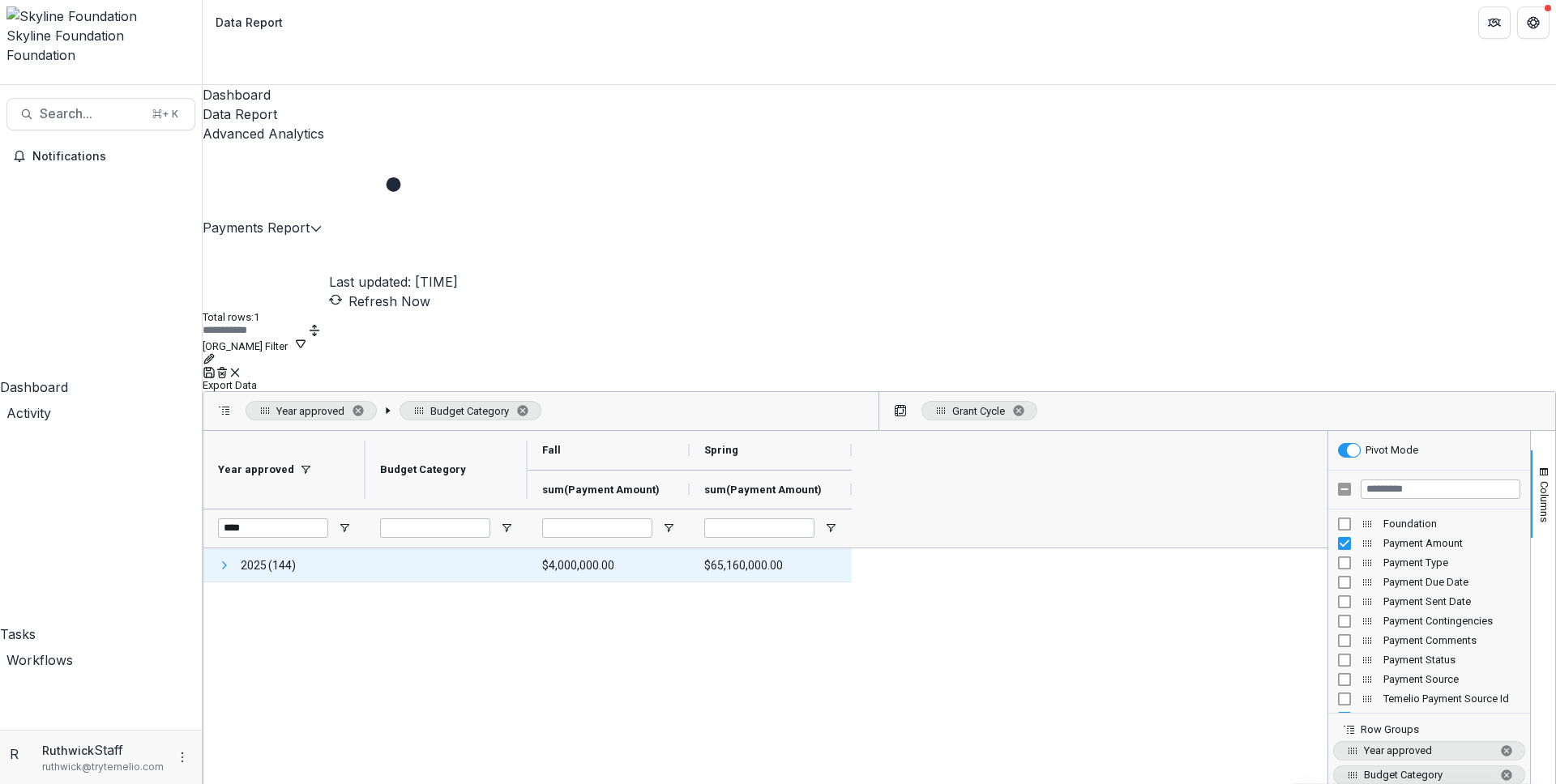 click at bounding box center [224, 565] 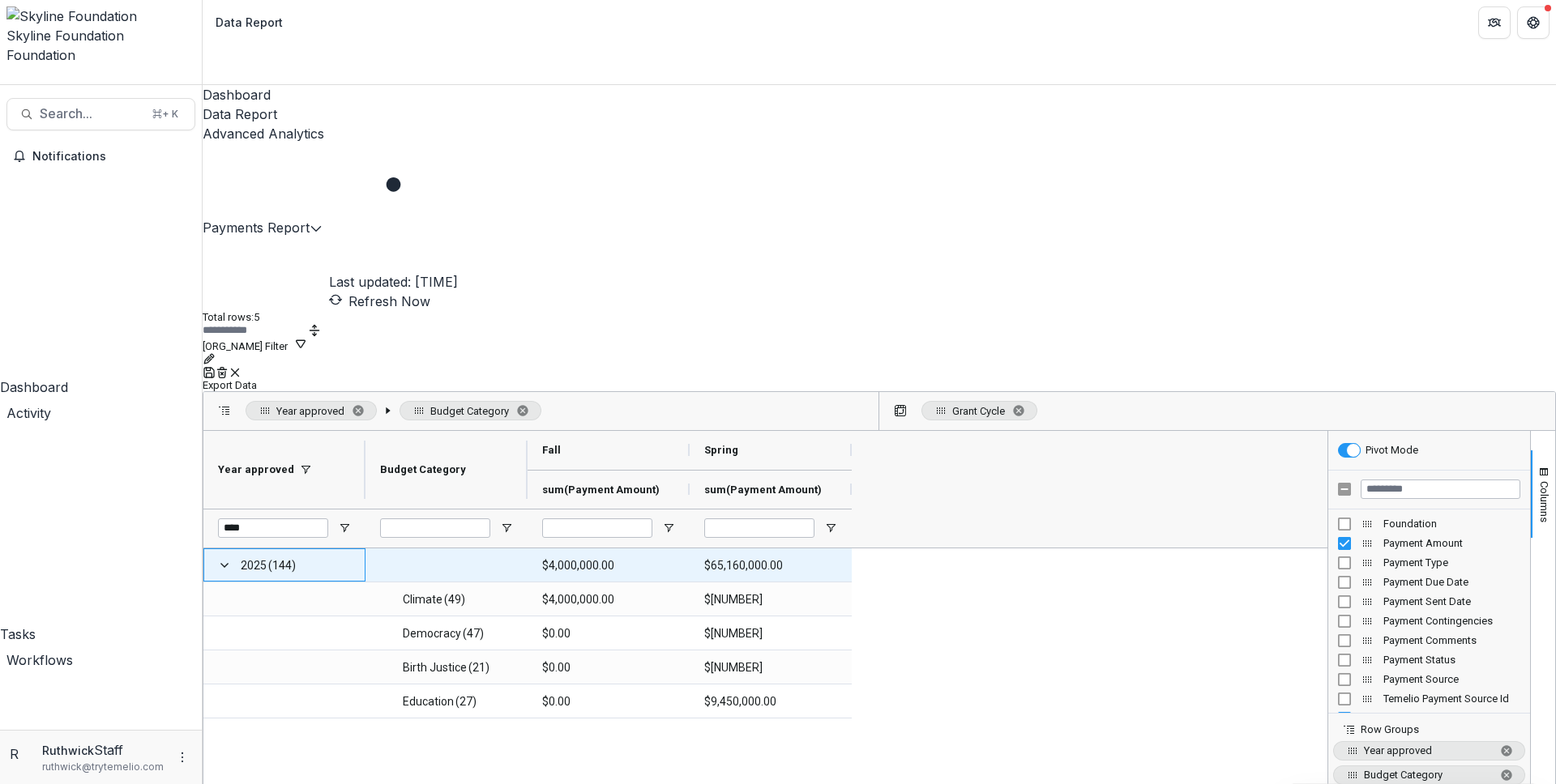 click at bounding box center (224, 565) 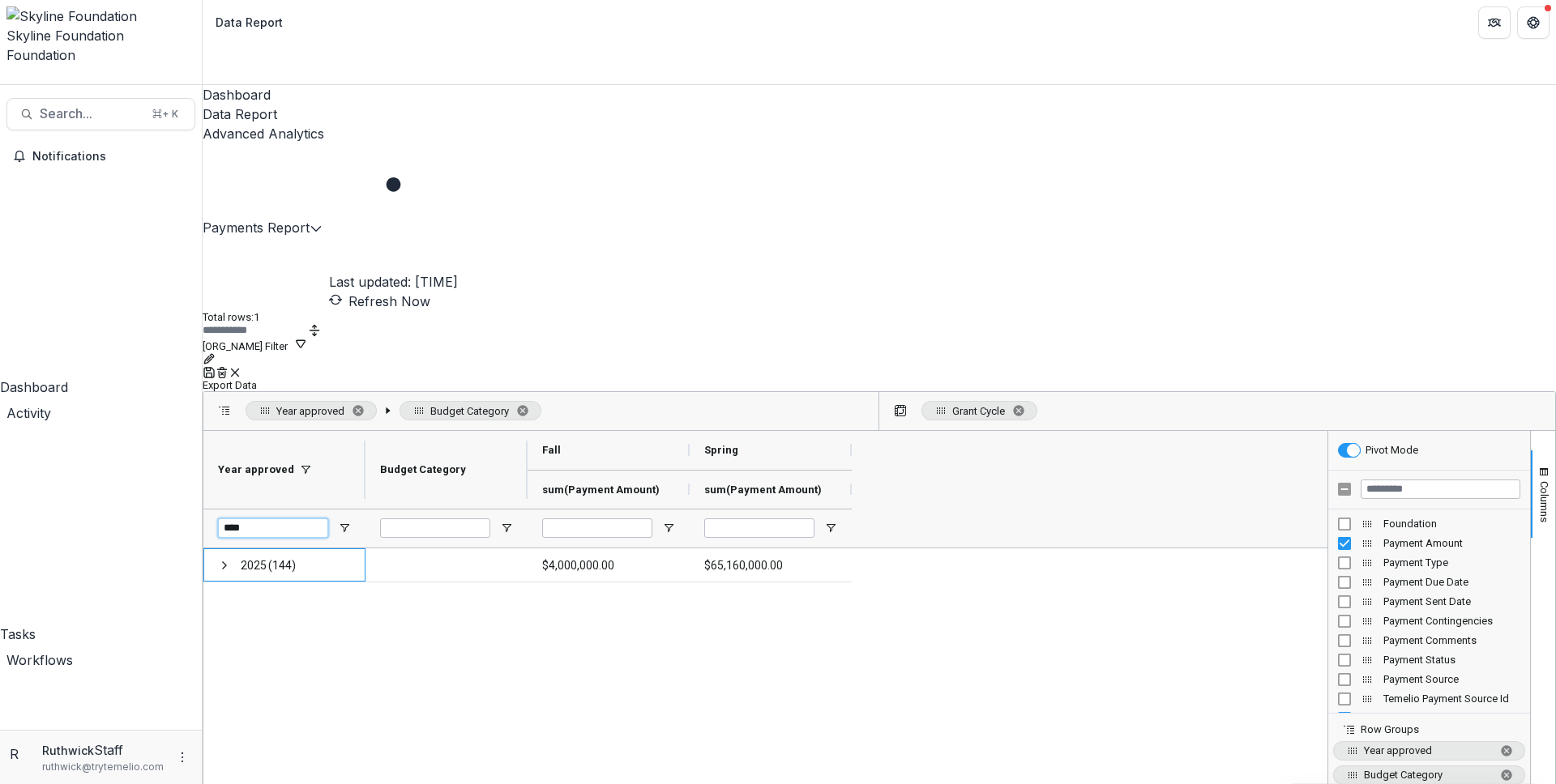 click on "****" at bounding box center [273, 528] 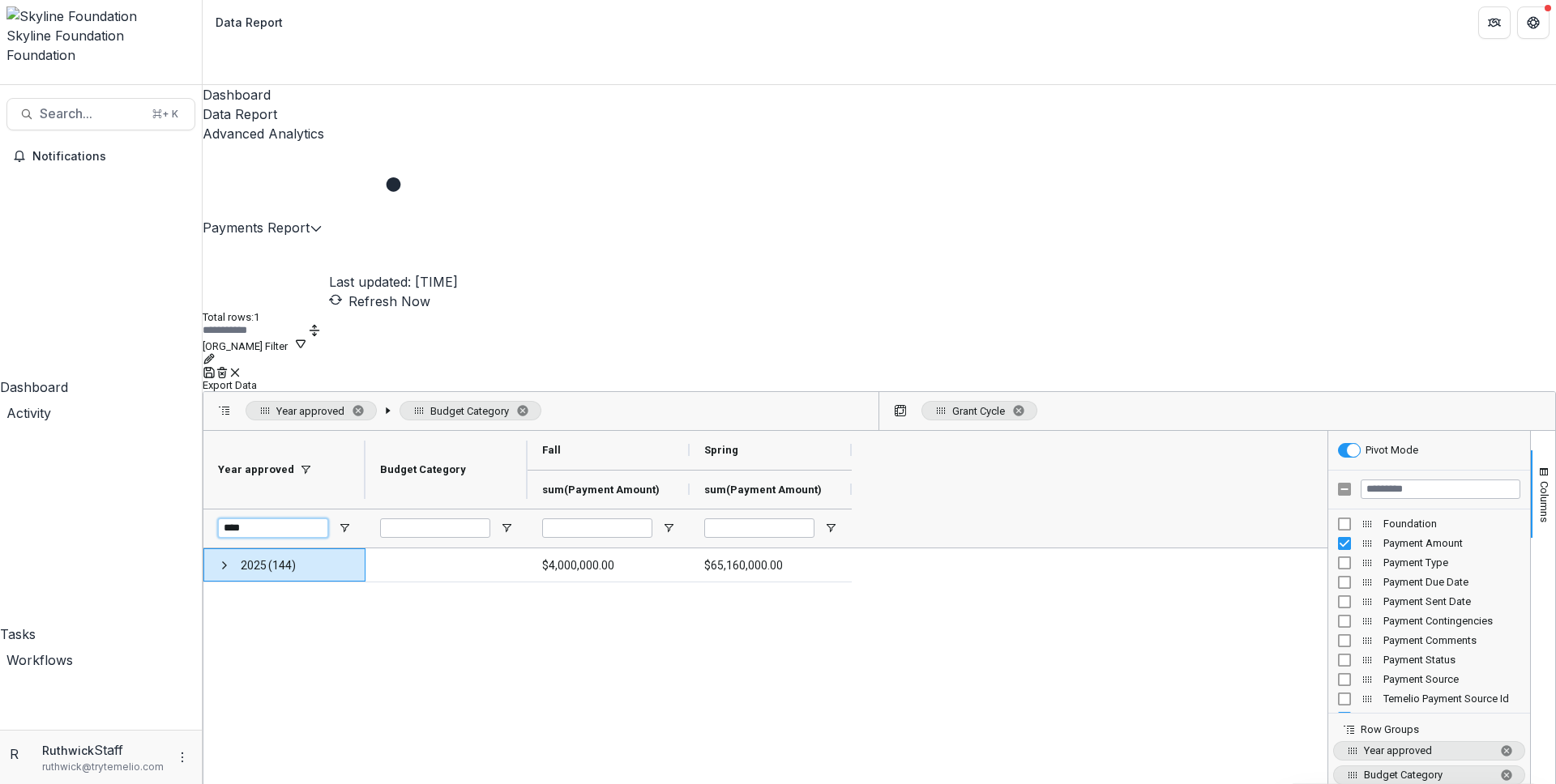 click on "****" at bounding box center (273, 528) 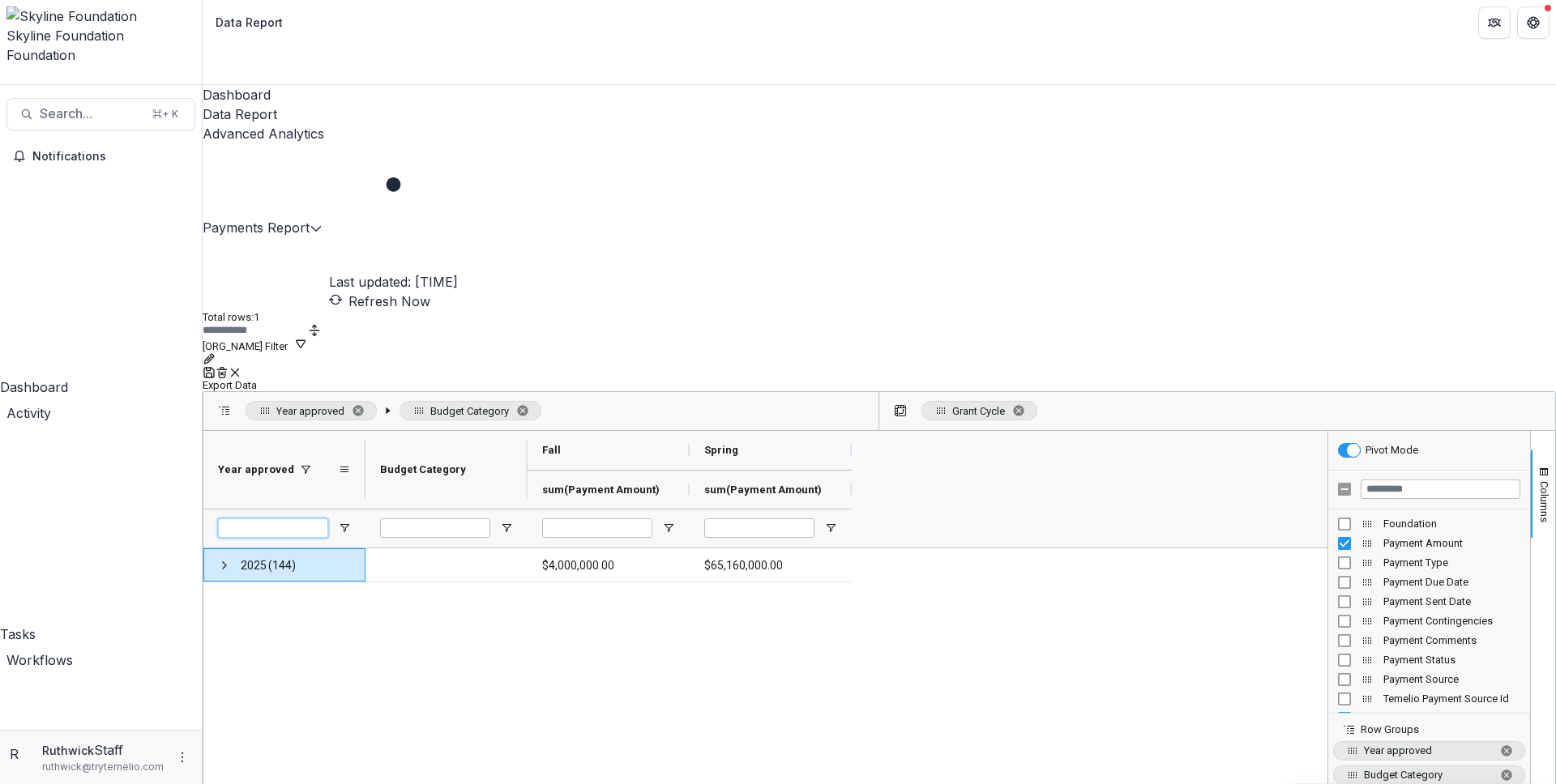 type 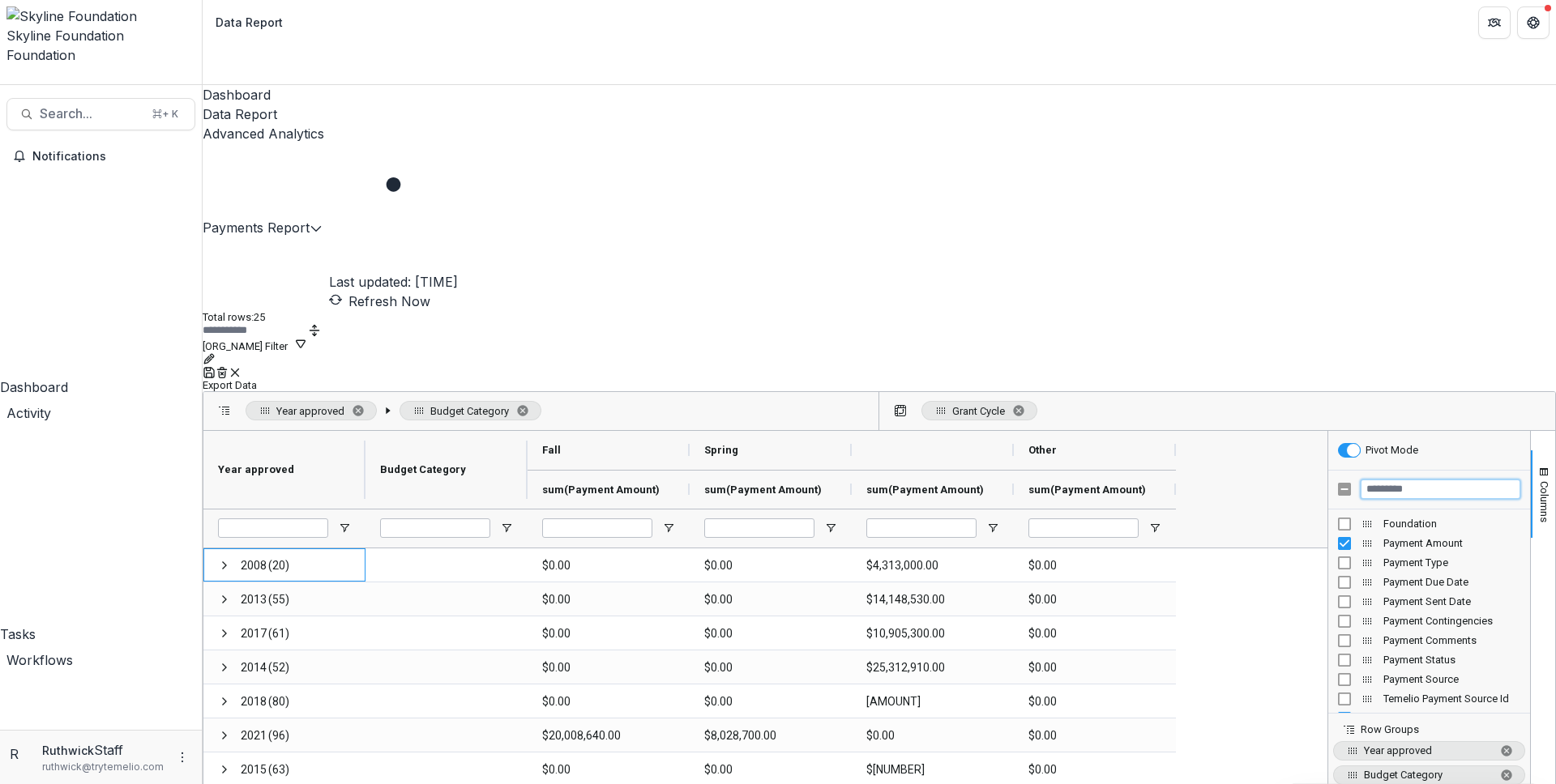 click at bounding box center [1440, 489] 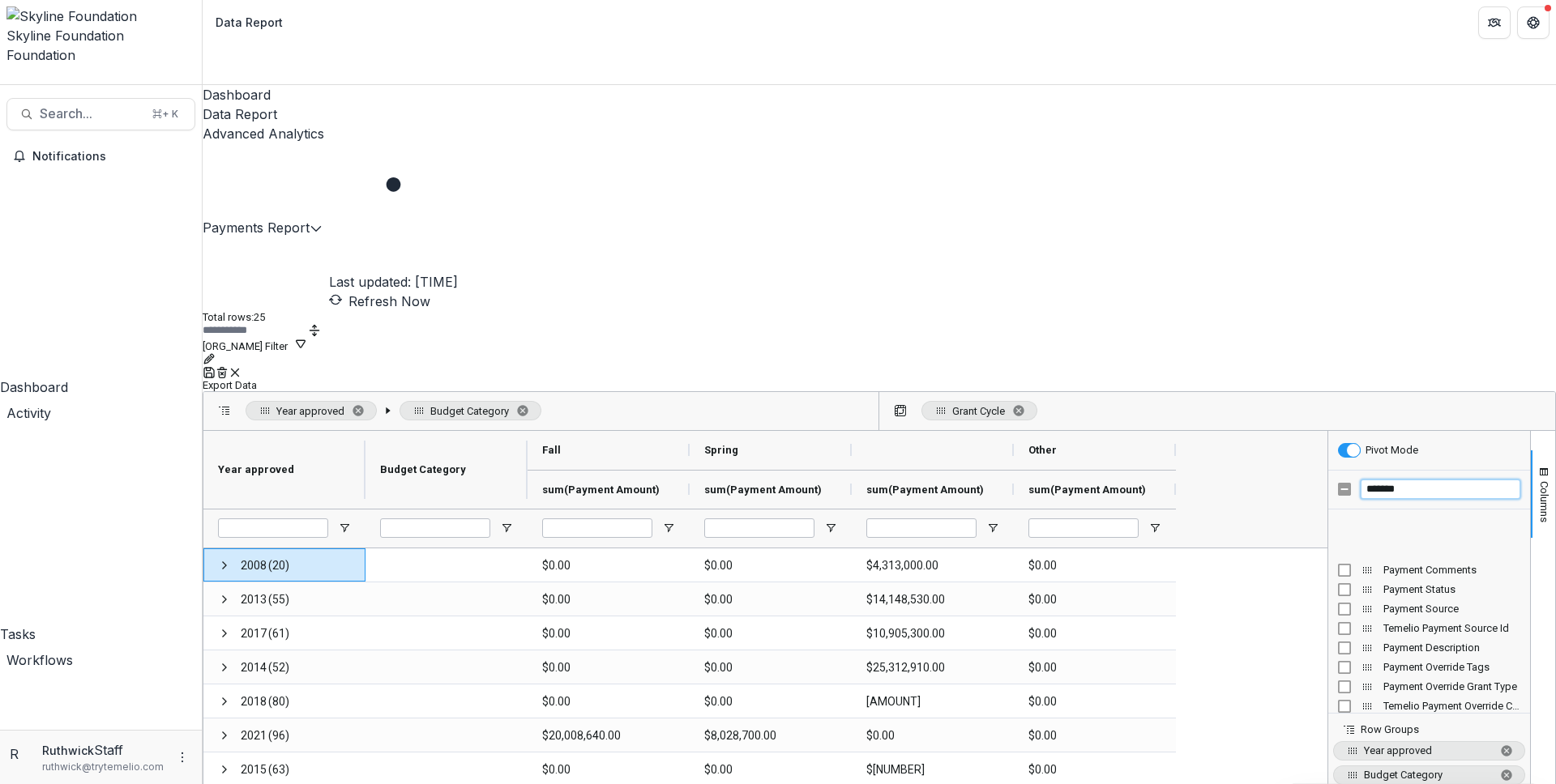 scroll, scrollTop: 0, scrollLeft: 0, axis: both 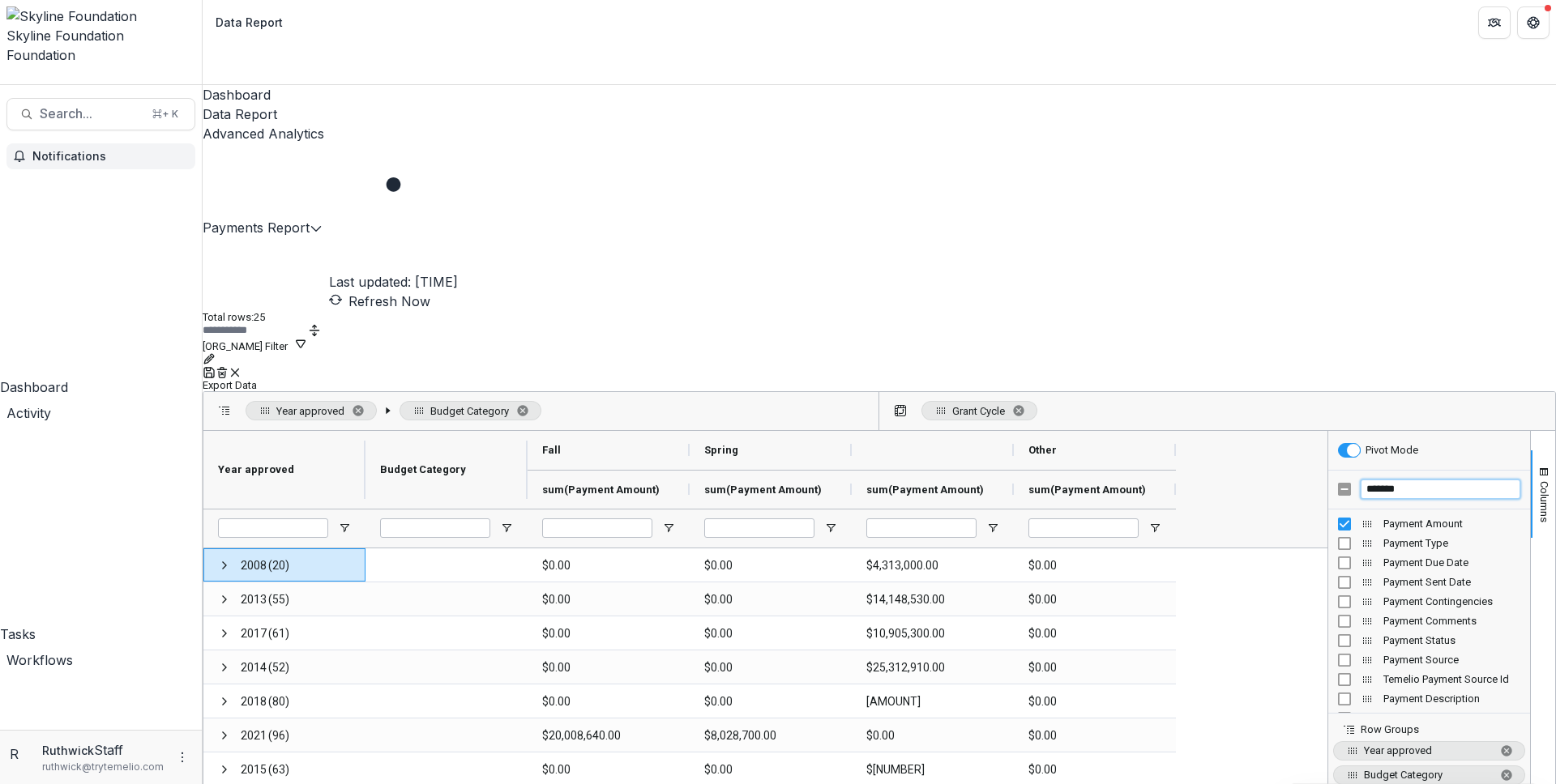 type on "*******" 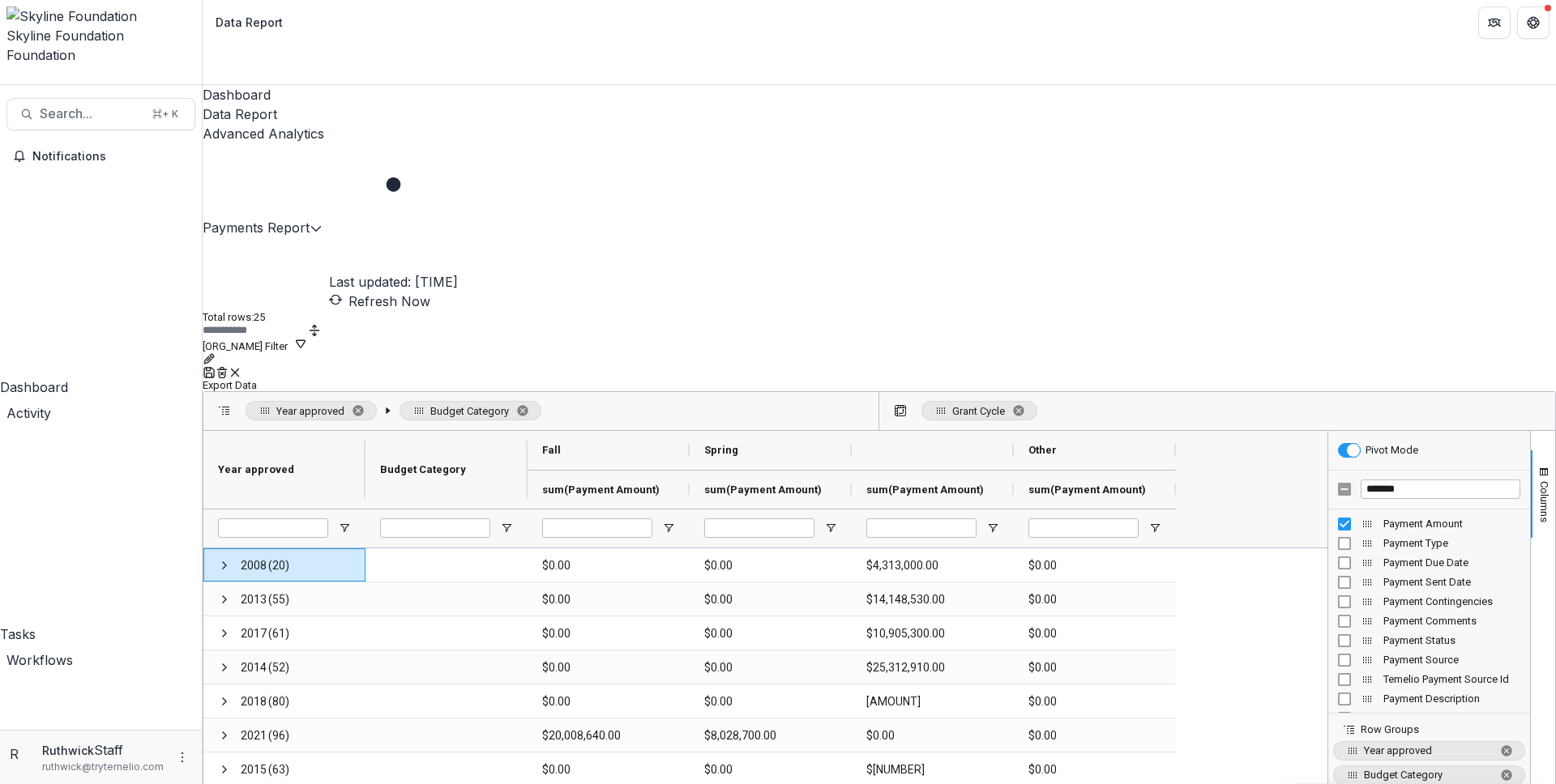 click on "My Temelio Filter" at bounding box center [254, 344] 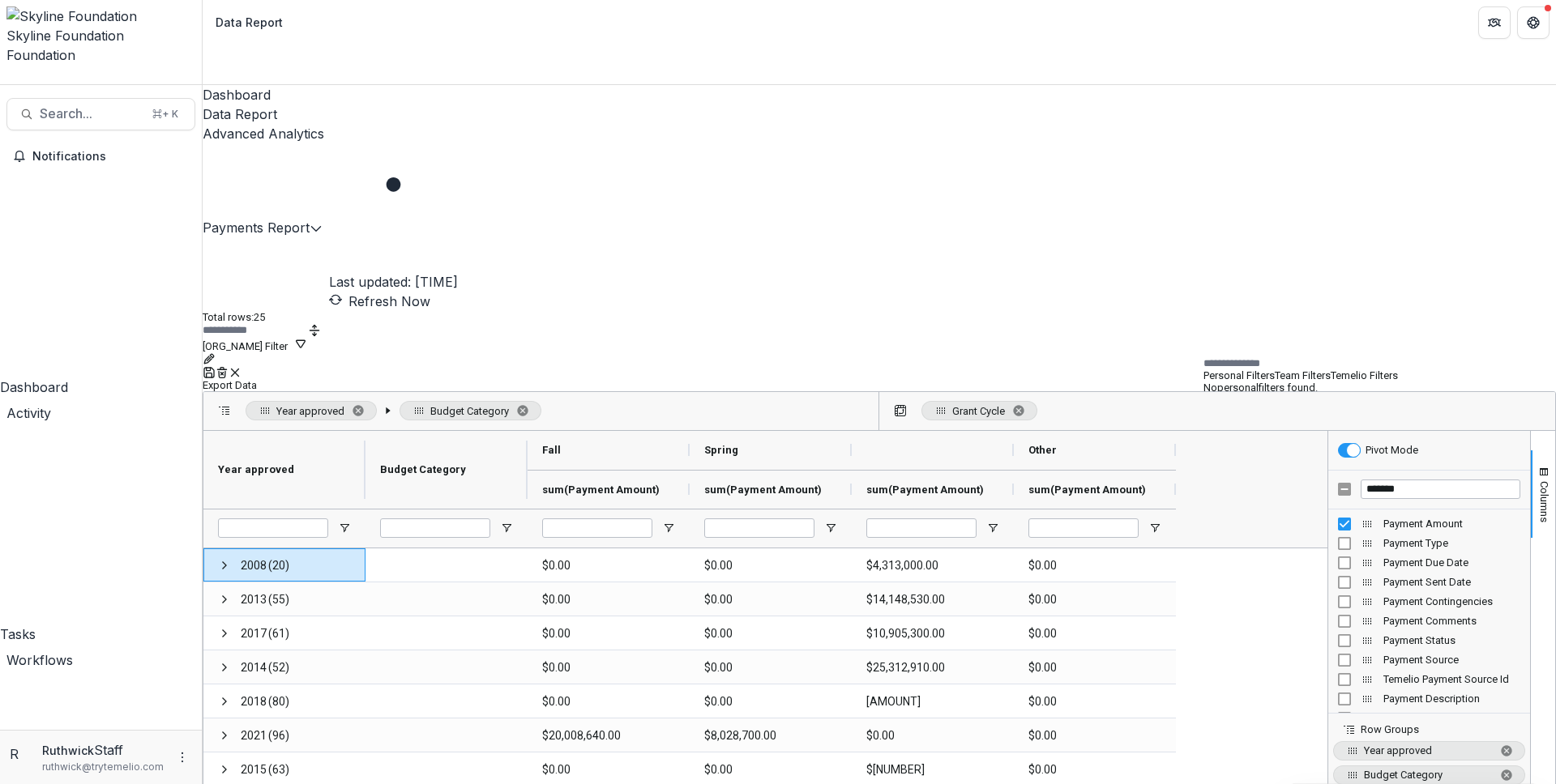 click on "Dashboard Data Report Advanced Analytics" at bounding box center (879, 114) 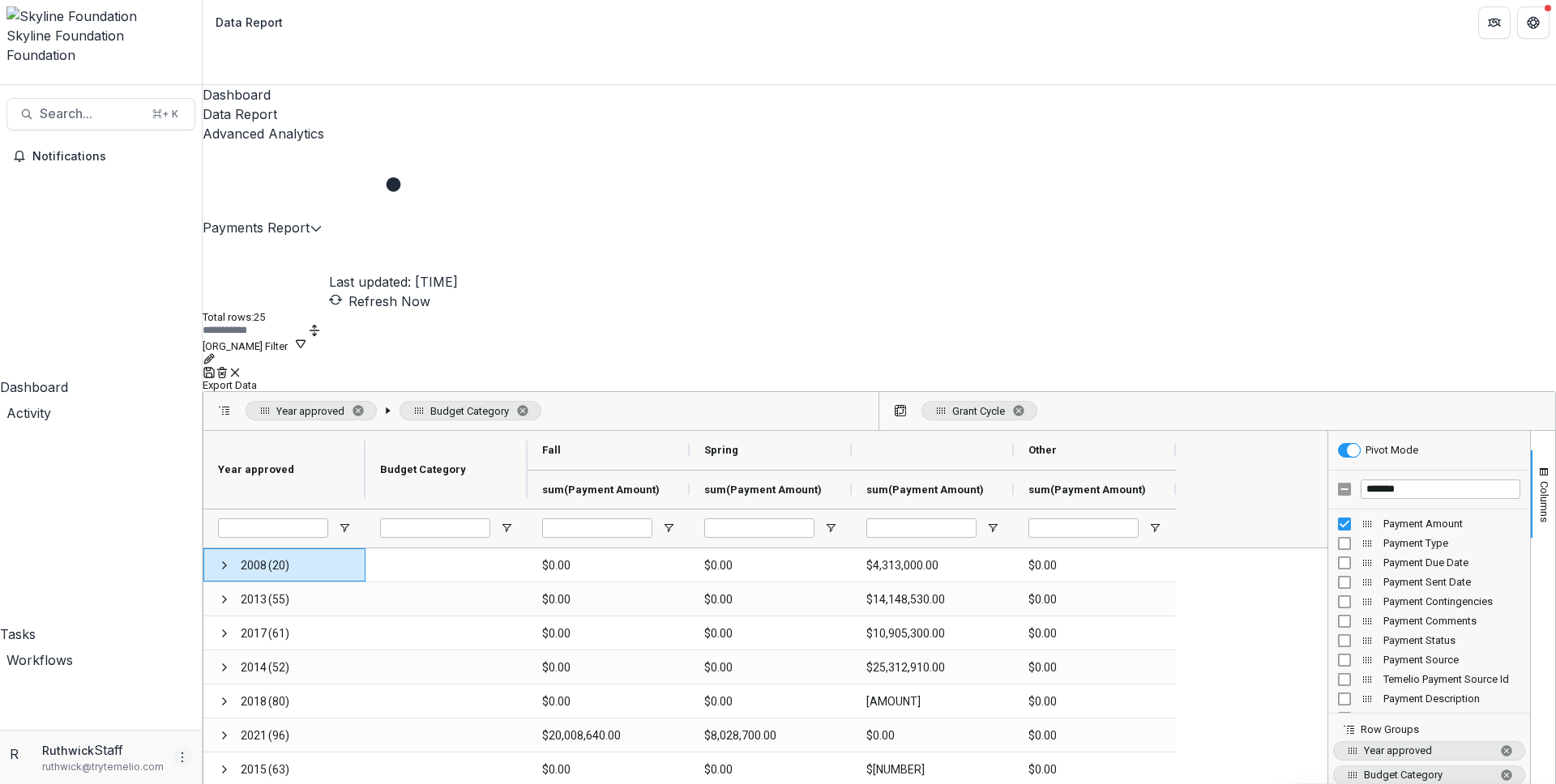click 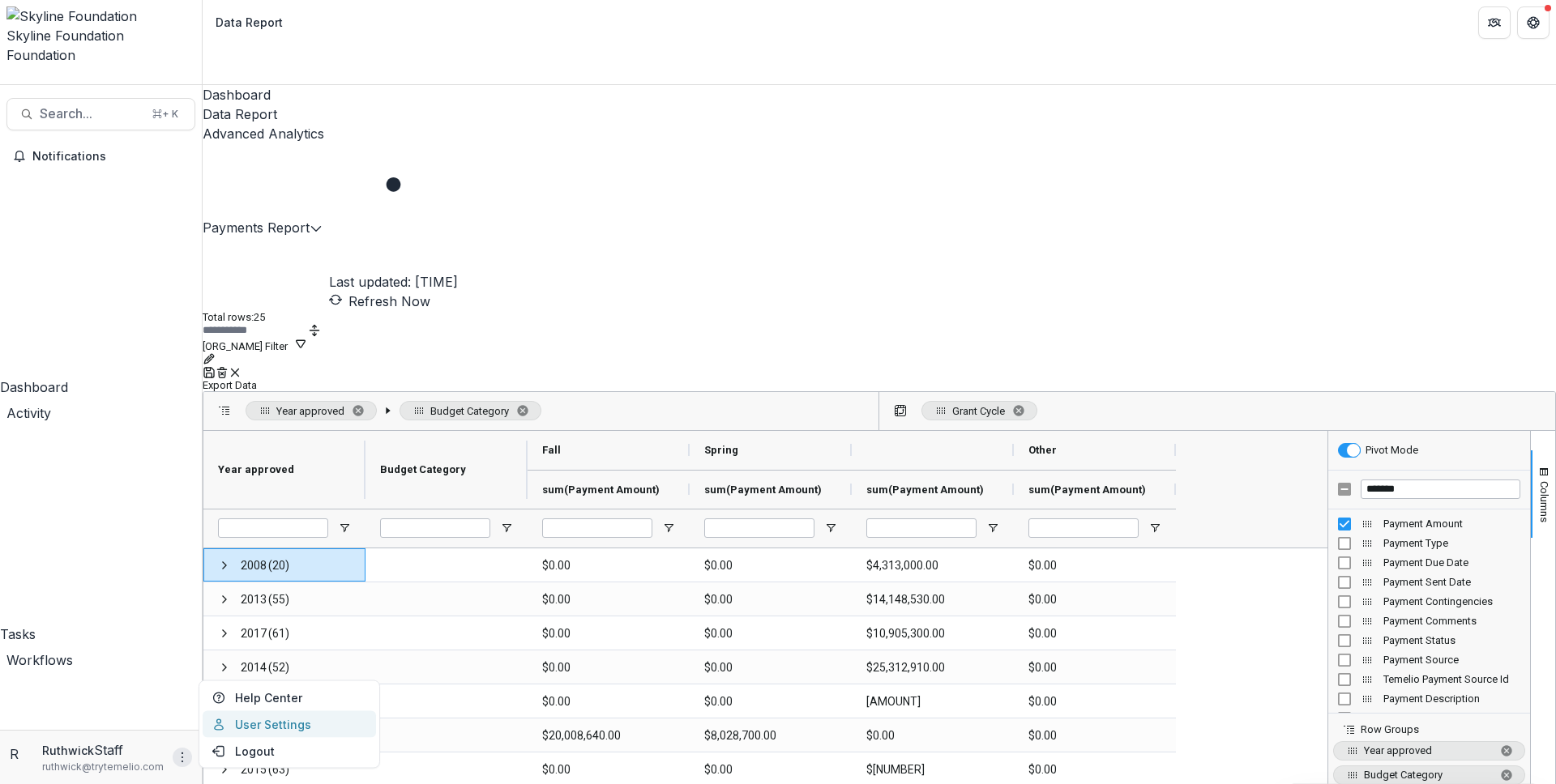 click on "User Settings" at bounding box center (289, 724) 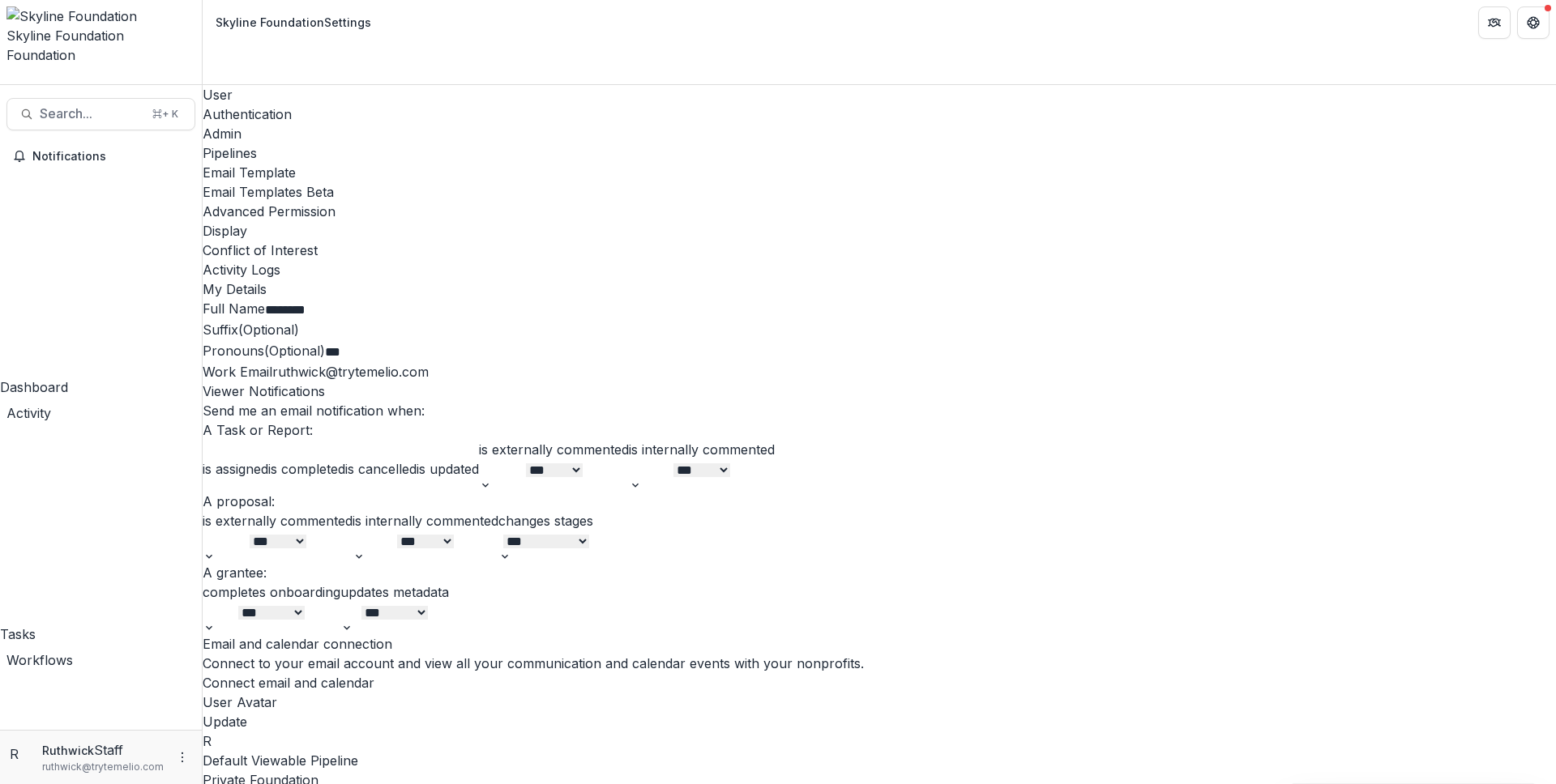 click on "Admin" at bounding box center [879, 134] 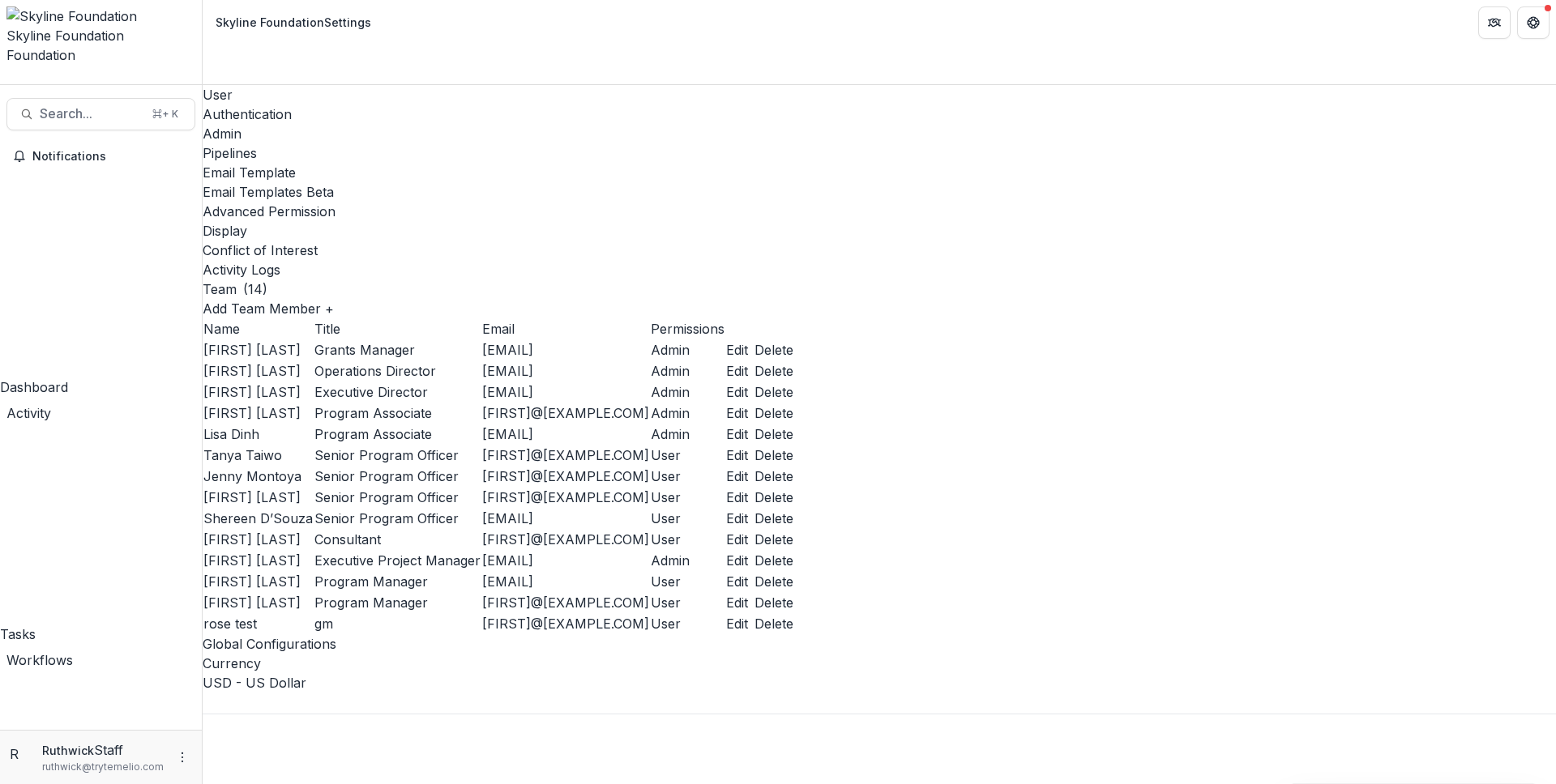 scroll, scrollTop: 0, scrollLeft: 0, axis: both 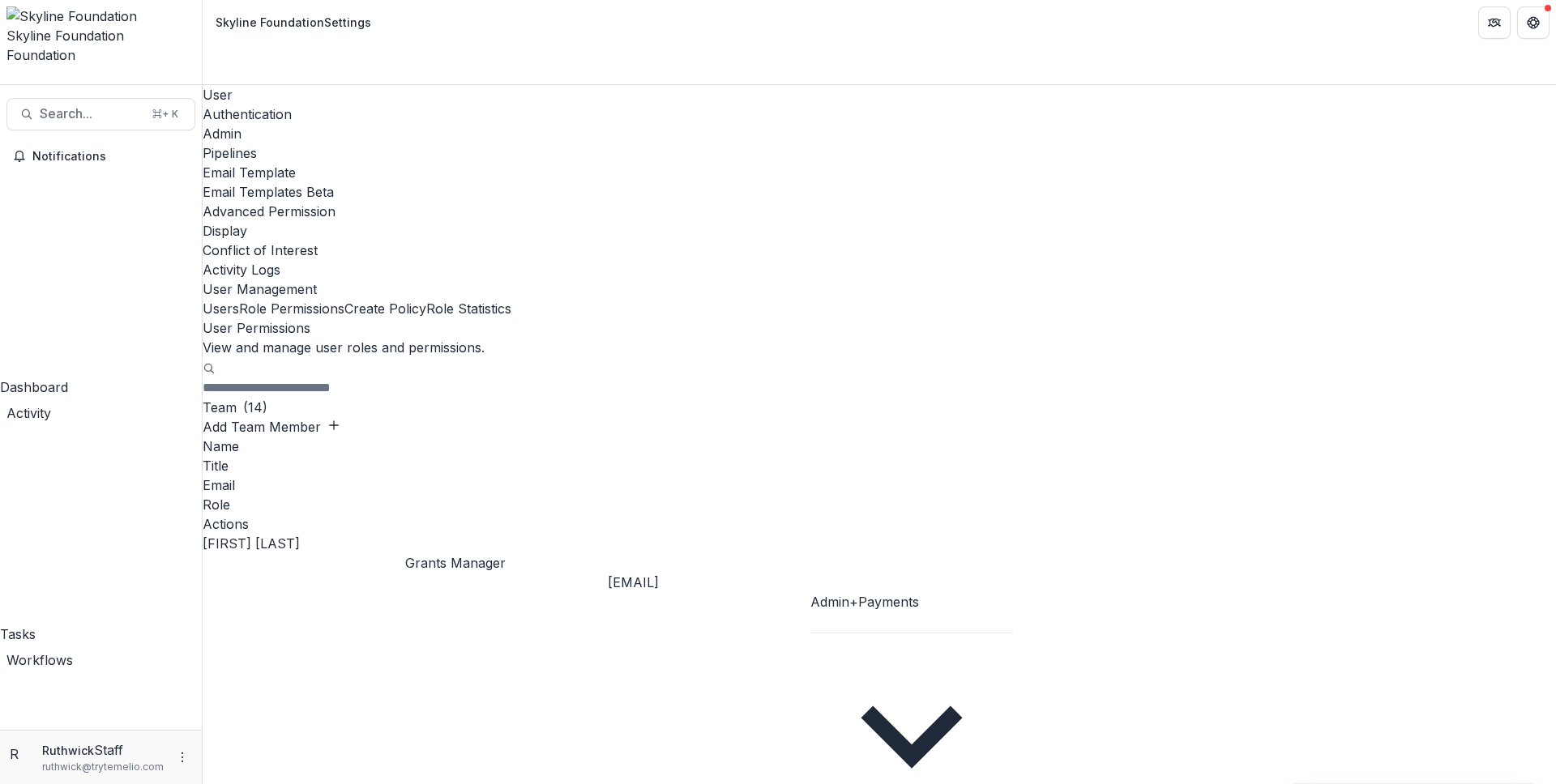 click on "Role Permissions" at bounding box center (292, 309) 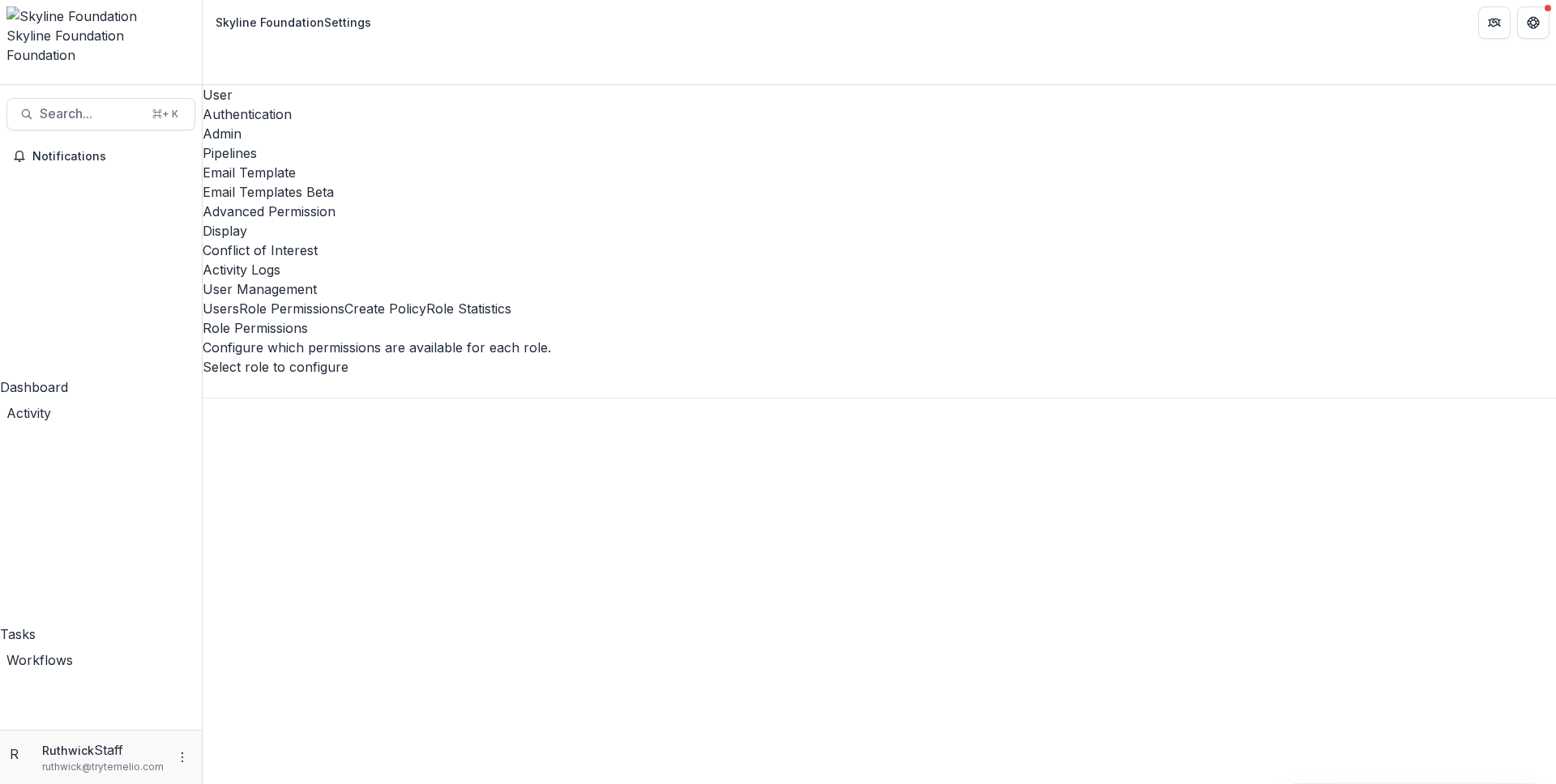 click at bounding box center [879, 387] 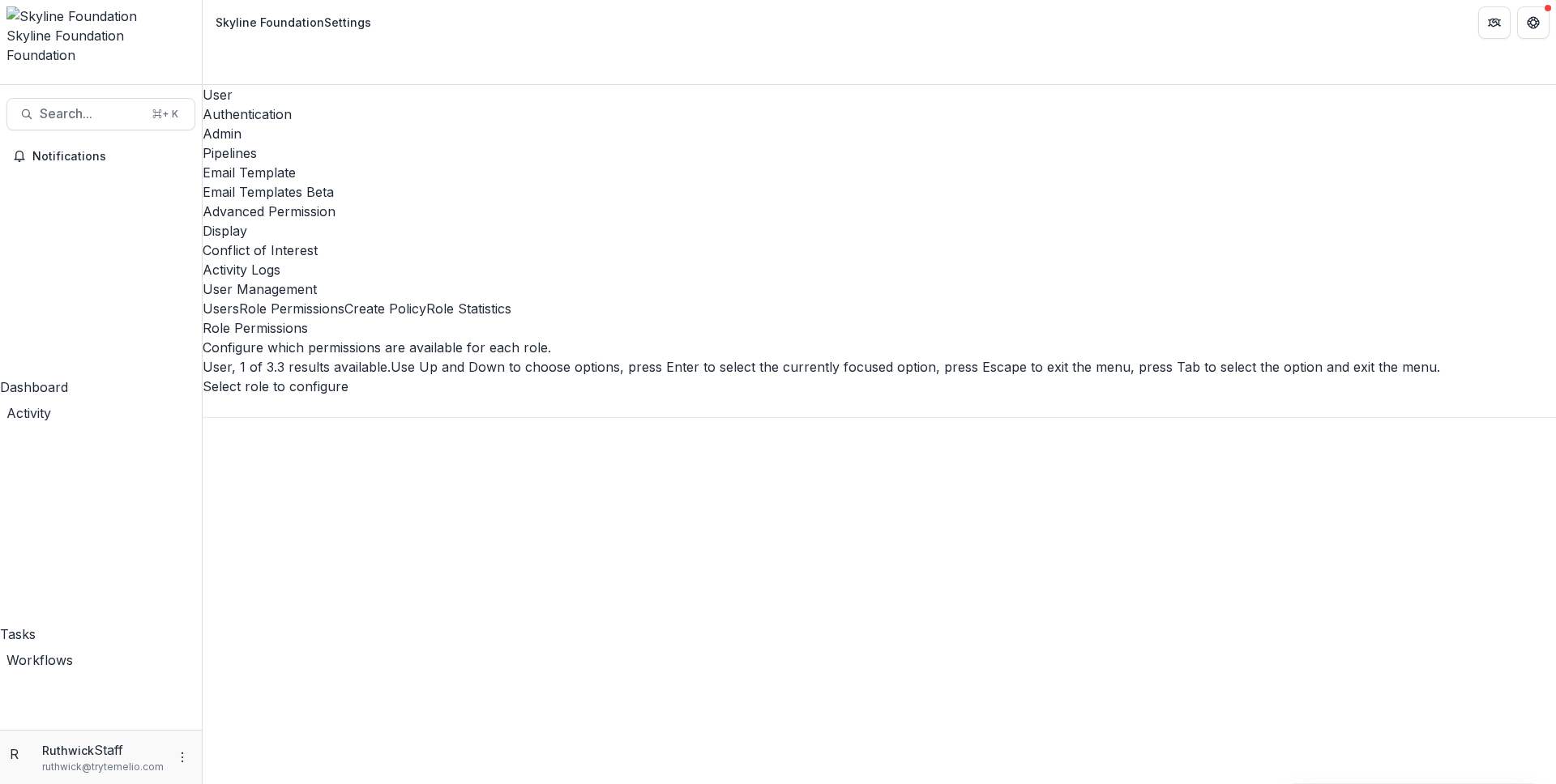 click on "User" at bounding box center [778, 794] 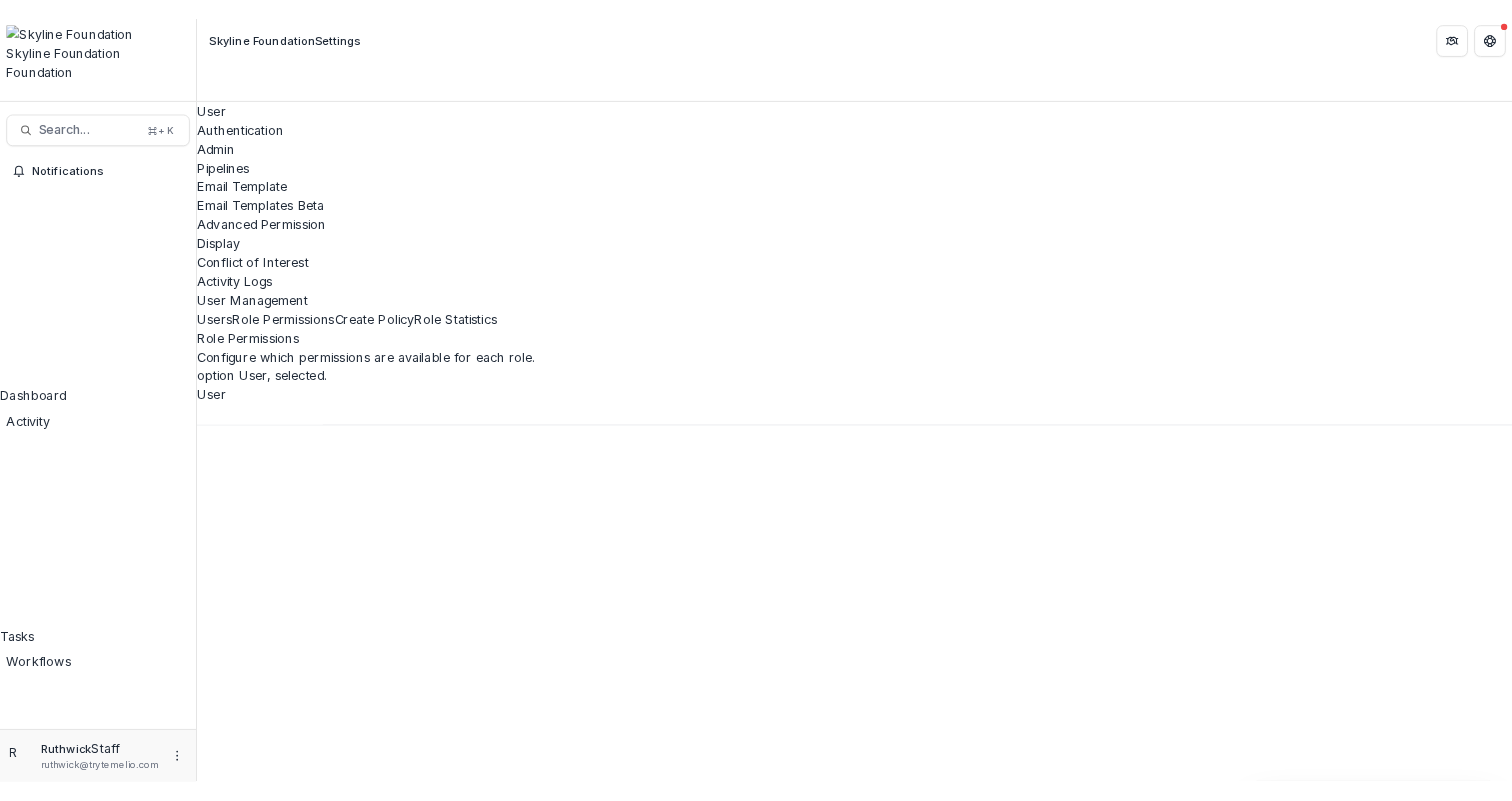 scroll, scrollTop: 0, scrollLeft: 0, axis: both 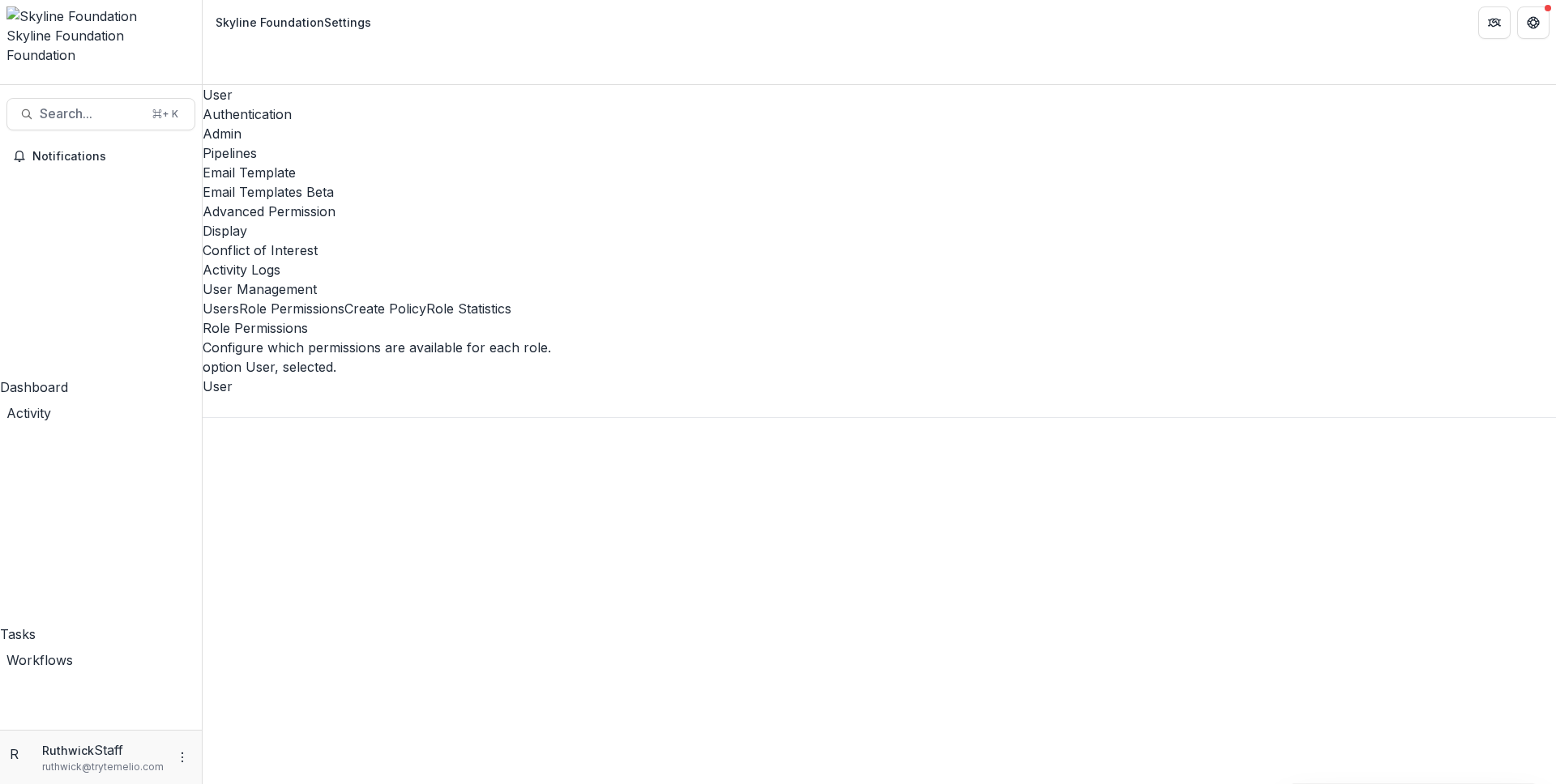 click at bounding box center (267, 3194) 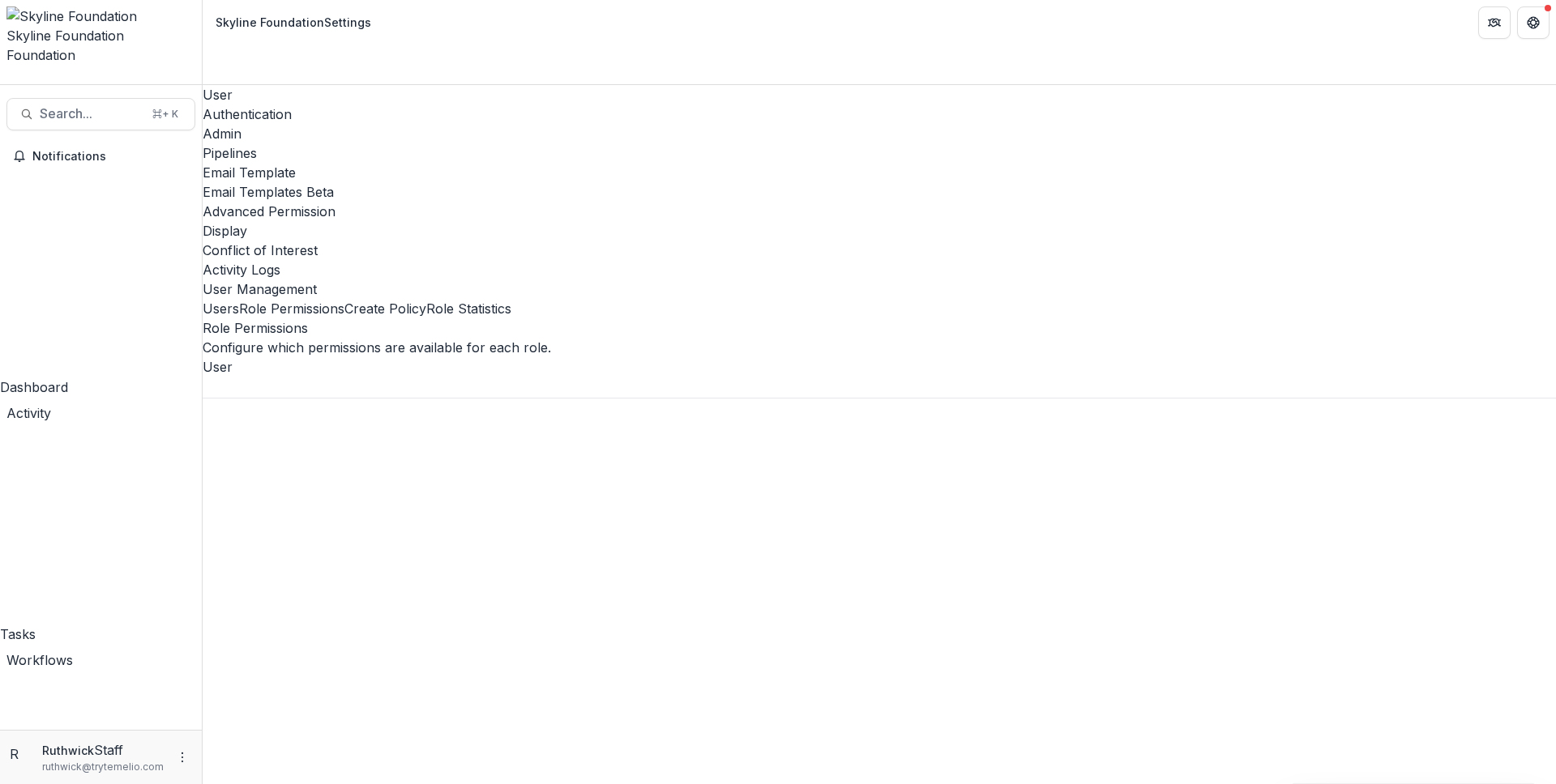 type on "****" 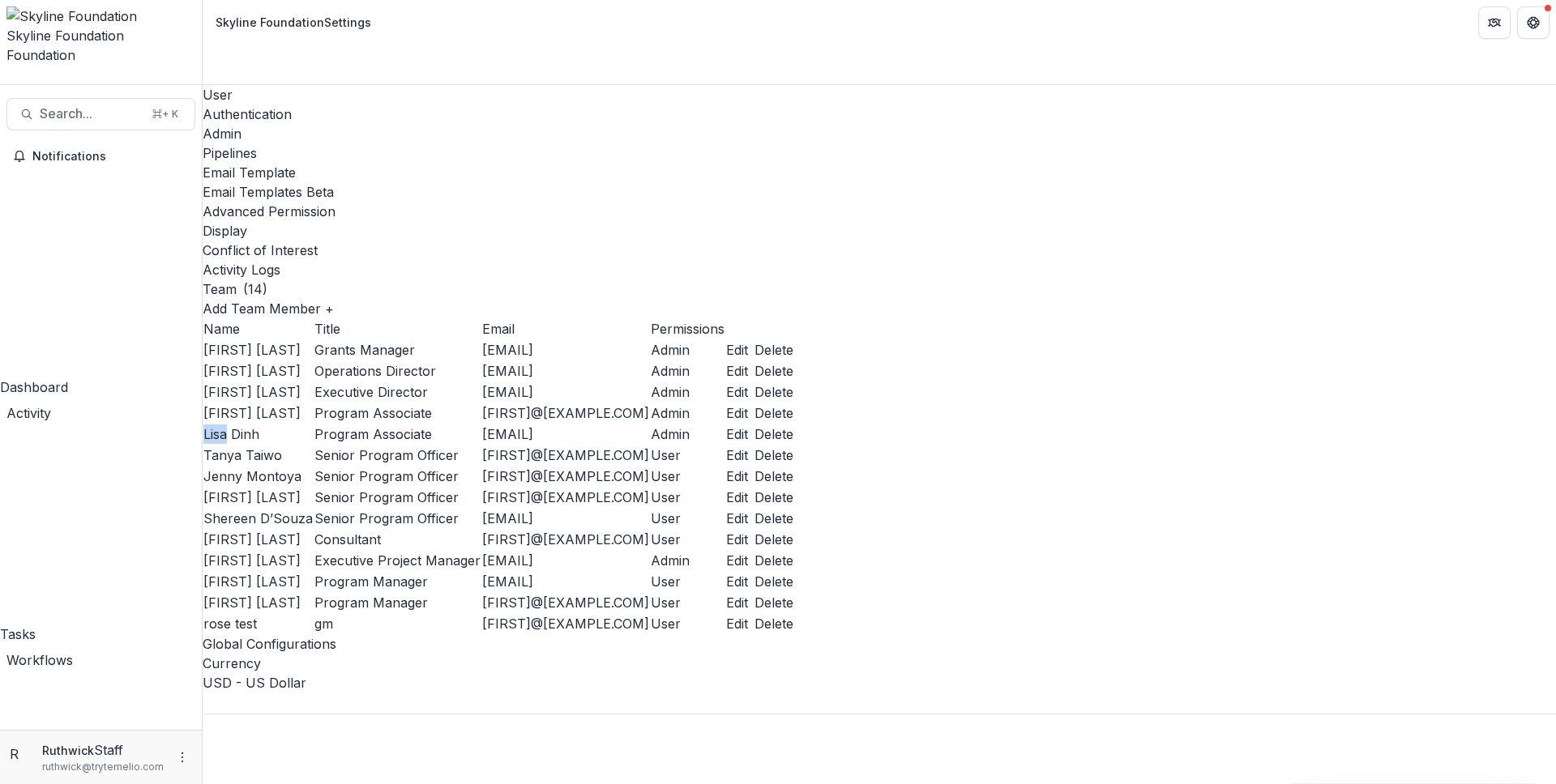 click on "Advanced Permission" at bounding box center (879, 211) 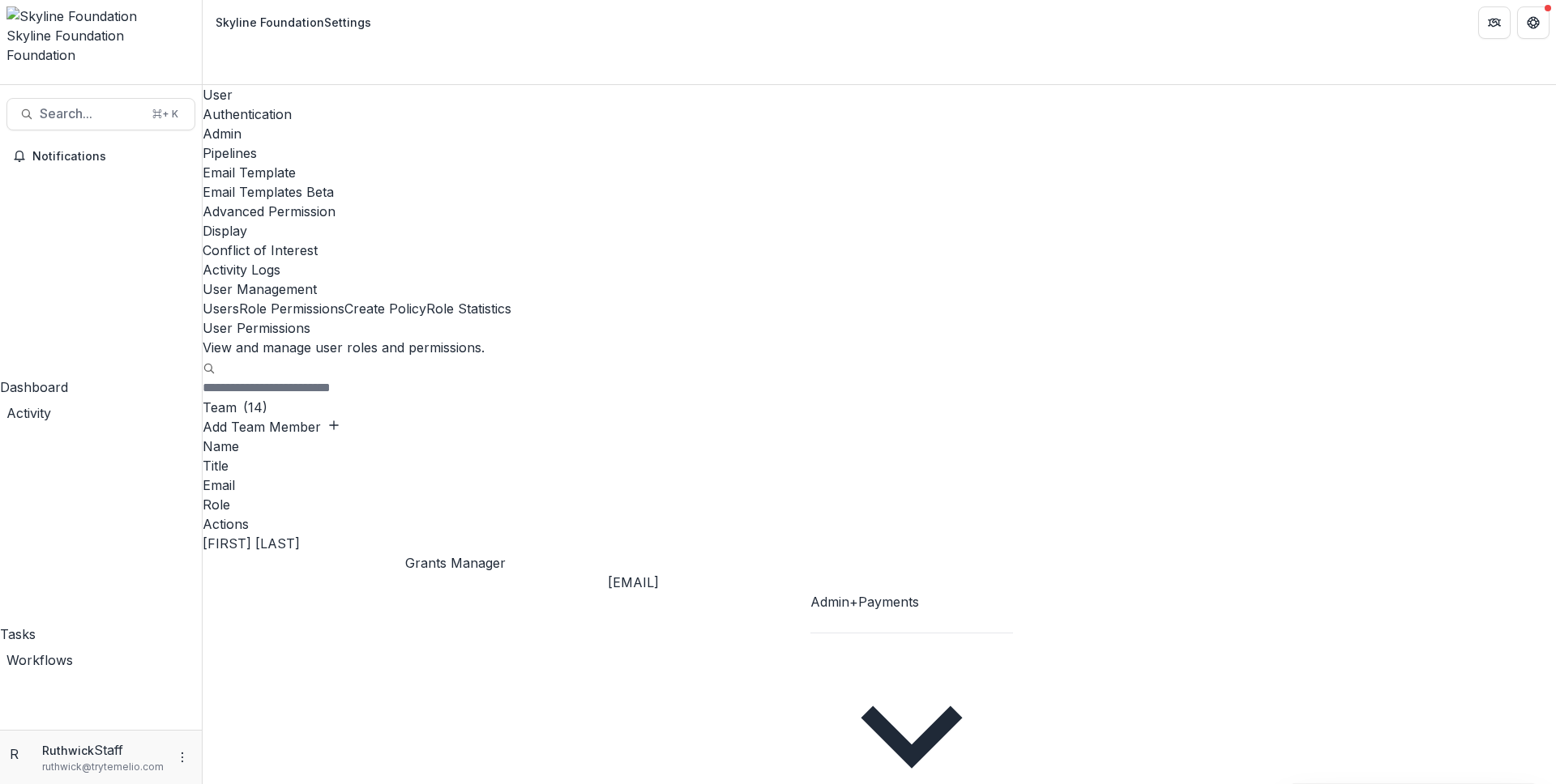 click on "Role Permissions" at bounding box center (292, 309) 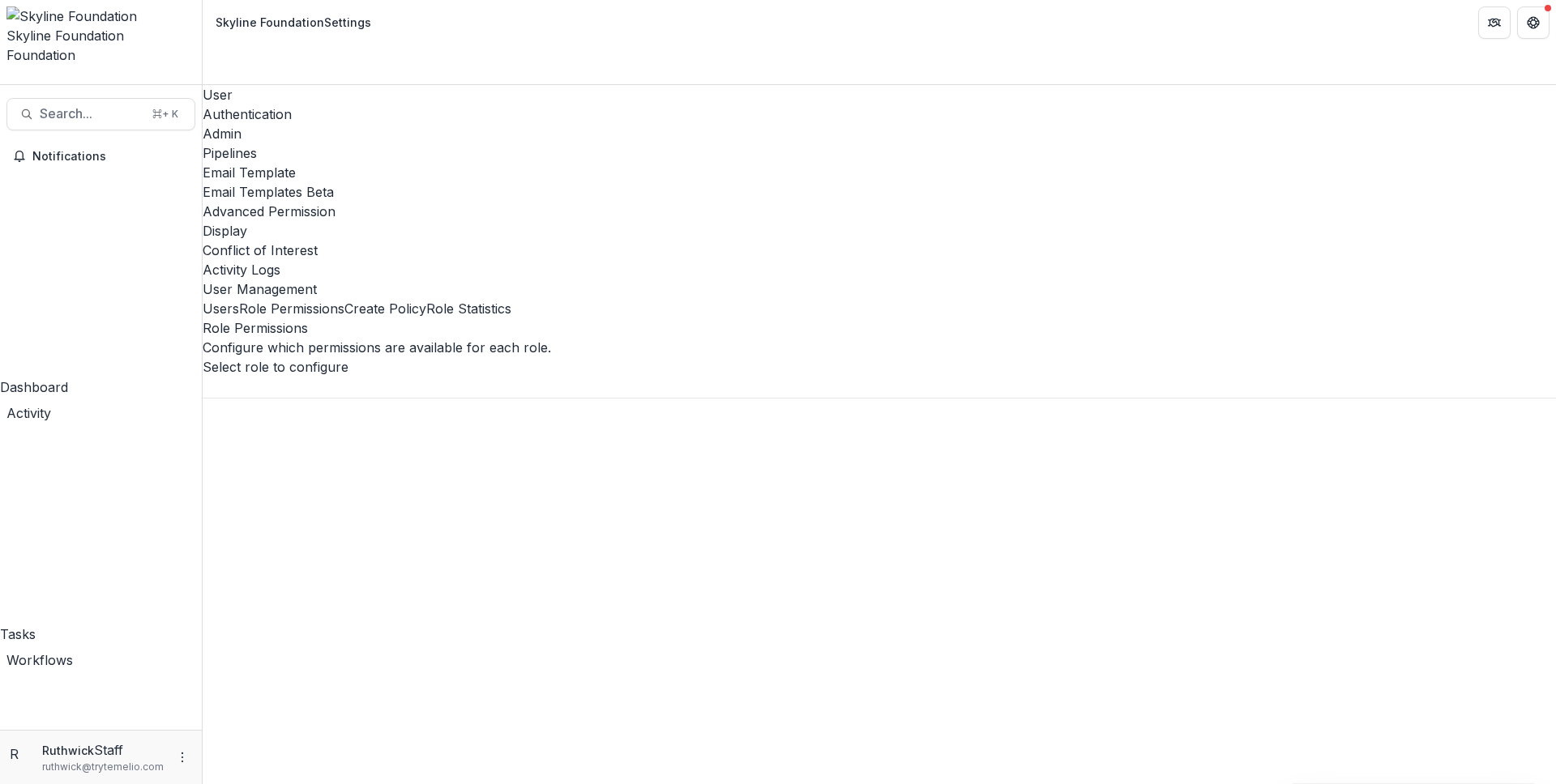 click at bounding box center (879, 387) 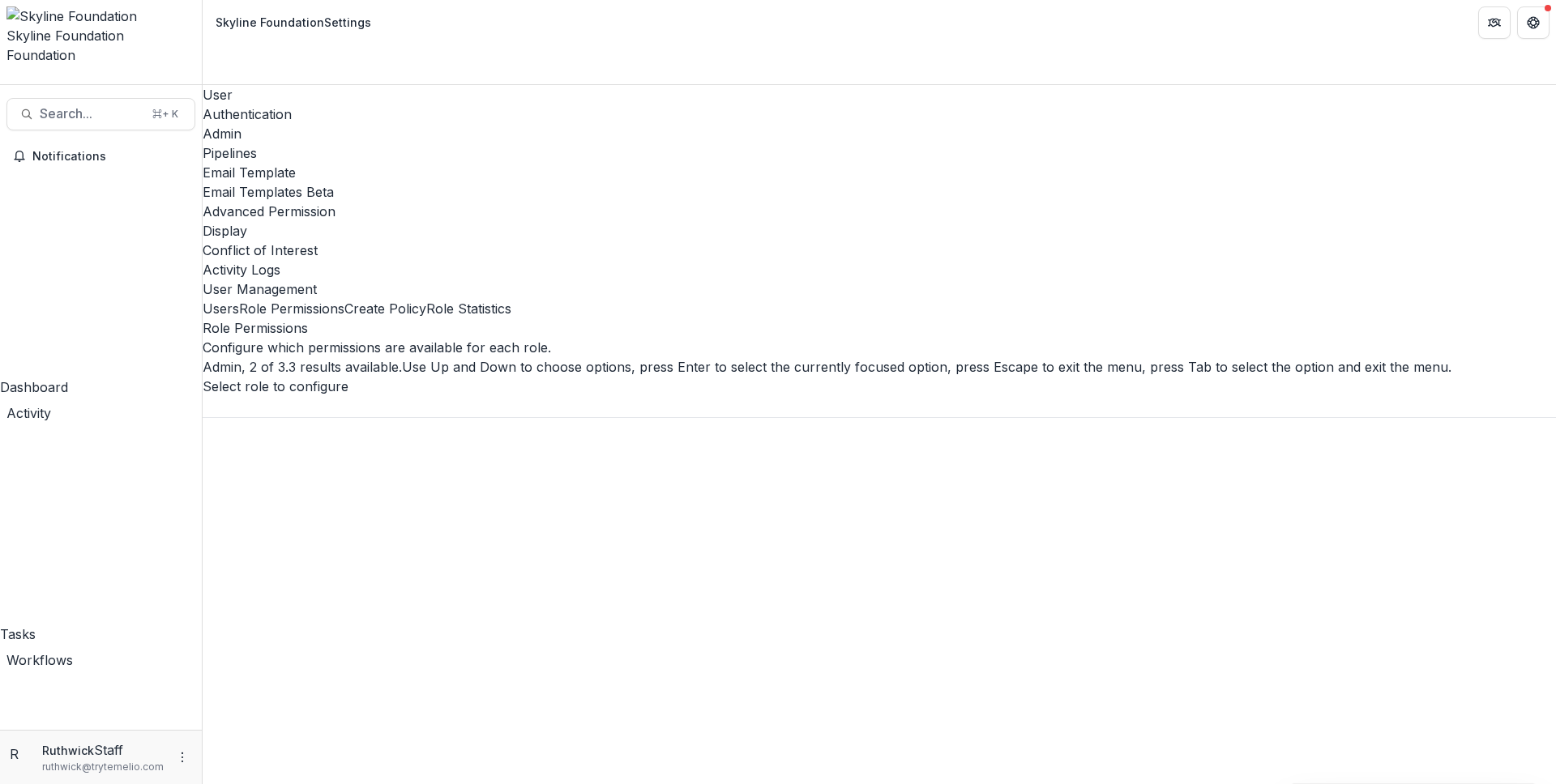 click on "Admin" at bounding box center (778, 813) 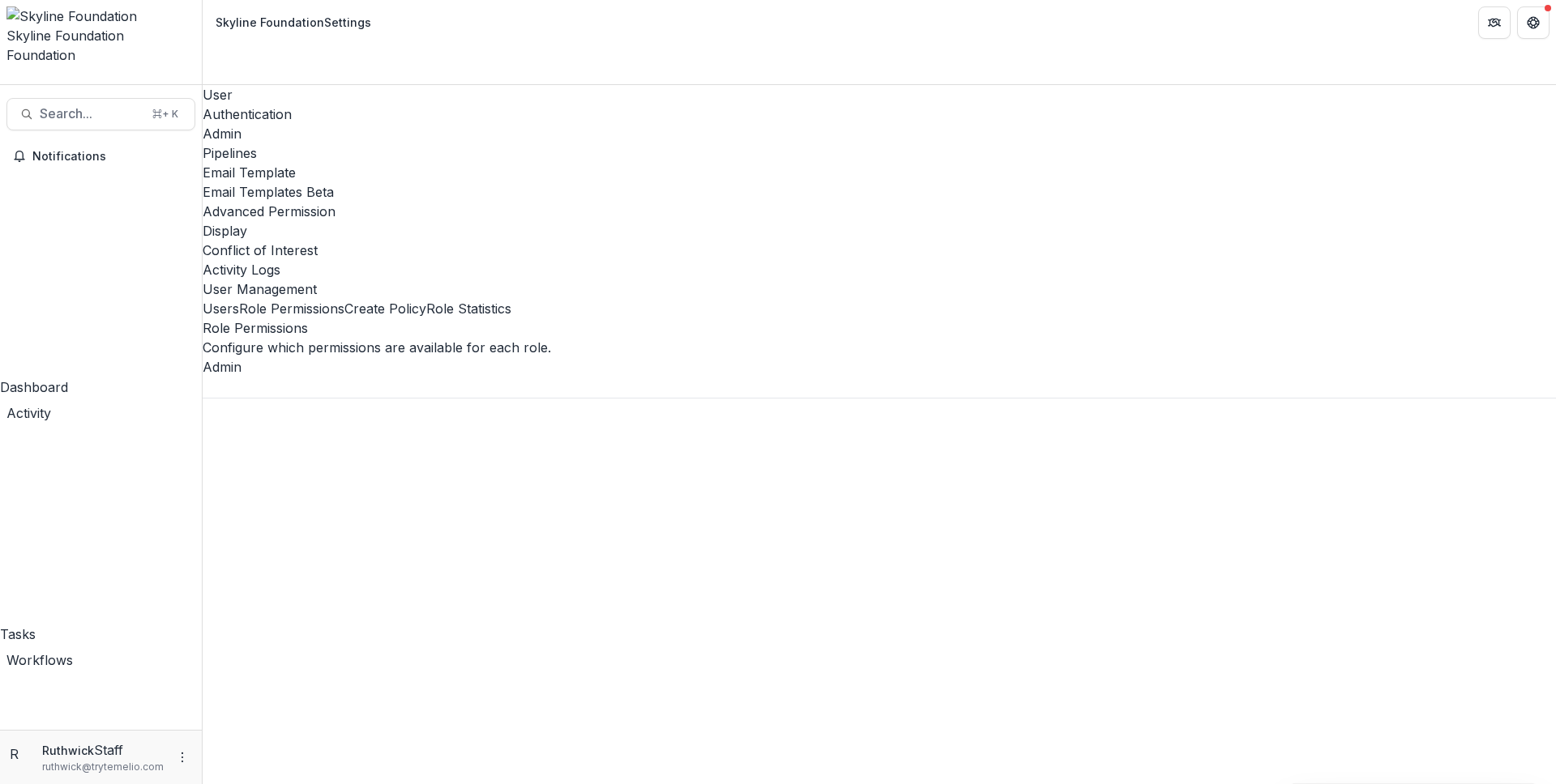 click at bounding box center (267, 3174) 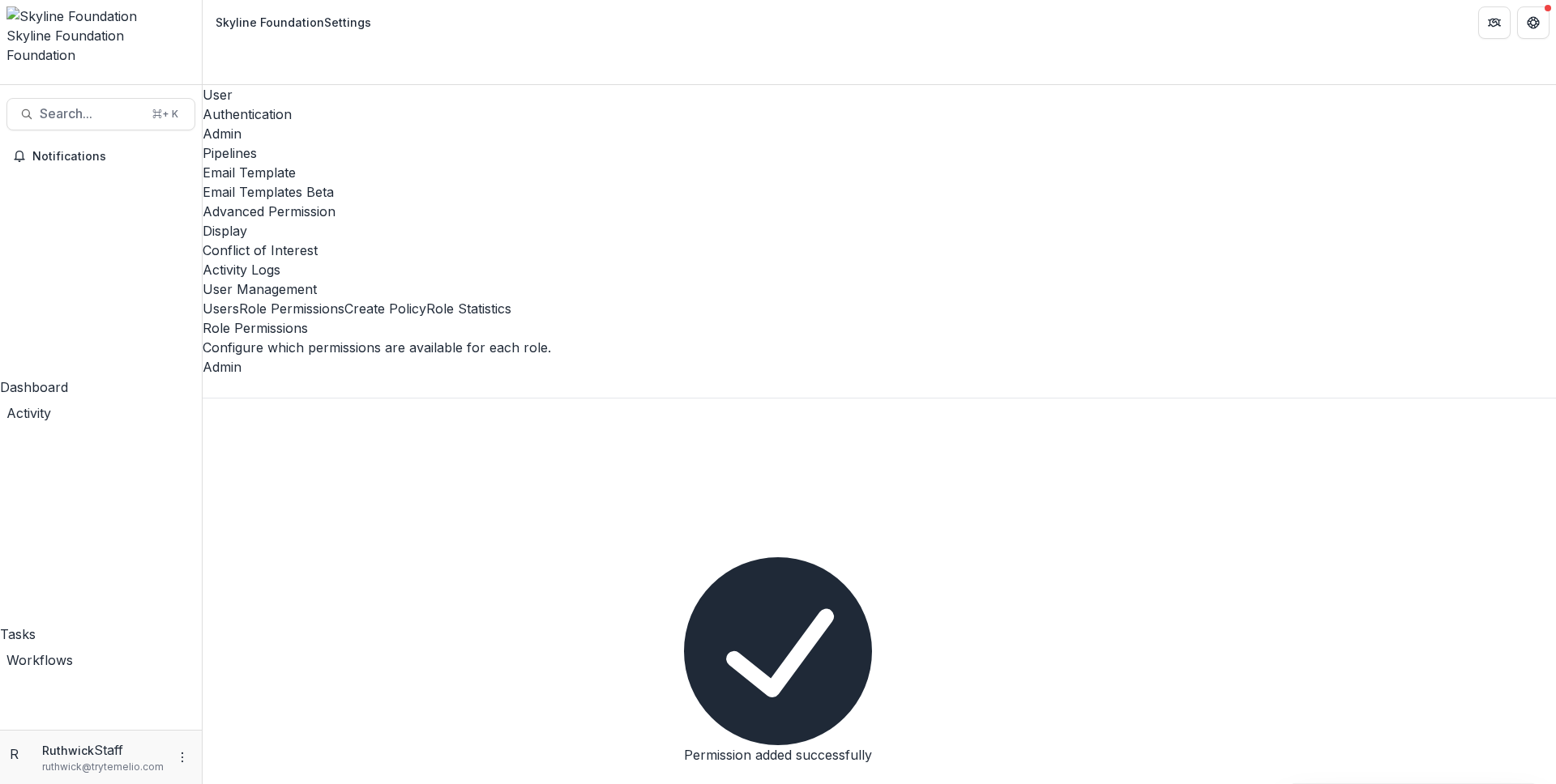 click on "individual.notes.admin" at bounding box center [889, 3466] 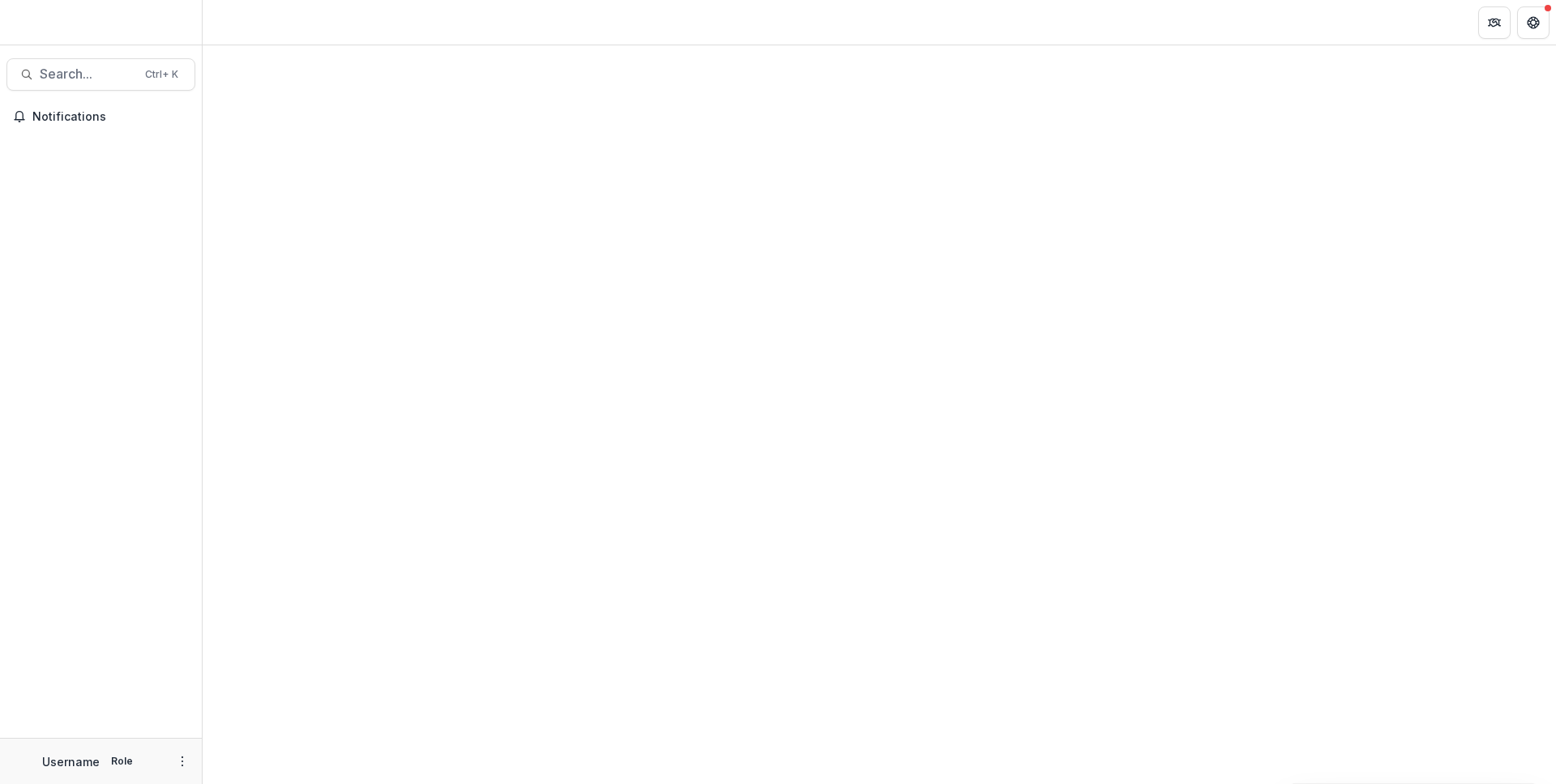 scroll, scrollTop: 0, scrollLeft: 0, axis: both 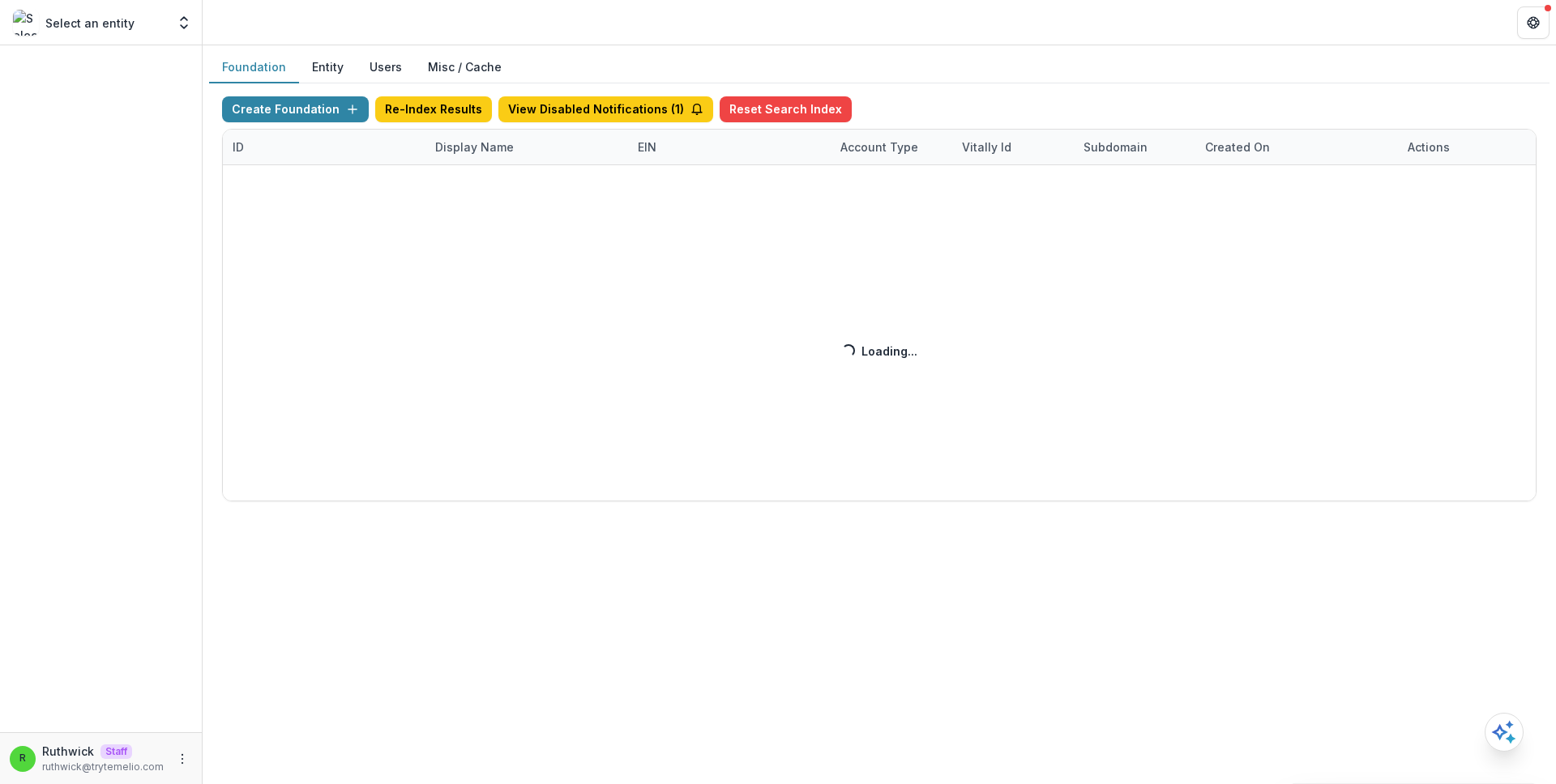 click on "Create Foundation Re-Index Results View Disabled Notifications ( 1 ) Reset Search Index ID Display Name EIN Account Type Vitally Id Subdomain Created on Actions Feature Flags Loading... Loading..." at bounding box center [879, 299] 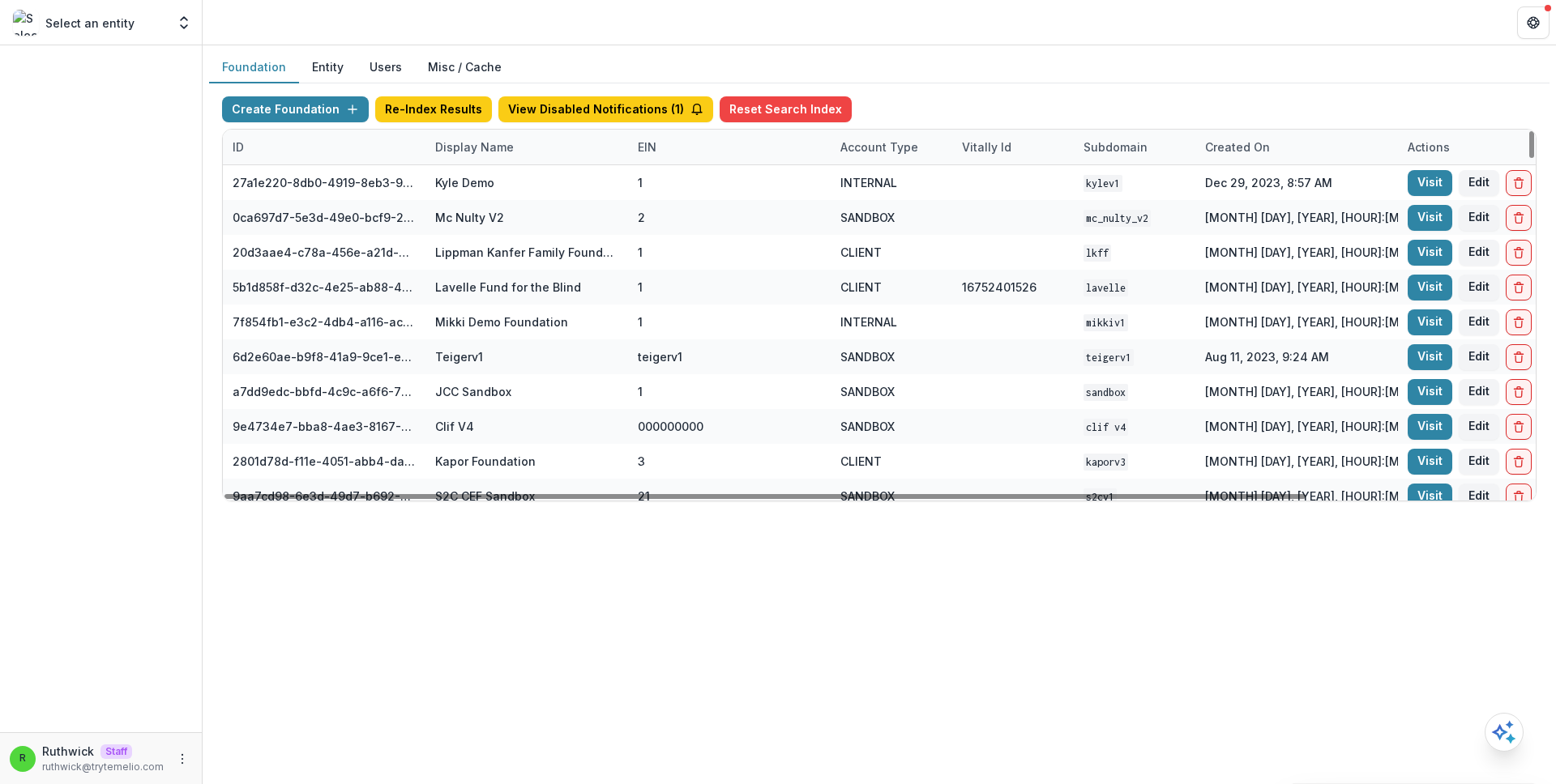 click on "Display Name" at bounding box center [474, 147] 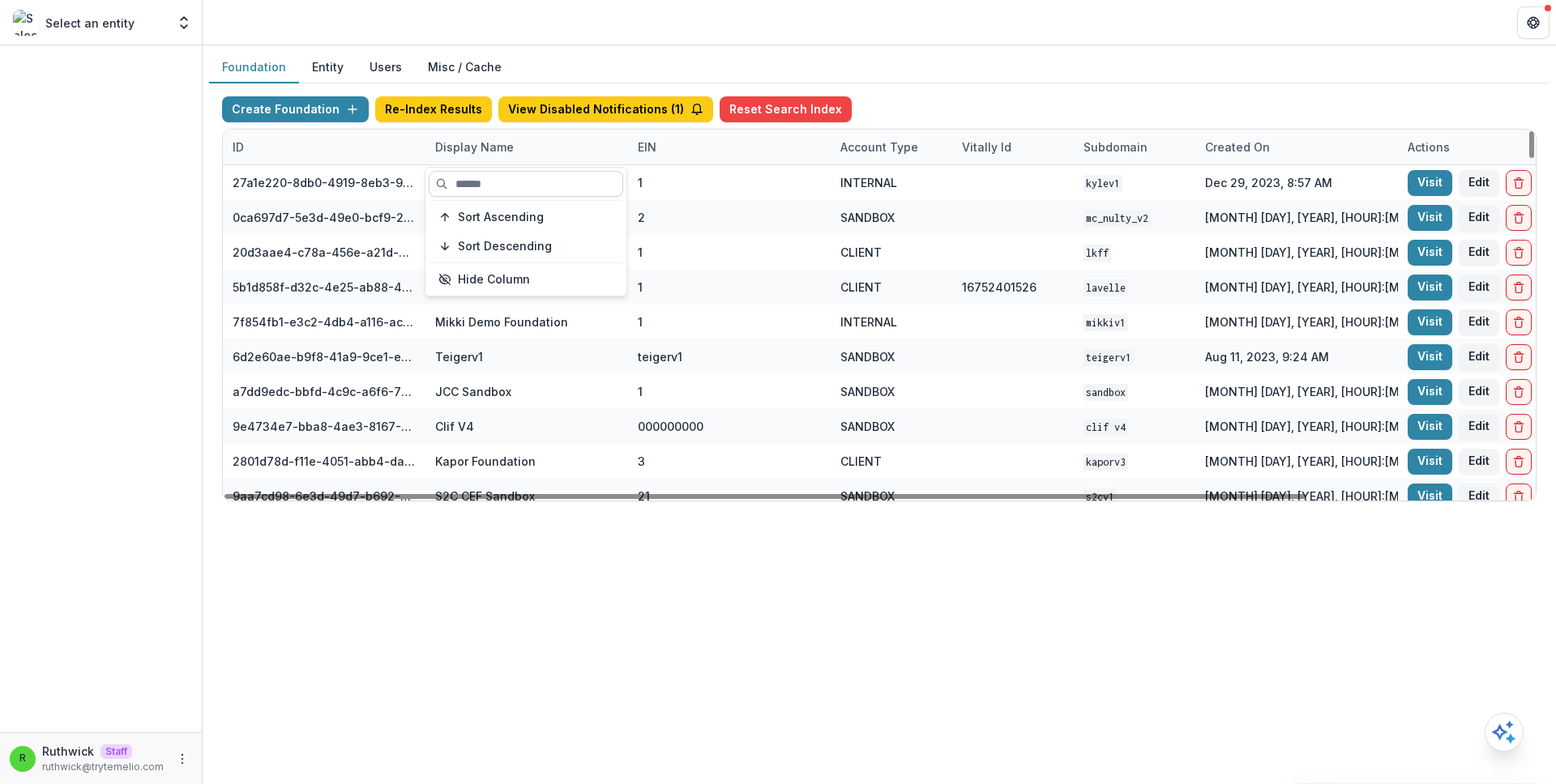 click at bounding box center [526, 184] 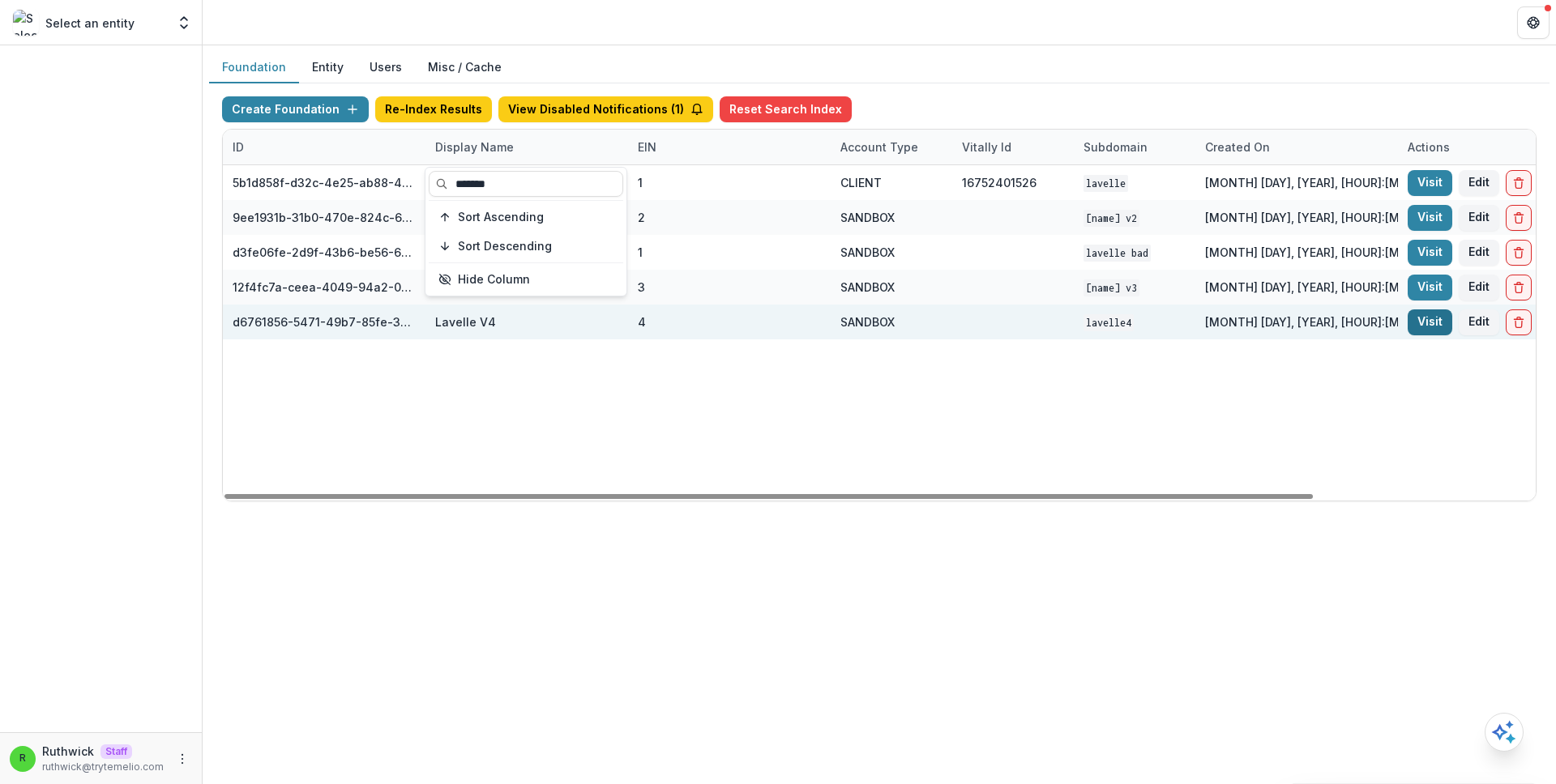 type on "*******" 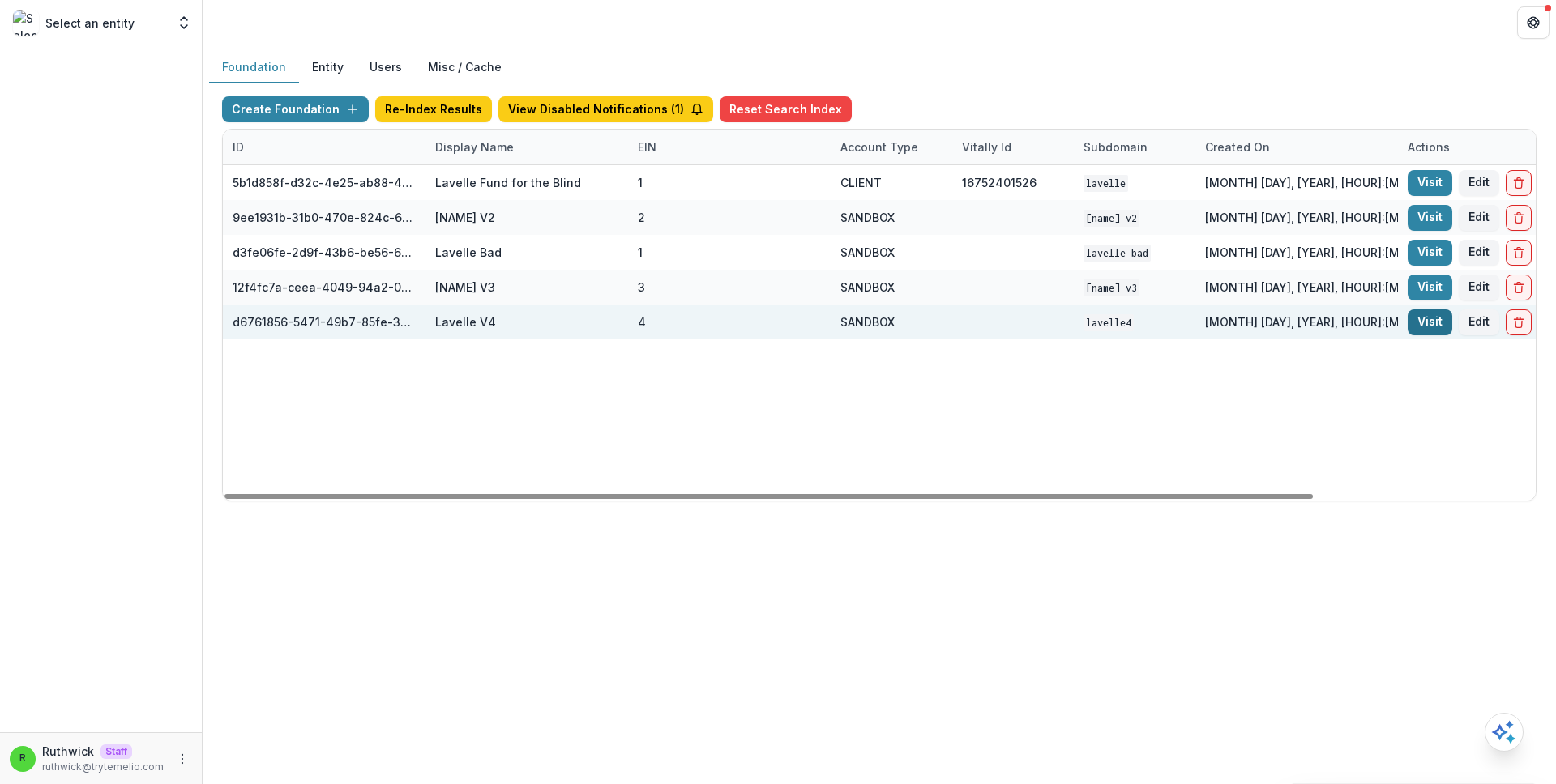 click on "Visit" at bounding box center (1430, 322) 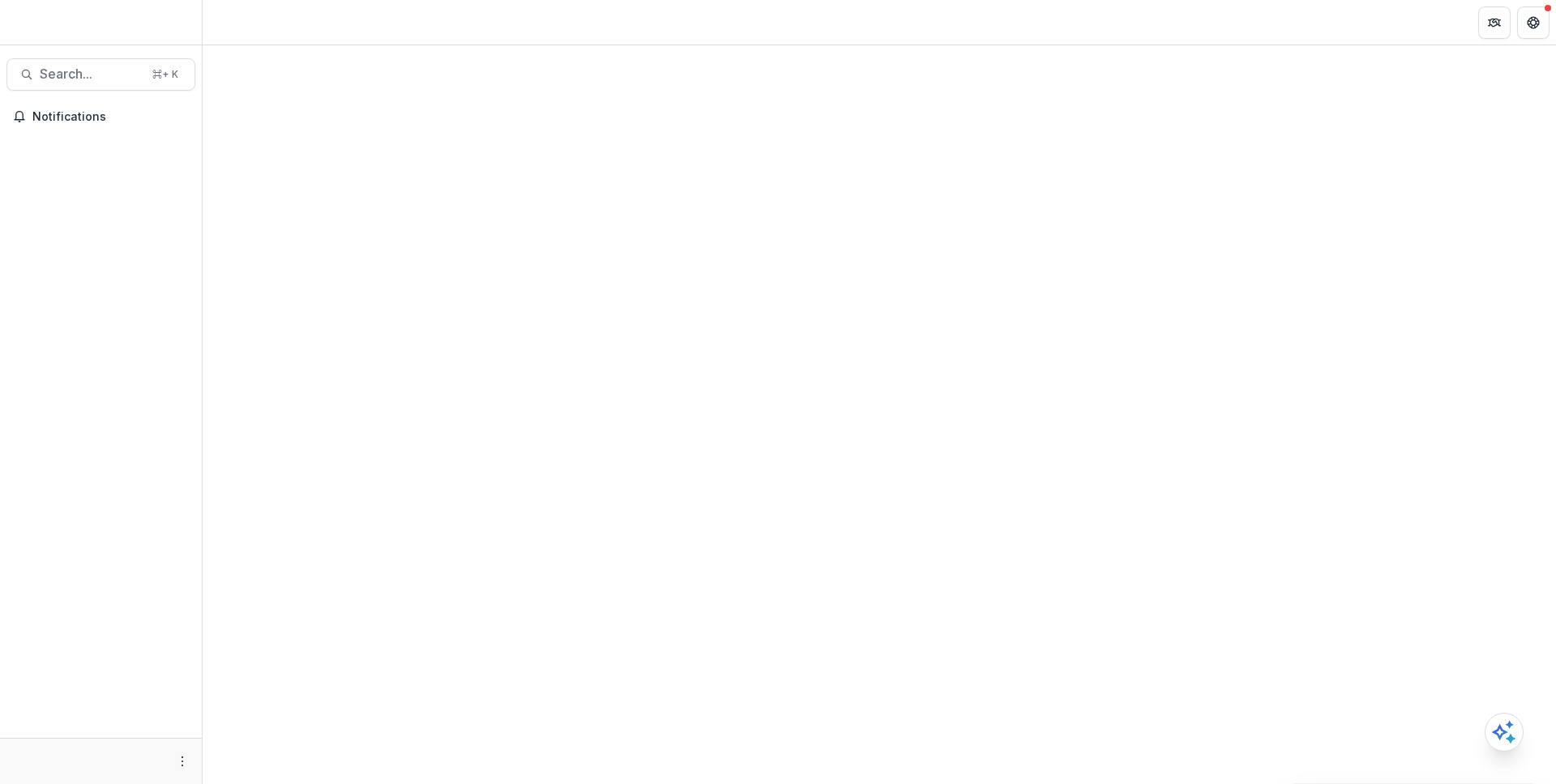 scroll, scrollTop: 0, scrollLeft: 0, axis: both 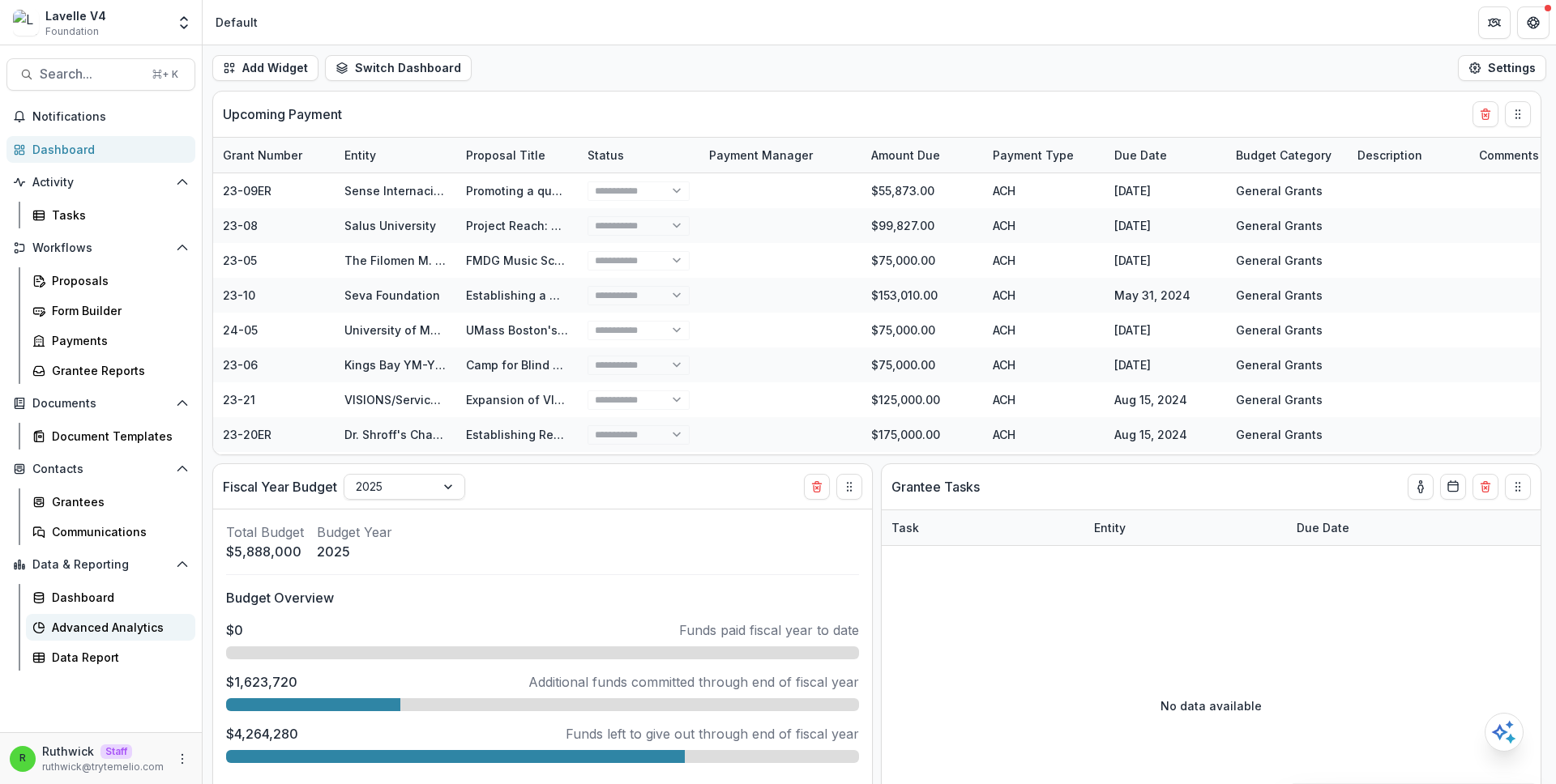 click on "Advanced Analytics" at bounding box center [117, 627] 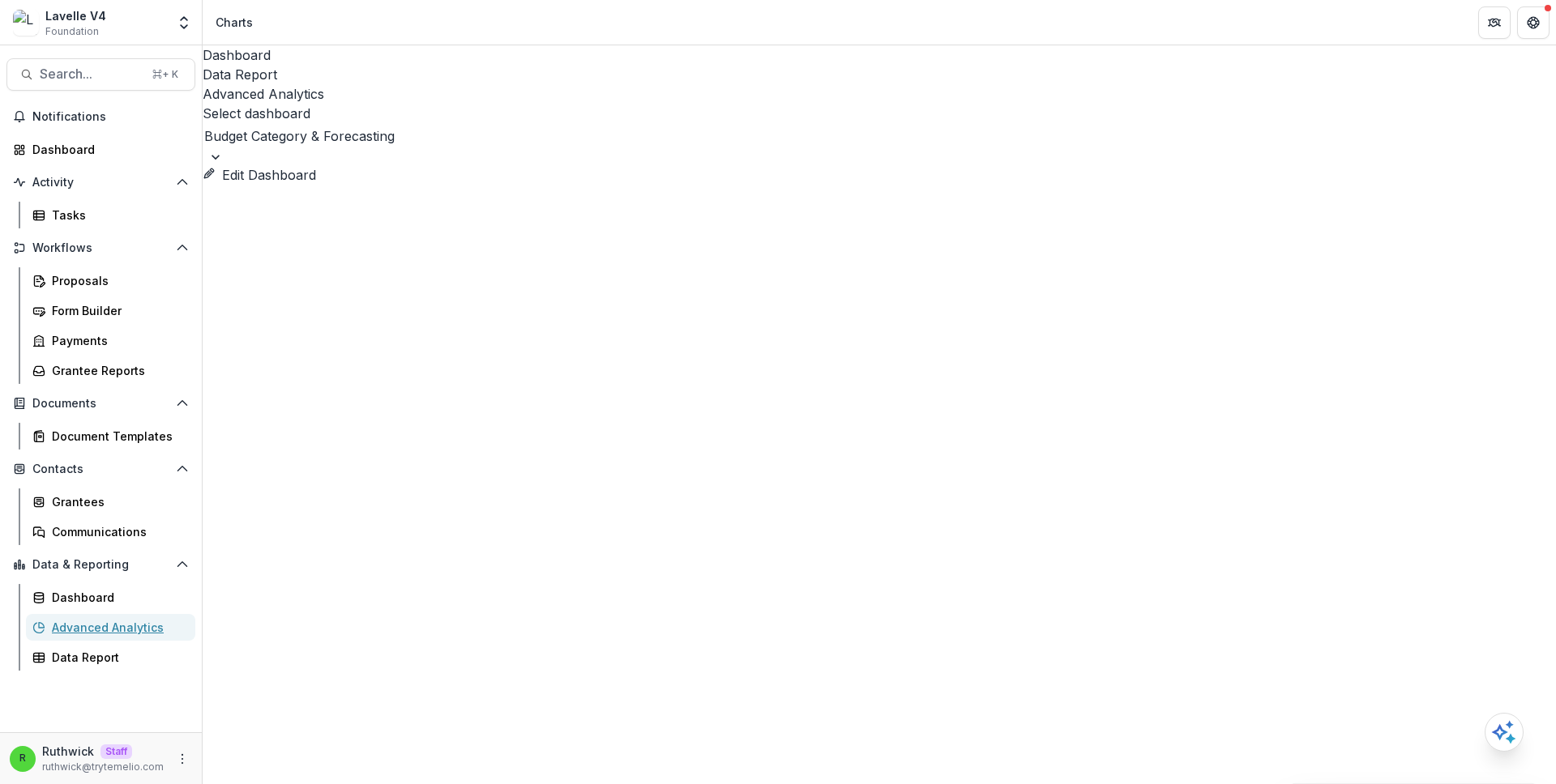 scroll, scrollTop: 0, scrollLeft: 0, axis: both 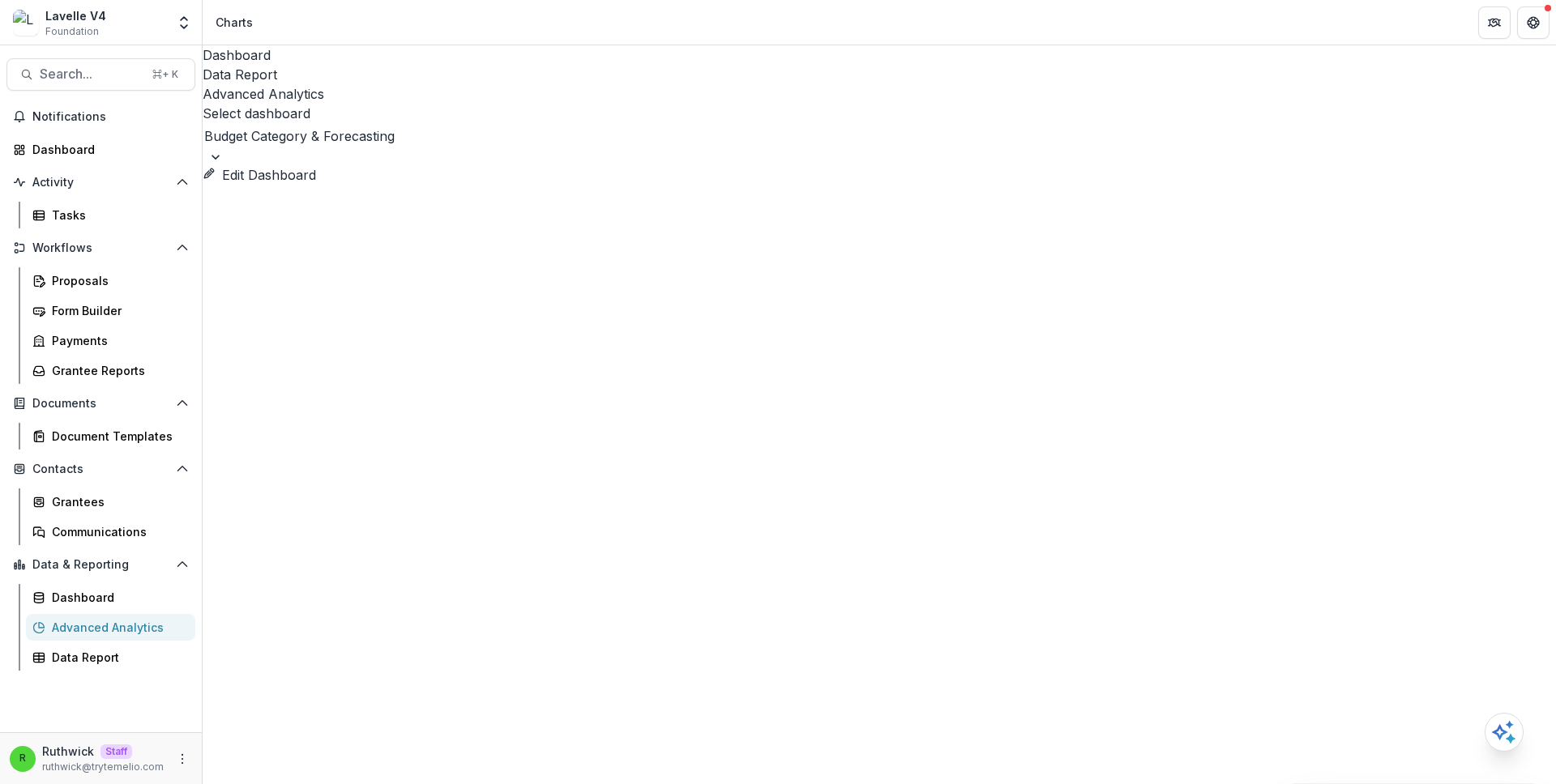 click at bounding box center (879, 136) 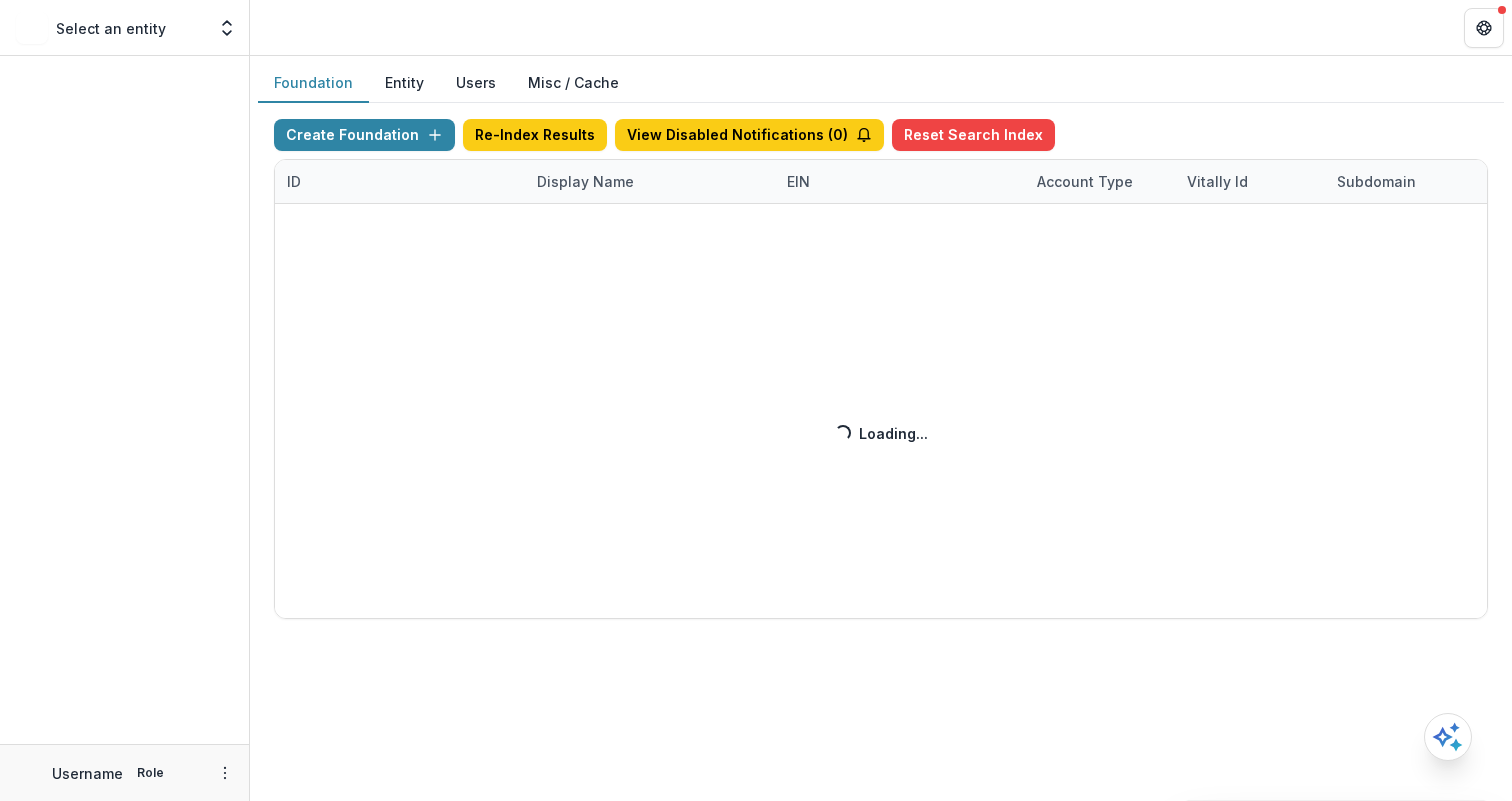 scroll, scrollTop: 0, scrollLeft: 0, axis: both 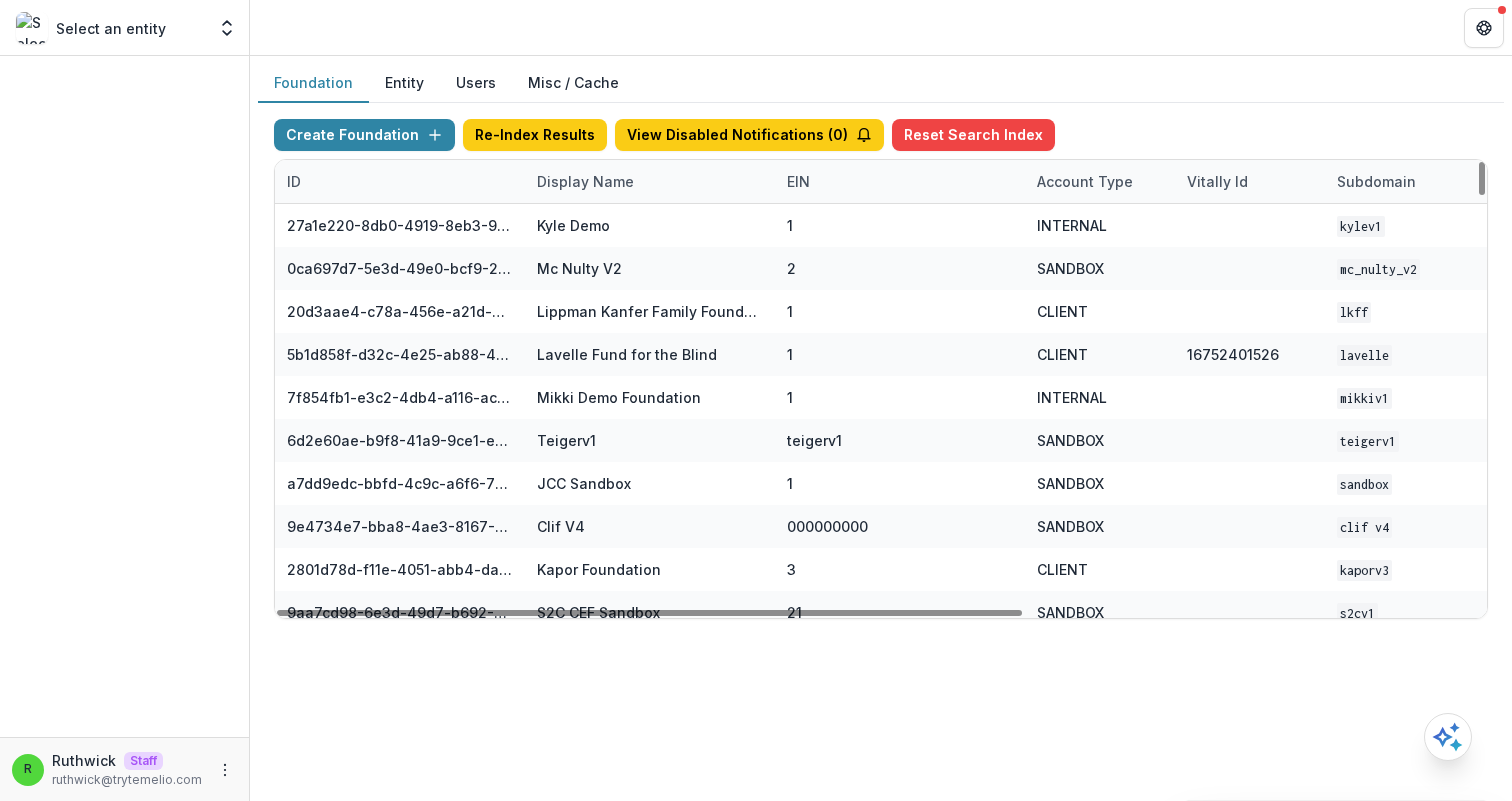 click on "Display Name" at bounding box center [585, 181] 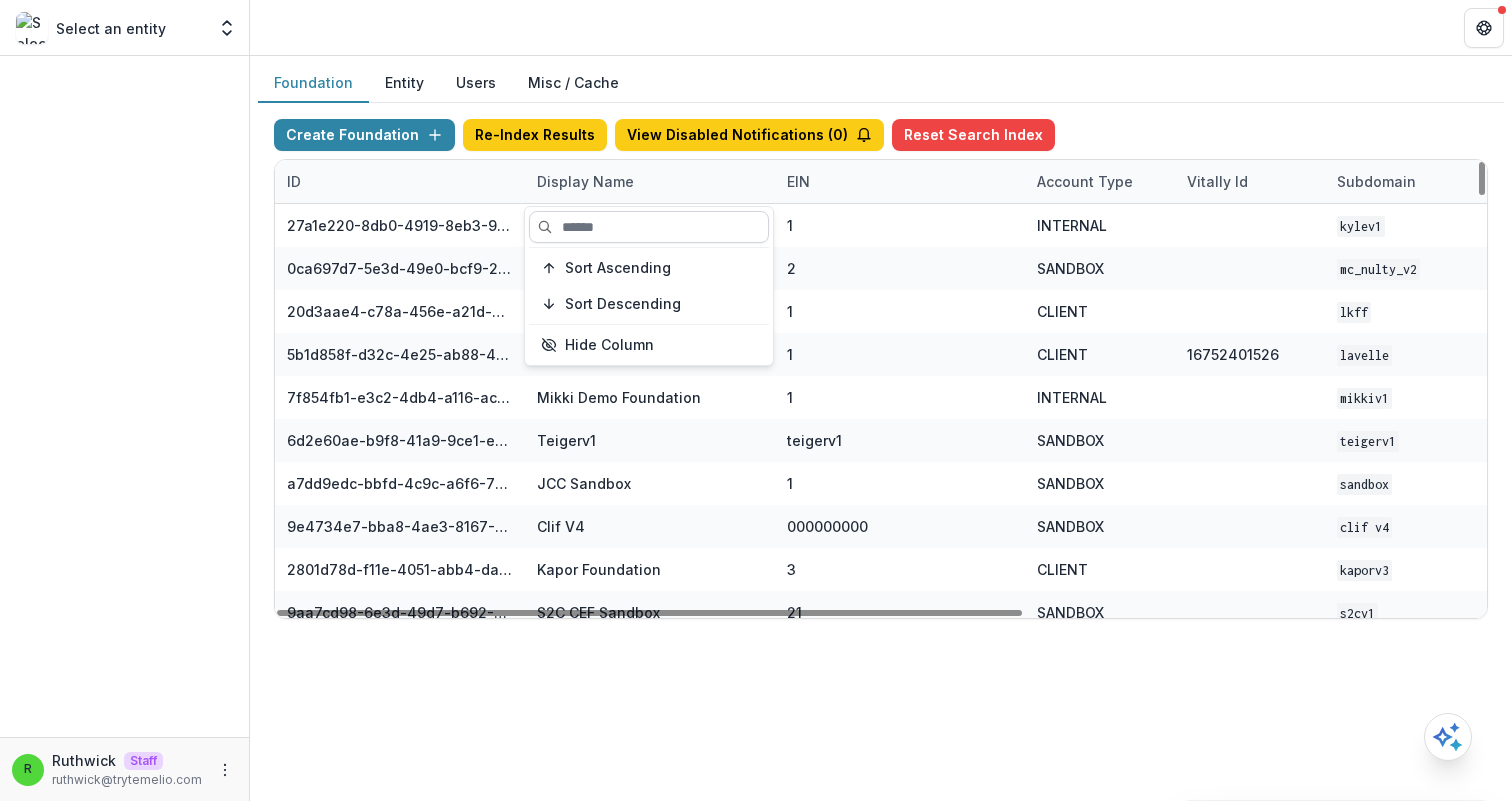 click at bounding box center [649, 227] 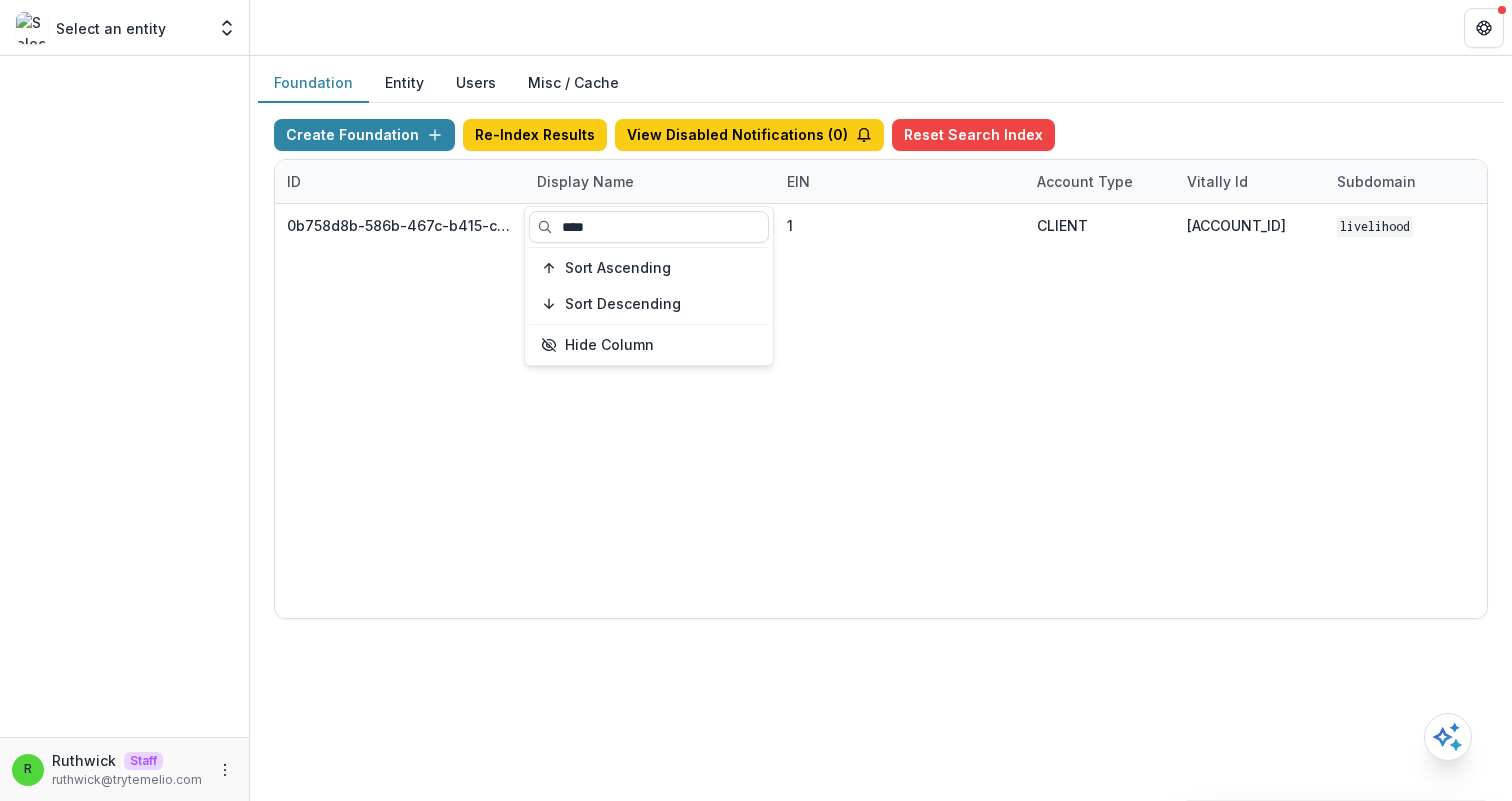 type on "****" 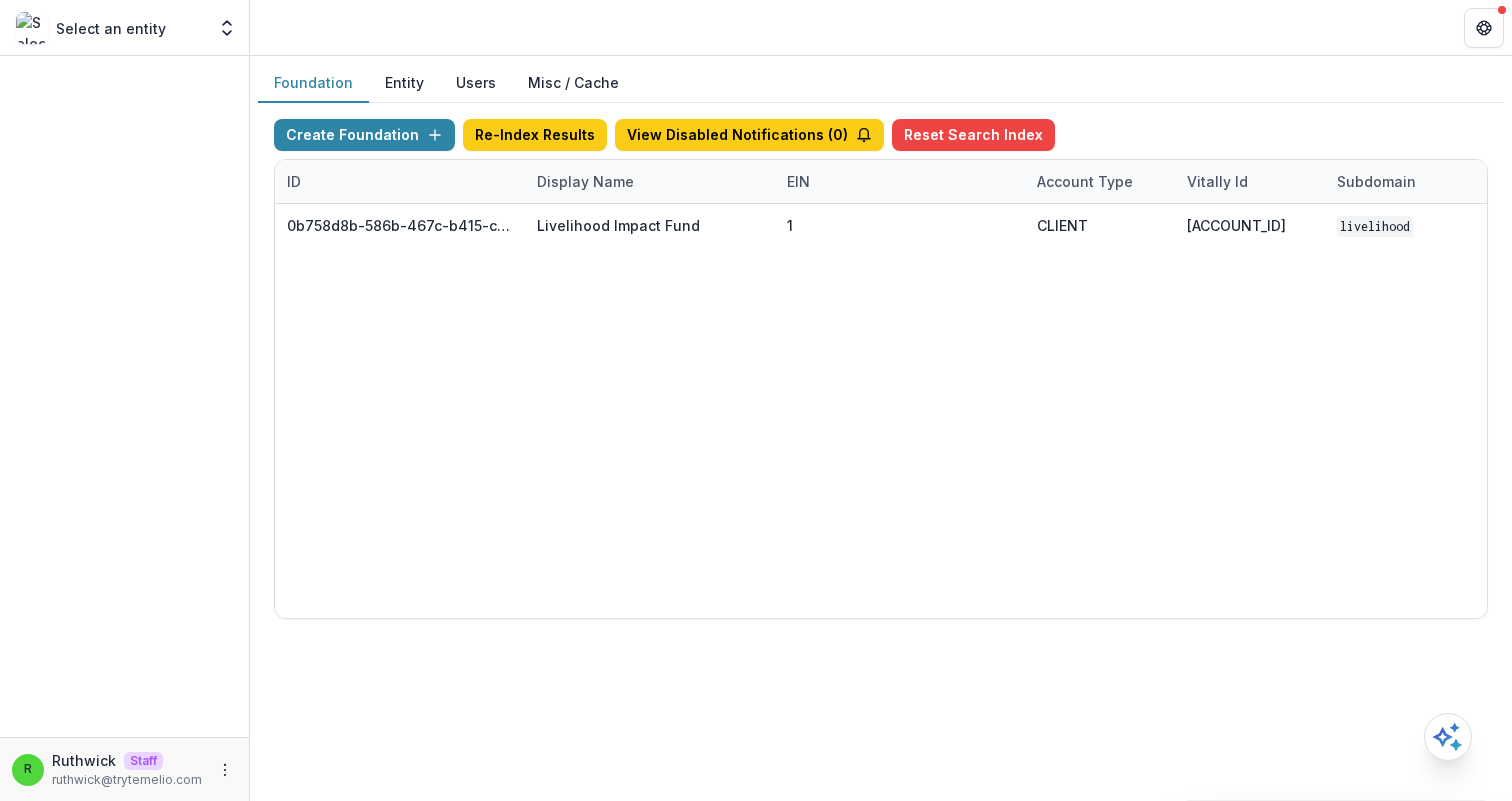 click on "0b758d8b-586b-467c-b415-ce853e23379b Livelihood Impact Fund 1 CLIENT [ACCOUNT_ID] livelihood [DATE], [TIME] Visit Edit Feature Flags" at bounding box center (1250, 411) 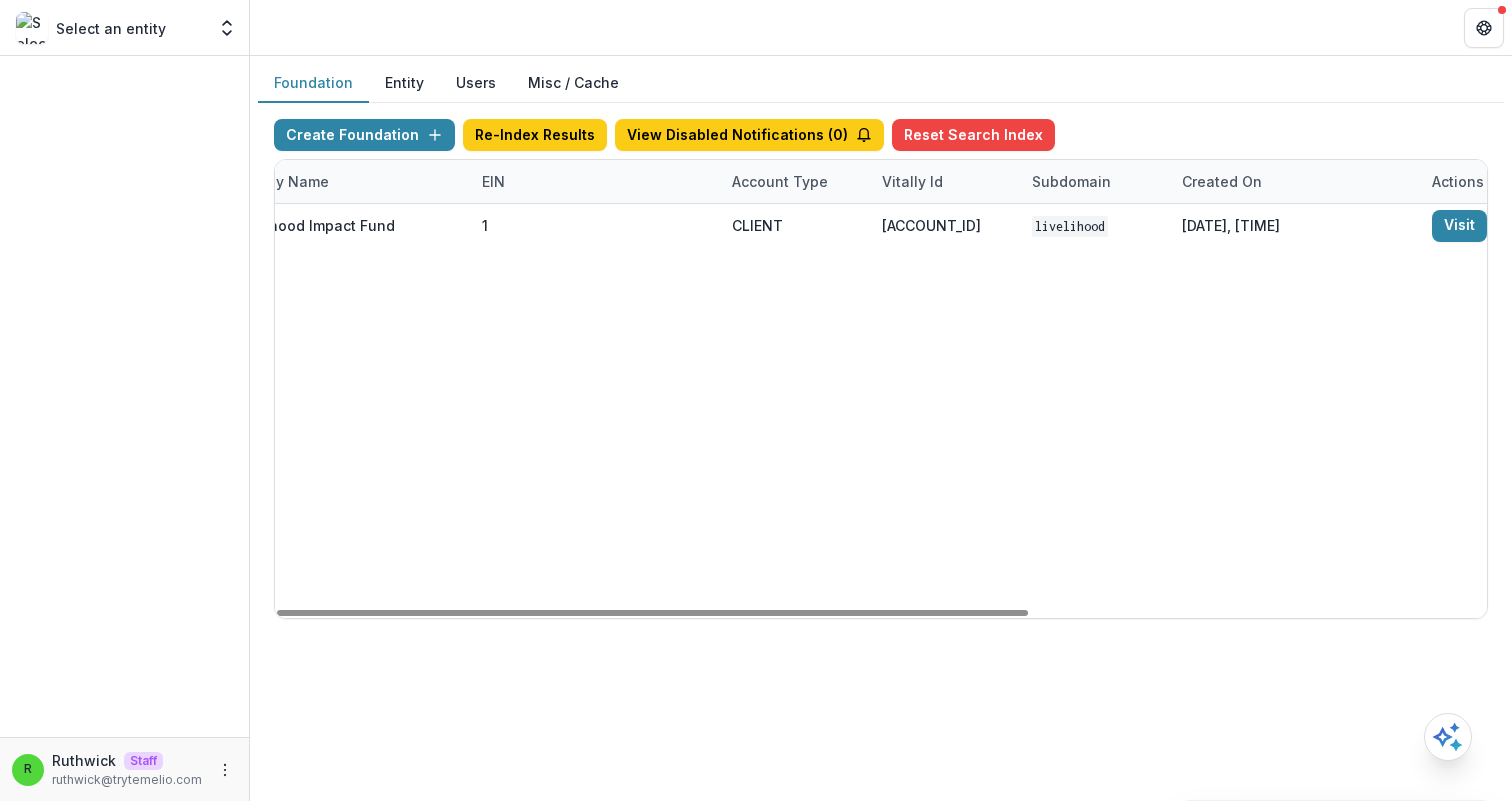 scroll, scrollTop: 0, scrollLeft: 738, axis: horizontal 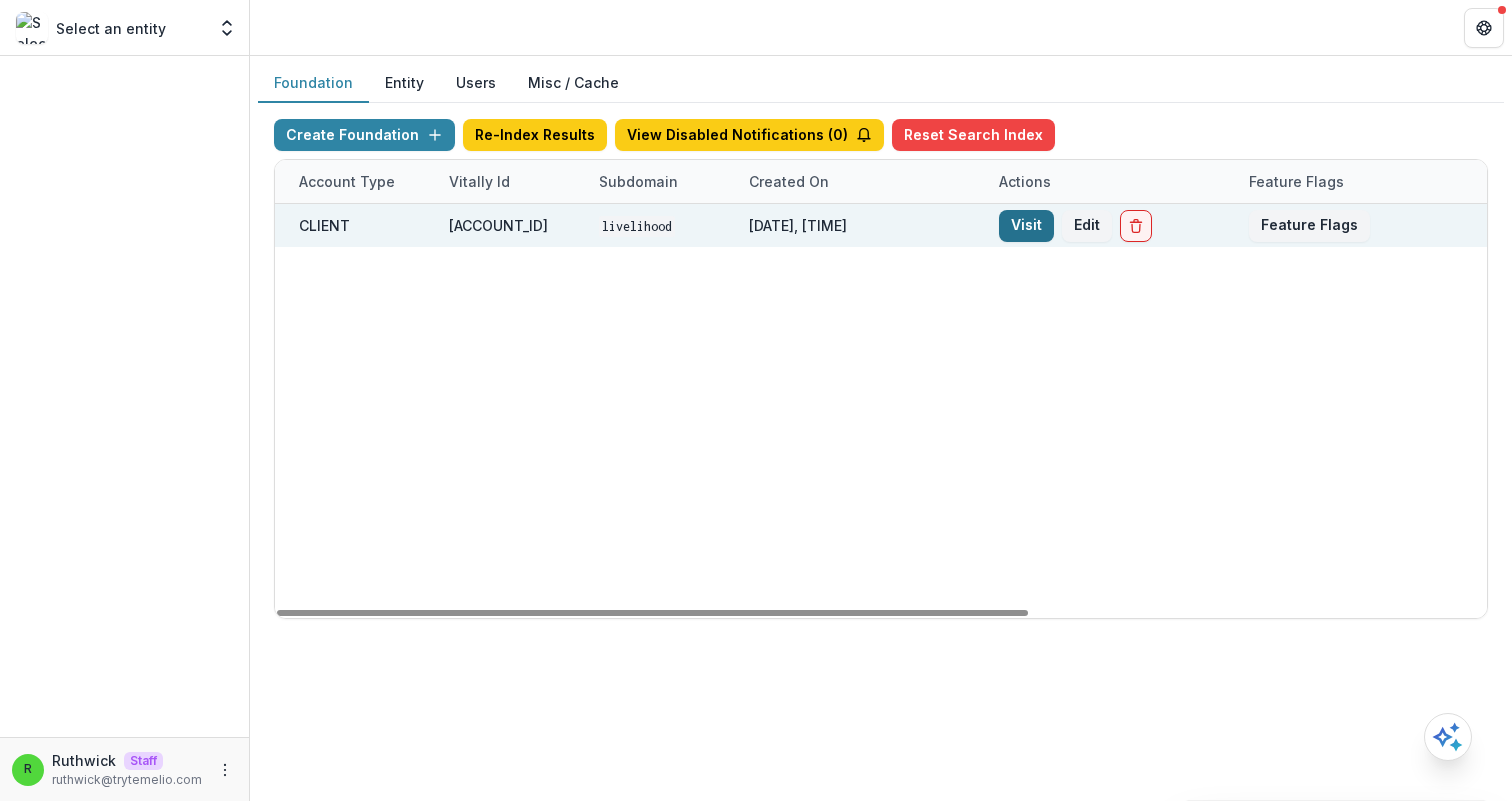 click on "Visit" at bounding box center (1026, 226) 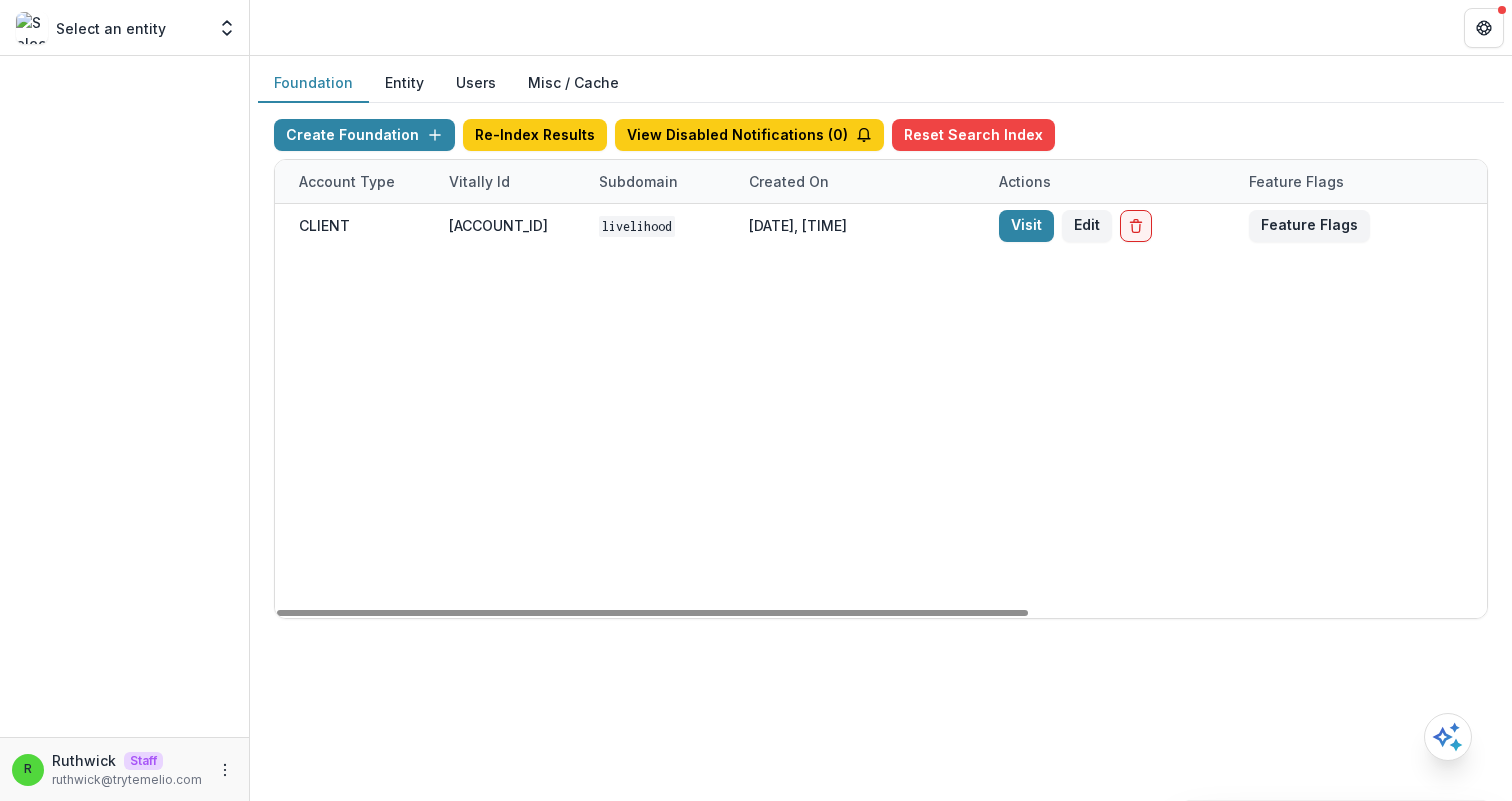 click on "0b758d8b-586b-467c-b415-ce853e23379b Livelihood Impact Fund 1 CLIENT [ACCOUNT_ID] livelihood [DATE], [TIME] Visit Edit Feature Flags" at bounding box center (512, 411) 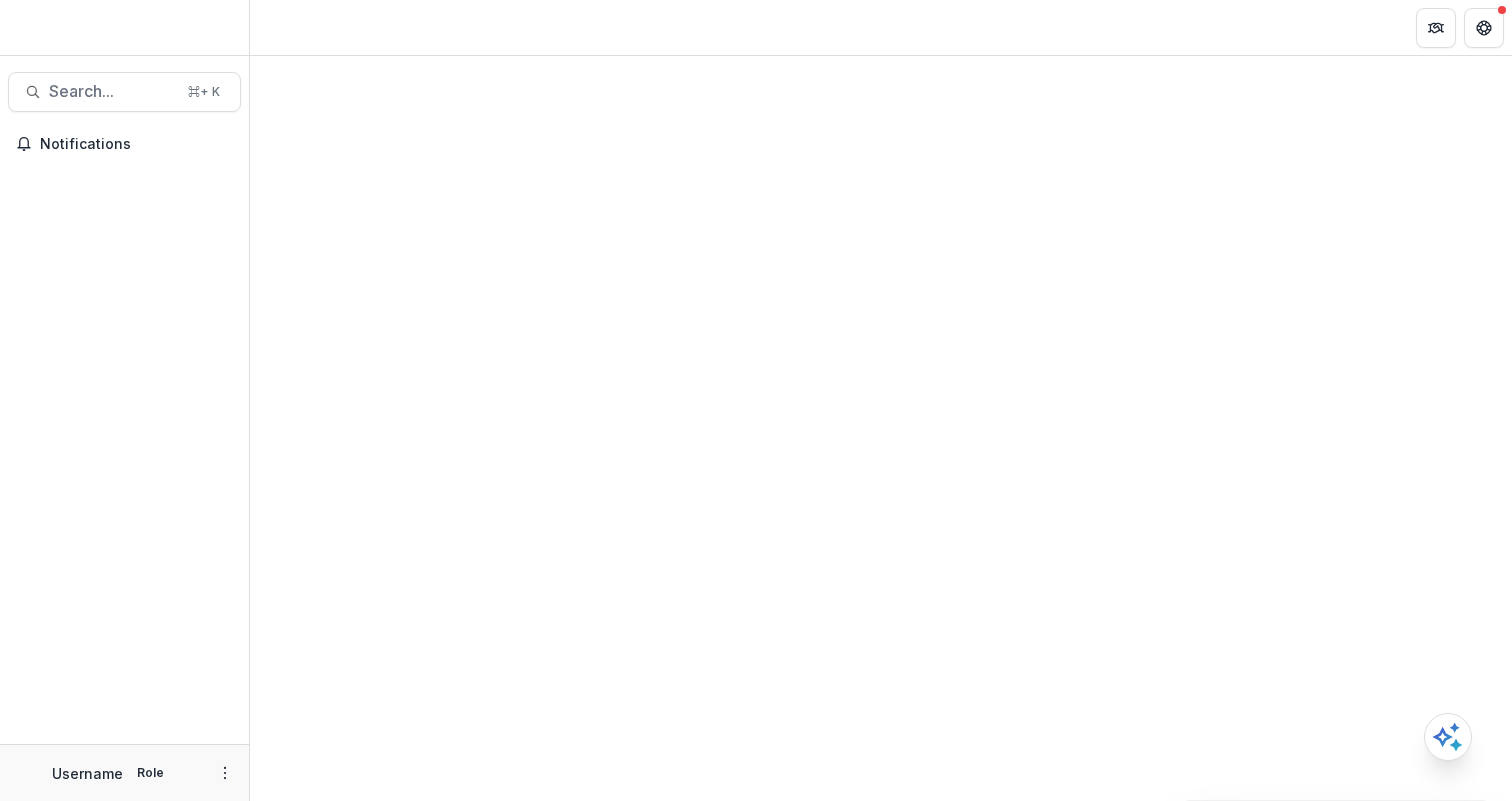 scroll, scrollTop: 0, scrollLeft: 0, axis: both 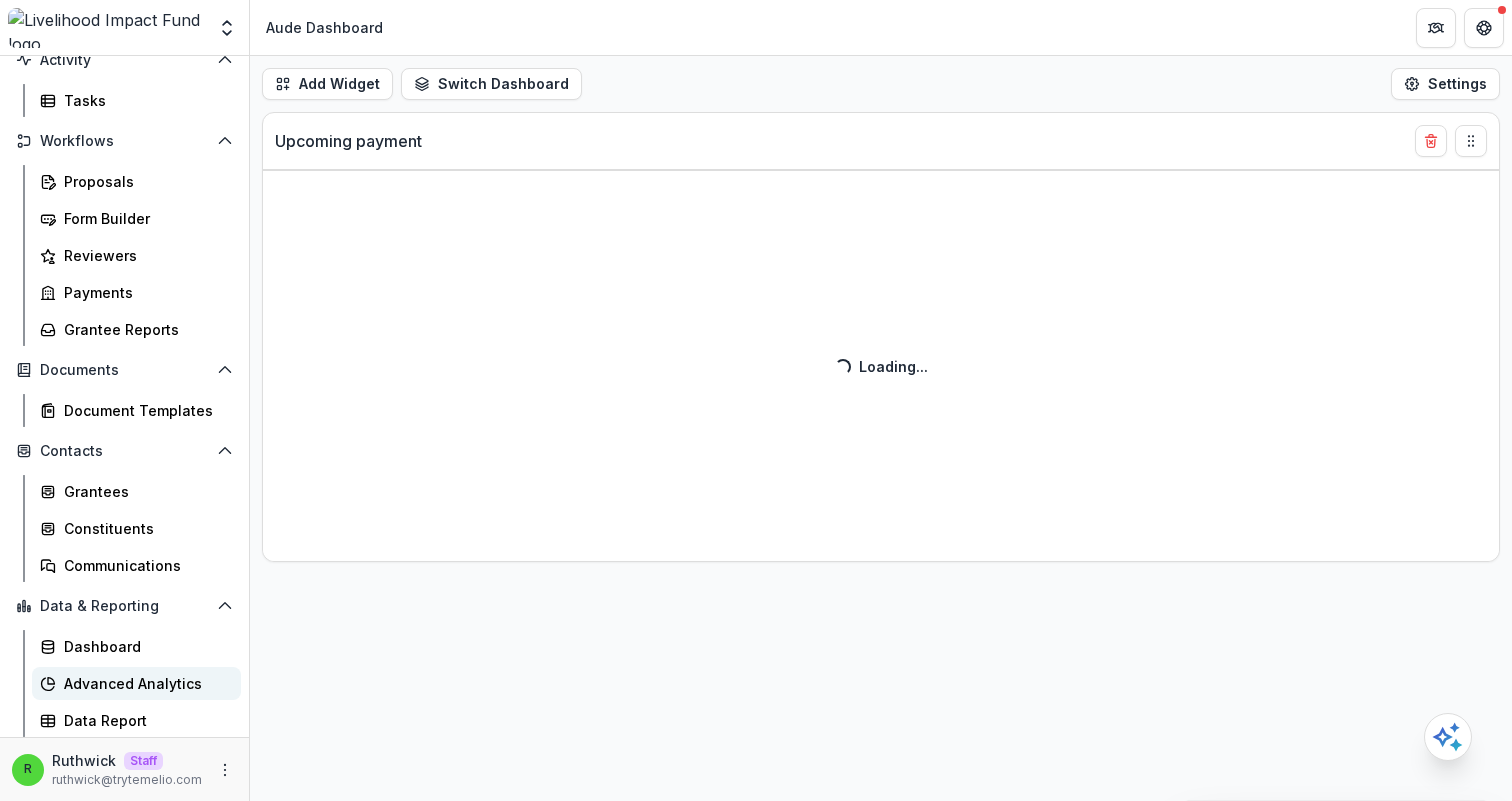 select on "******" 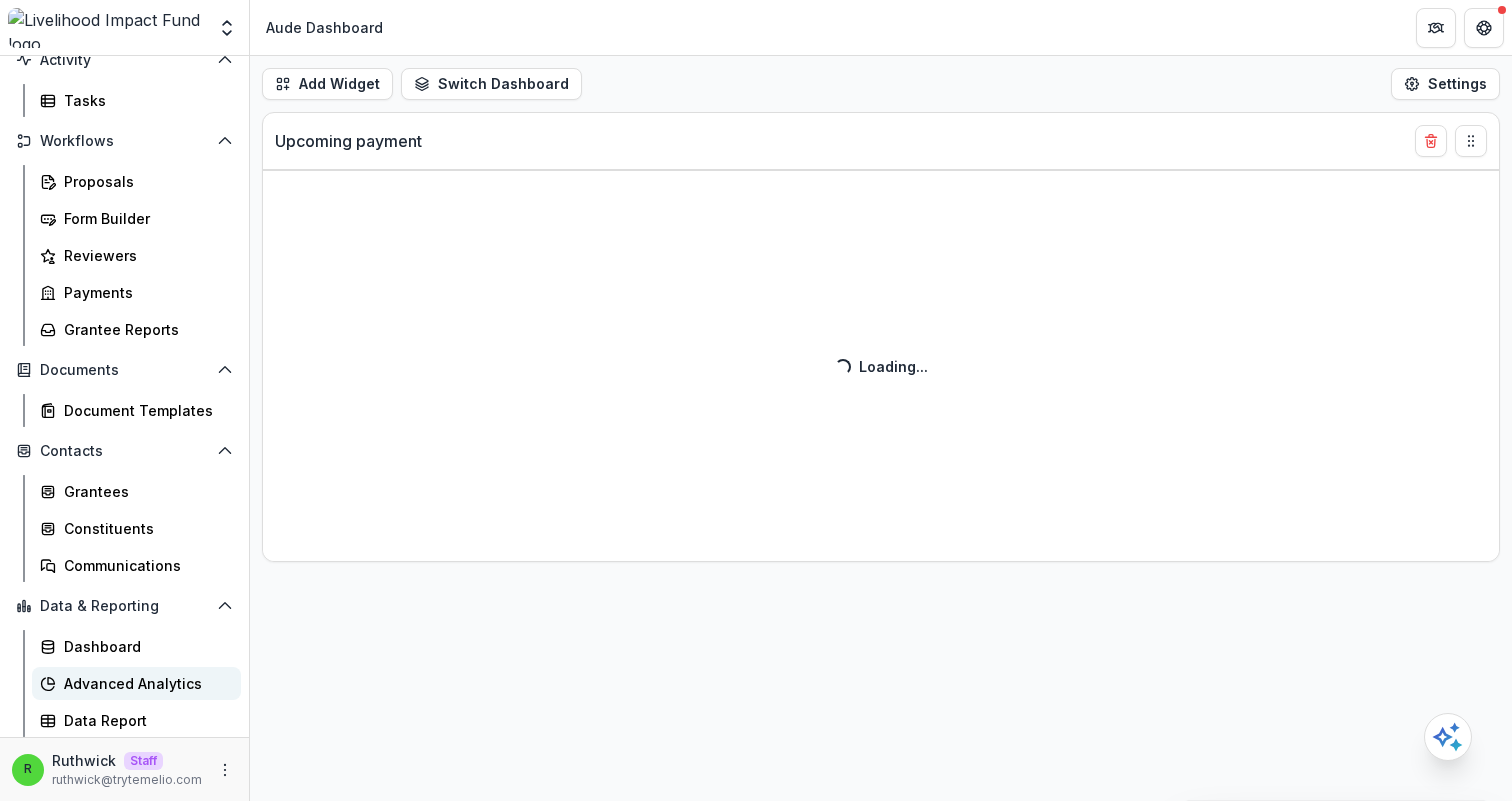select on "******" 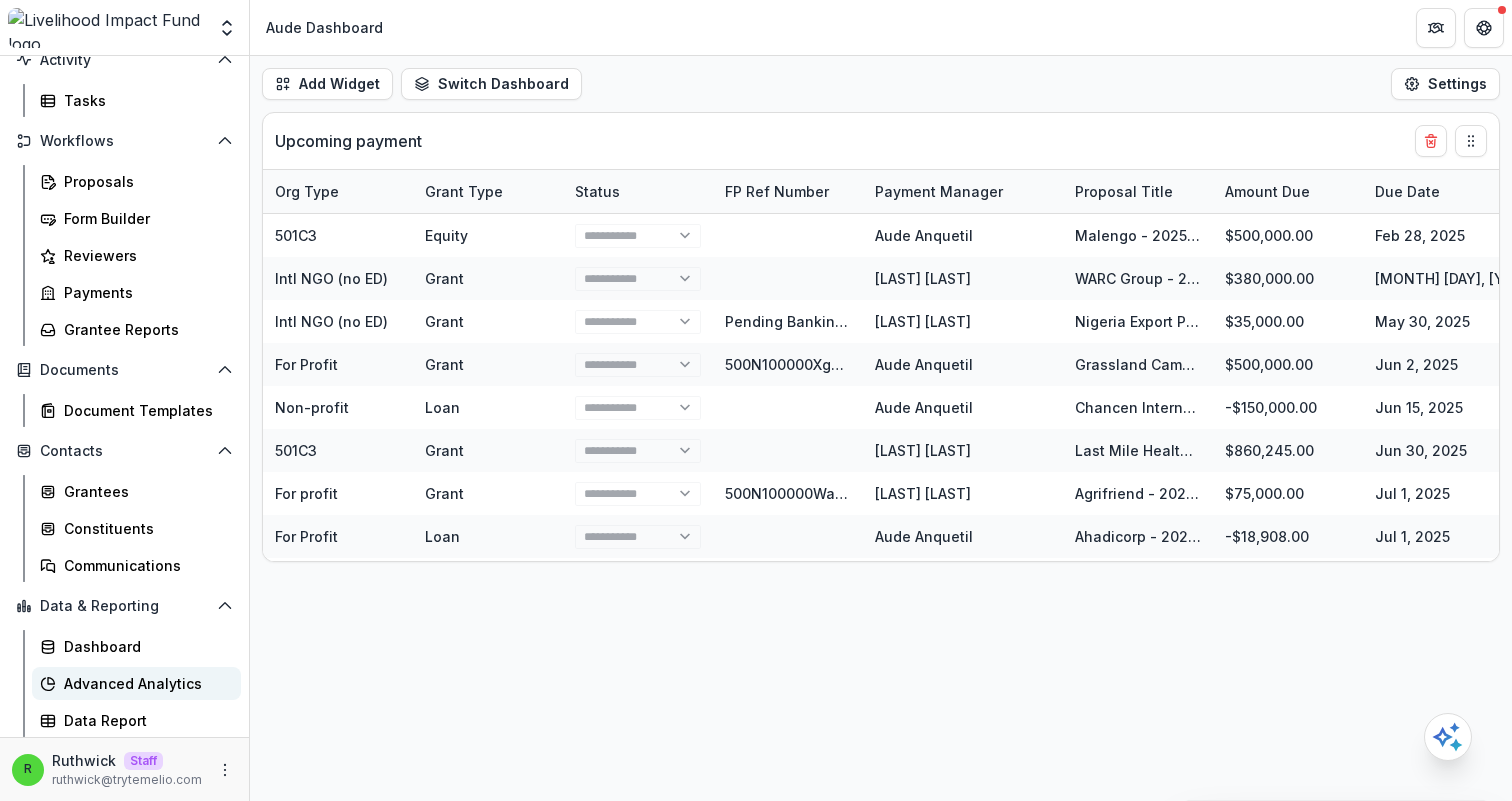 click on "Advanced Analytics" at bounding box center (144, 683) 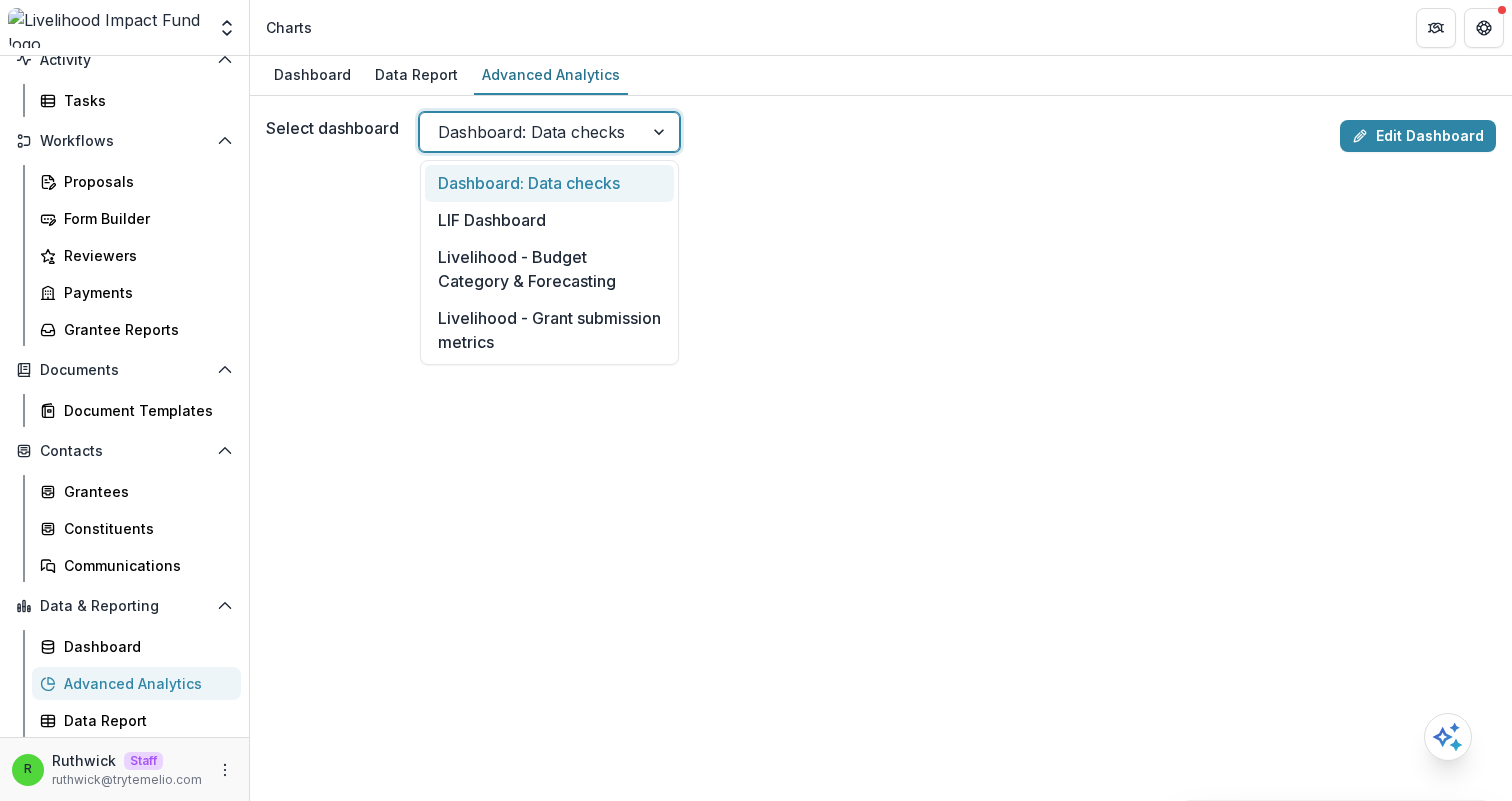 click at bounding box center [531, 132] 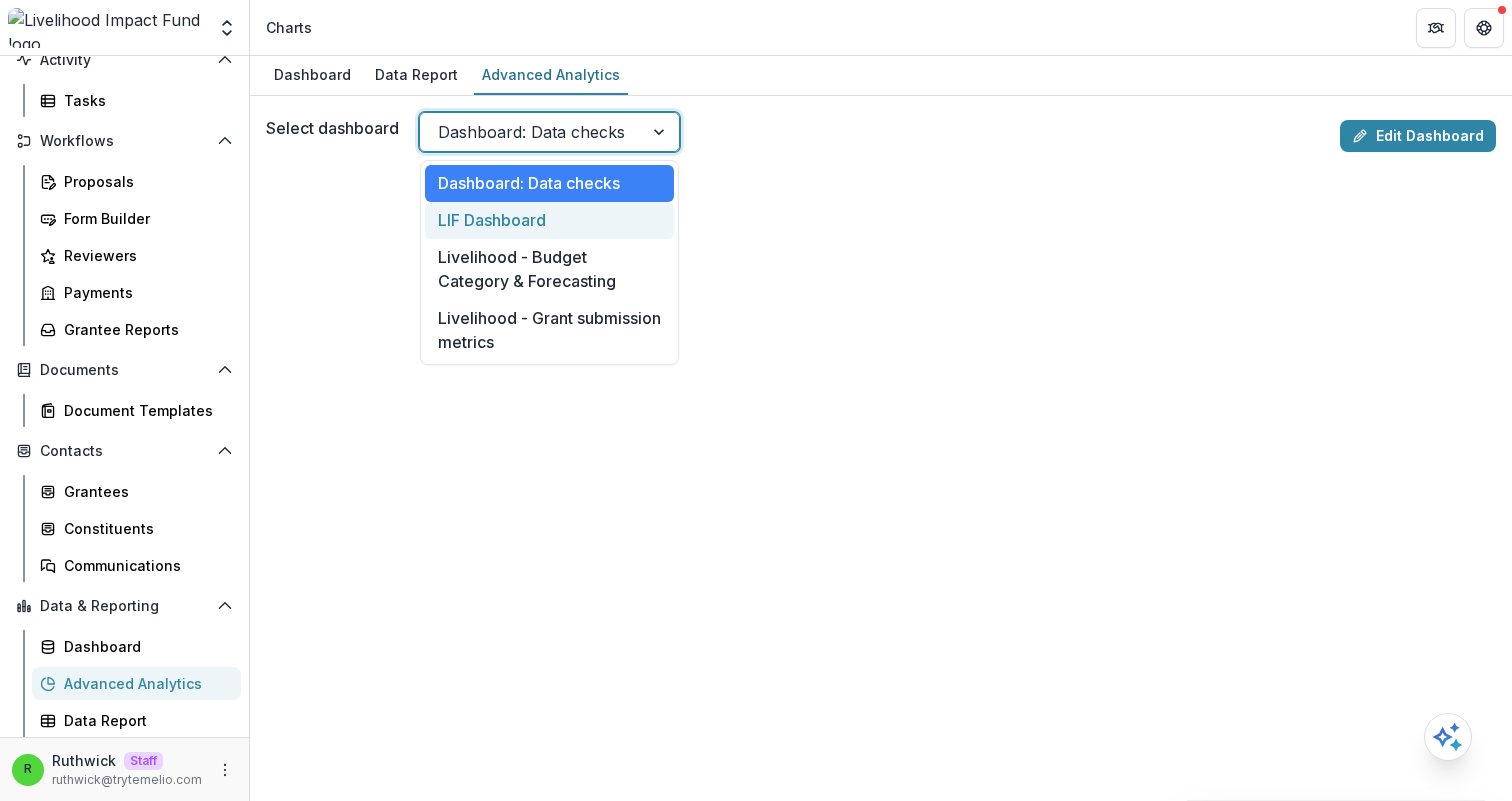 click on "LIF Dashboard" at bounding box center [549, 220] 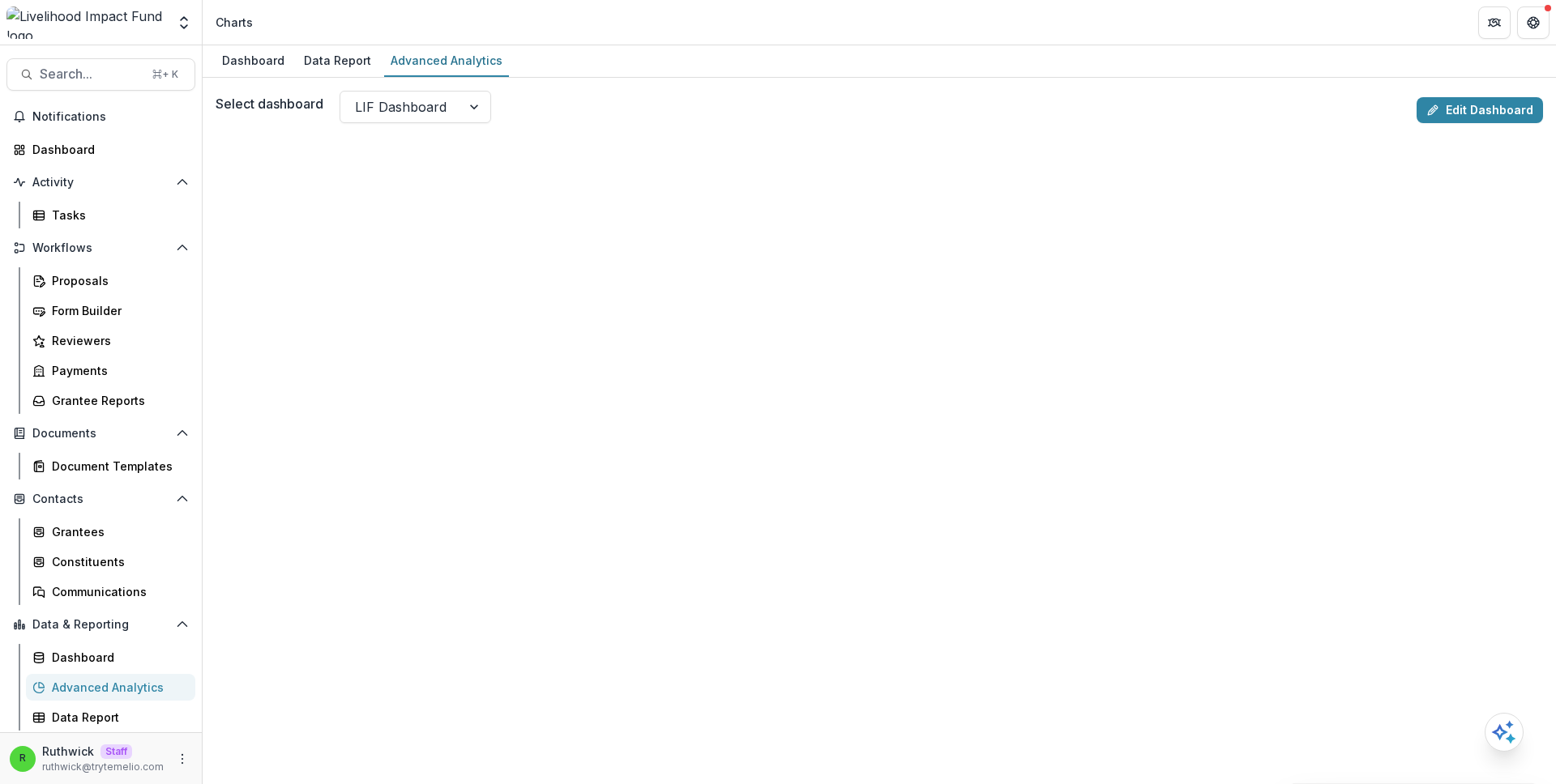 scroll, scrollTop: 0, scrollLeft: 0, axis: both 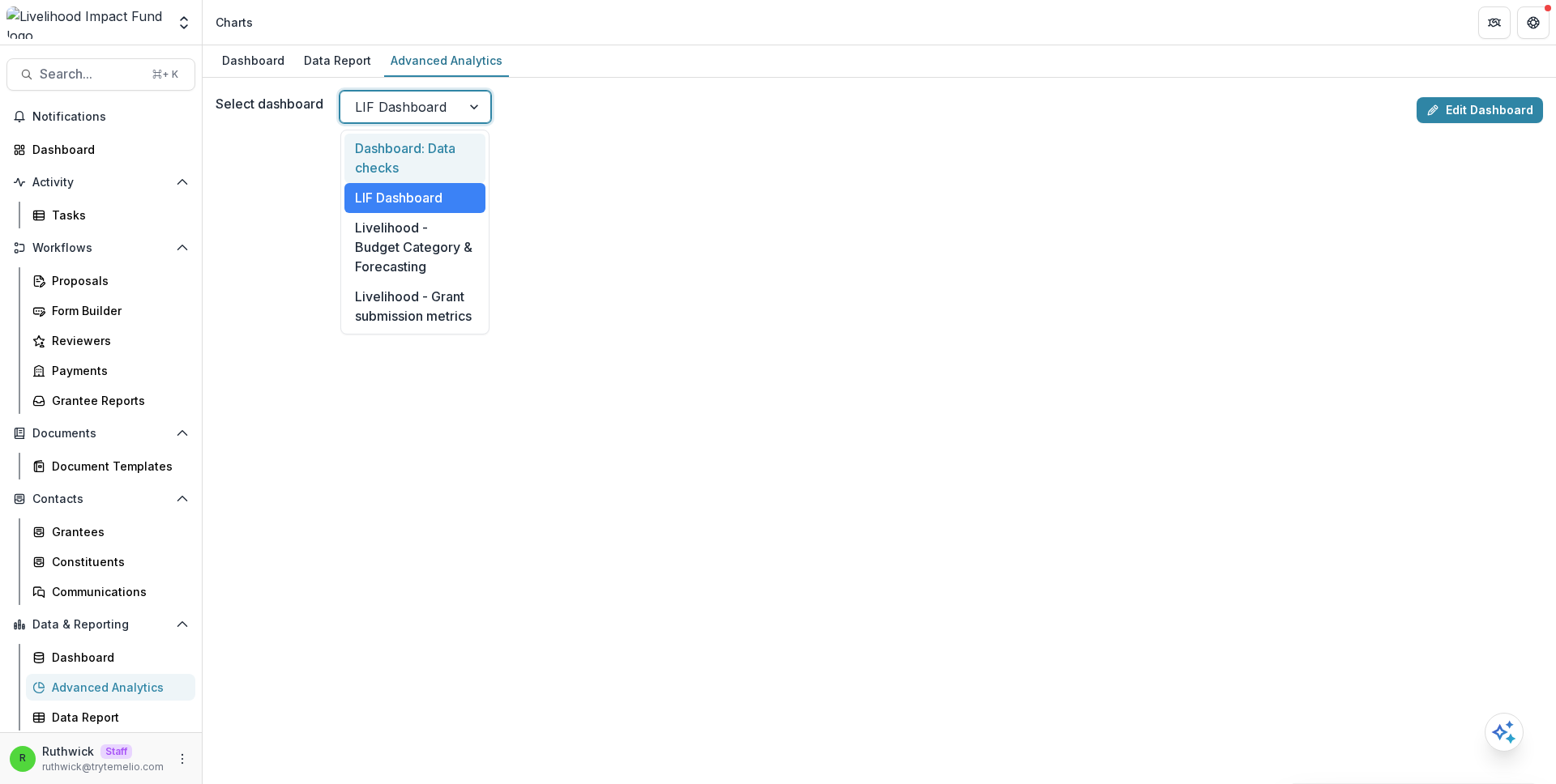 click at bounding box center (400, 107) 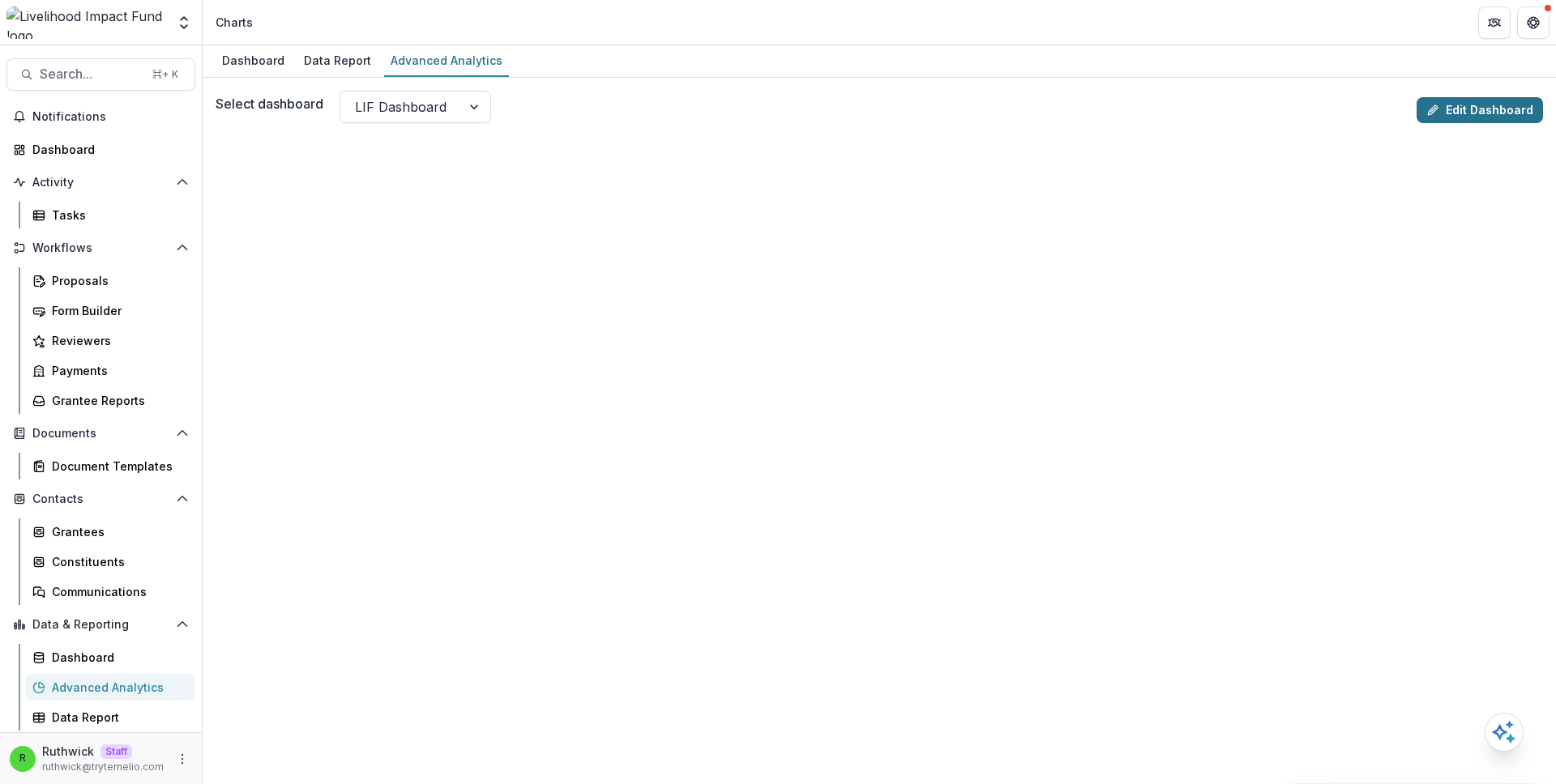 click on "Edit Dashboard" at bounding box center [1480, 110] 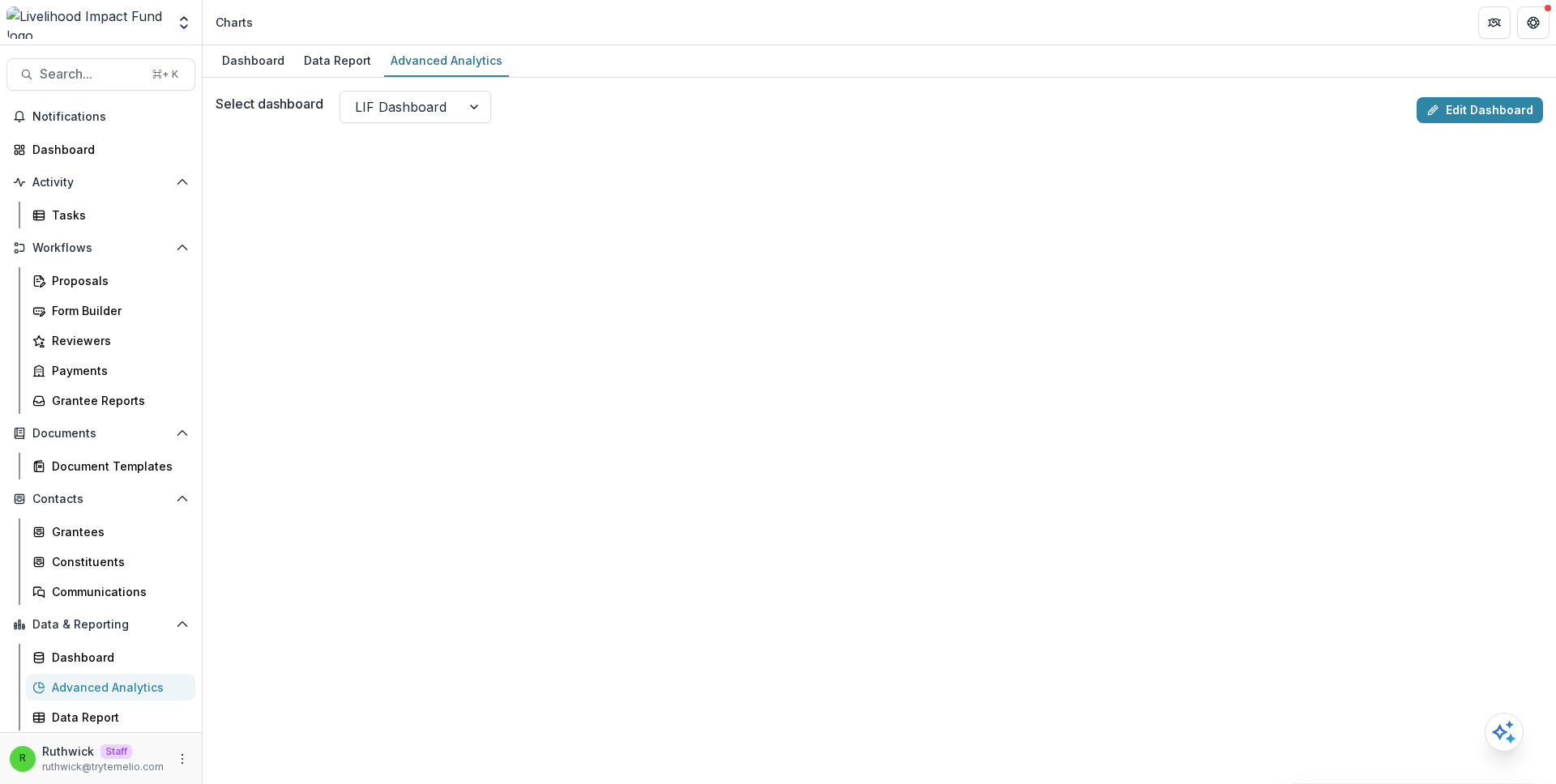 scroll, scrollTop: 39, scrollLeft: 0, axis: vertical 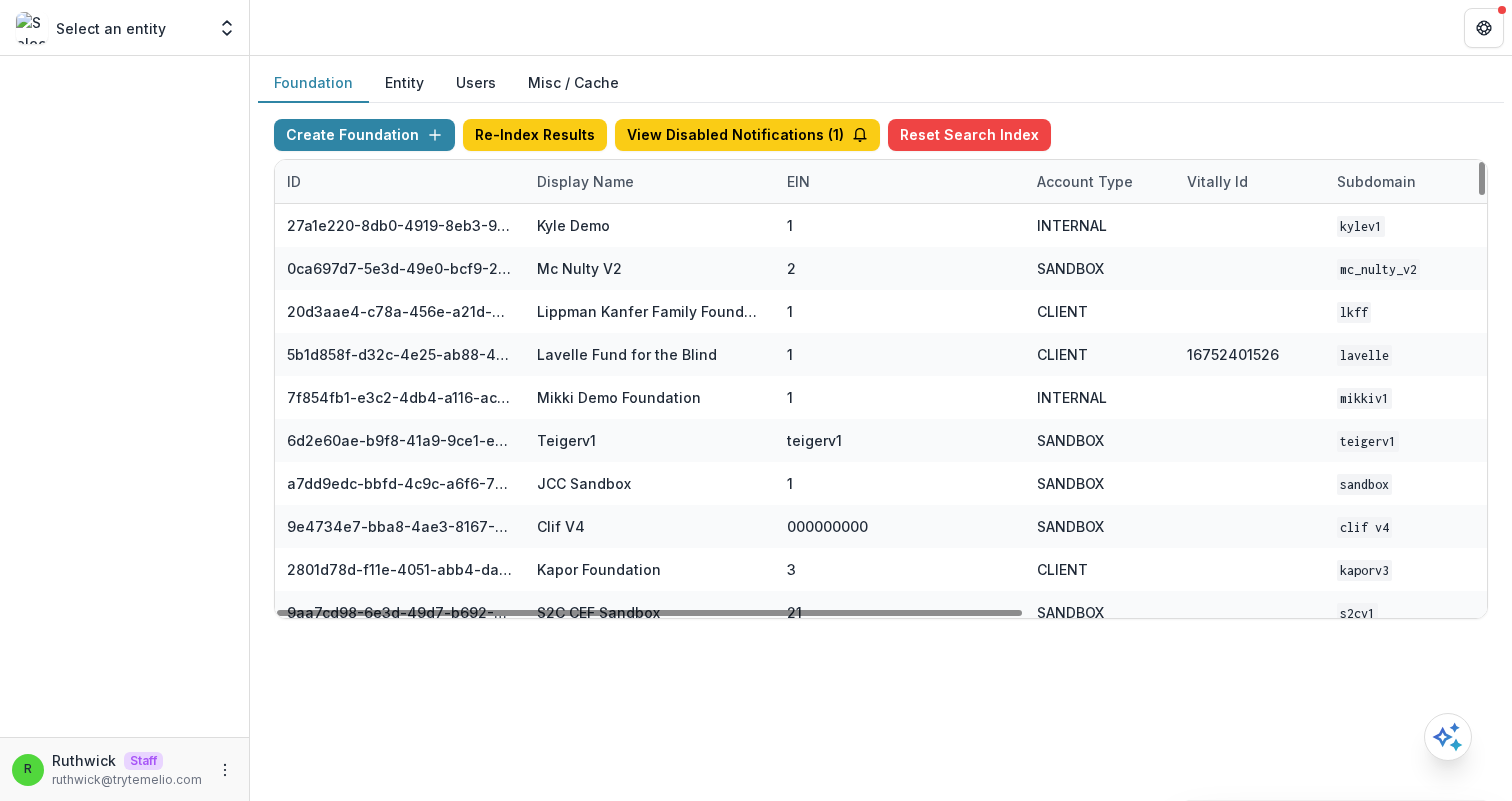 click on "Display Name" at bounding box center (650, 181) 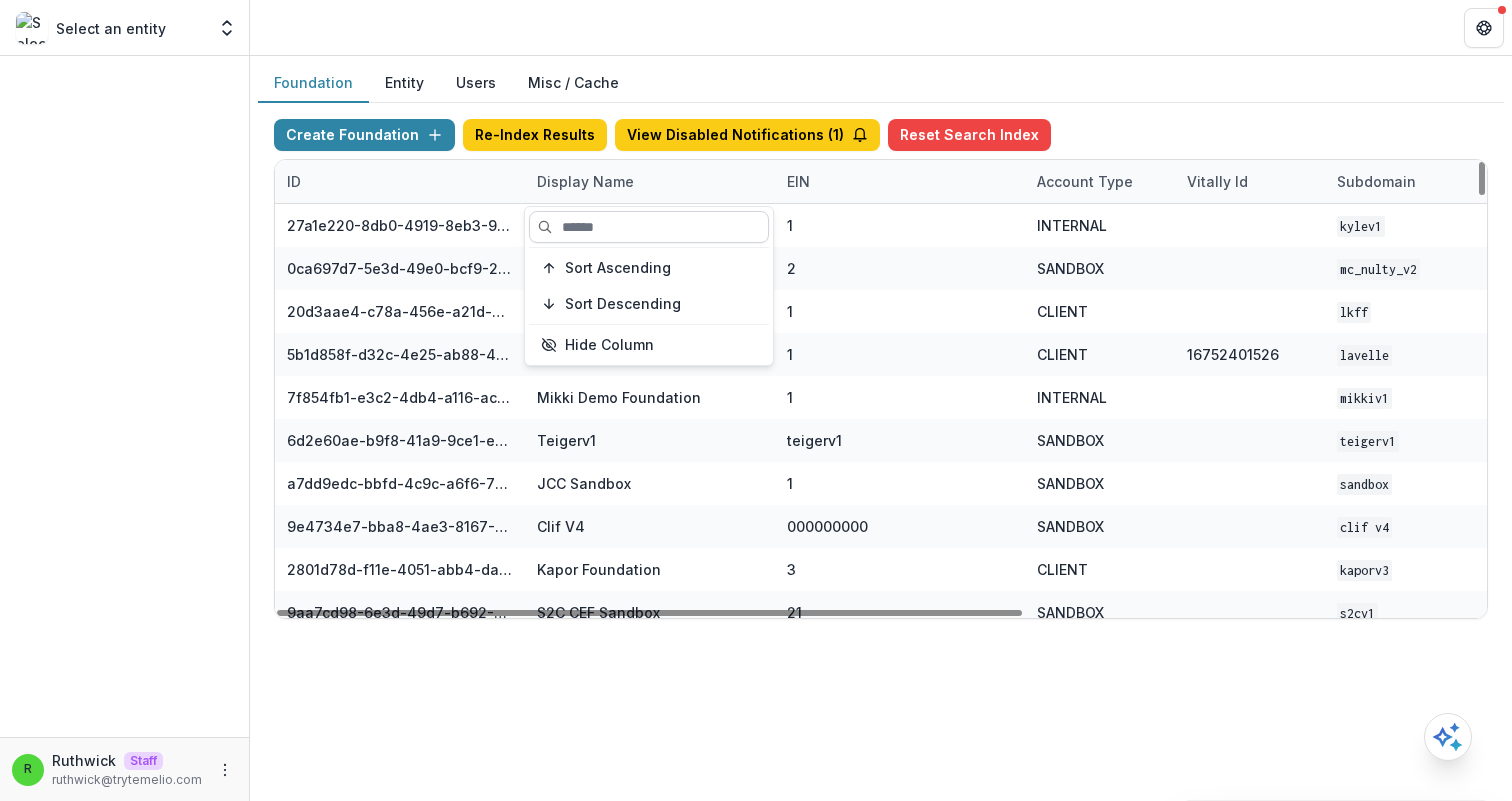 click at bounding box center [649, 227] 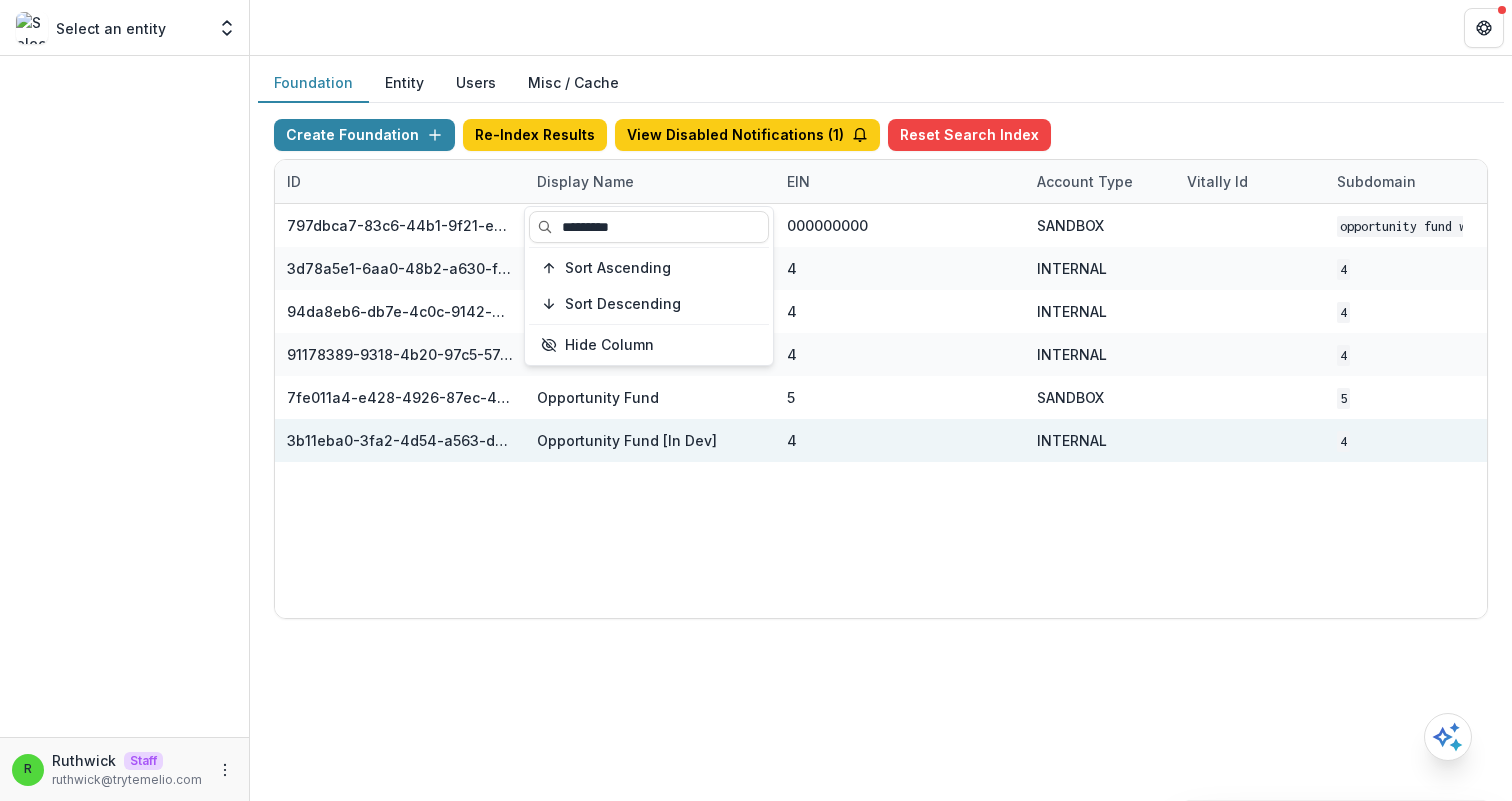 type on "*********" 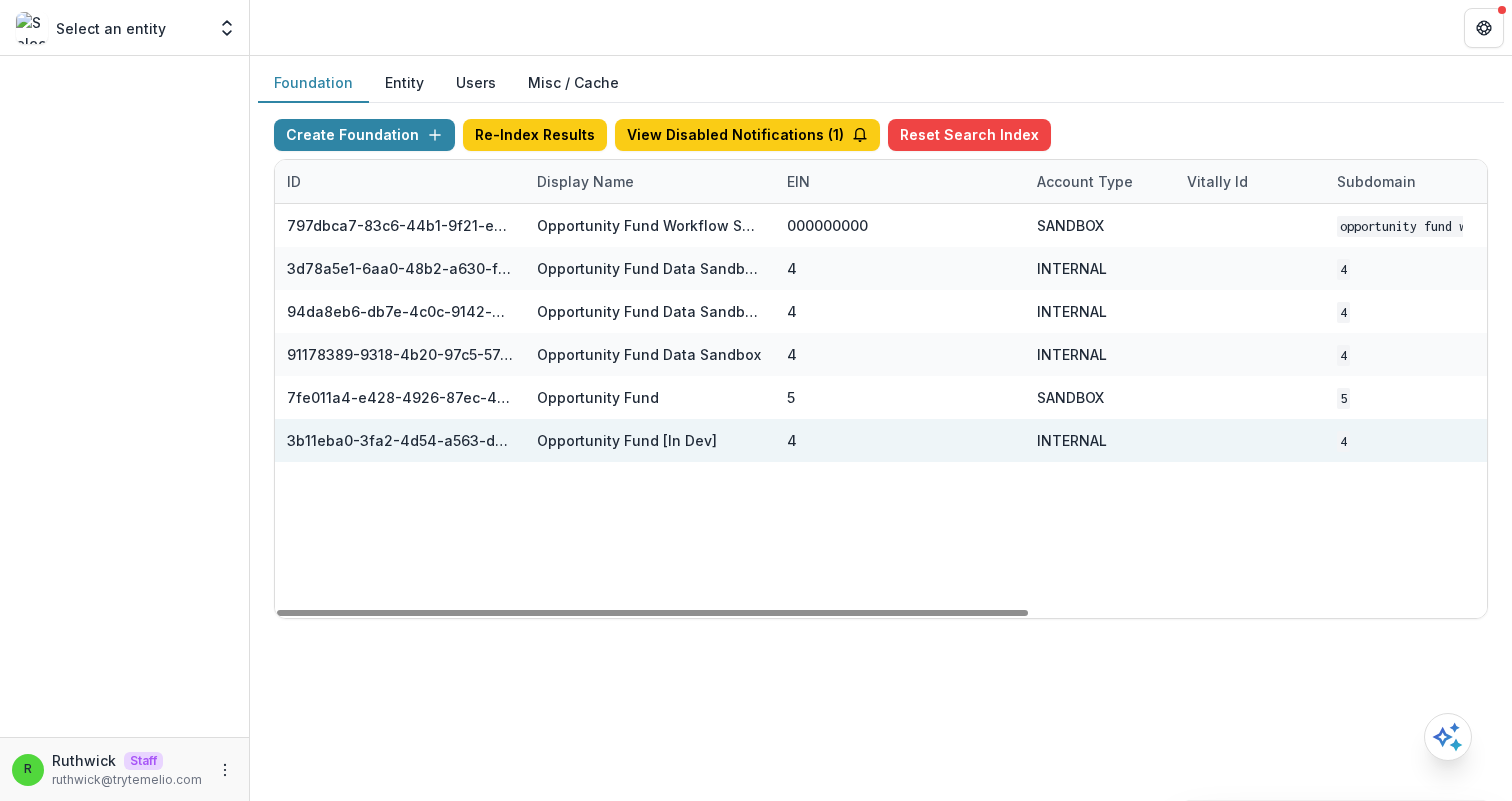 click on "4" at bounding box center (900, 440) 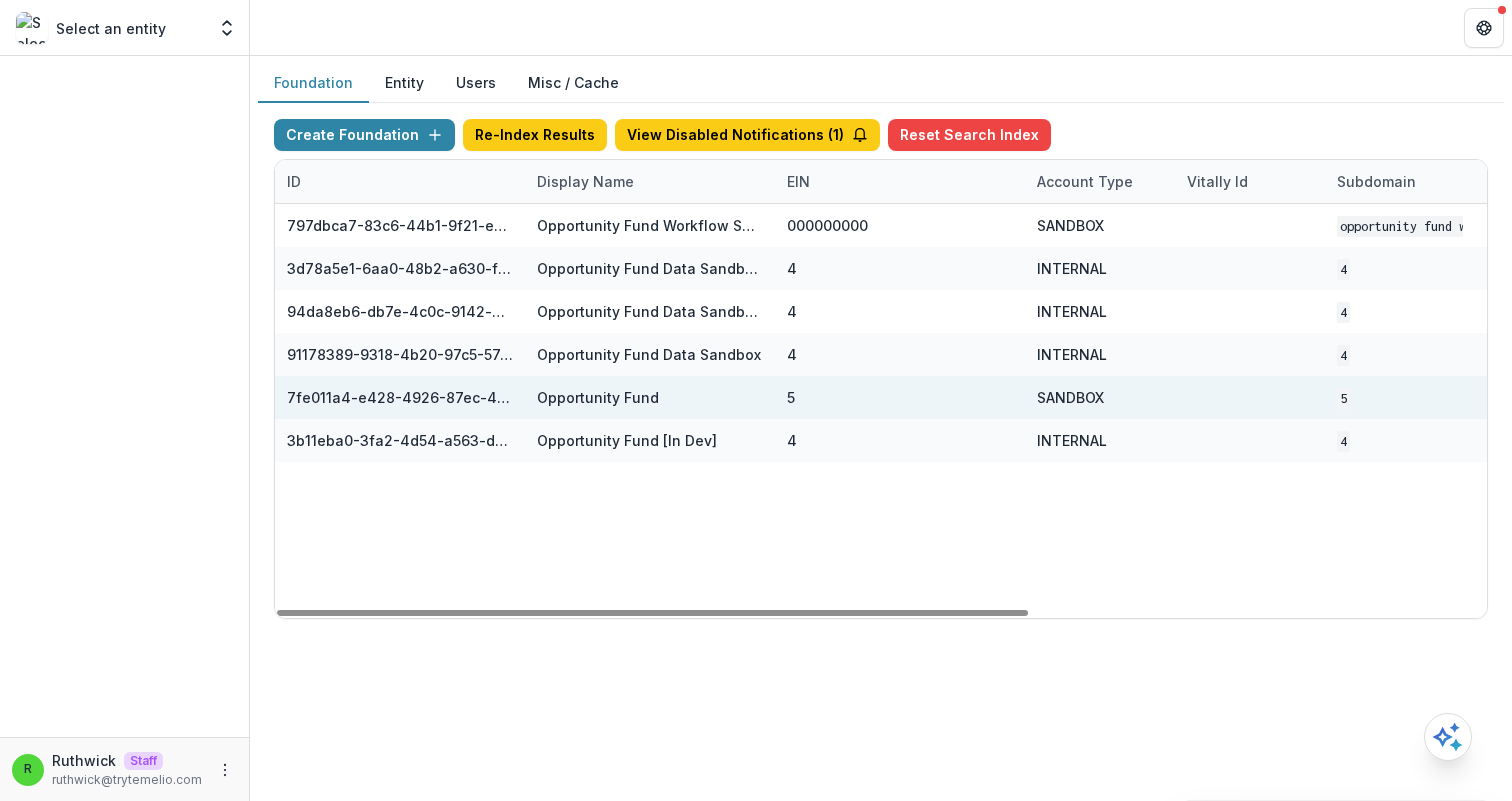 scroll, scrollTop: 0, scrollLeft: 738, axis: horizontal 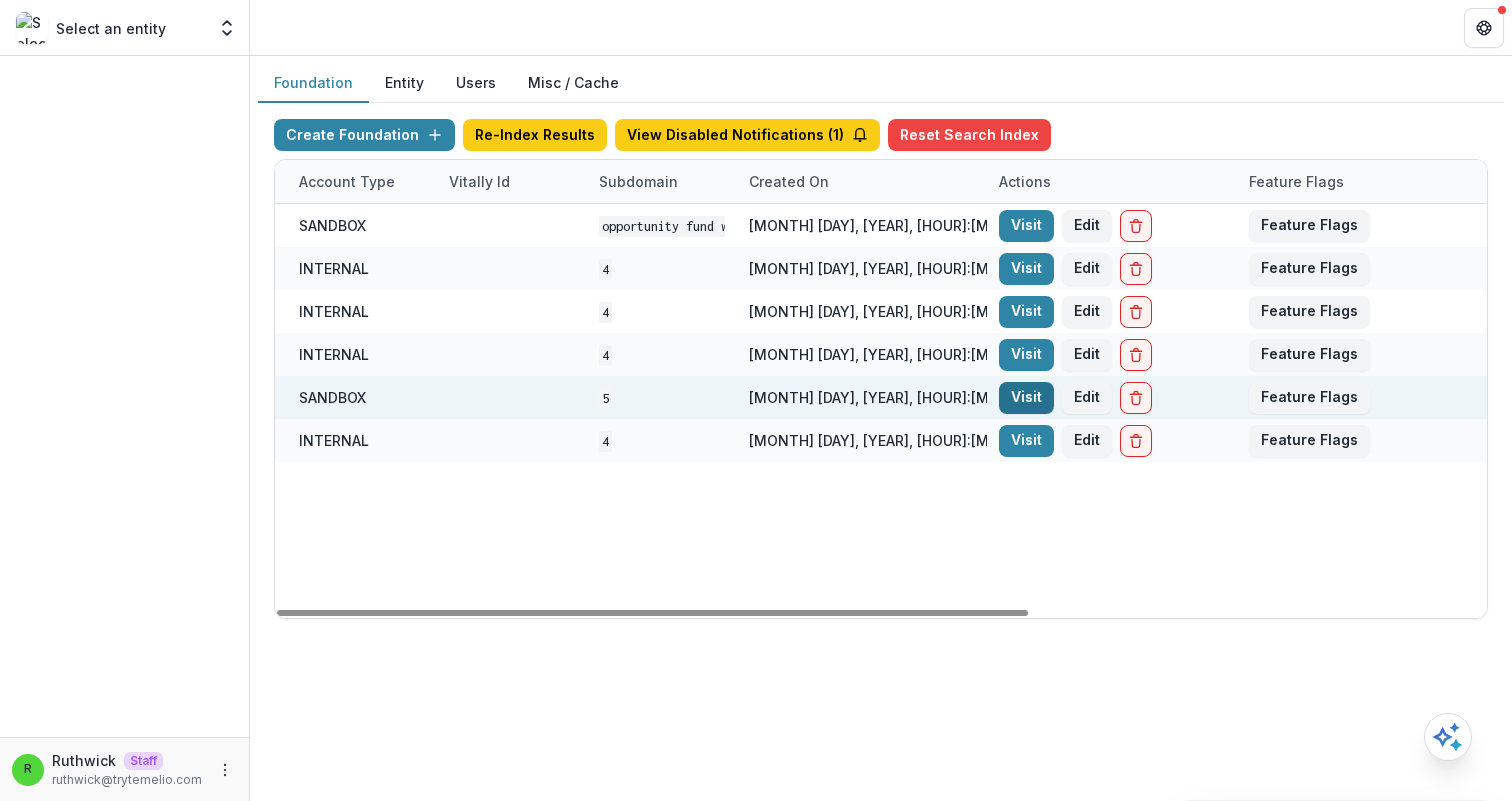 click on "Visit" at bounding box center [1026, 398] 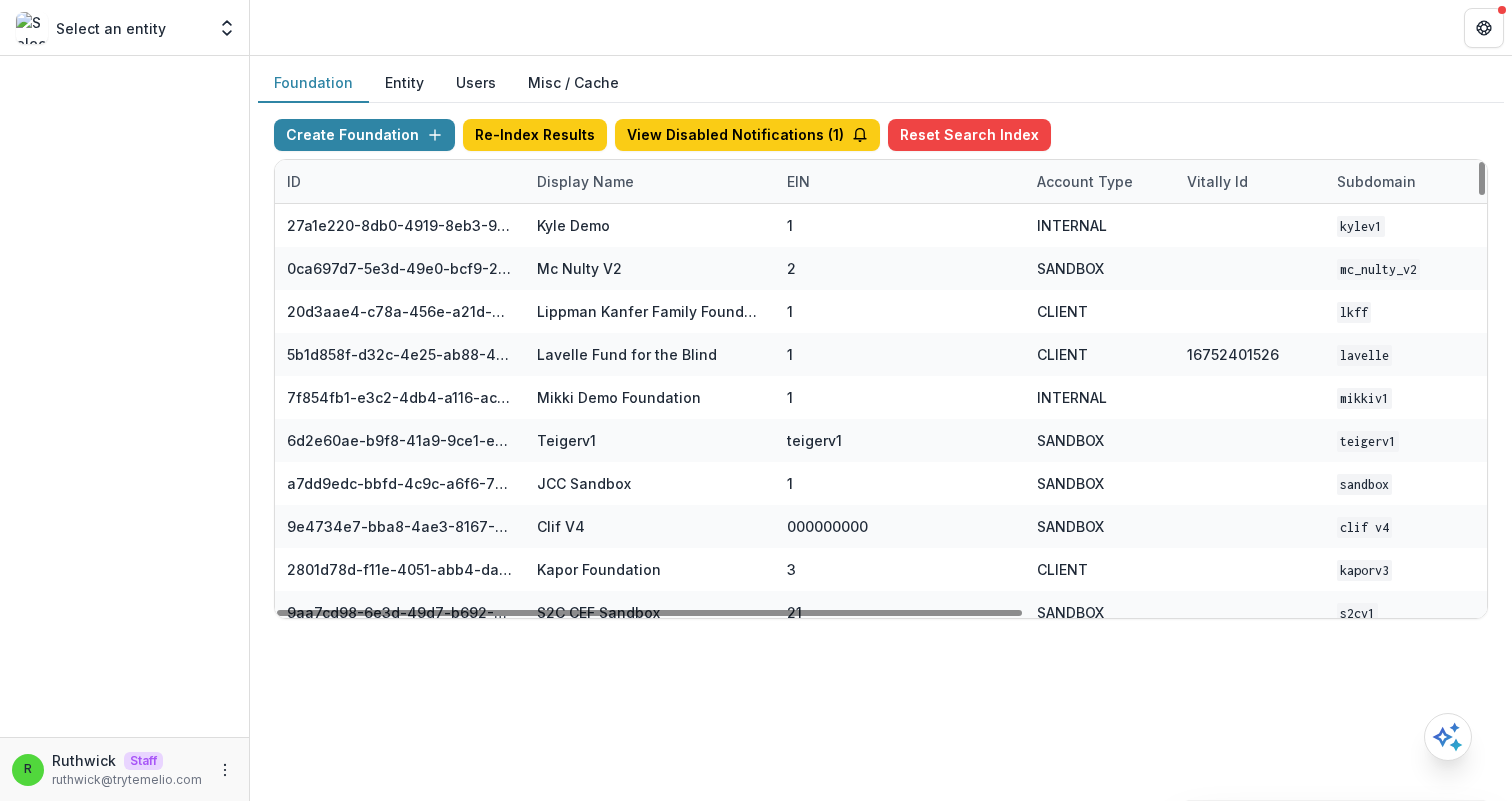 click on "Display Name" at bounding box center [650, 181] 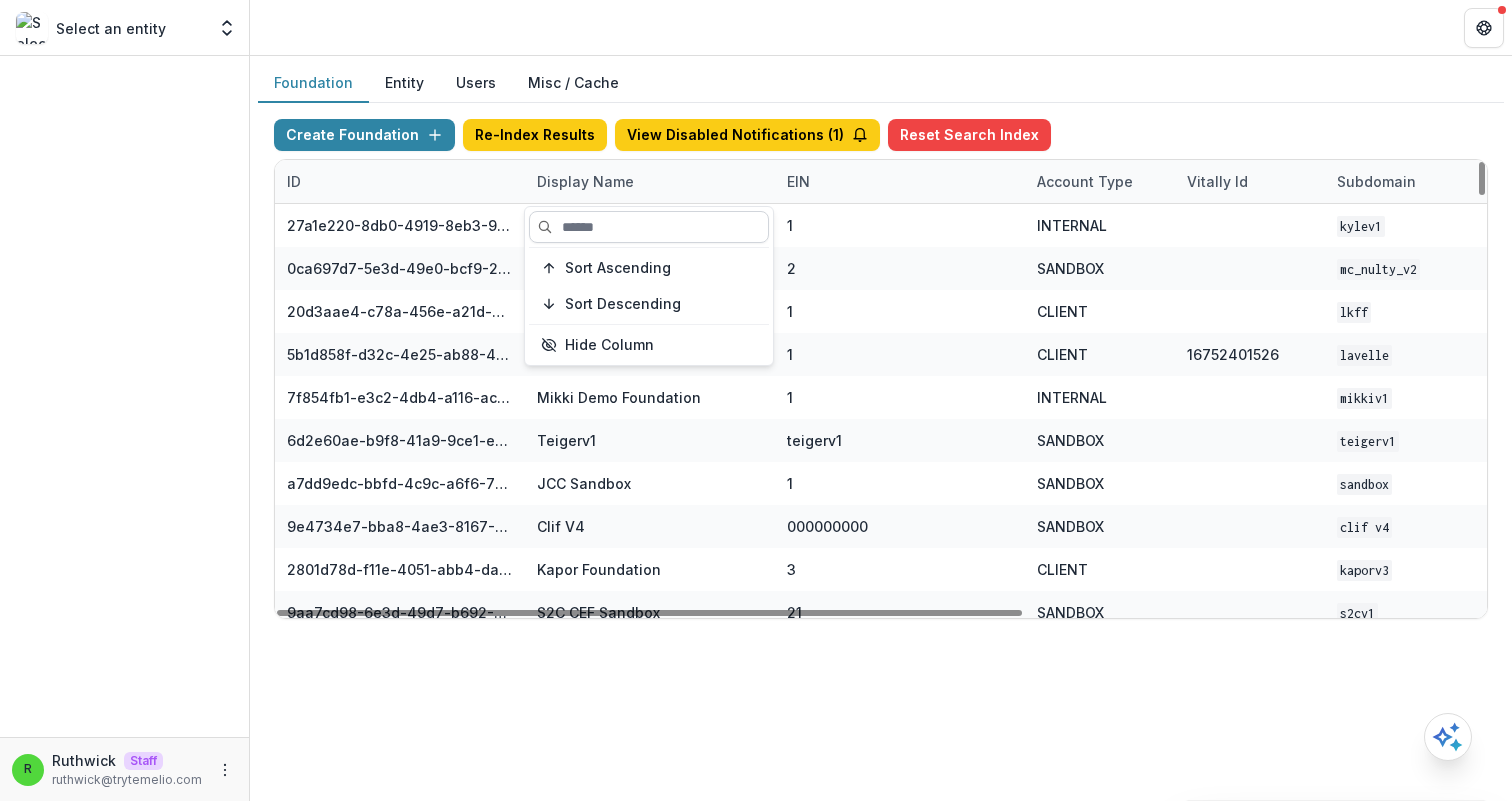 click at bounding box center [649, 227] 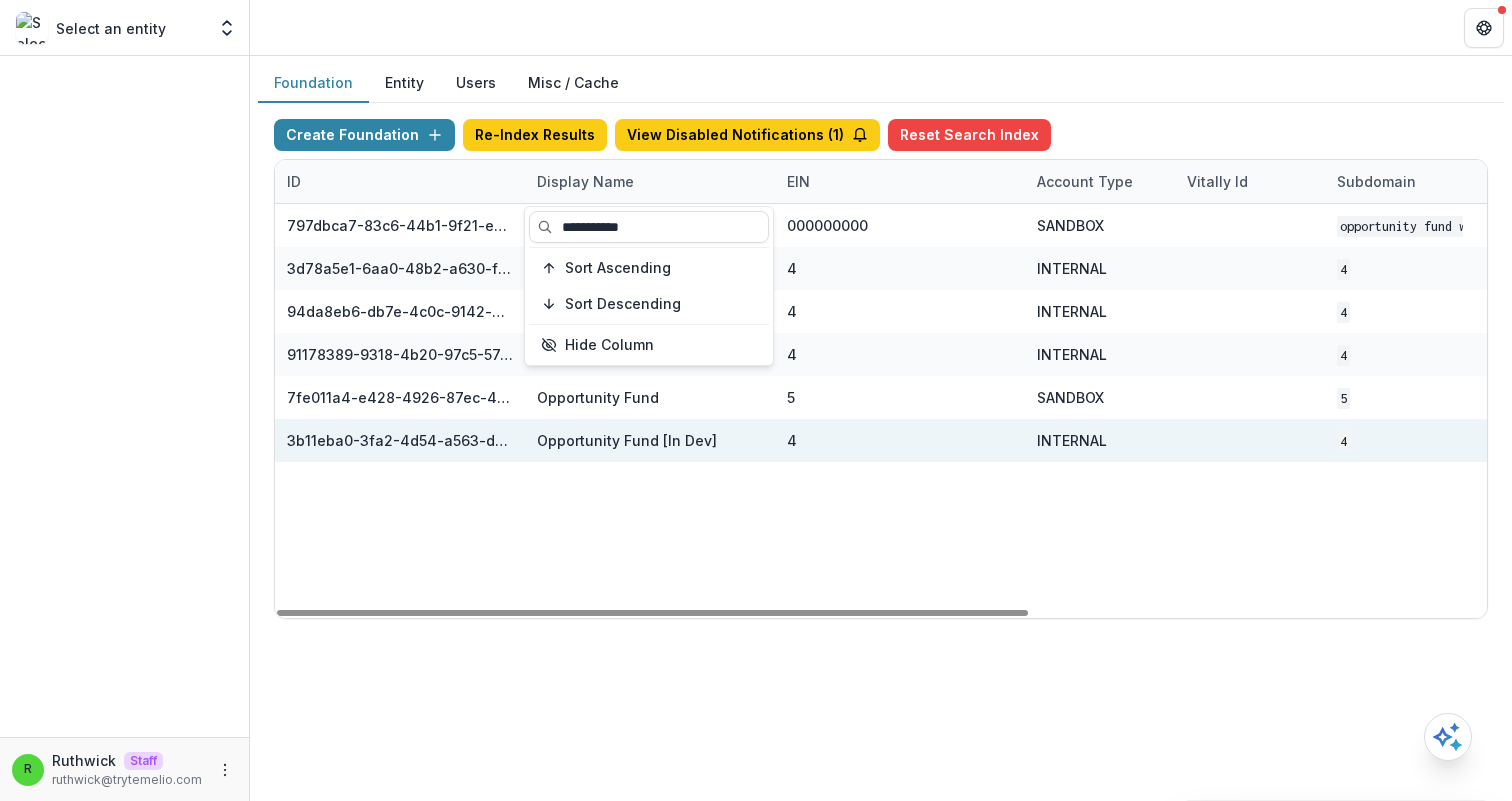 type on "**********" 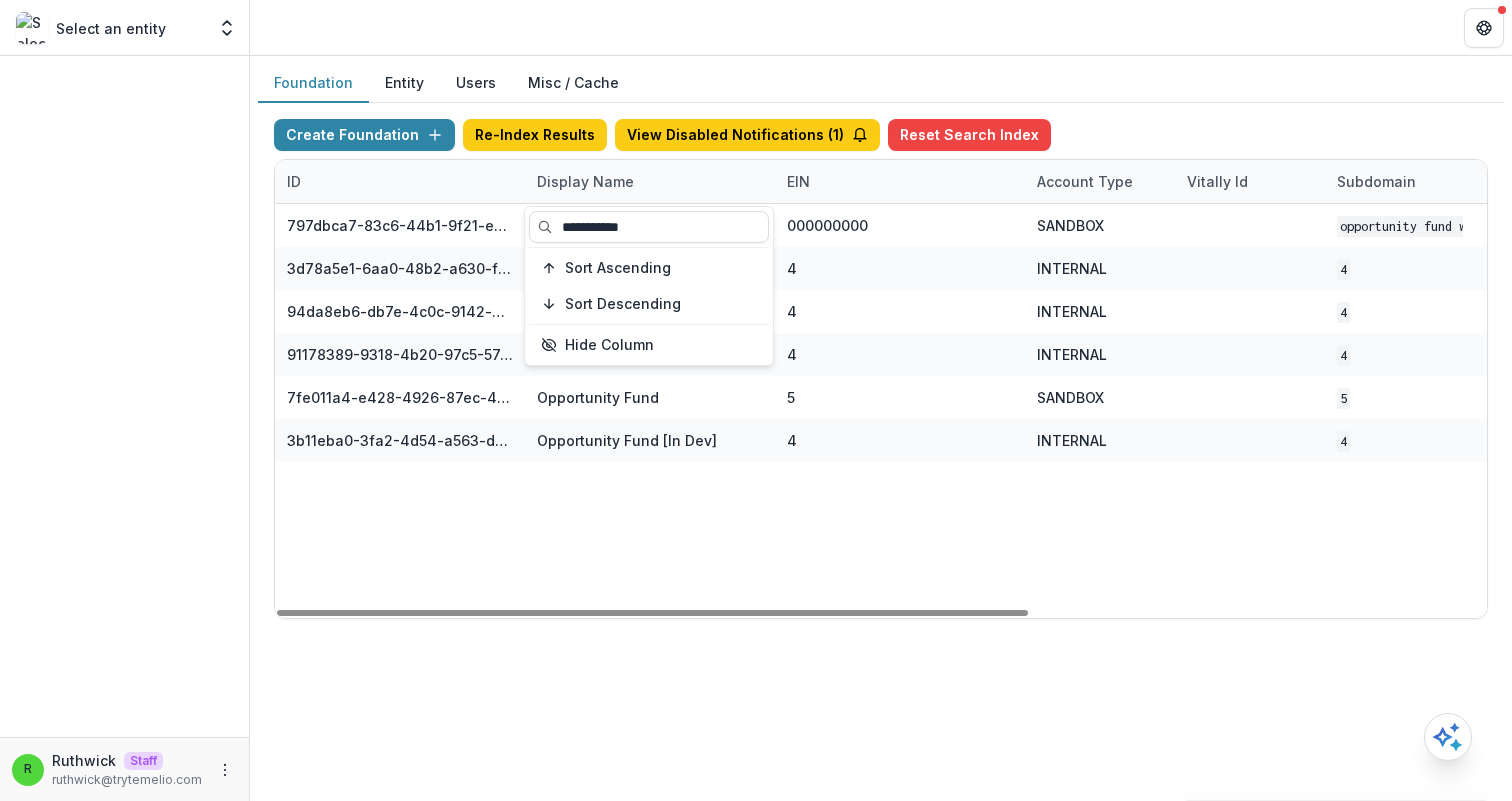 click on "Foundation Entity Users Misc / Cache Create Foundation Re-Index Results View Disabled Notifications ( 1 ) Reset Search Index ID Display Name EIN Account Type Vitally Id Subdomain Created on Actions Feature Flags 797dbca7-83c6-44b1-9f21-ee3637c7698d Opportunity Fund Workflow Sandbox 000000000 SANDBOX Opportunity Fund Workflow Sandbox May 05, 2025, 1:45 PM Visit Edit Feature Flags 3d78a5e1-6aa0-48b2-a630-f1fe048f63d5 Opportunity Fund Data Sandbox (DEPRECATED) 4 INTERNAL 4 Jun 16, 2025, 5:27 PM Visit Edit Feature Flags 94da8eb6-db7e-4c0c-9142-eb82d758e7c8 Opportunity Fund Data Sandbox (Deprecated 7/10) 4 INTERNAL 4 Jul 01, 2025, 1:31 PM Visit Edit Feature Flags 91178389-9318-4b20-97c5-5747999bac2a Opportunity Fund Data Sandbox 4 INTERNAL 4 Jul 09, 2025, 2:18 PM Visit Edit Feature Flags 7fe011a4-e428-4926-87ec-4554d7c64f94 Opportunity Fund 5 SANDBOX 5 Aug 01, 2025, 11:22 AM Visit Edit Feature Flags 3b11eba0-3fa2-4d54-a563-d5b46ffbb1ee Opportunity Fund [In Dev] 4 INTERNAL 4 Aug 07, 2025, 12:00 PM Visit Edit" at bounding box center [881, 349] 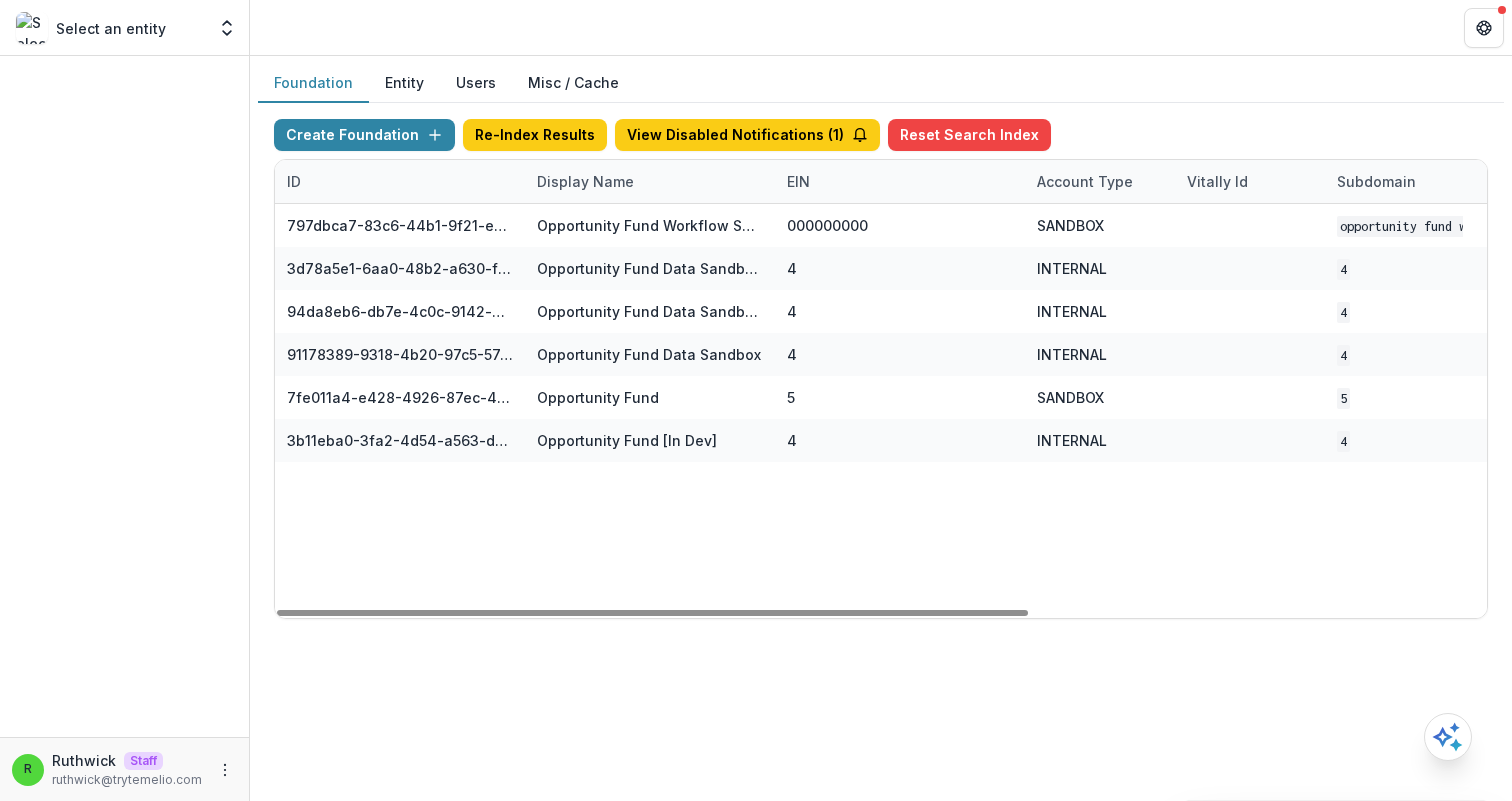 click on "797dbca7-83c6-44b1-9f21-ee3637c7698d Opportunity Fund Workflow Sandbox 000000000 SANDBOX Opportunity Fund Workflow Sandbox May 05, 2025, 1:45 PM Visit Edit Feature Flags 3d78a5e1-6aa0-48b2-a630-f1fe048f63d5 Opportunity Fund Data Sandbox (DEPRECATED) 4 INTERNAL 4 Jun 16, 2025, 5:27 PM Visit Edit Feature Flags 94da8eb6-db7e-4c0c-9142-eb82d758e7c8 Opportunity Fund Data Sandbox (Deprecated 7/10) 4 INTERNAL 4 Jul 01, 2025, 1:31 PM Visit Edit Feature Flags 91178389-9318-4b20-97c5-5747999bac2a Opportunity Fund Data Sandbox 4 INTERNAL 4 Jul 09, 2025, 2:18 PM Visit Edit Feature Flags 7fe011a4-e428-4926-87ec-4554d7c64f94 Opportunity Fund 5 SANDBOX 5 Aug 01, 2025, 11:22 AM Visit Edit Feature Flags 3b11eba0-3fa2-4d54-a563-d5b46ffbb1ee Opportunity Fund [In Dev] 4 INTERNAL 4 Aug 07, 2025, 12:00 PM Visit Edit Feature Flags" at bounding box center [1250, 411] 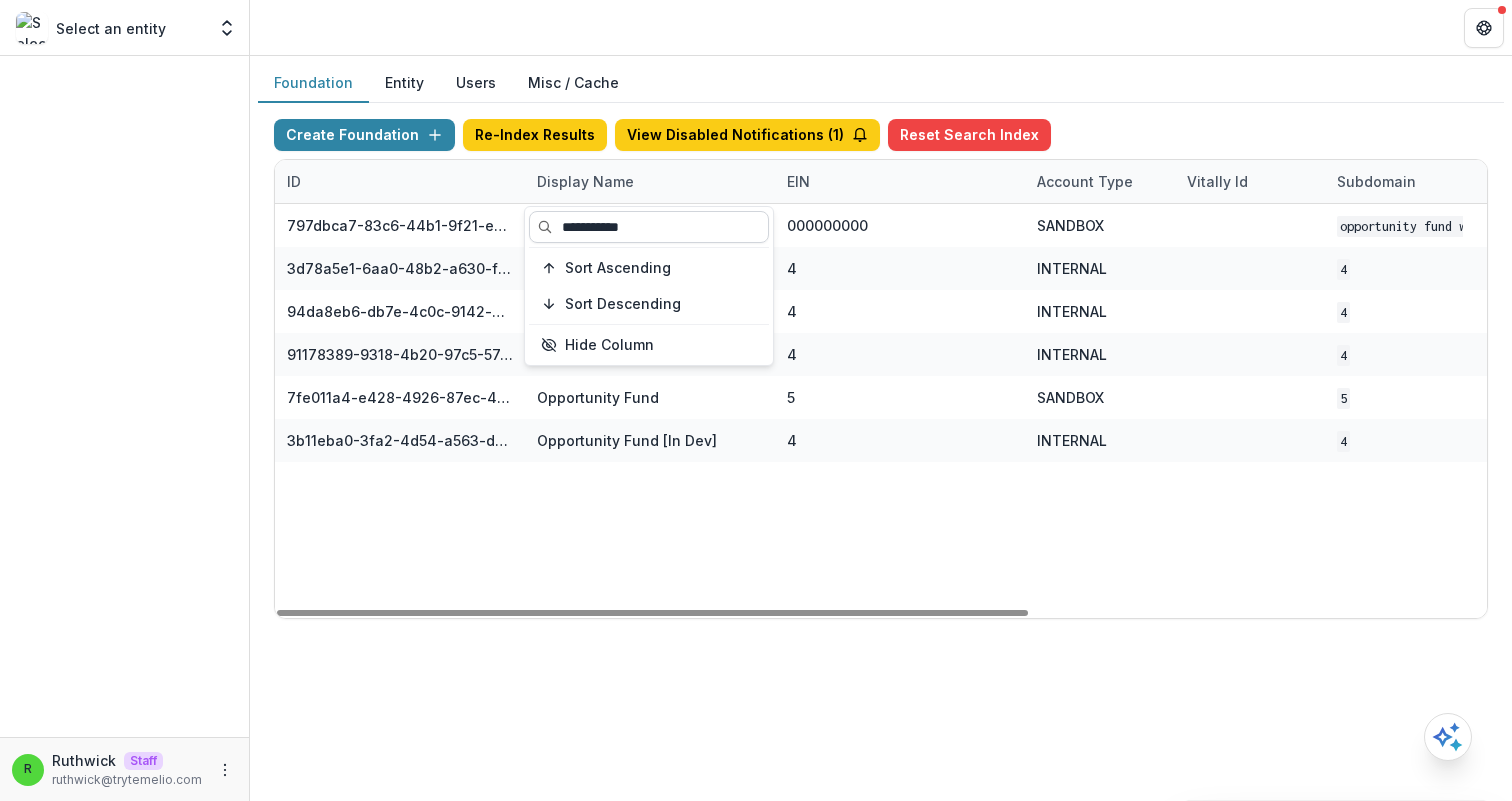 click on "**********" at bounding box center [649, 227] 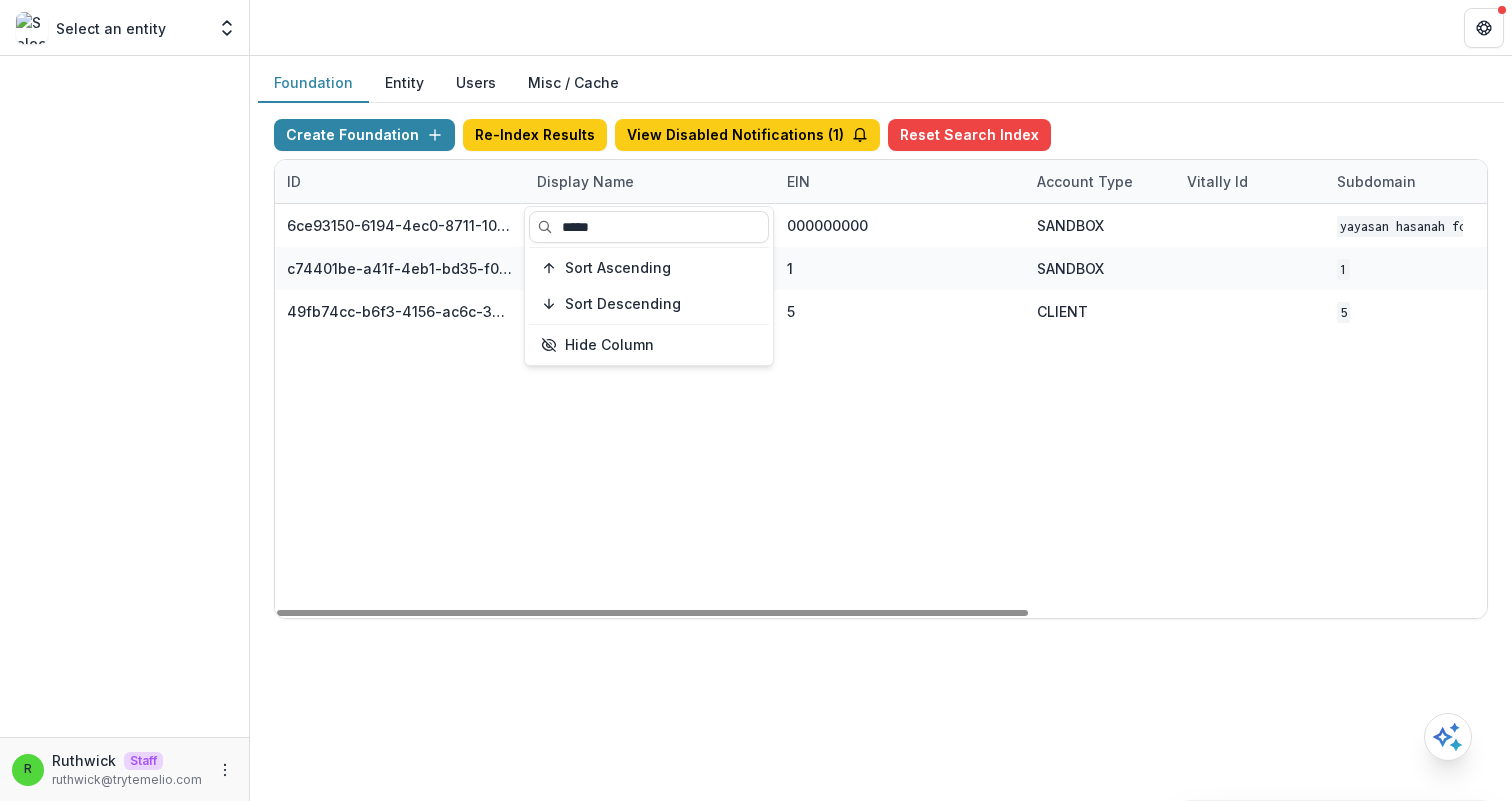 type on "*****" 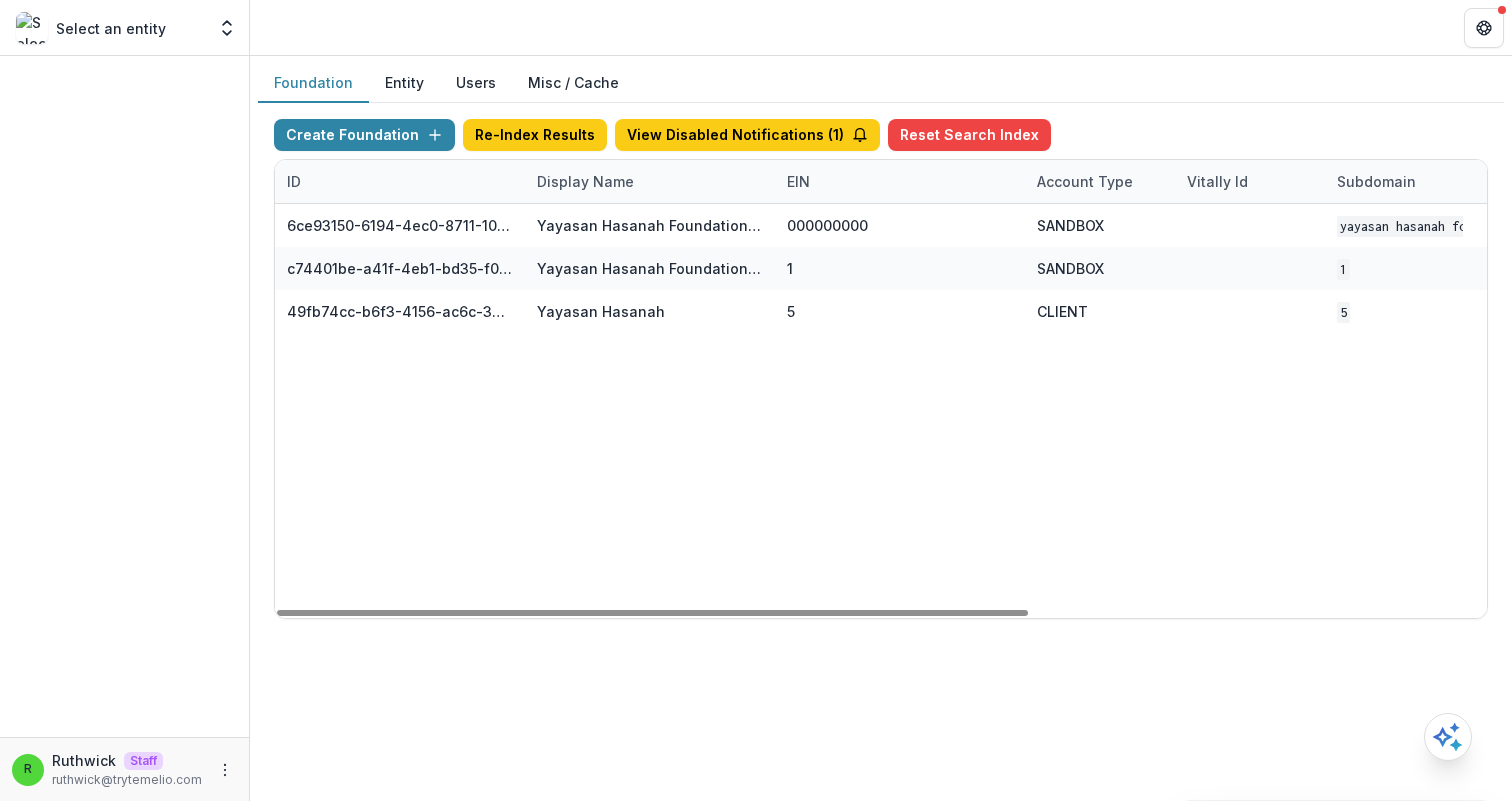 click on "6ce93150-6194-4ec0-8711-10eea11397ba Yayasan Hasanah Foundation v1 000000000 SANDBOX Yayasan Hasanah Foundation v1 Jan 15, 2025, 3:20 PM Visit Edit Feature Flags c74401be-a41f-4eb1-bd35-f0c37ad58381 Yayasan Hasanah Foundation V2 1 SANDBOX 1 Feb 27, 2025, 3:29 PM Visit Edit Feature Flags 49fb74cc-b6f3-4156-ac6c-3db39f3d27d8 Yayasan Hasanah 5 CLIENT 5 Apr 29, 2025, 8:58 AM Visit Edit Feature Flags" at bounding box center (1250, 411) 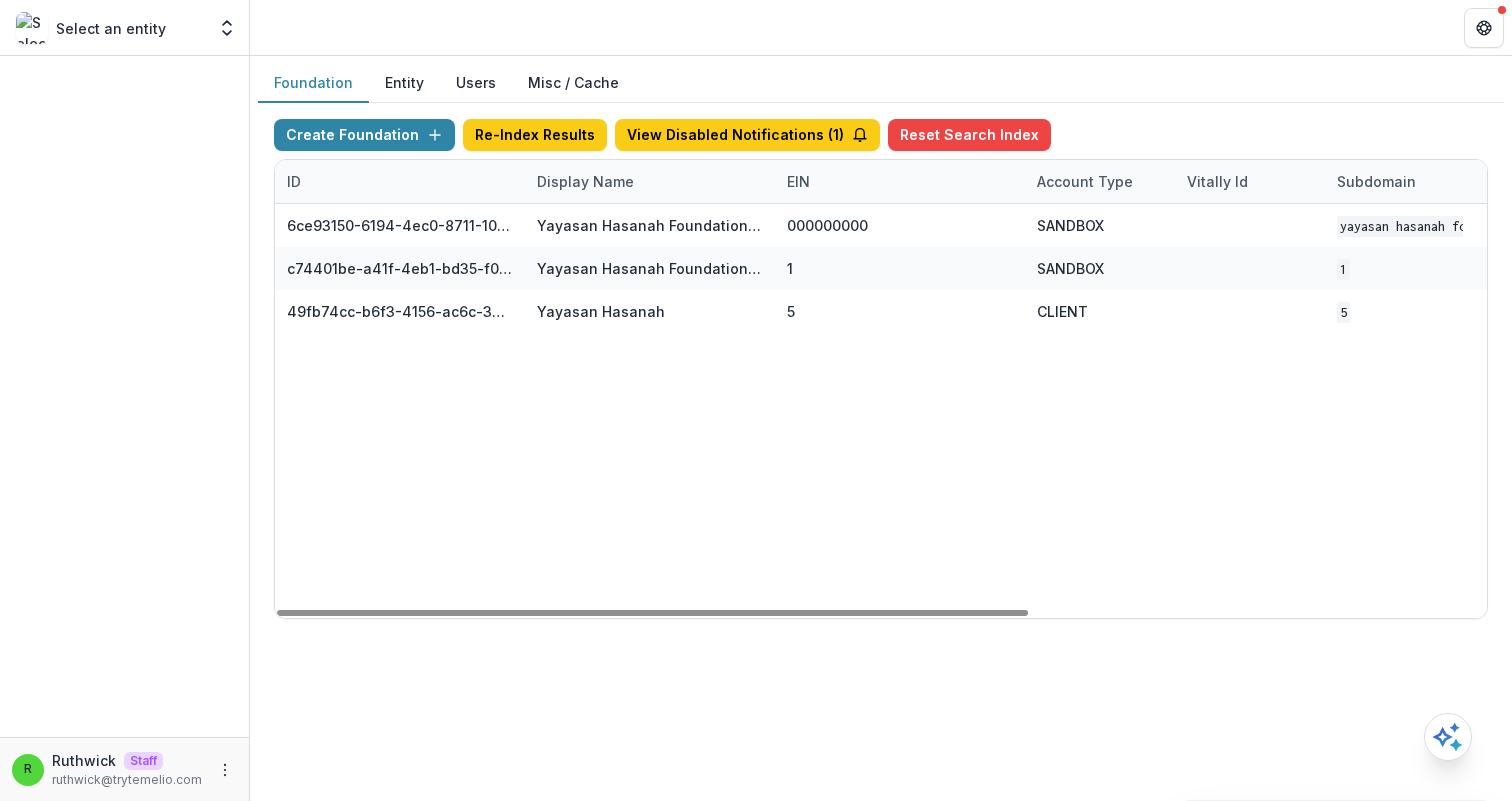 scroll, scrollTop: 0, scrollLeft: 738, axis: horizontal 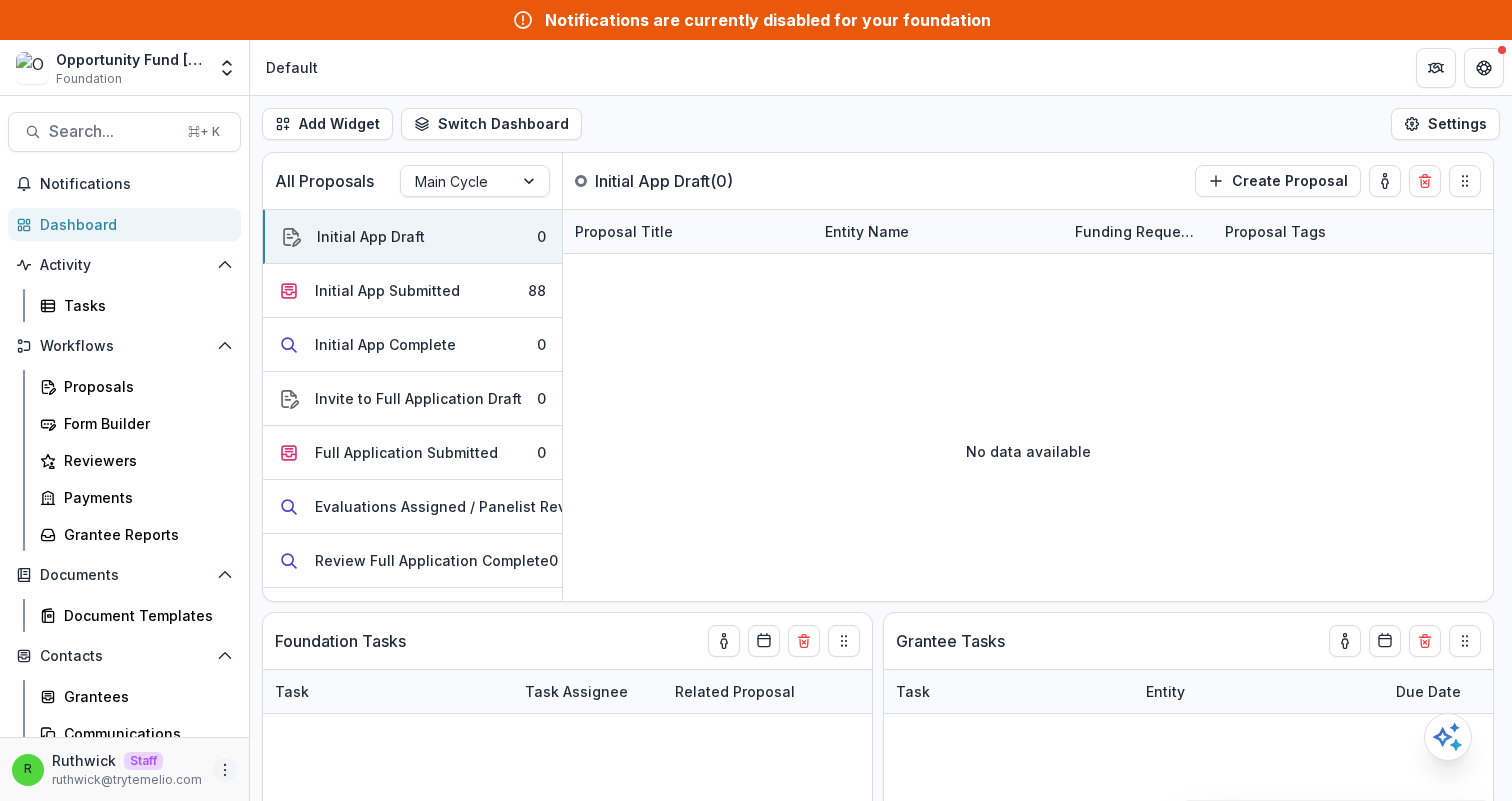 click 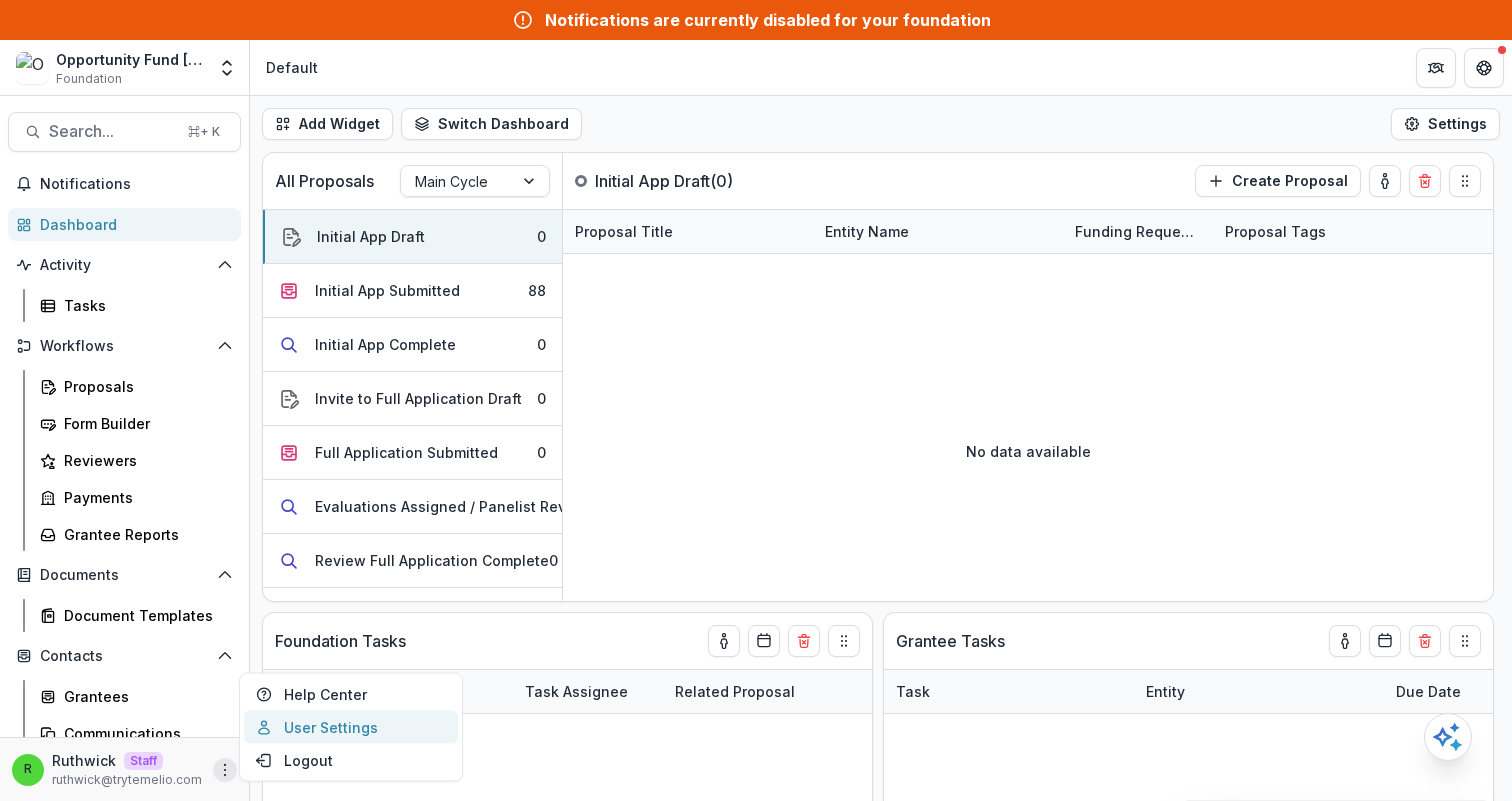 click on "User Settings" at bounding box center (351, 727) 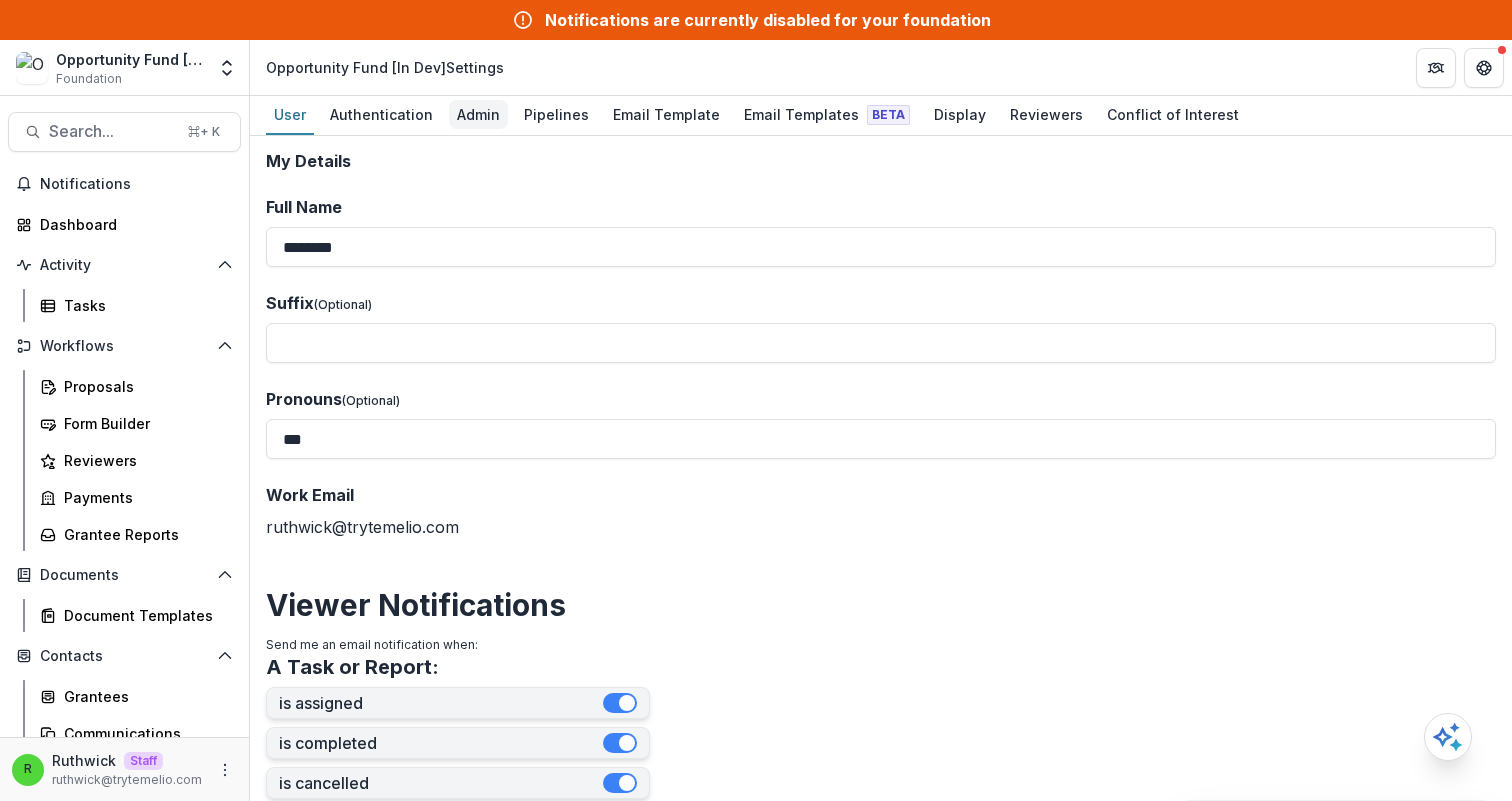 click on "Admin" at bounding box center [478, 114] 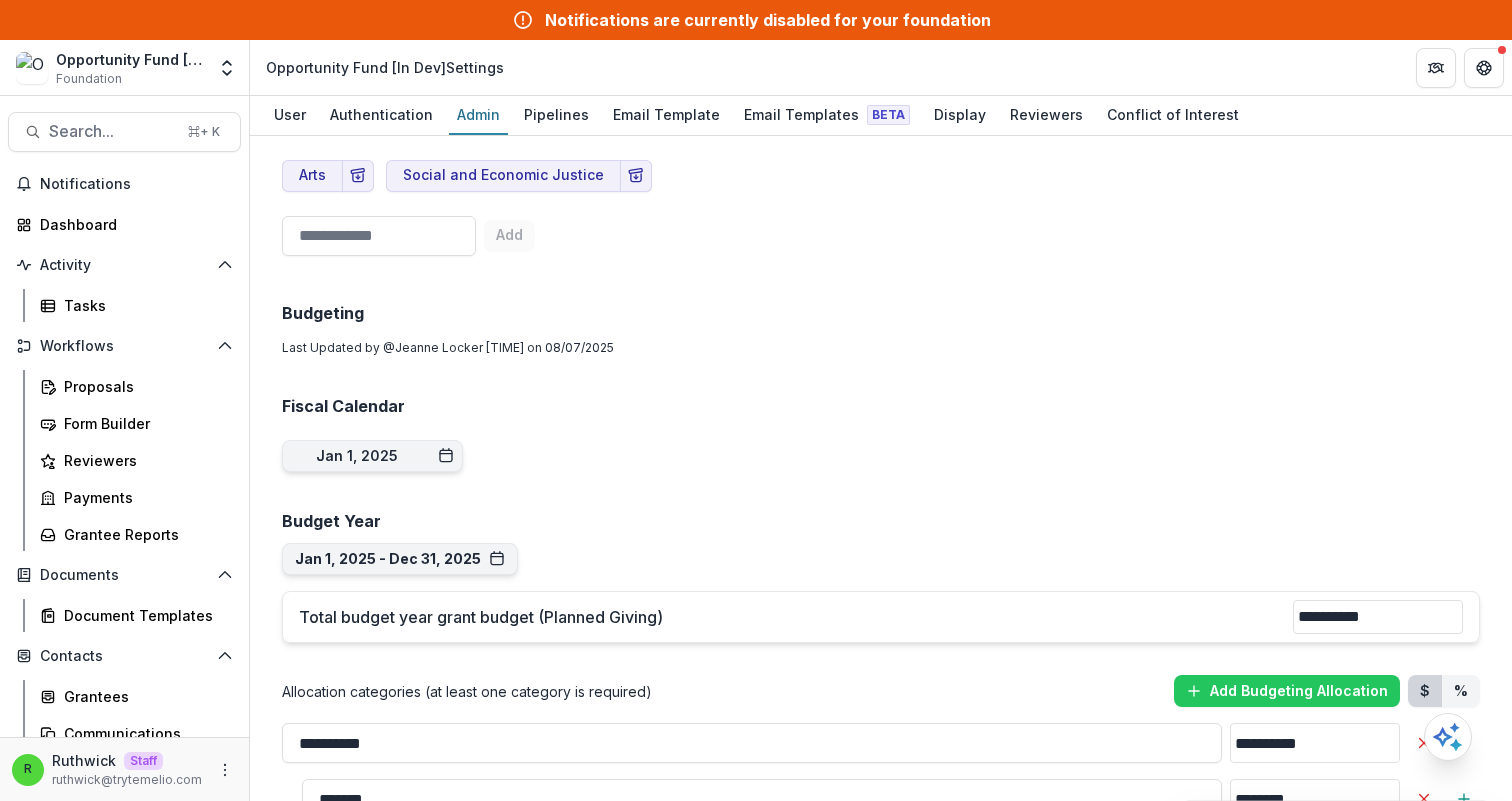 scroll, scrollTop: 2210, scrollLeft: 0, axis: vertical 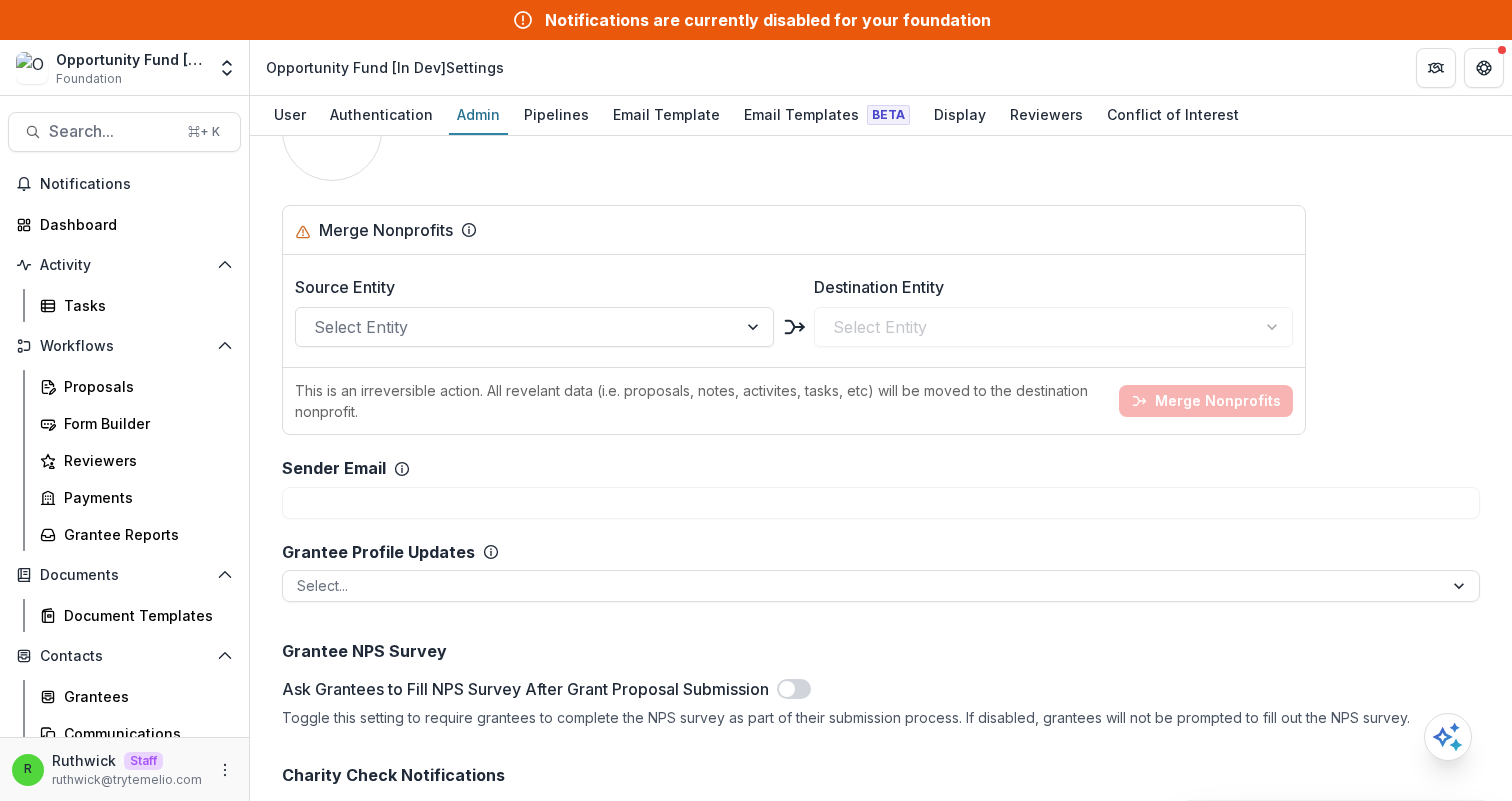 click on "**********" at bounding box center [881, -231] 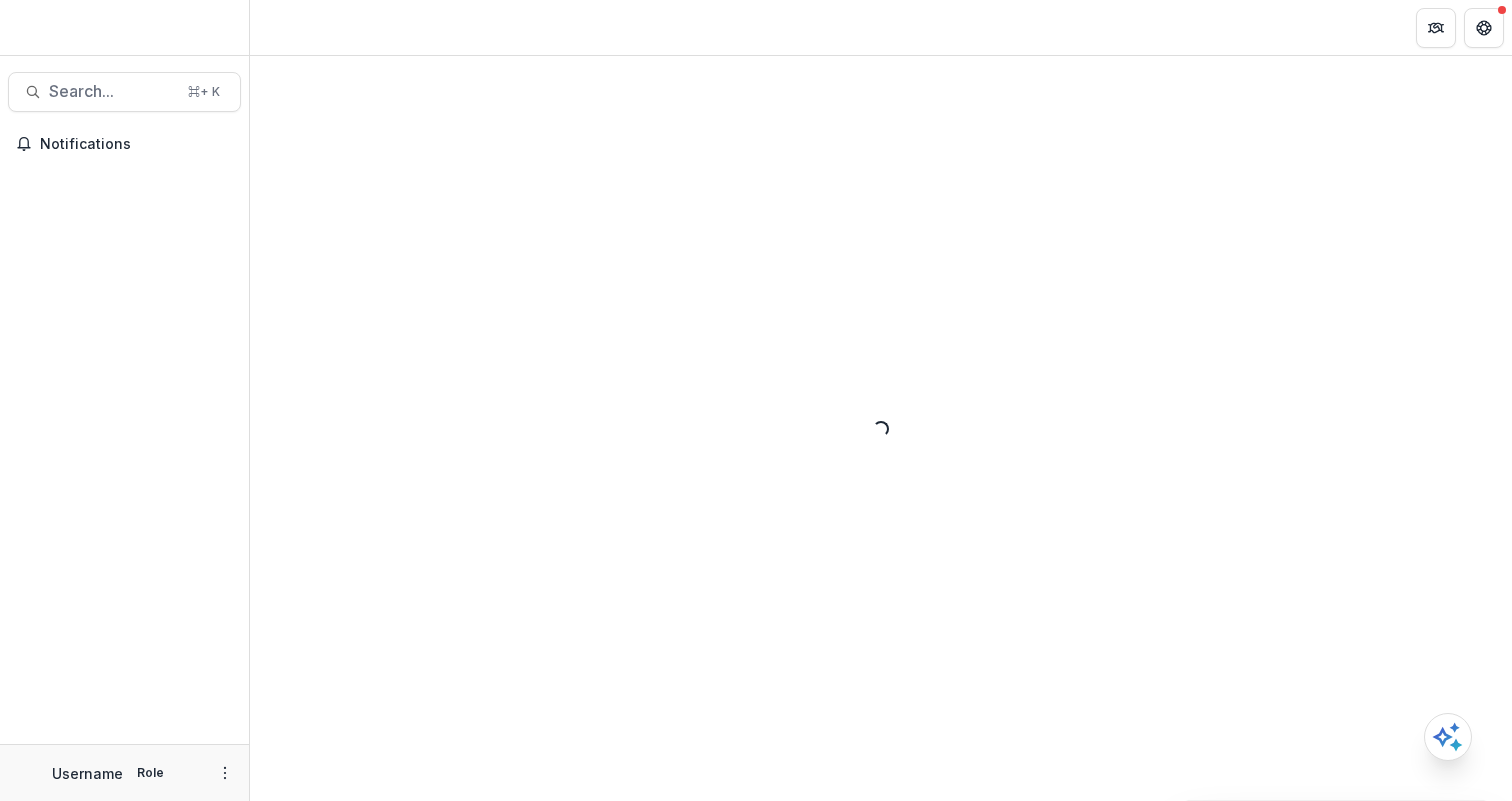 scroll, scrollTop: 0, scrollLeft: 0, axis: both 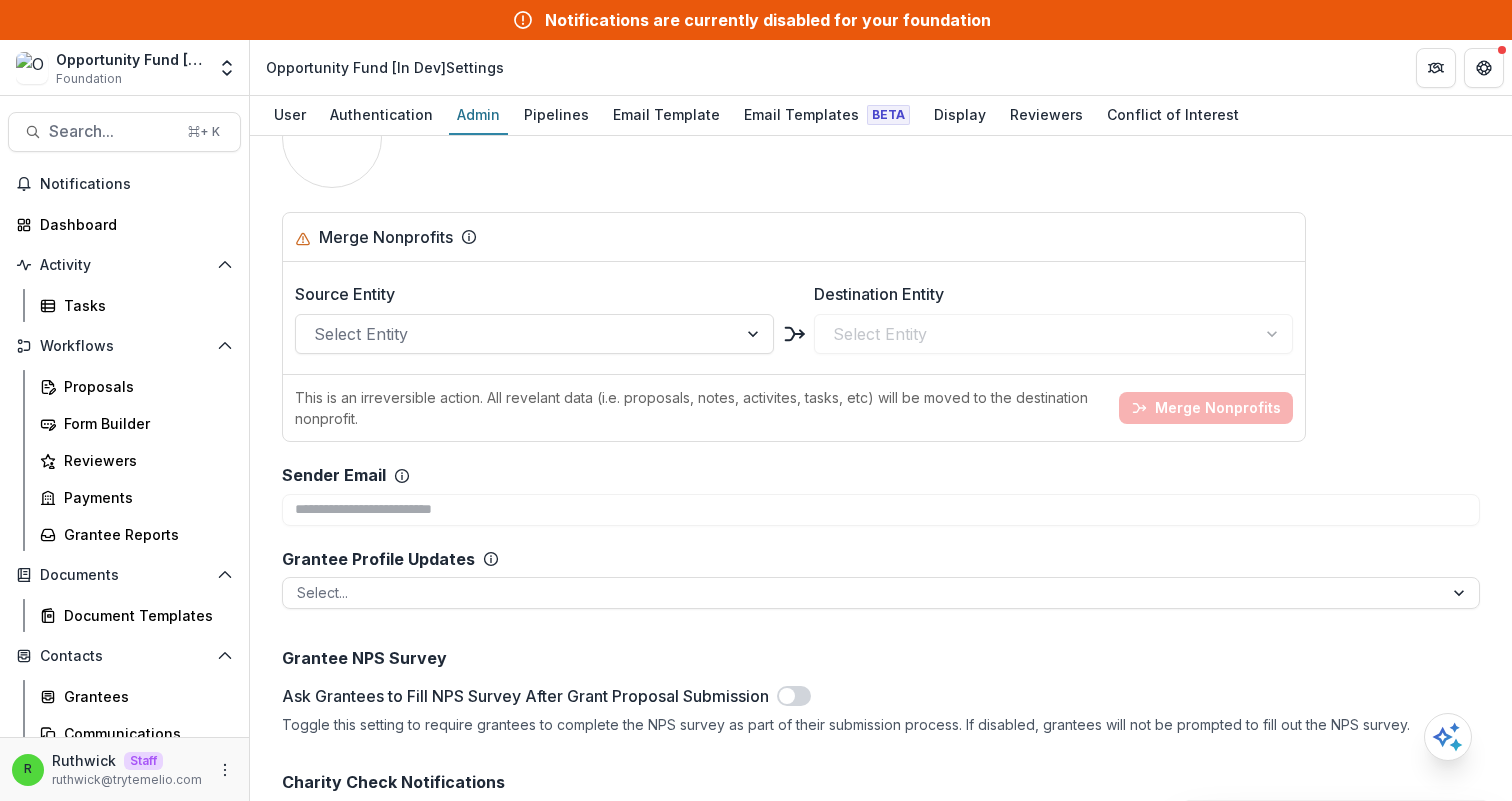 click on "Merge Nonprofits" at bounding box center (794, 237) 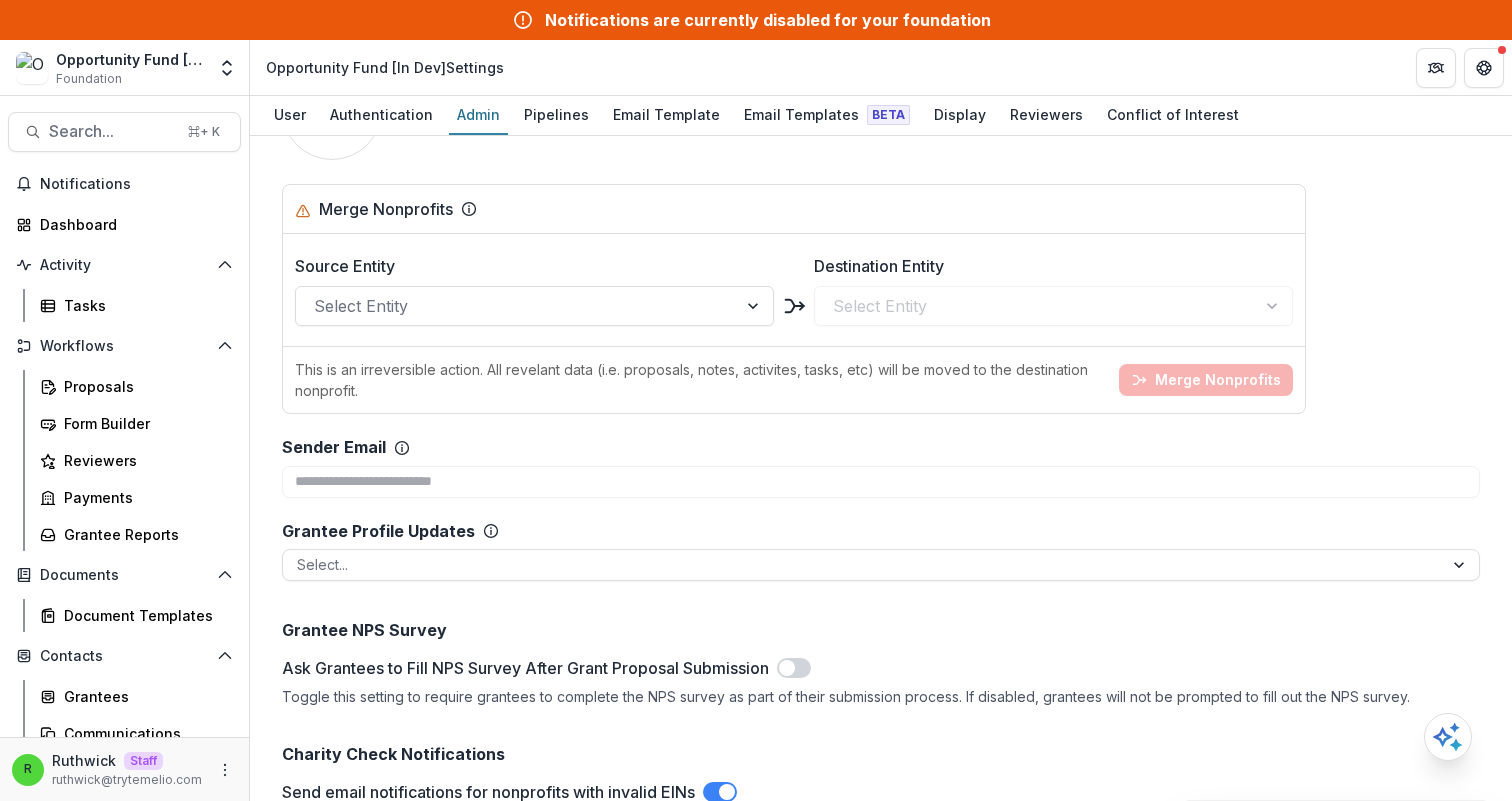 scroll, scrollTop: 2236, scrollLeft: 0, axis: vertical 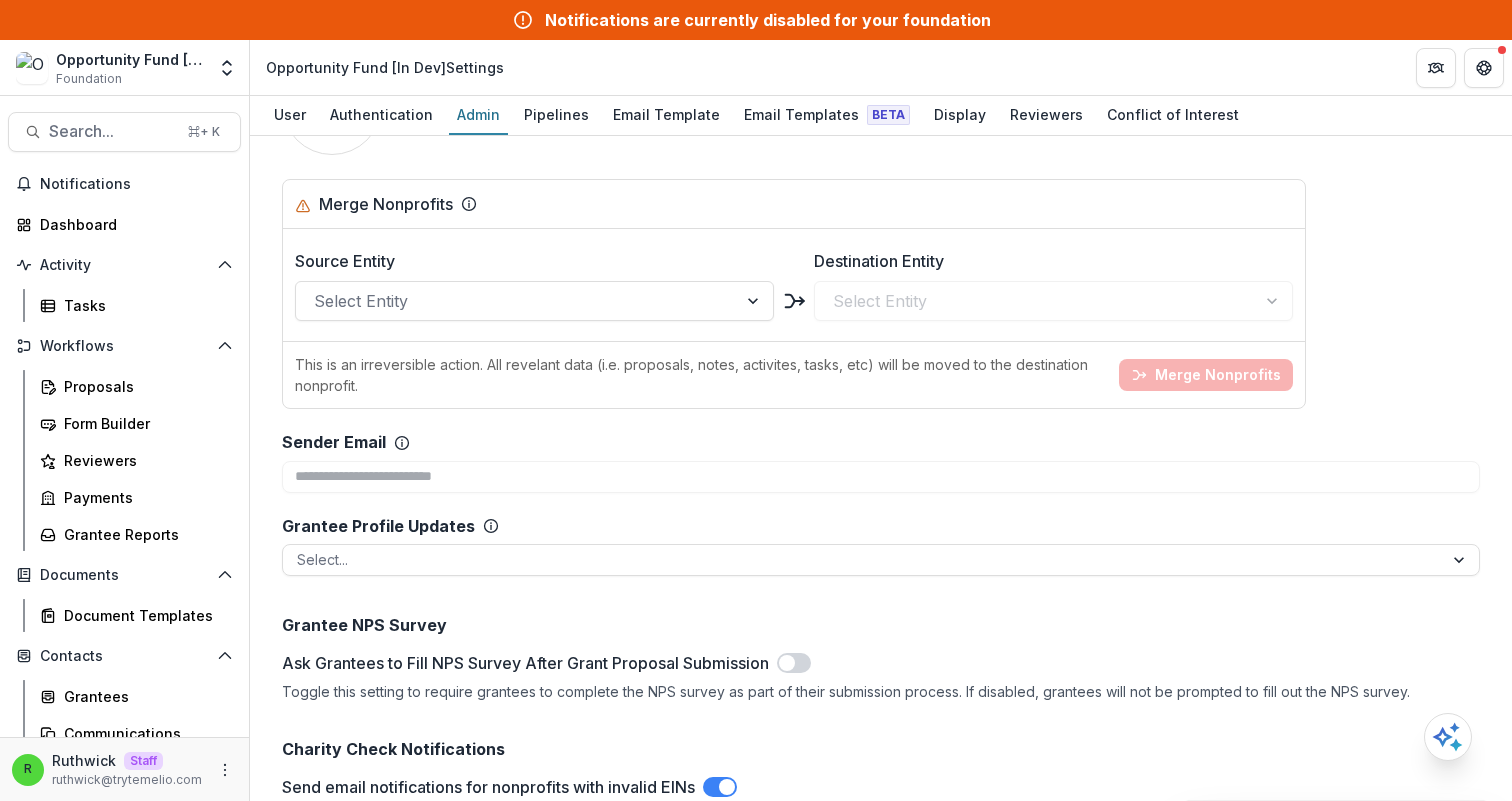 click on "**********" at bounding box center (881, -257) 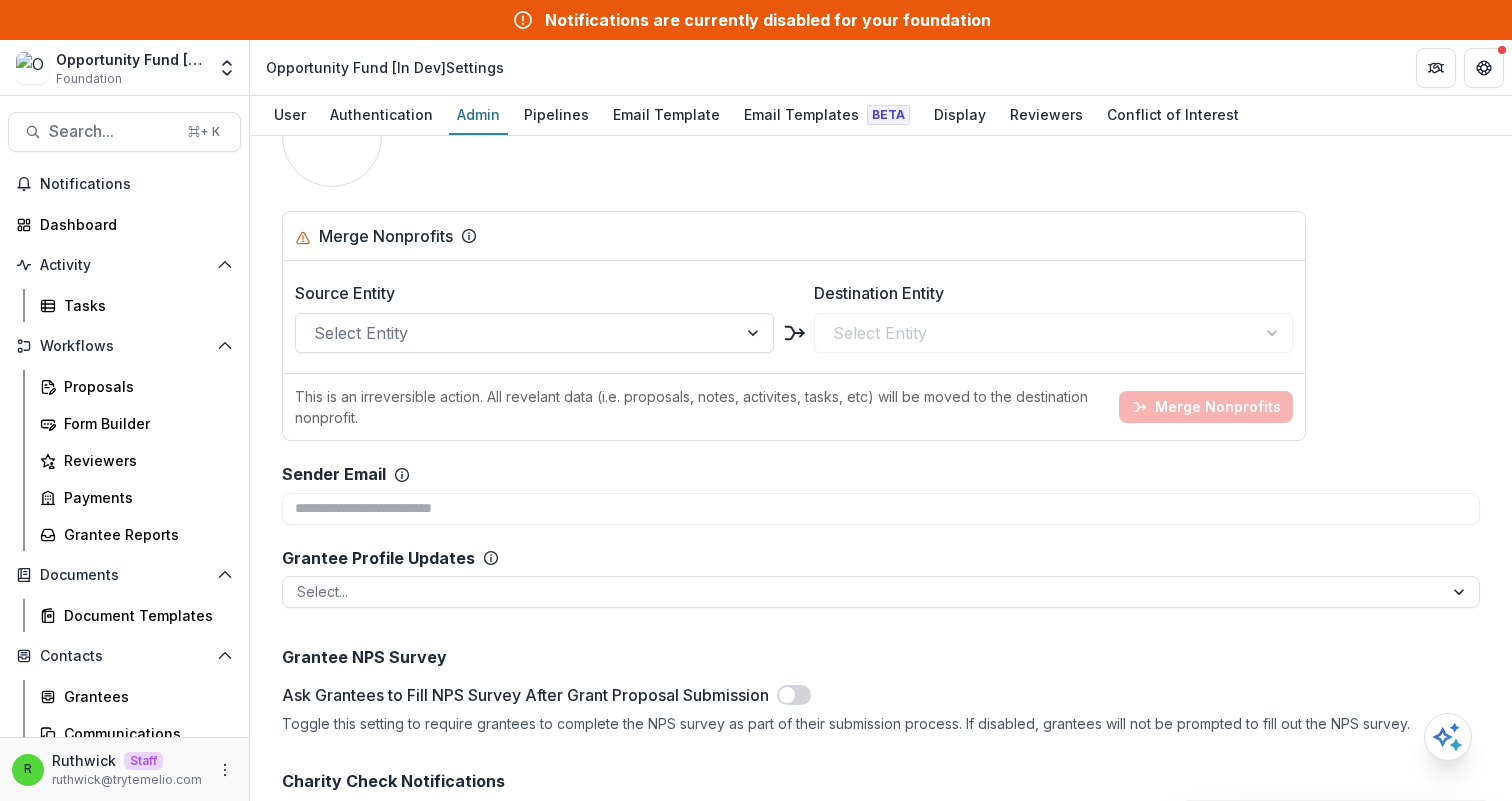 scroll, scrollTop: 2185, scrollLeft: 0, axis: vertical 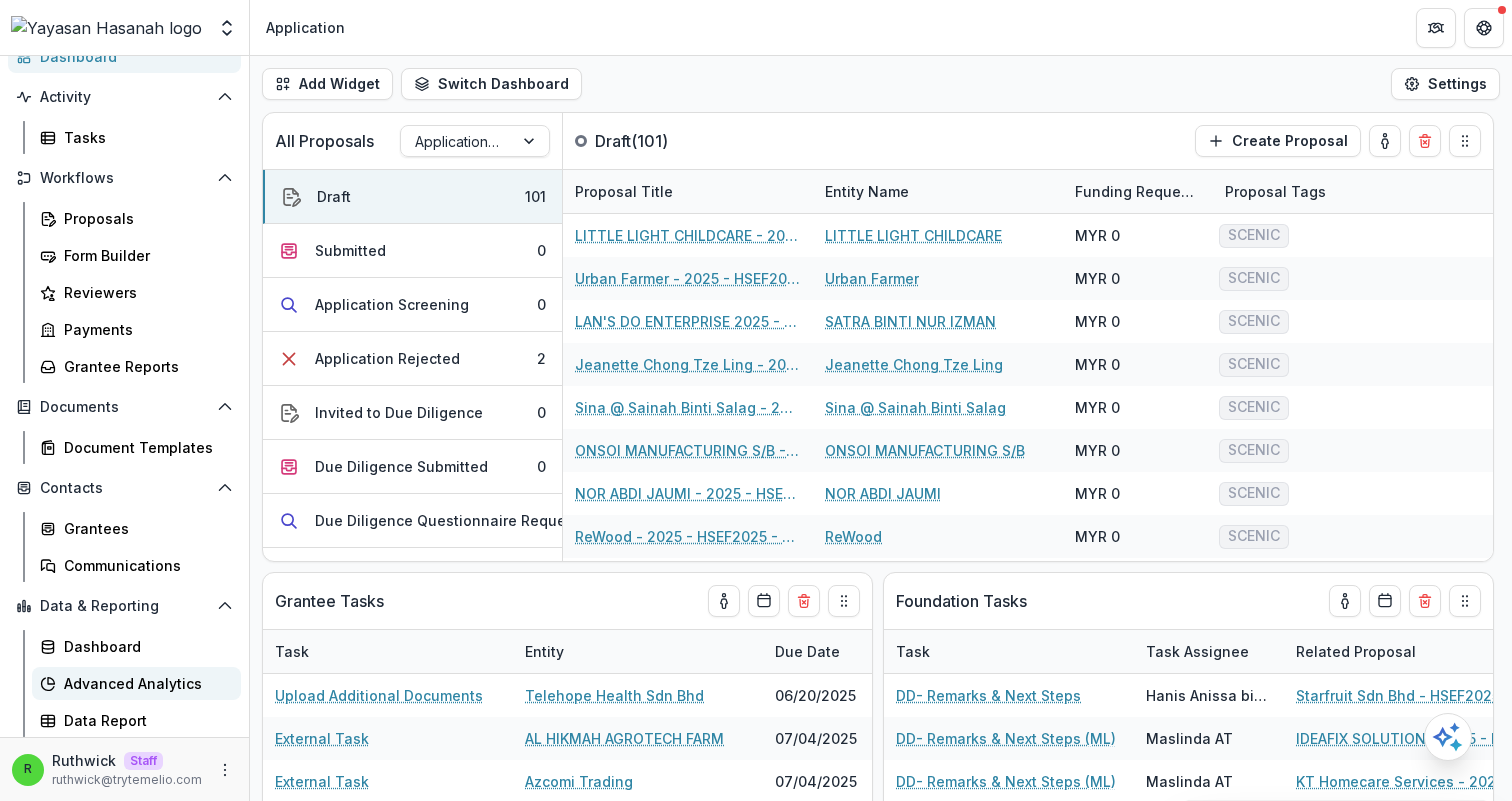 click on "Advanced Analytics" at bounding box center [144, 683] 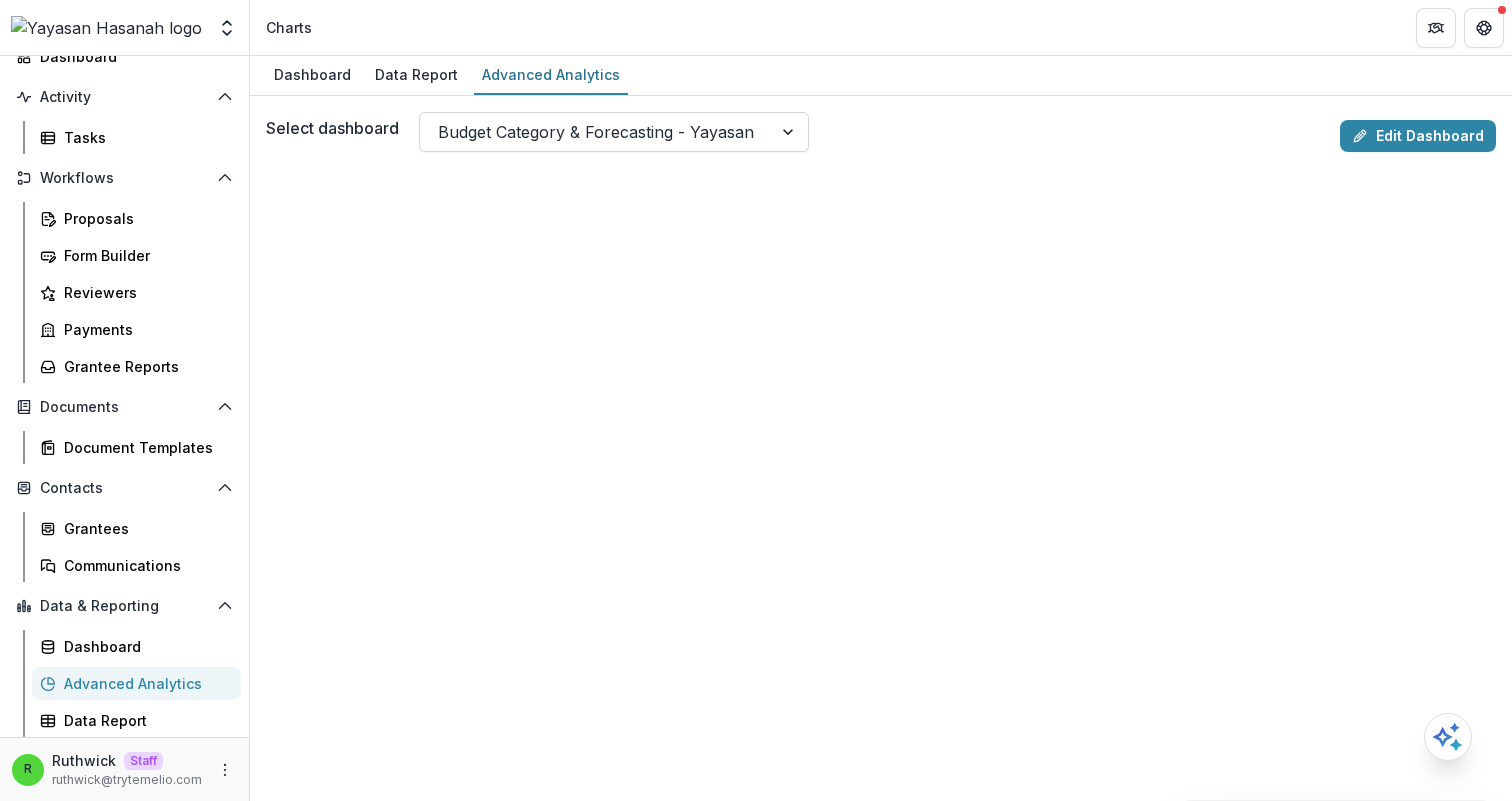 click at bounding box center (596, 132) 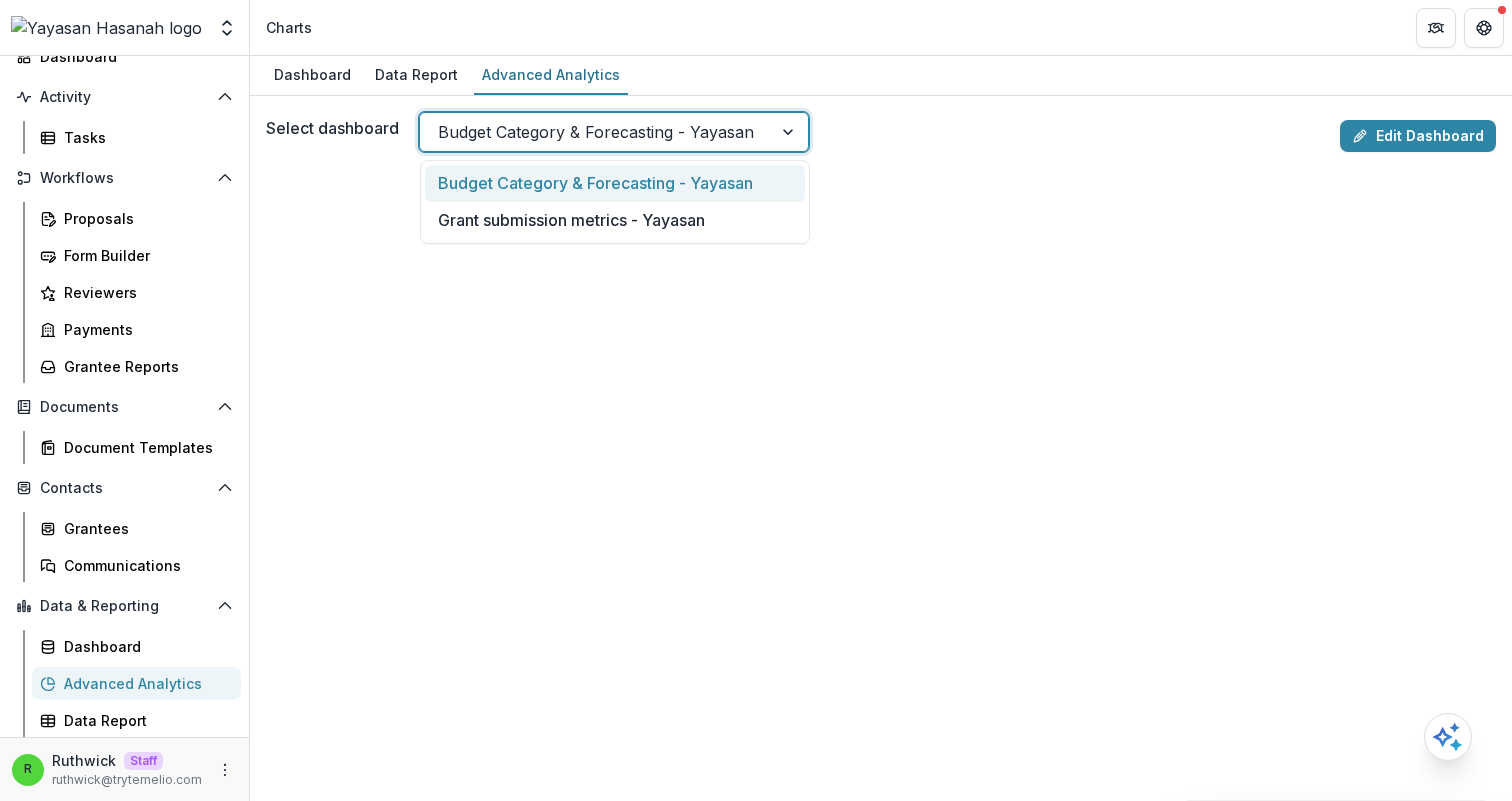 click at bounding box center (596, 132) 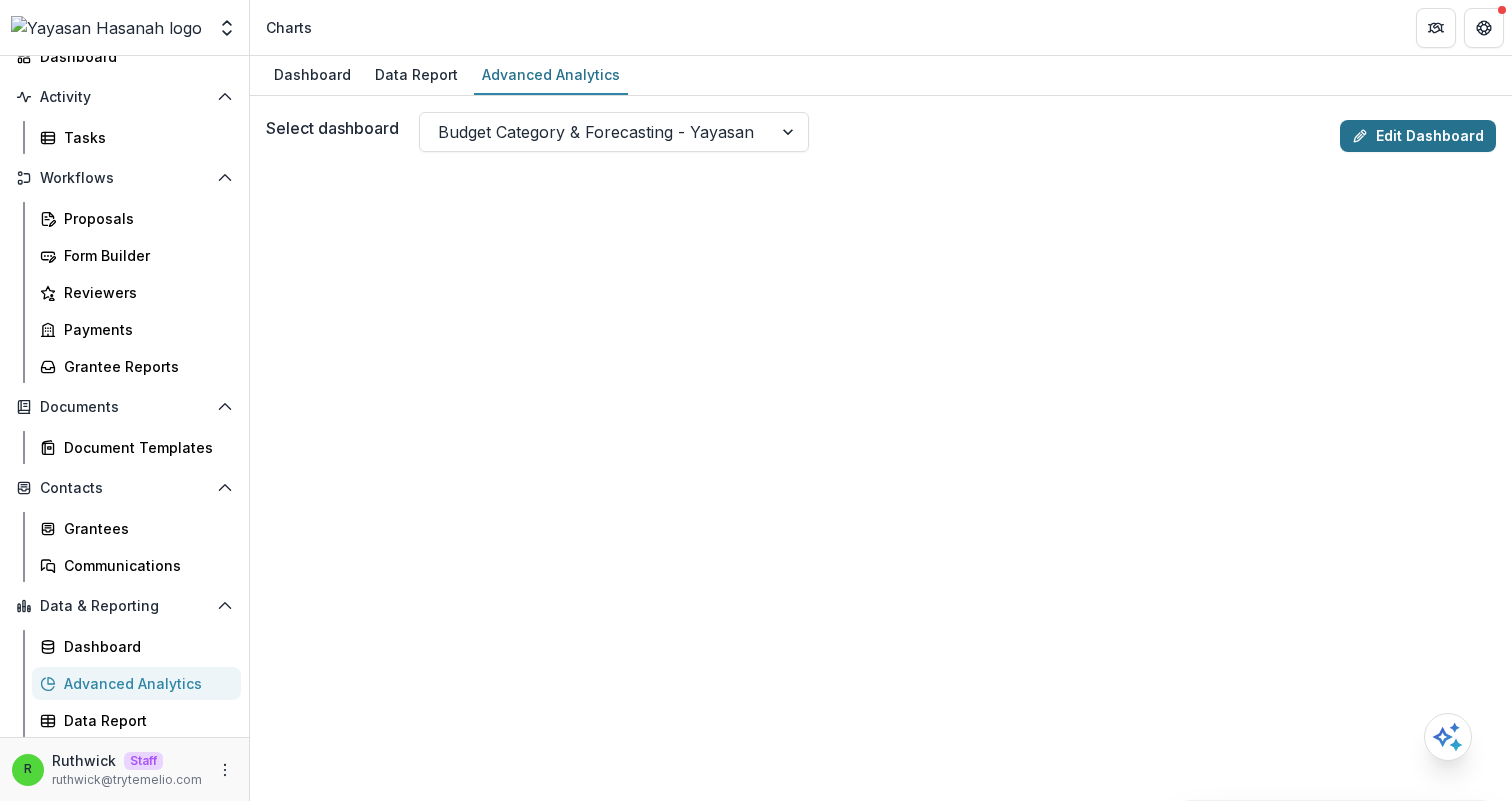 click on "Edit Dashboard" at bounding box center [1418, 136] 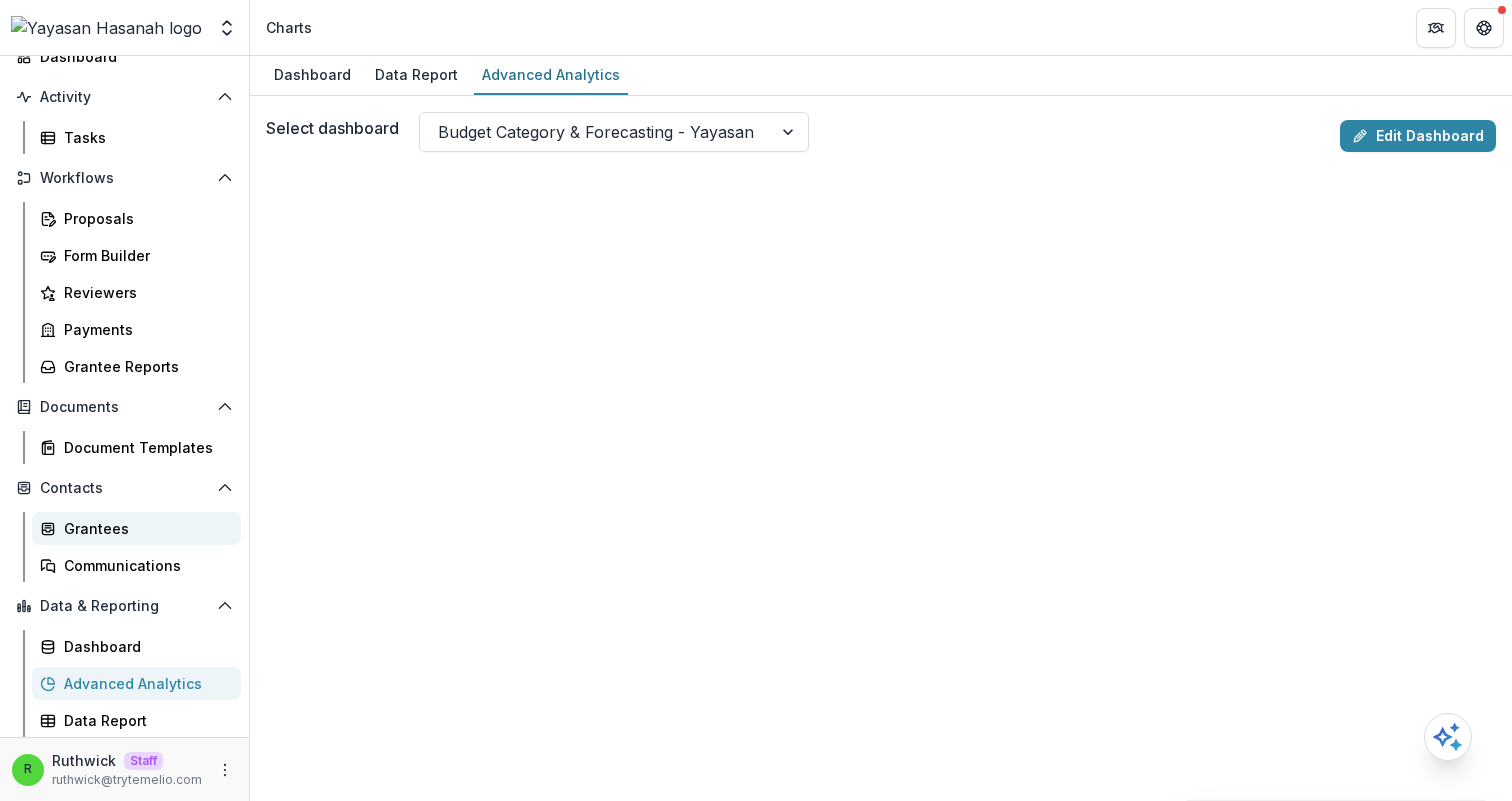 click on "Grantees" at bounding box center [144, 528] 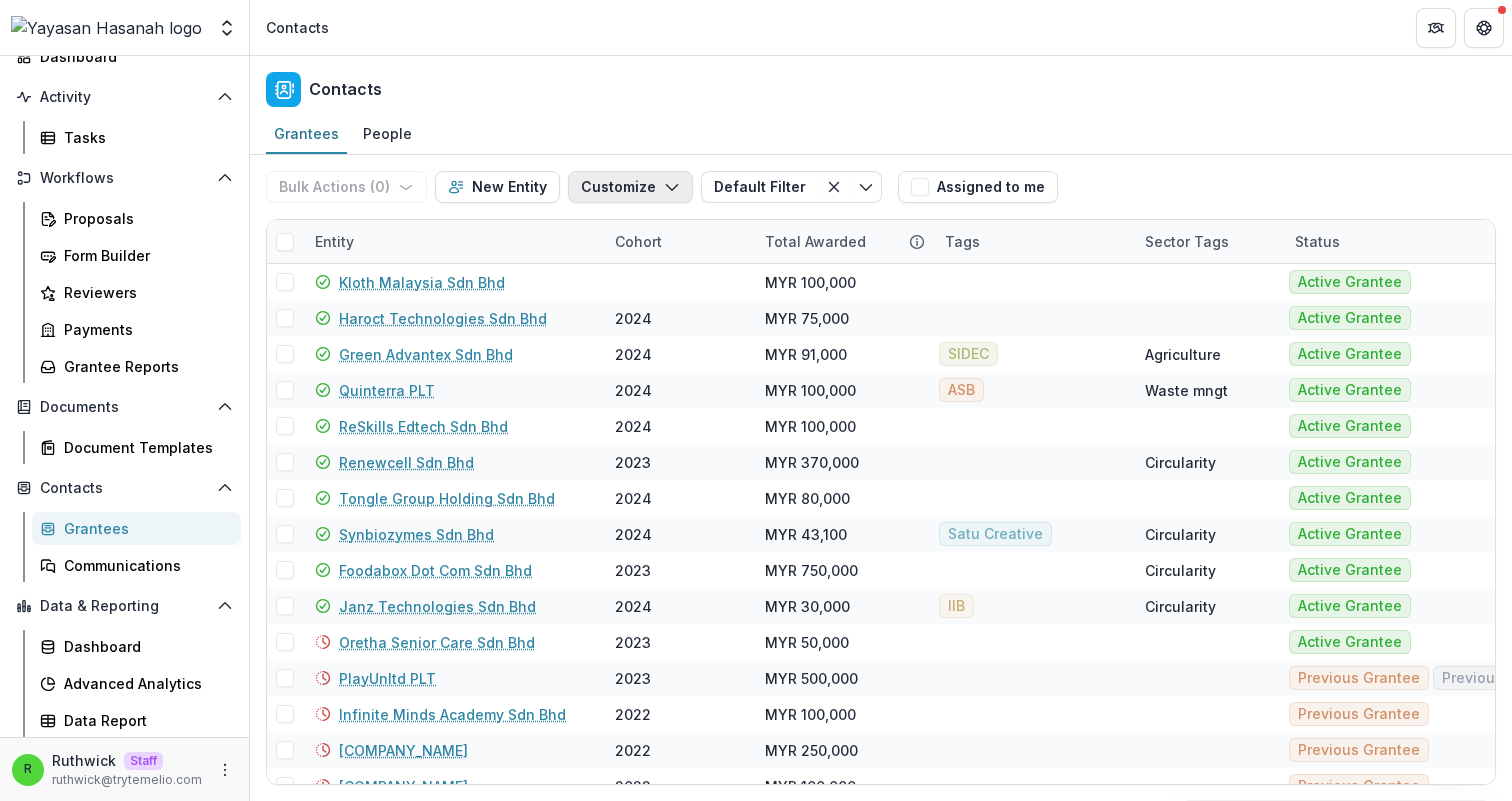 click on "Customize" at bounding box center [630, 187] 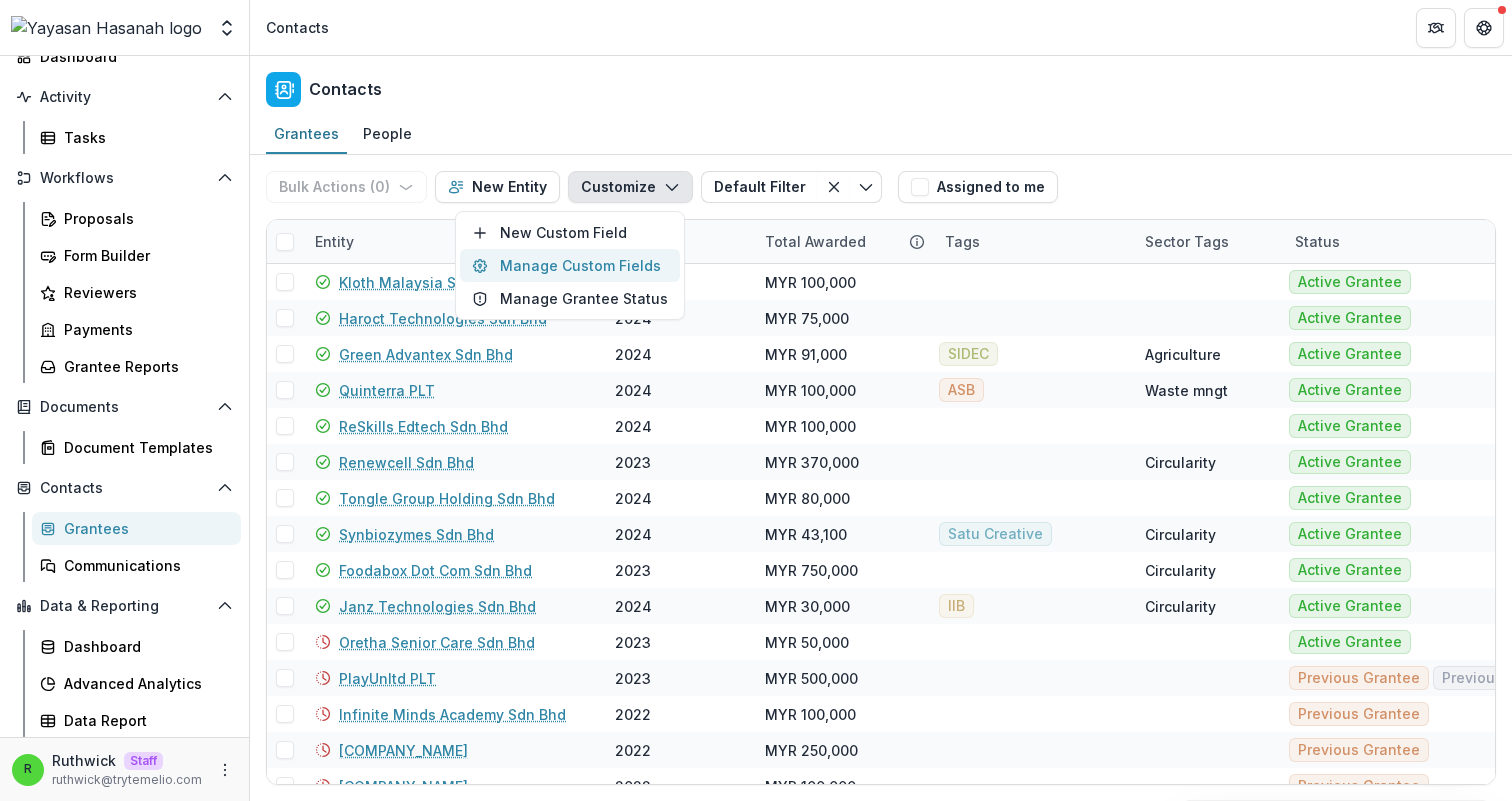 click on "Manage Custom Fields" at bounding box center [570, 265] 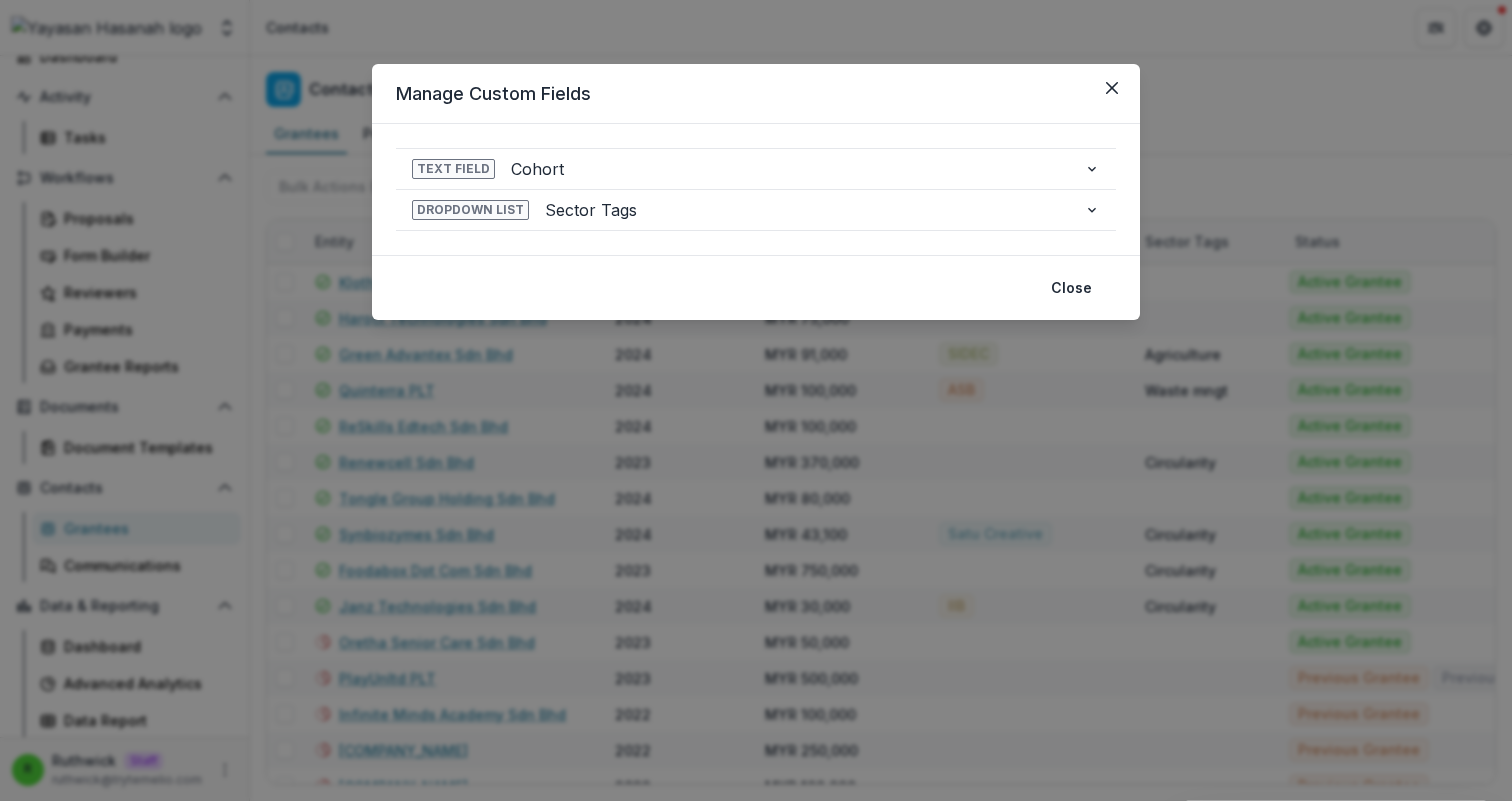 type 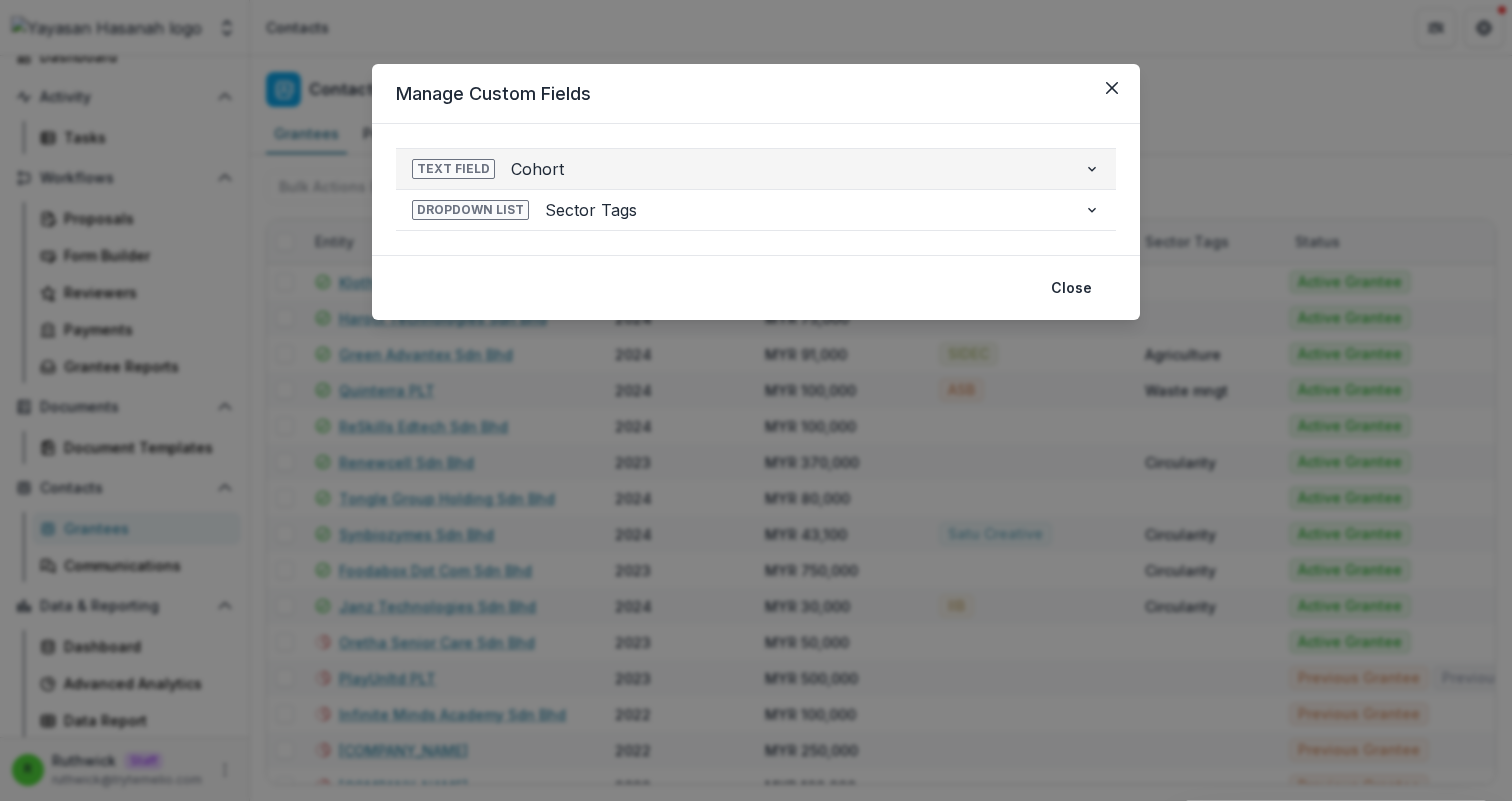 click on "Cohort" at bounding box center (789, 169) 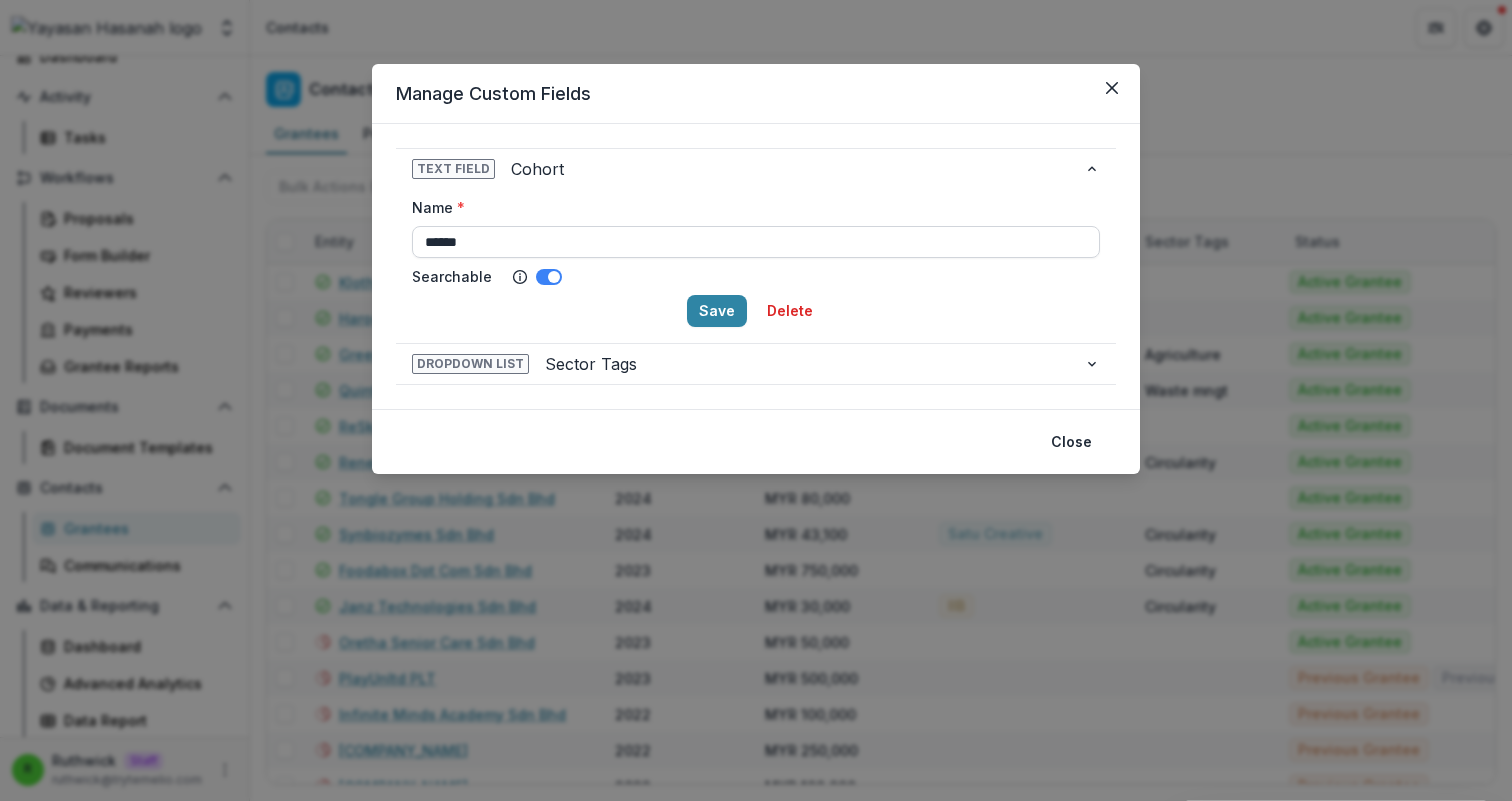 click on "******" at bounding box center [756, 242] 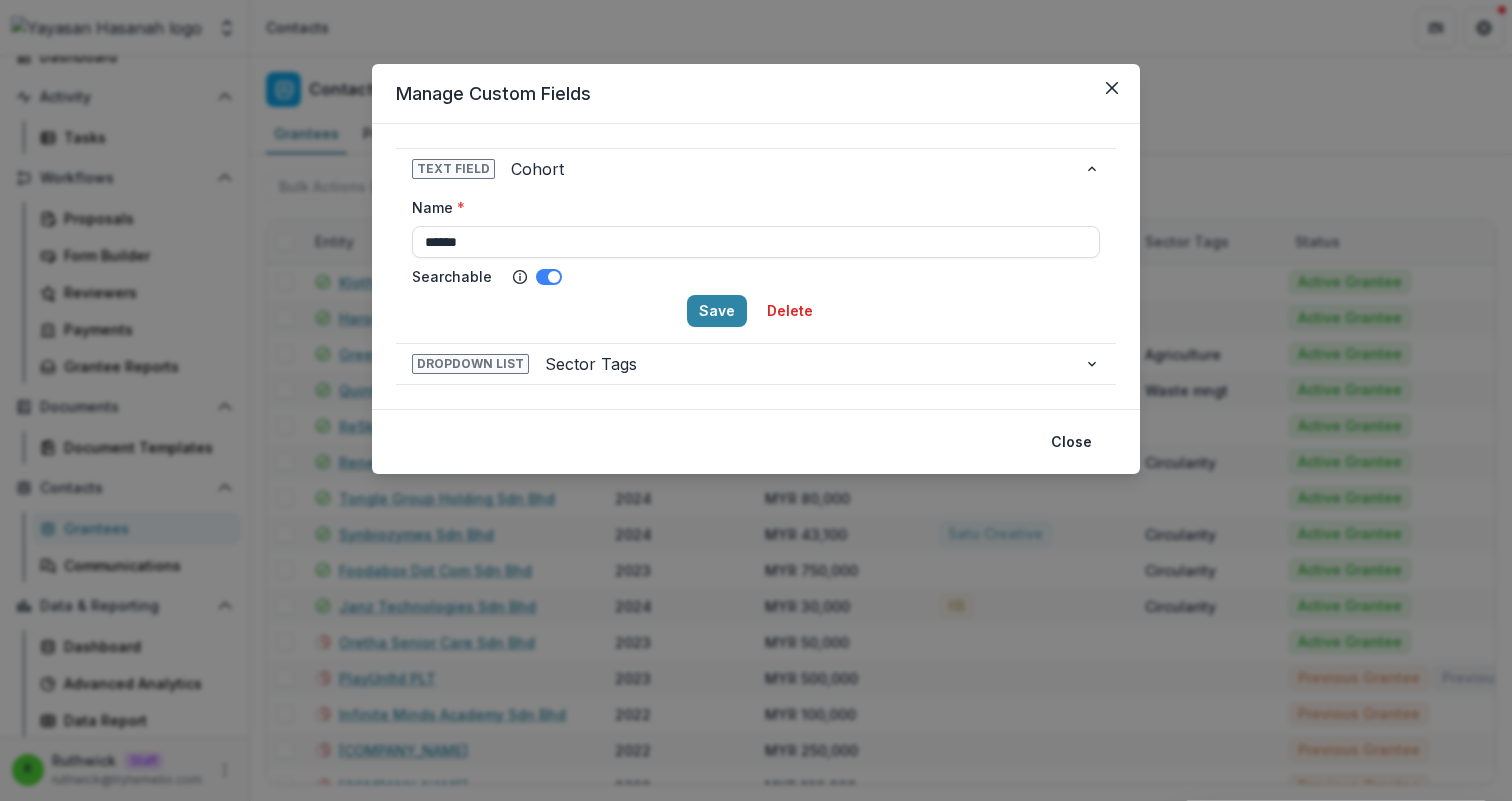 type 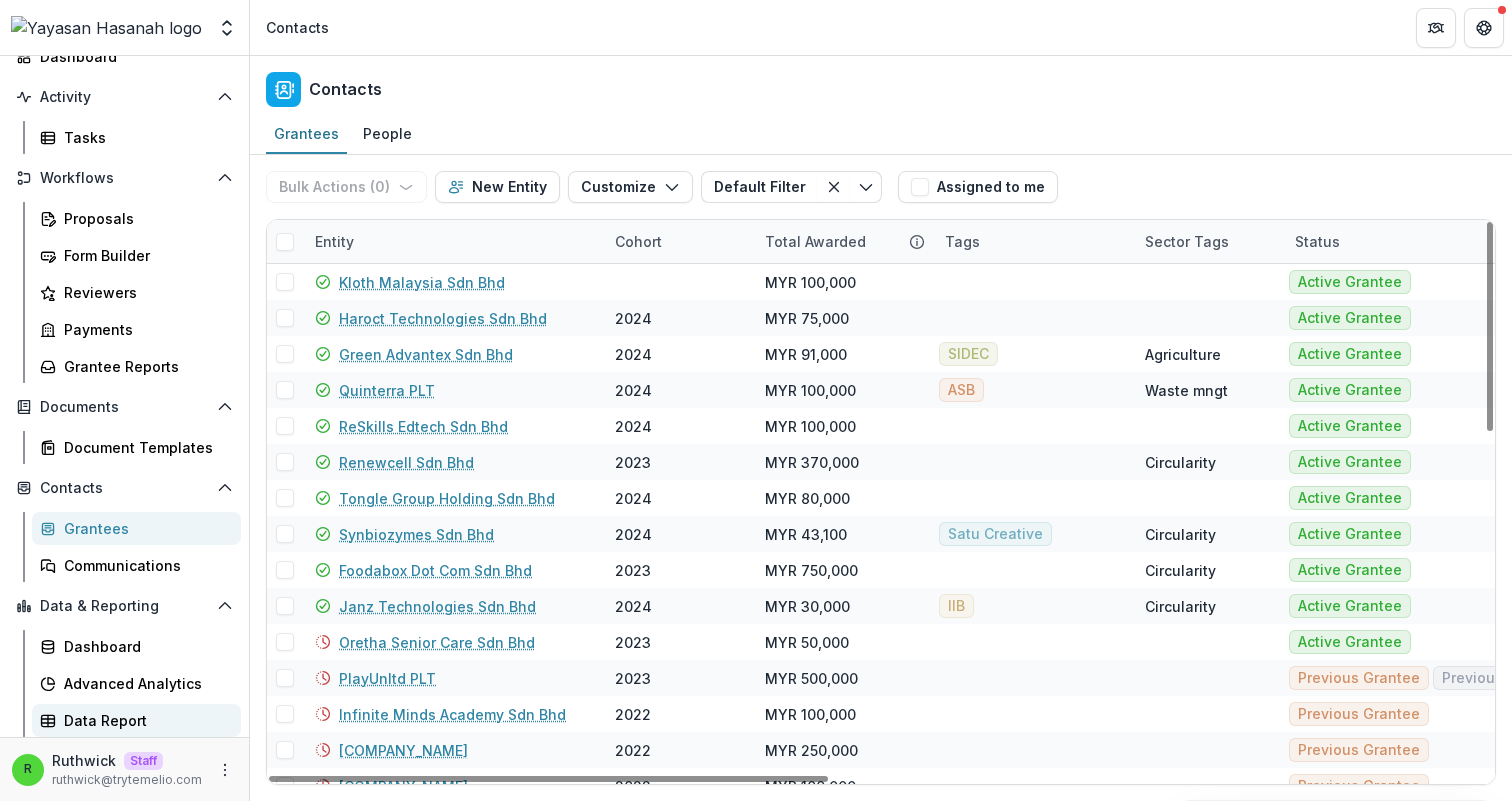 click on "Data Report" at bounding box center (144, 720) 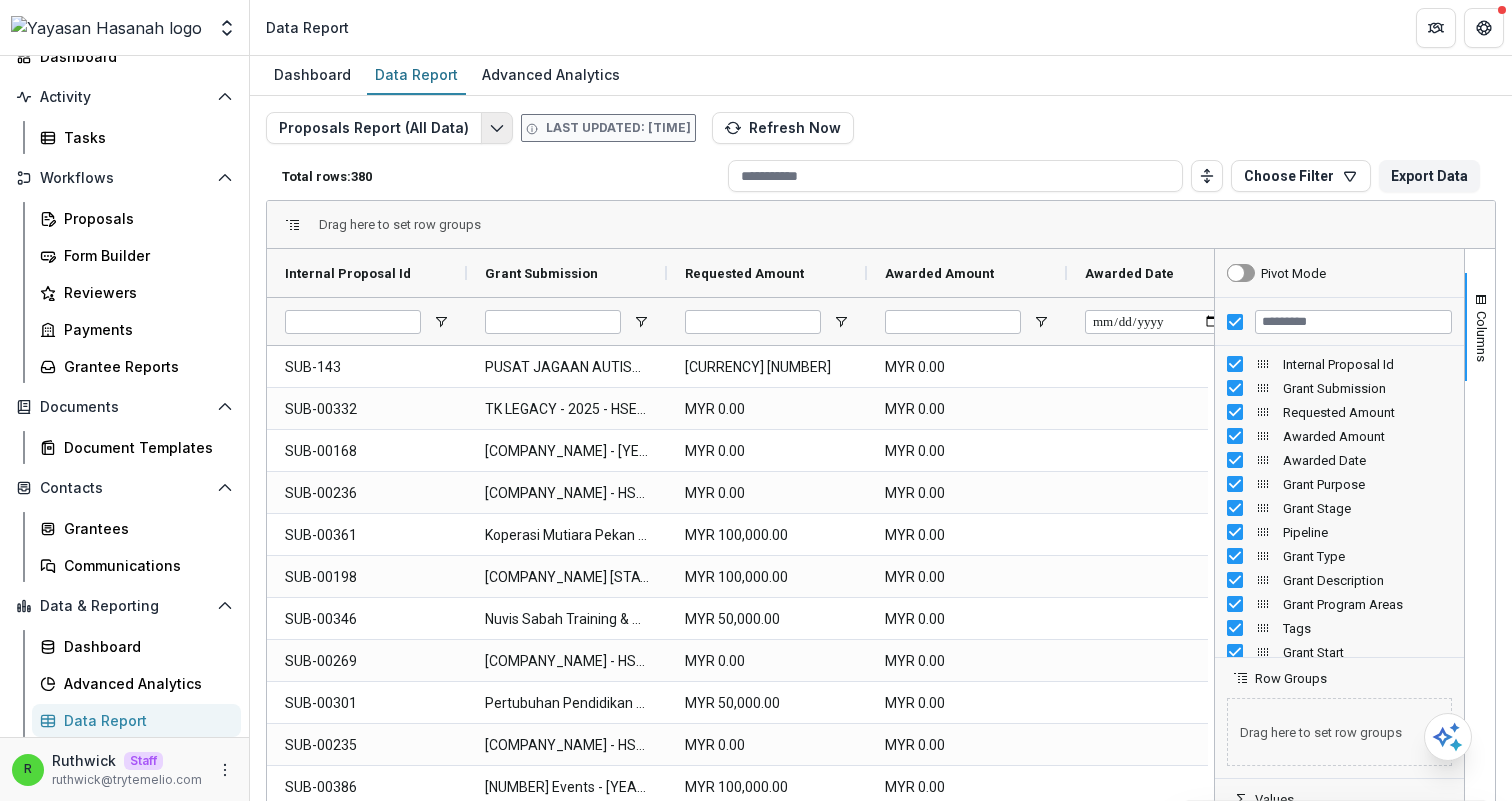click at bounding box center [497, 128] 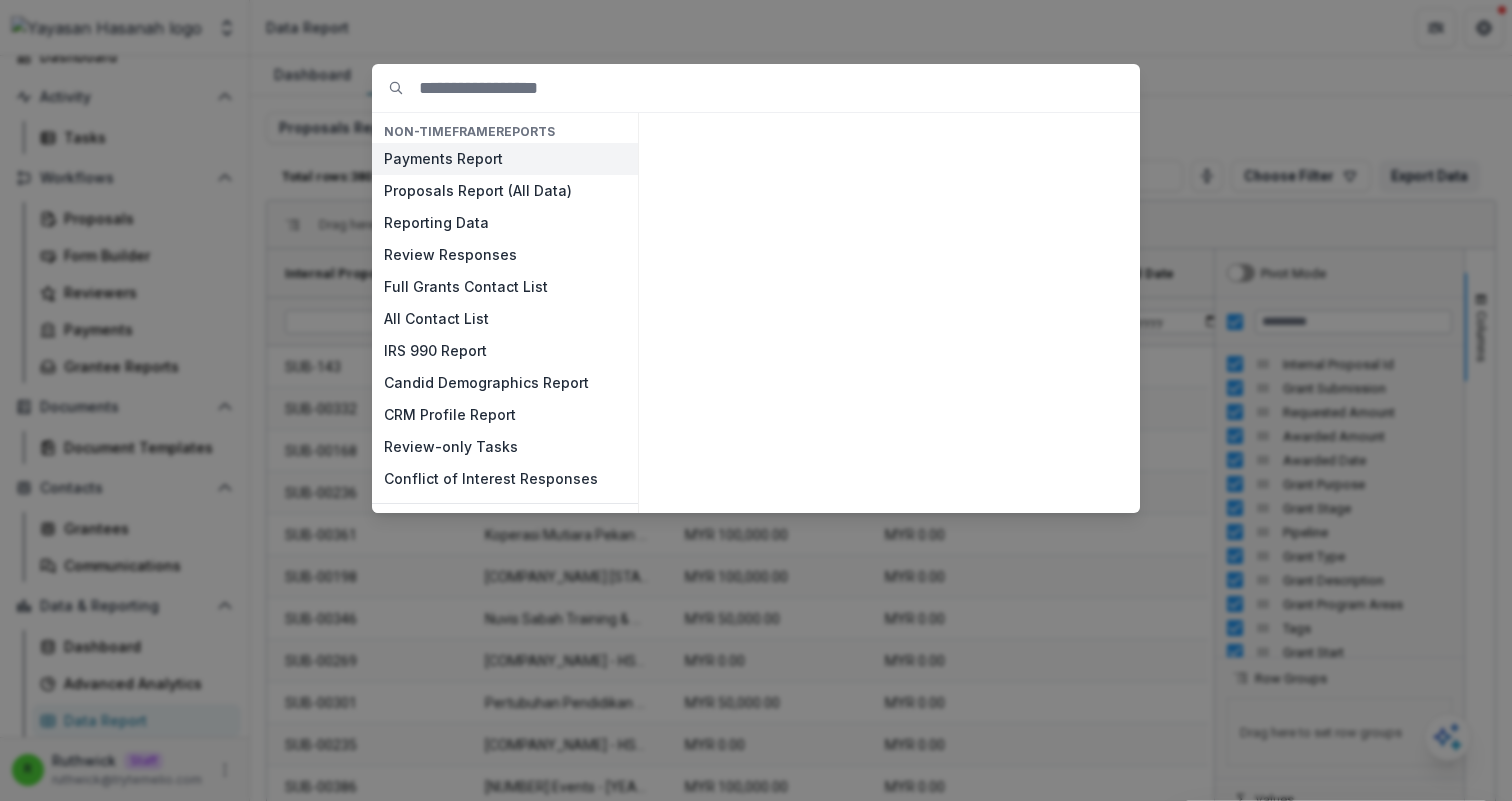 click on "Payments Report" at bounding box center [505, 159] 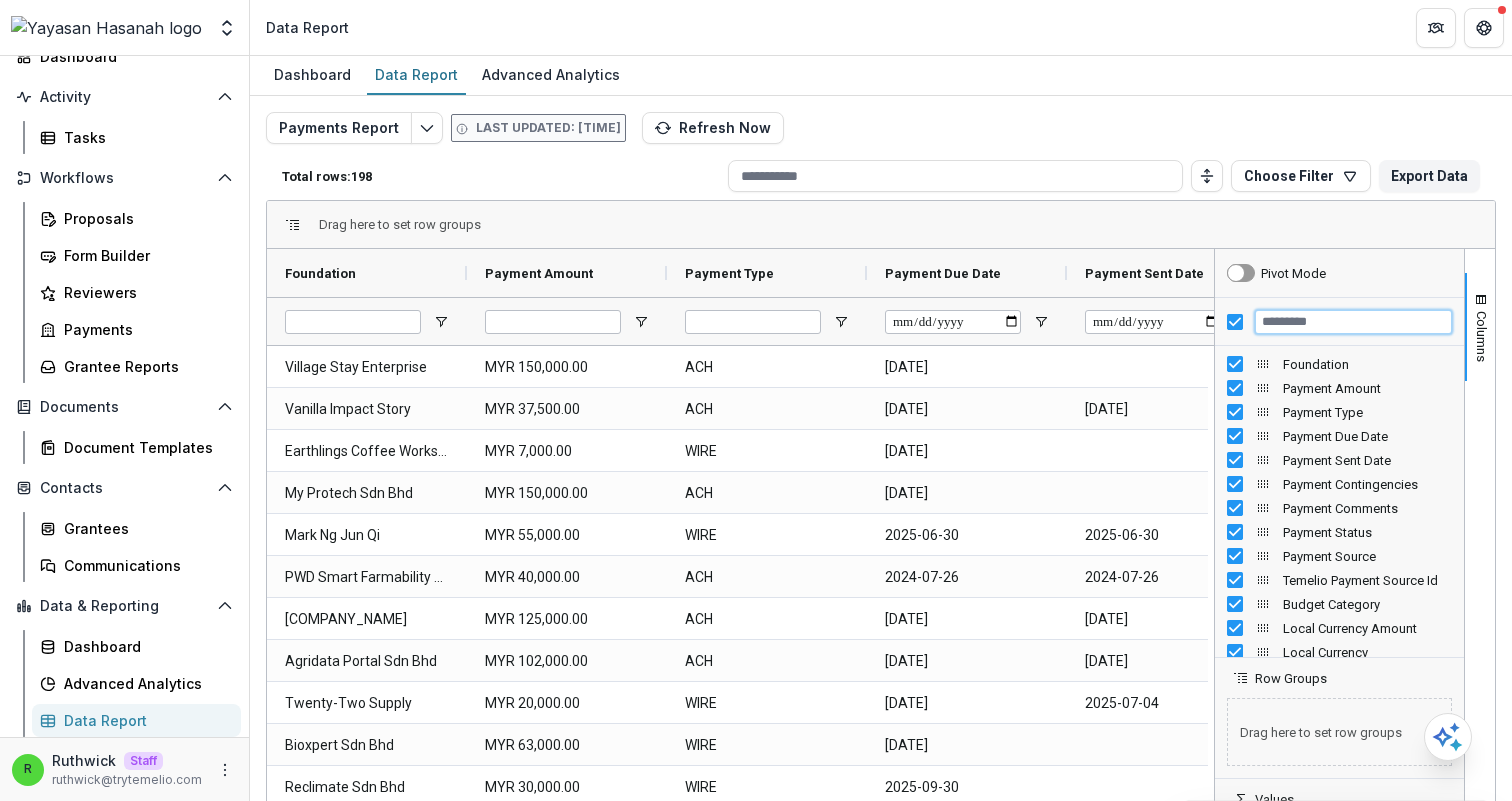 click at bounding box center [1353, 322] 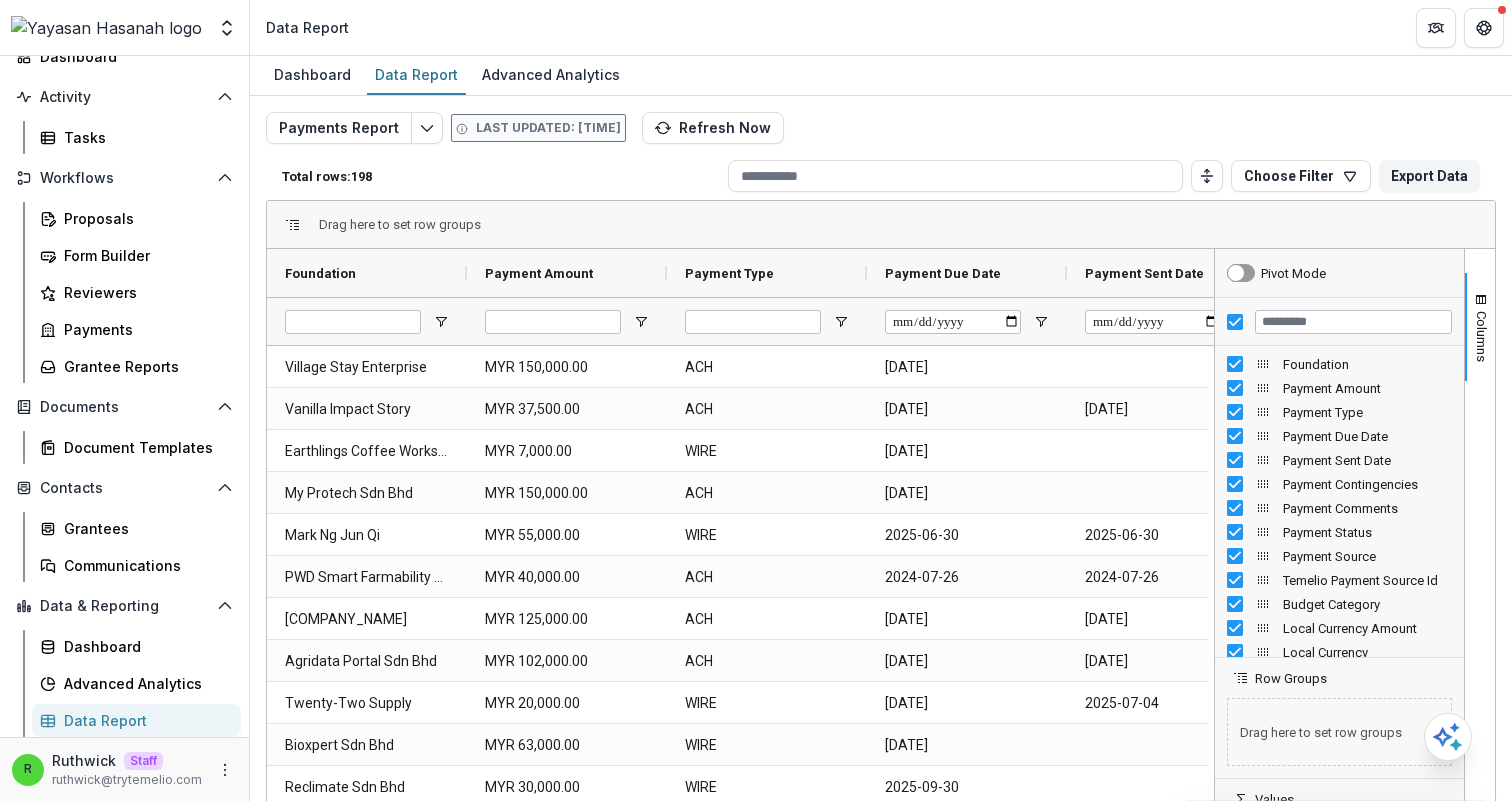 click at bounding box center (1339, 322) 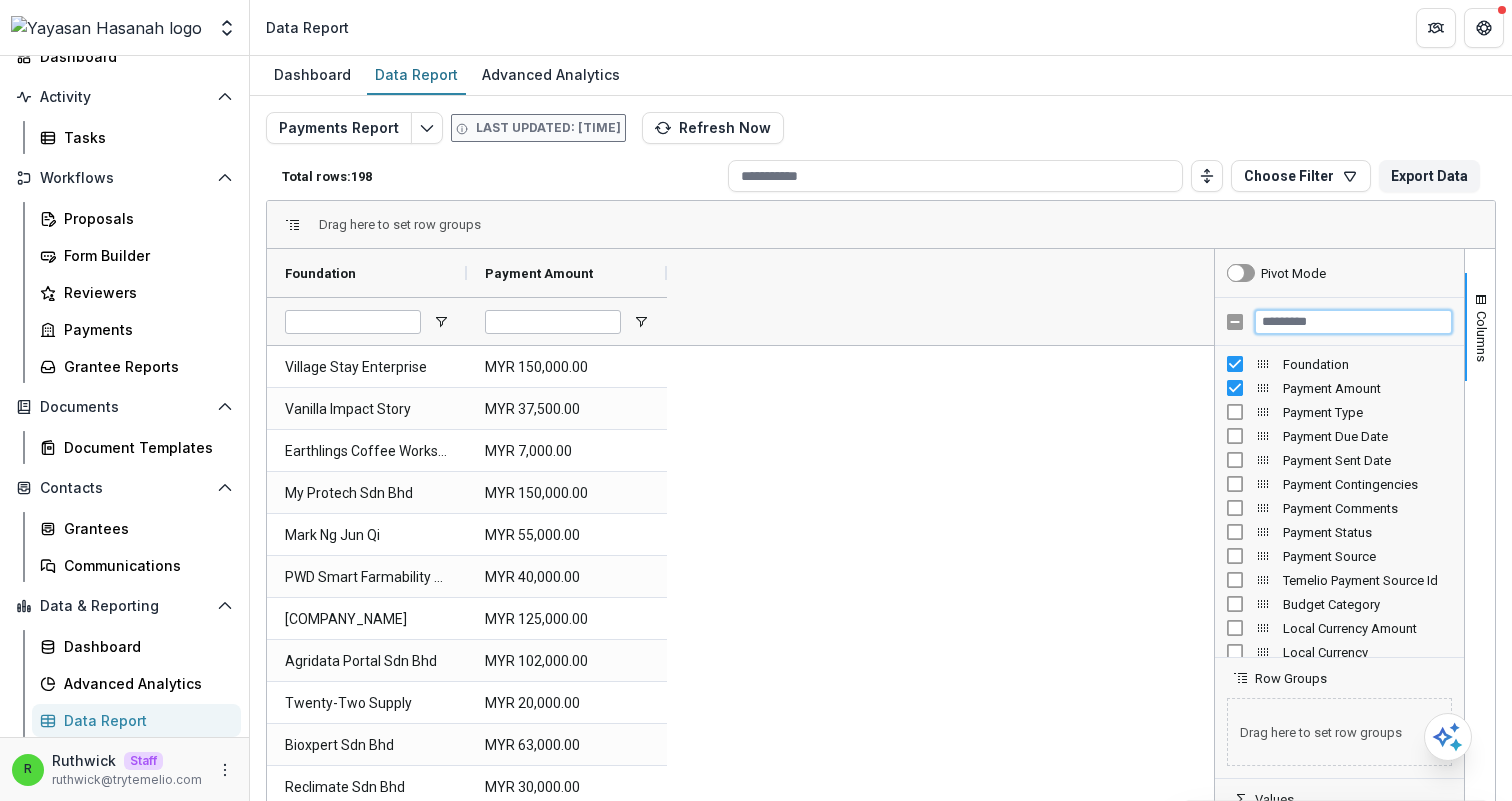 click at bounding box center (1353, 322) 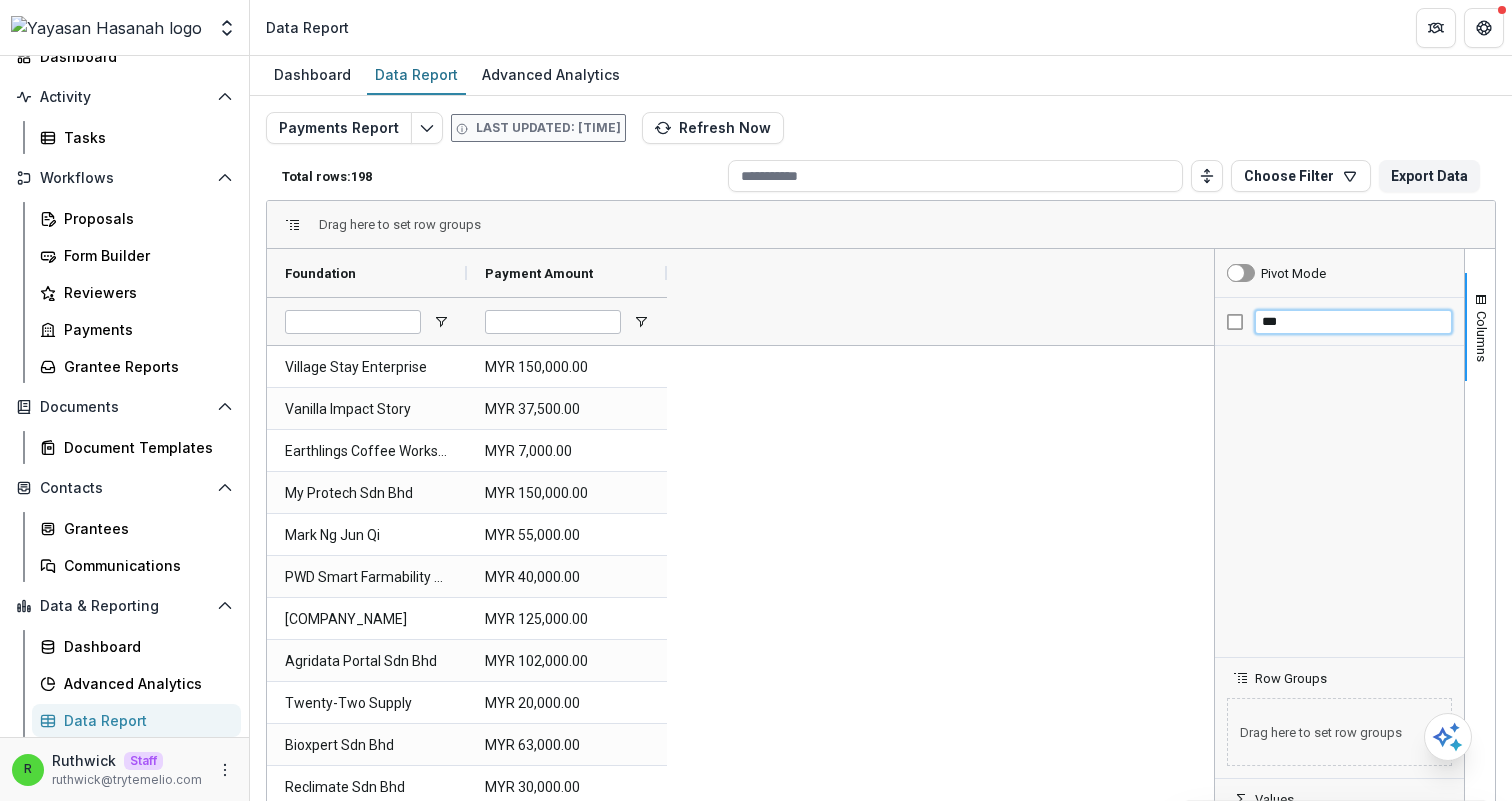 type on "****" 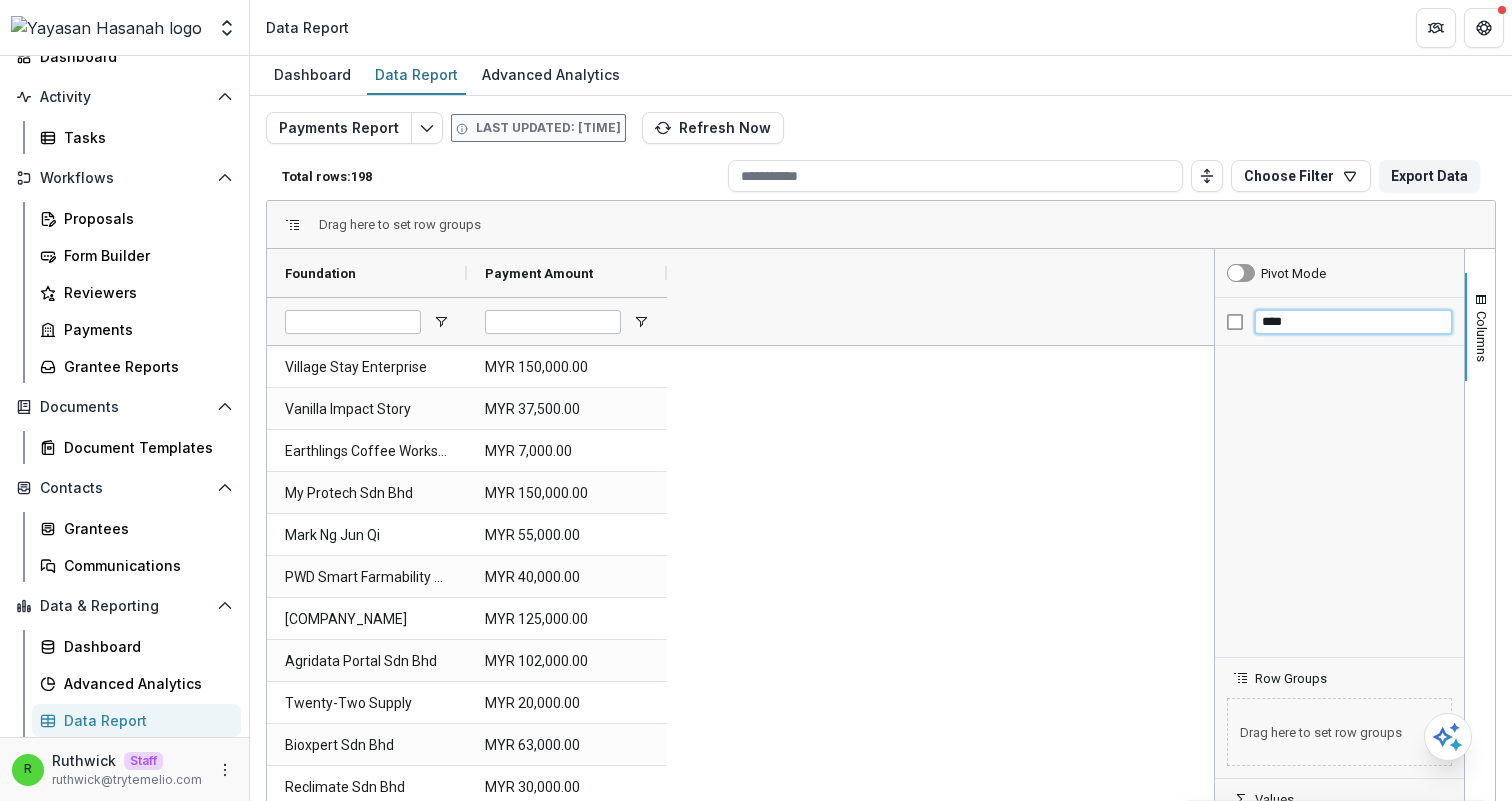 type on "*****" 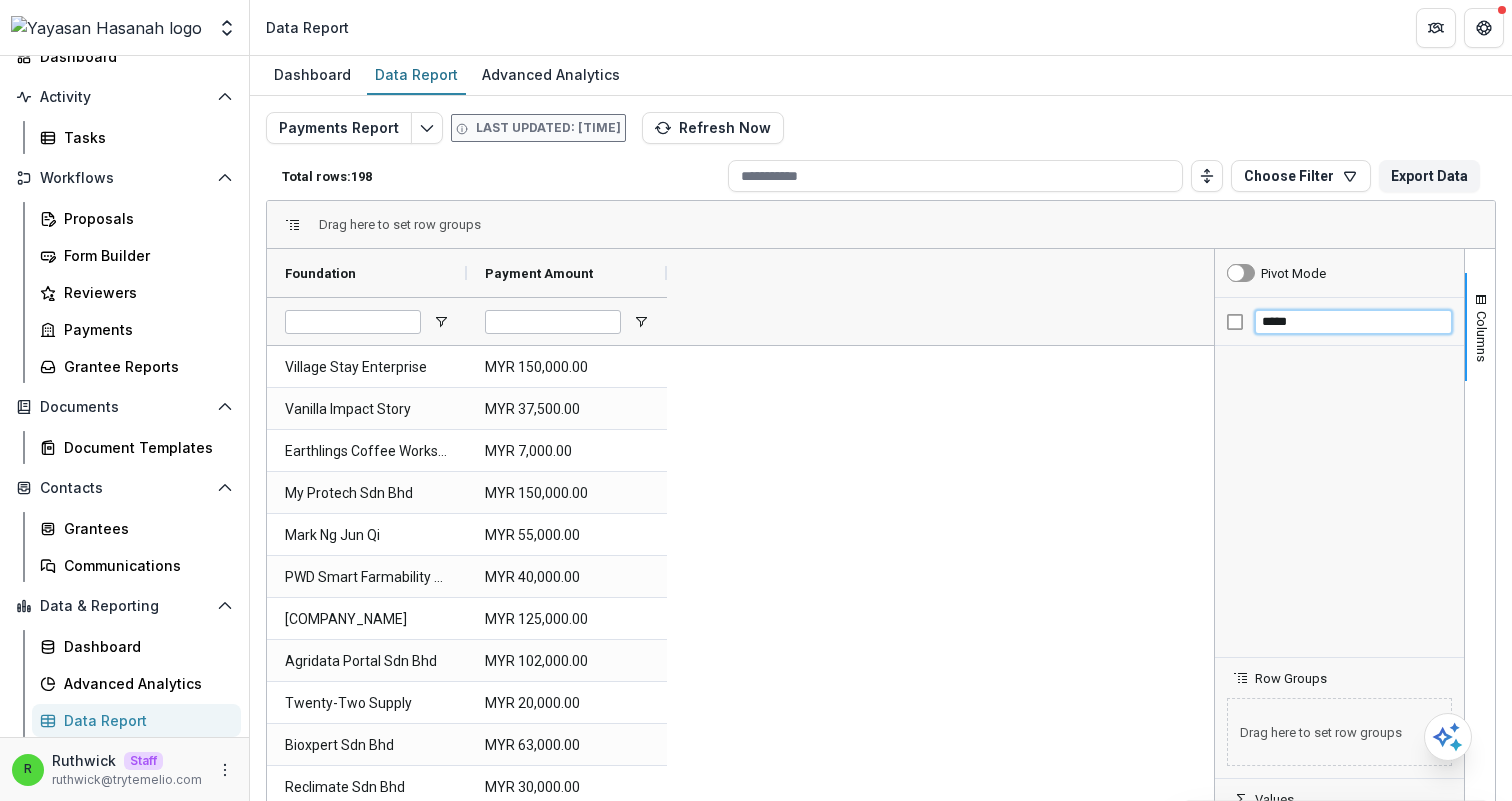 type 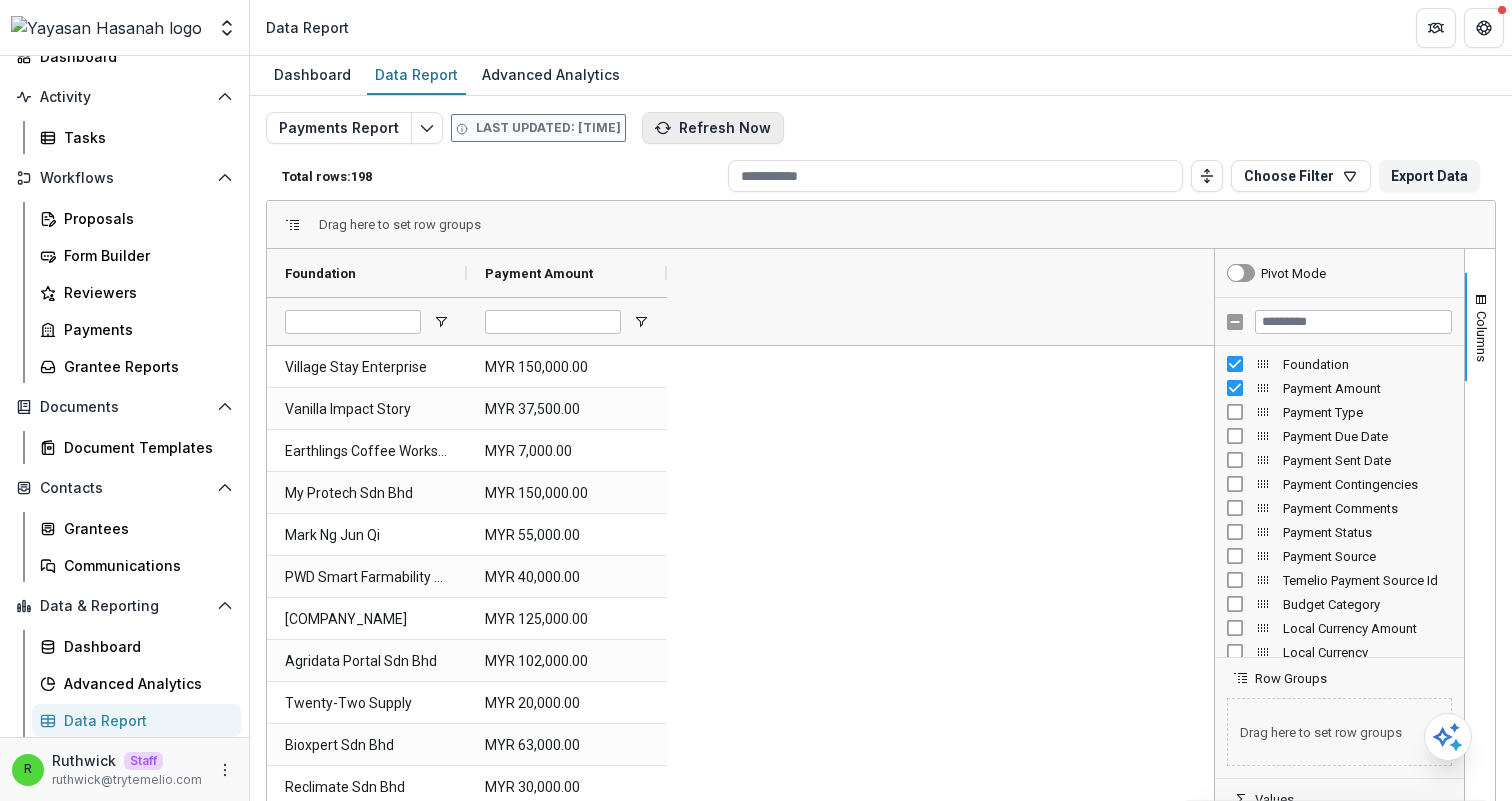 click on "Refresh Now" at bounding box center [713, 128] 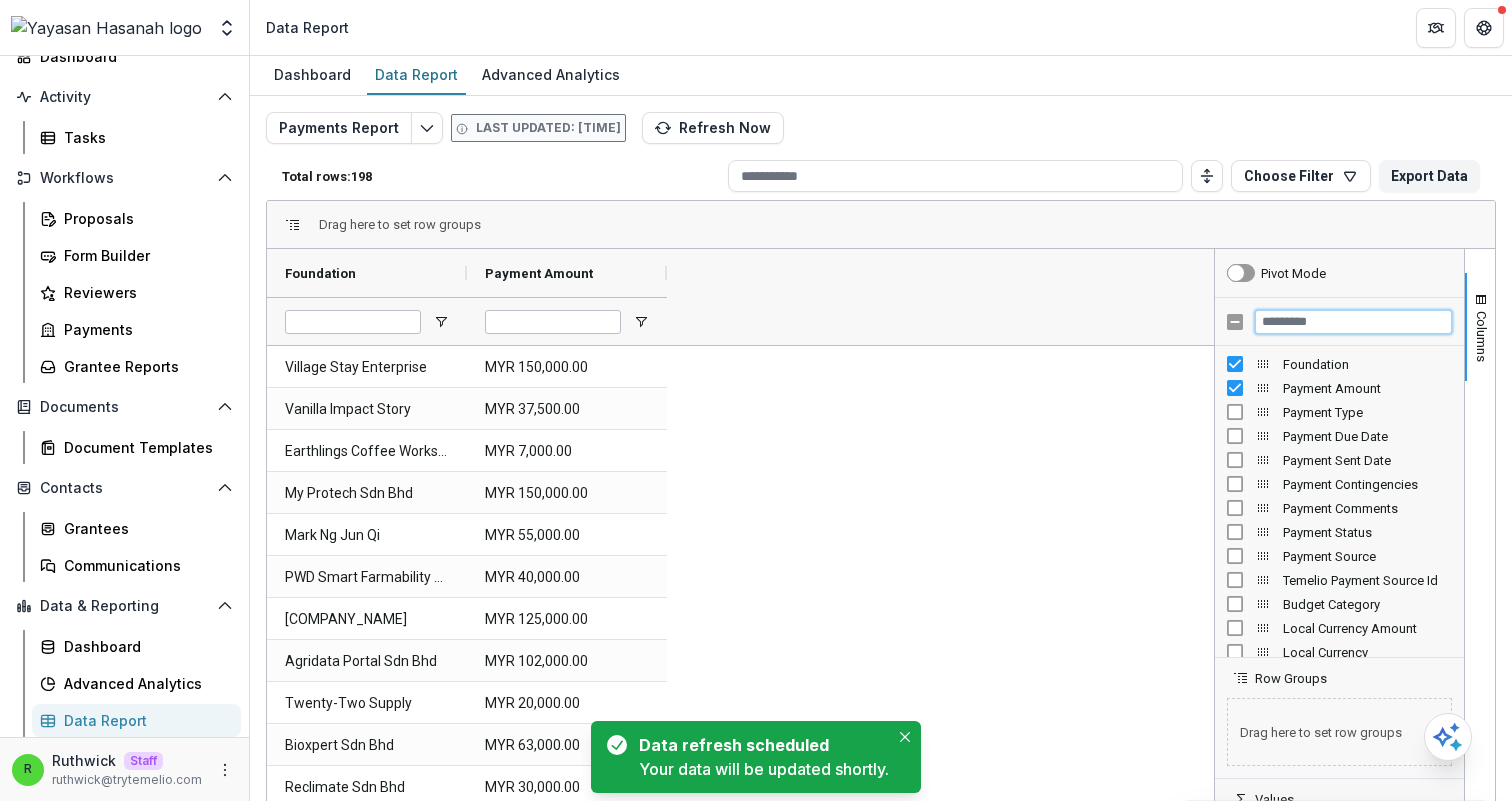 click at bounding box center [1353, 322] 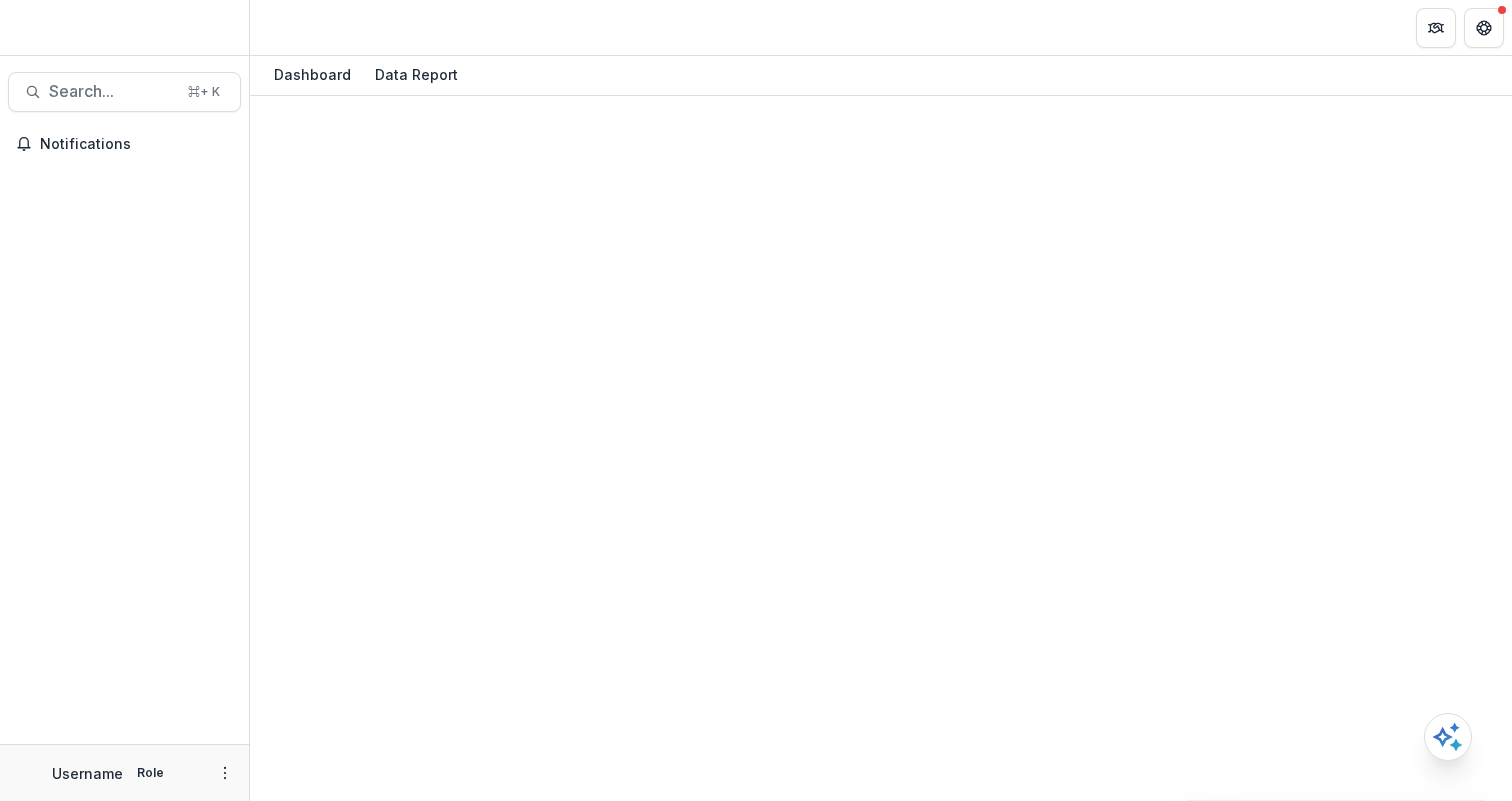 scroll, scrollTop: 0, scrollLeft: 0, axis: both 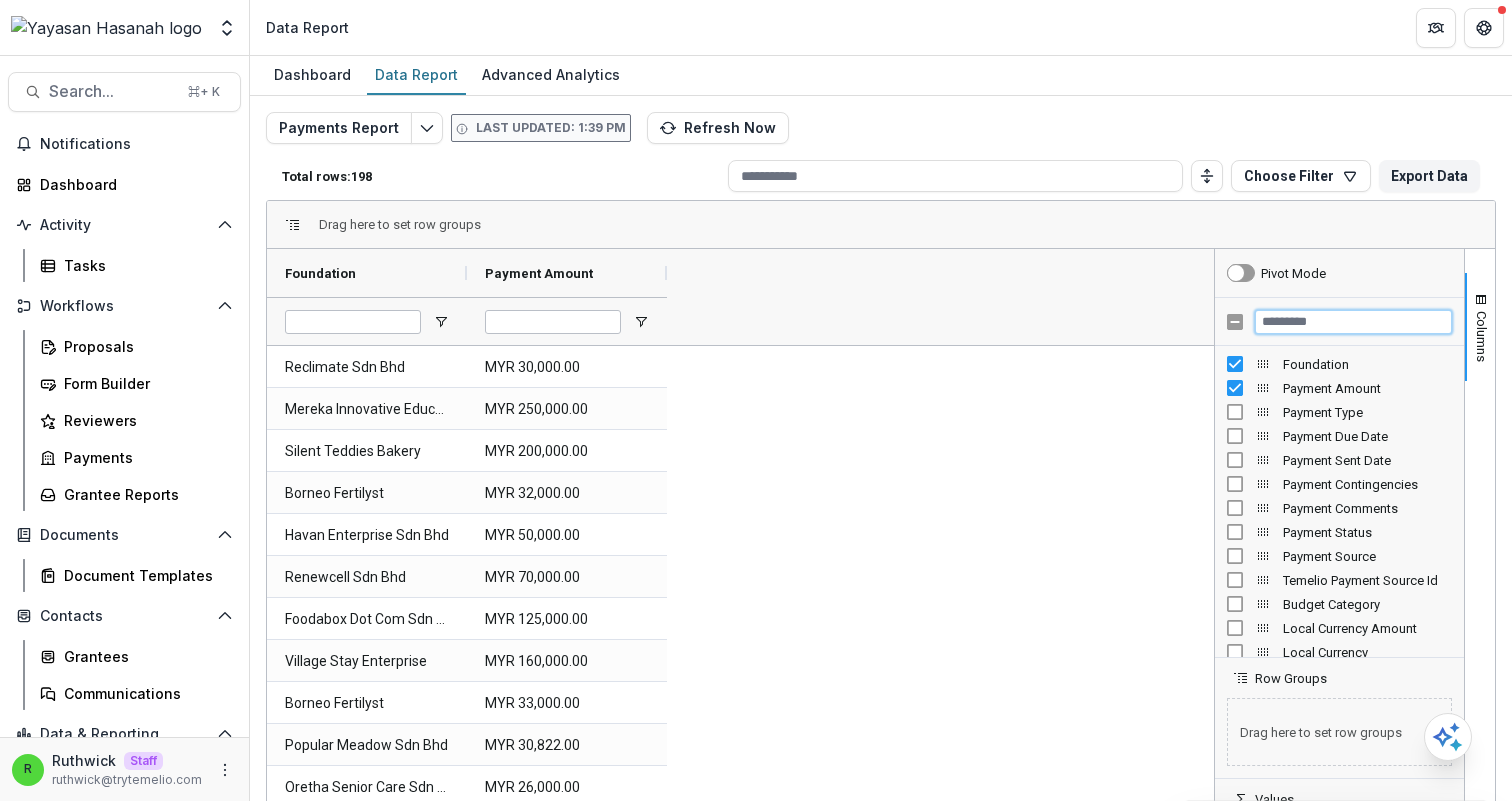 click at bounding box center [1353, 322] 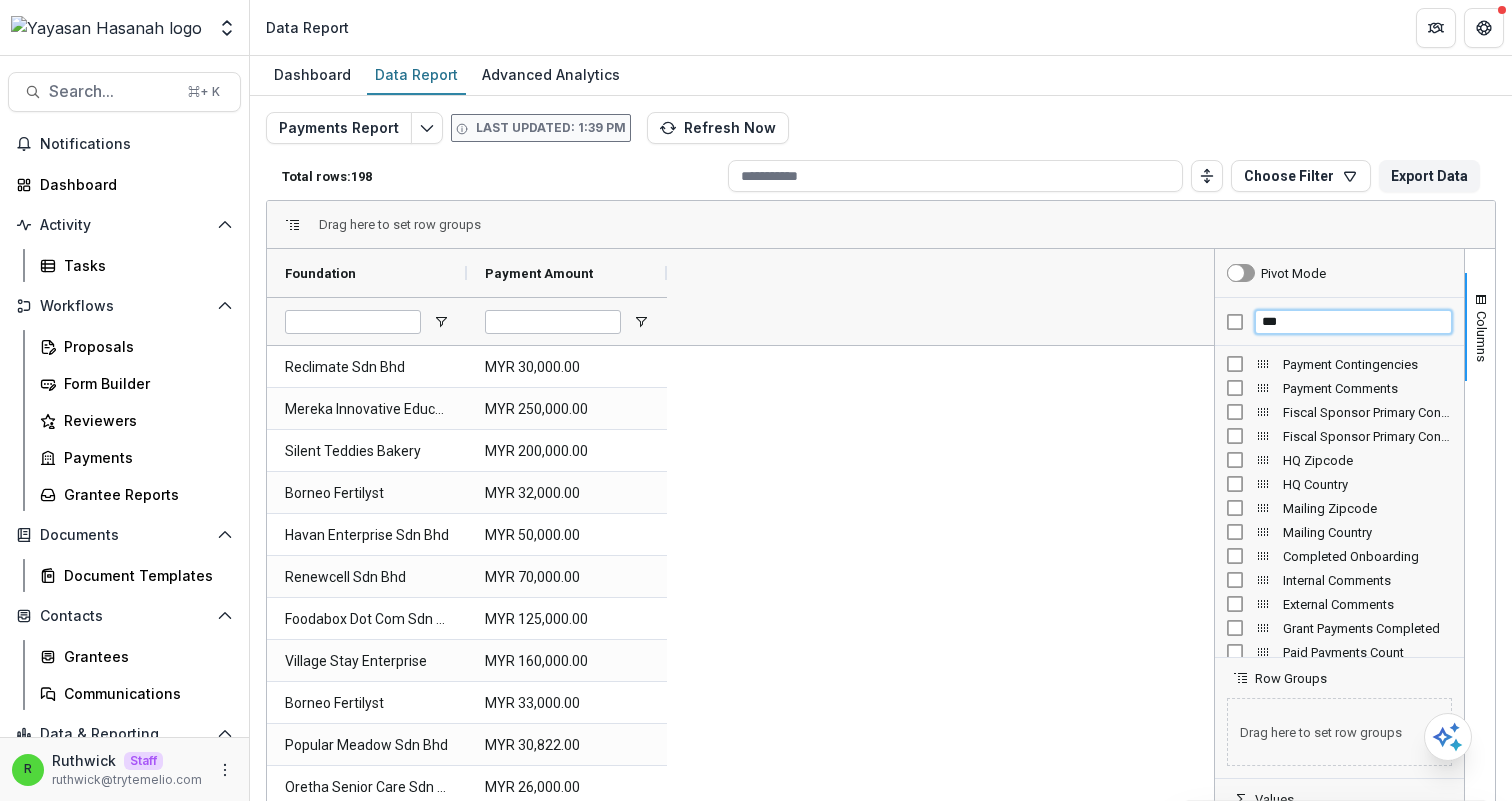 type on "****" 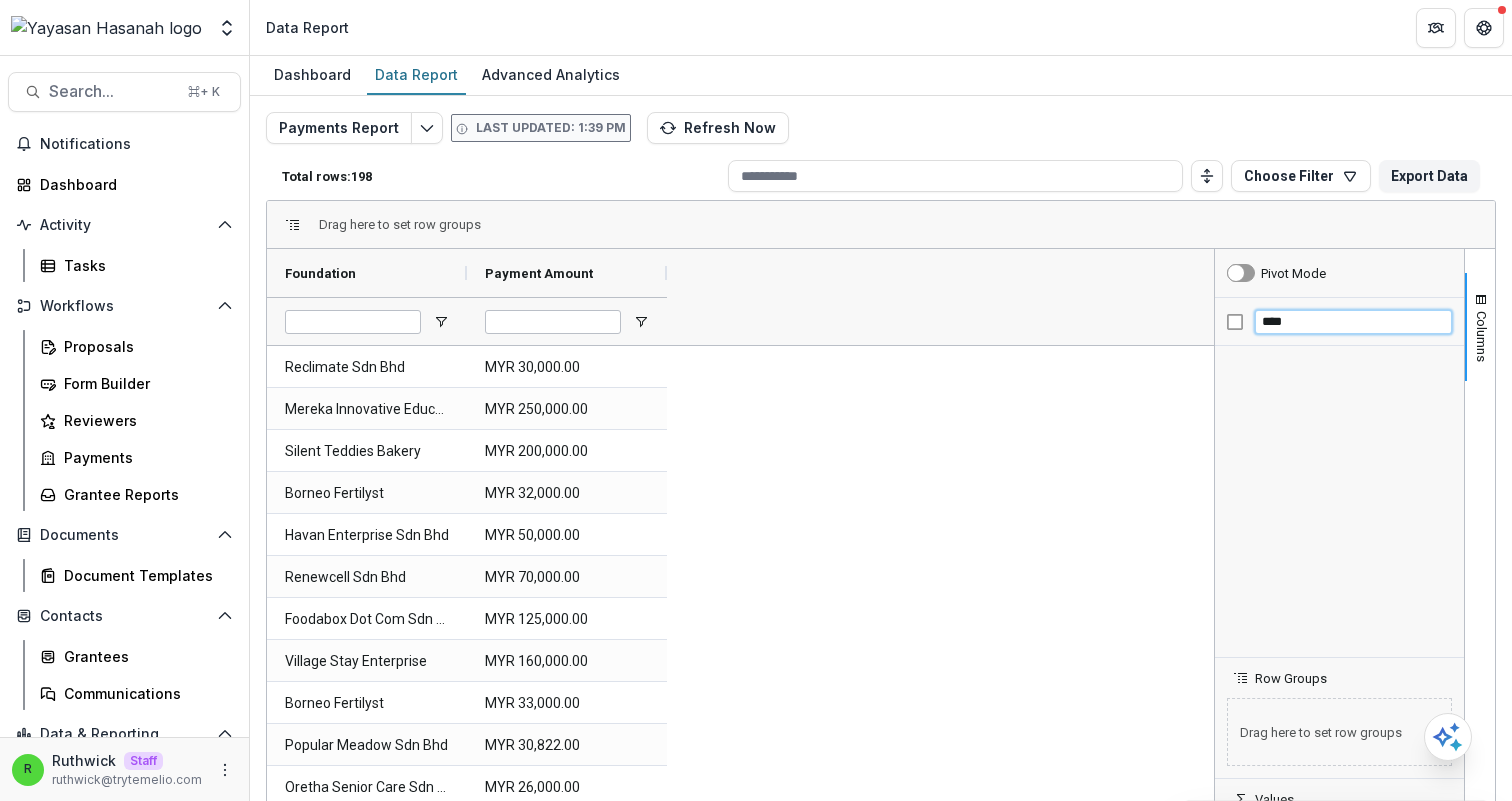type 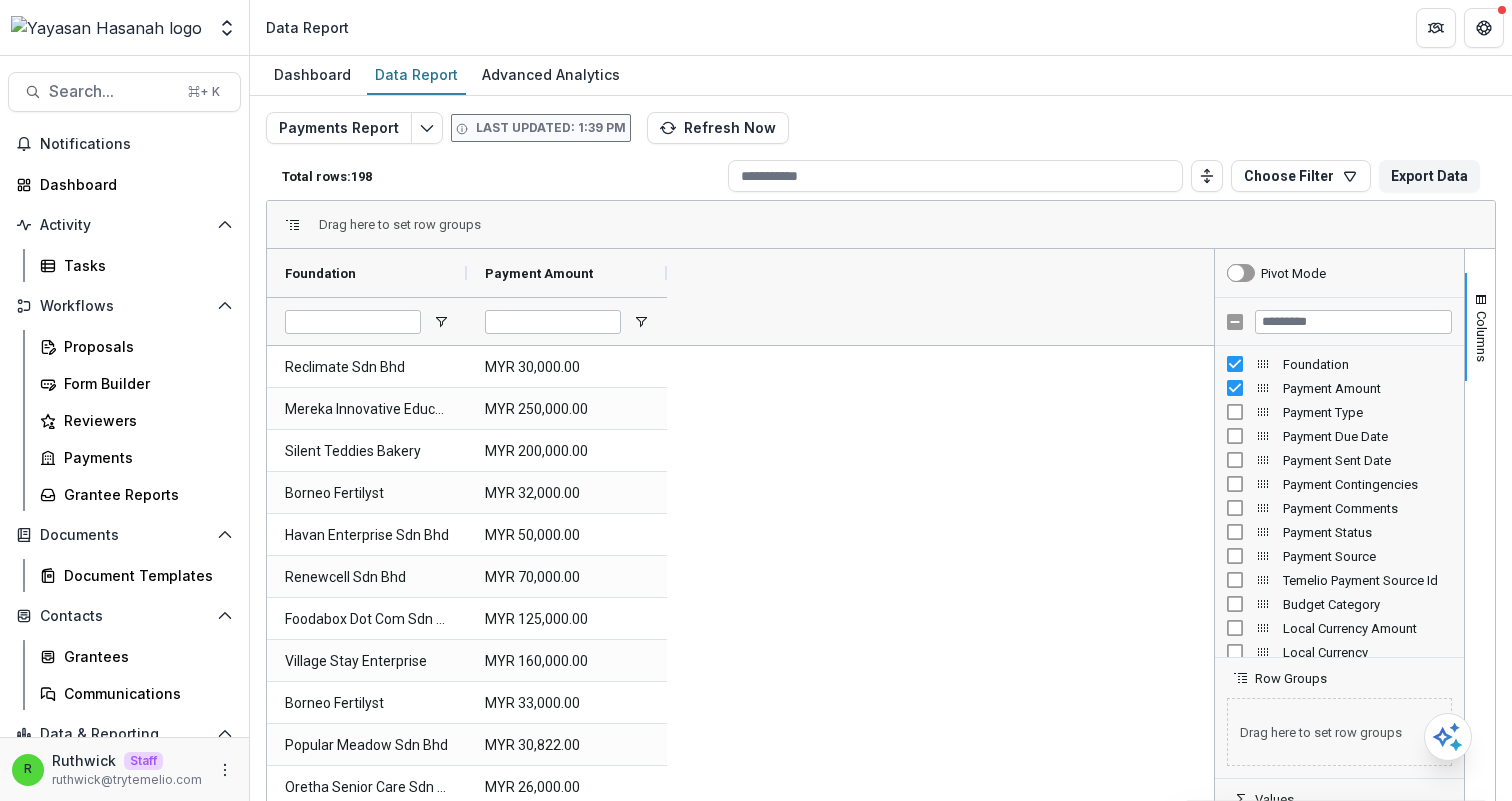 click on "Payments Report Last updated: 1:39 PM Refresh Now Total rows:  198 Choose Filter Personal Filters Team Filters Temelio Filters No  personal  filters found. Add Personal Filter By cohort  (CRM Profile Report) Onboarding Completed Filter  (CRM Profile Report) Site Visits_Grantee  (Full Grants Contact List) Onboarded-Disbursement Status  (Payments Report) Pending Finance  (Payments Report) Draft Memo for disbursement  (Proposals Report (All Data)) HSEF2025 Request v Proposed  (Proposals Report (All Data)) HSEF2025-Application  (Proposals Report (All Data)) HSEF2025-Awarded  (Proposals Report (All Data)) SV for Due Diligence  (Proposals Report (All Data)) Add Team Filter Acknowledge receive disbursement details (Finance)  ( Proposals Report (All Data) ) Additional Documents Request  ( Proposals Report (All Data) ) Deliverables Submission   ( Proposals Report (All Data) ) DRAFT-Completion Report  ( Proposals Report (All Data) ) Due Diligence  ( Proposals Report (All Data) ) Due Diligence (Bahasa Melayu)  ( )  ( )" at bounding box center (881, 482) 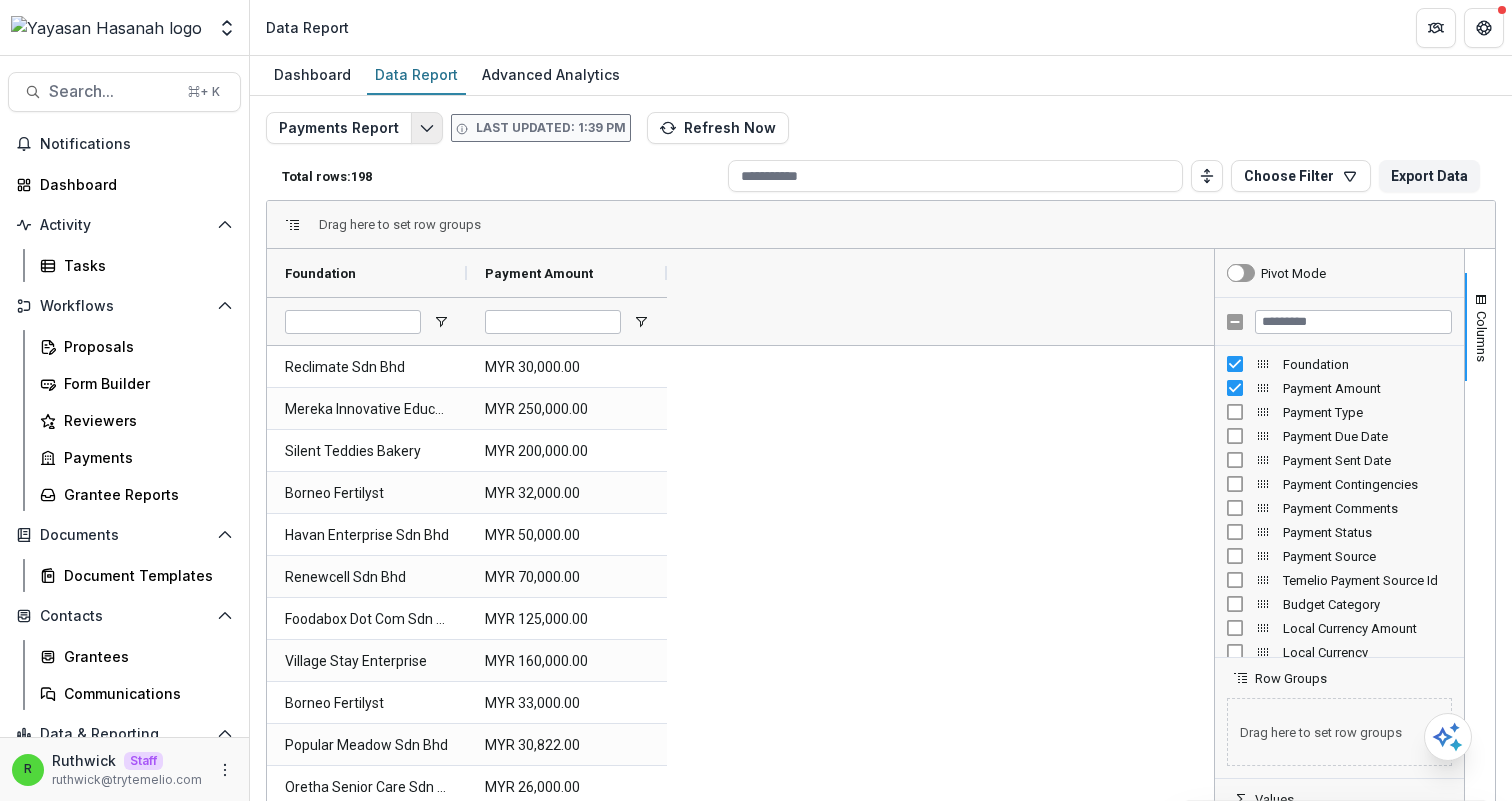click at bounding box center (427, 128) 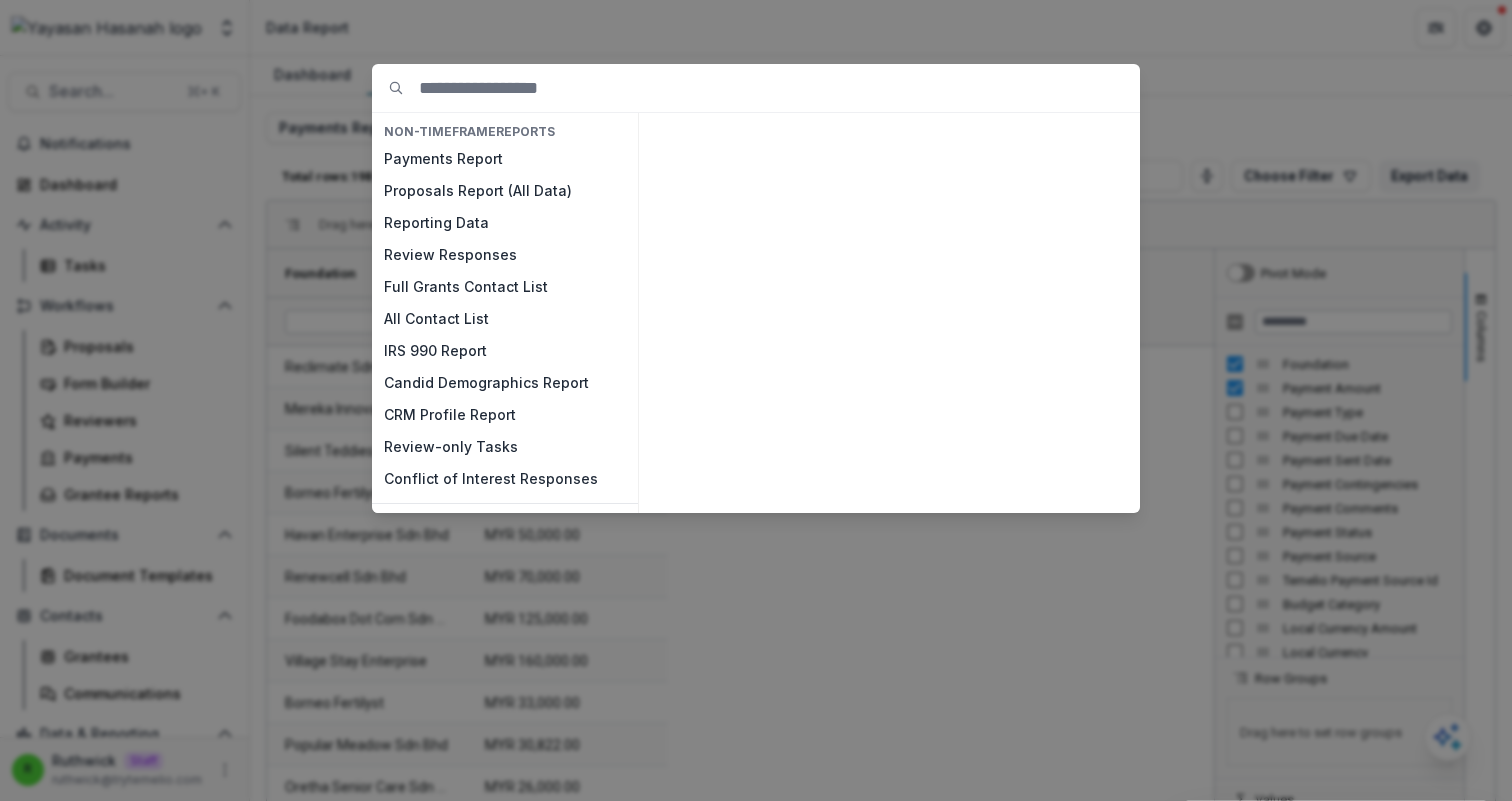 click on "NON-TIMEFRAME  Reports Payments Report Proposals Report (All Data) Reporting Data Review Responses Full Grants Contact List All Contact List IRS 990 Report Candid Demographics Report CRM Profile Report Review-only Tasks Conflict of Interest Responses TIMEFRAME  Reports Dollars by Budget Category Report Dollars by Entity Tags" at bounding box center [756, 400] 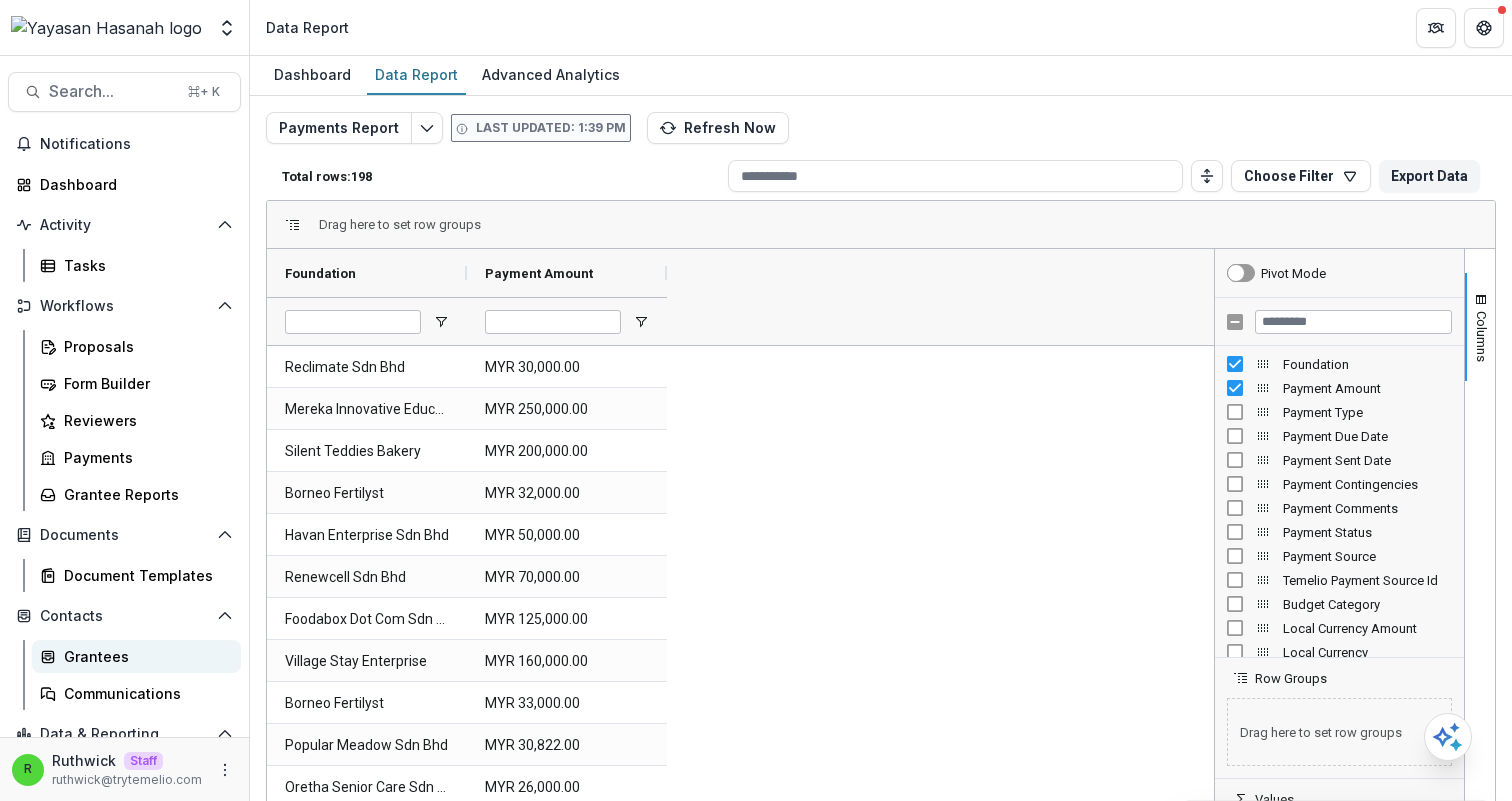 click on "Grantees" at bounding box center (144, 656) 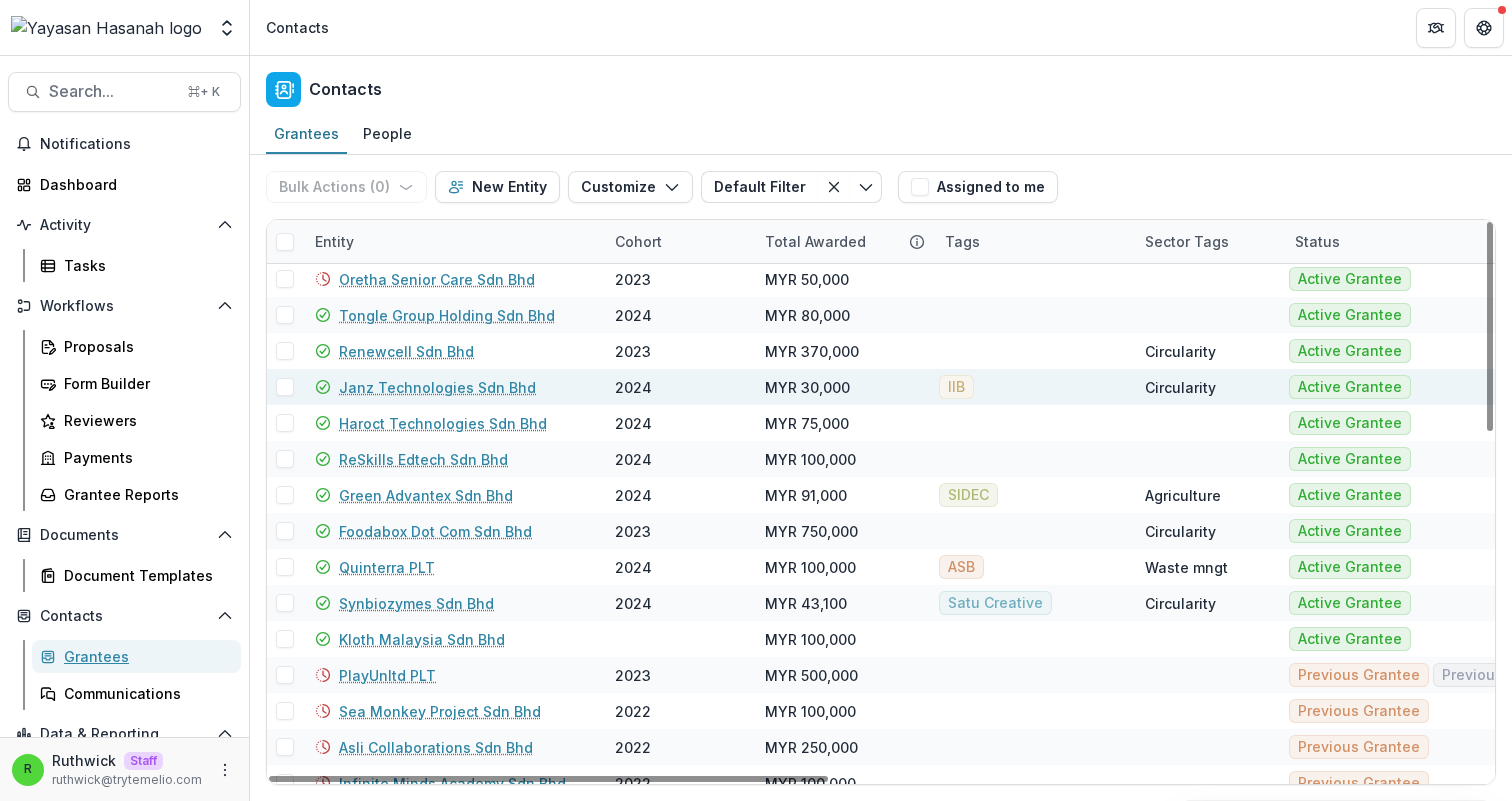 scroll, scrollTop: 0, scrollLeft: 0, axis: both 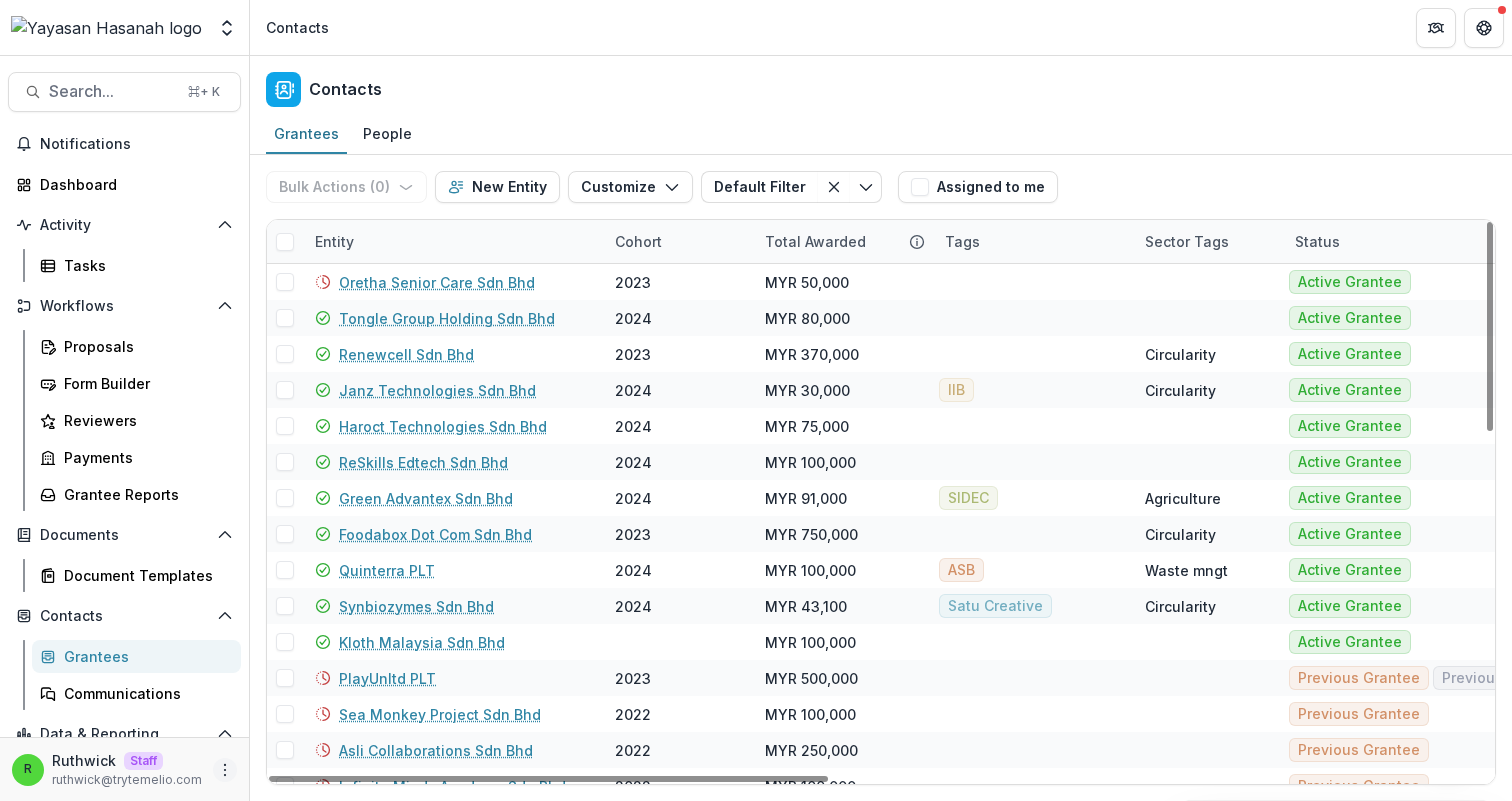 click 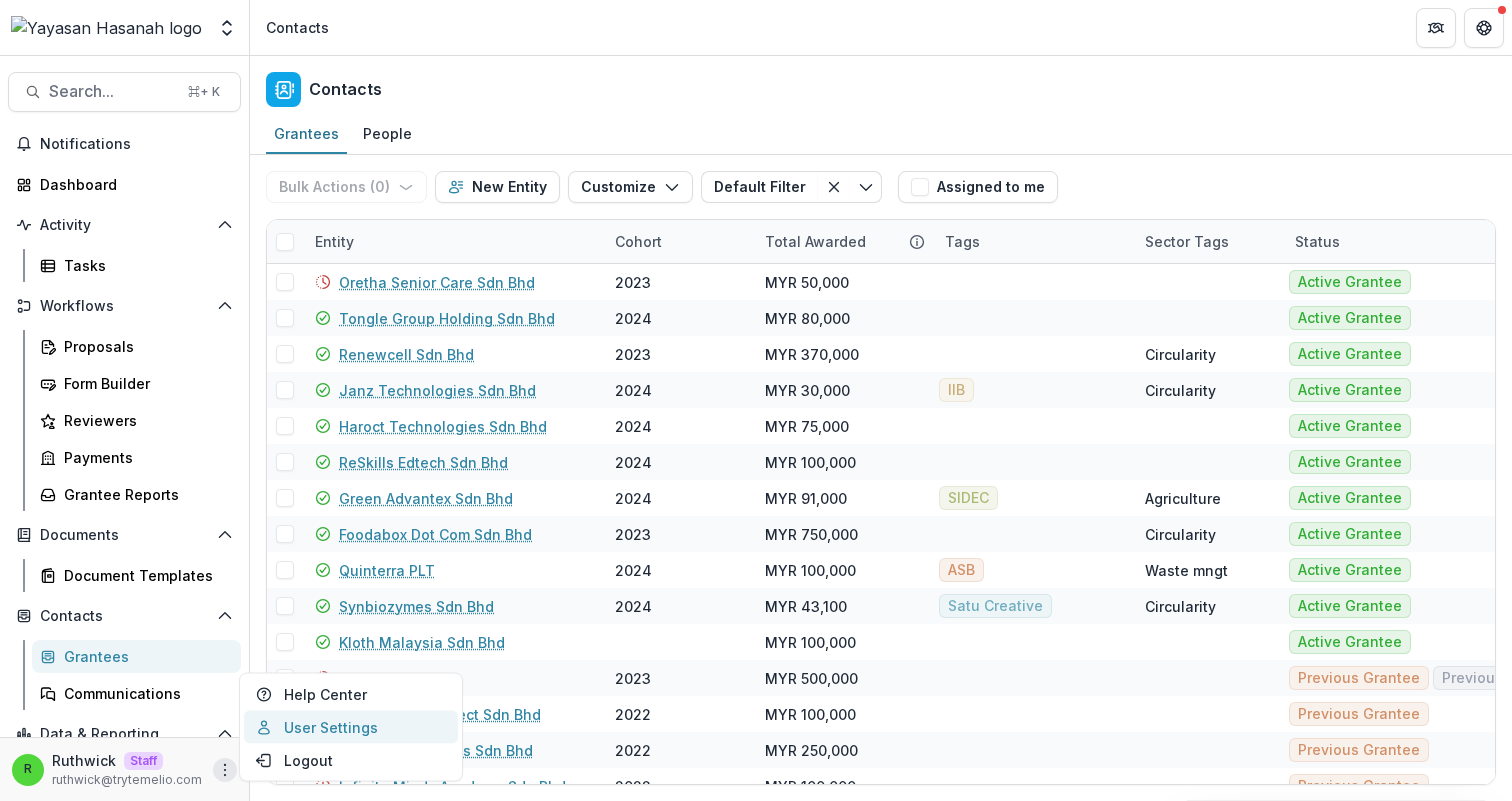 click on "User Settings" at bounding box center [351, 727] 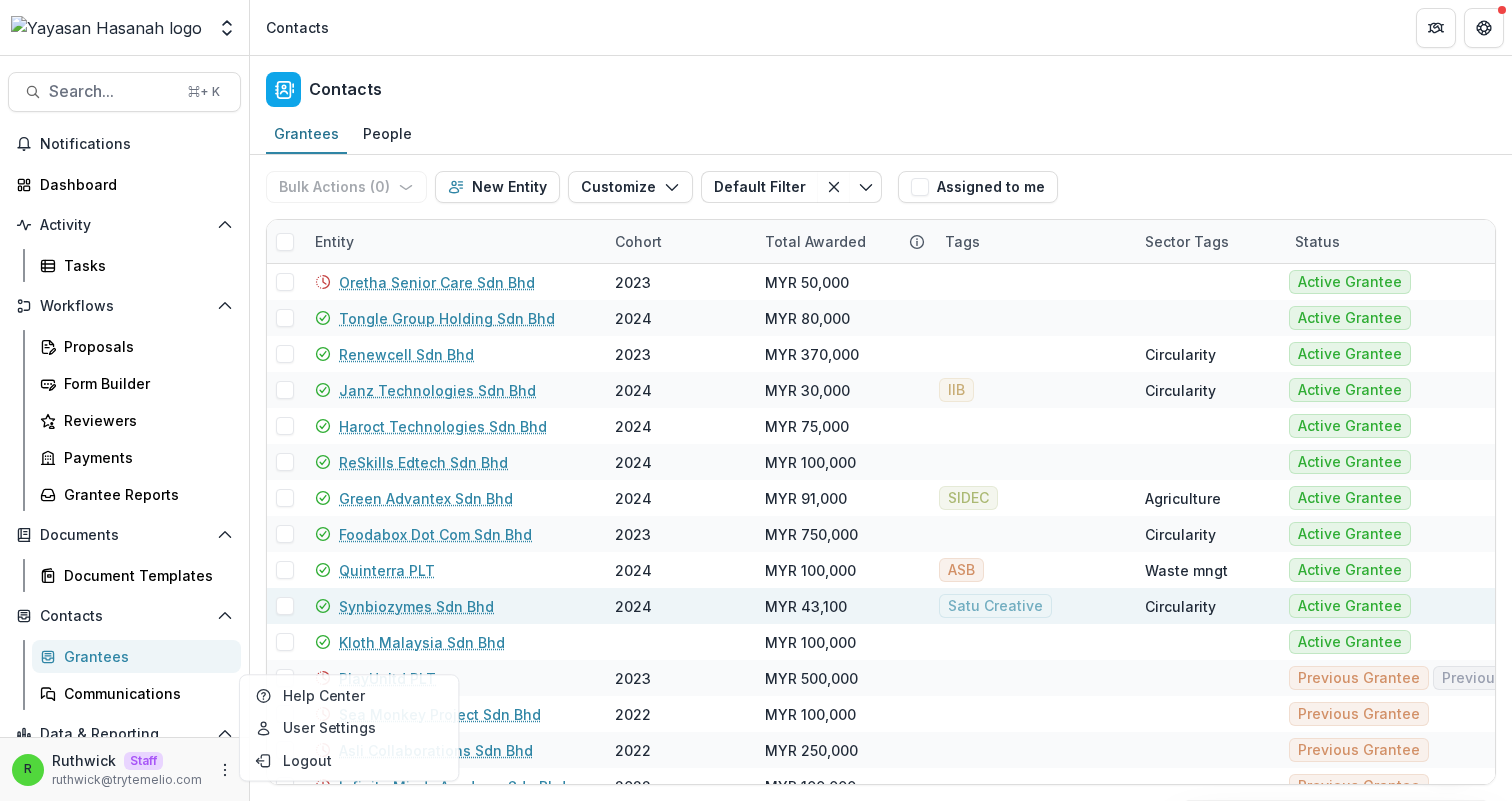 type 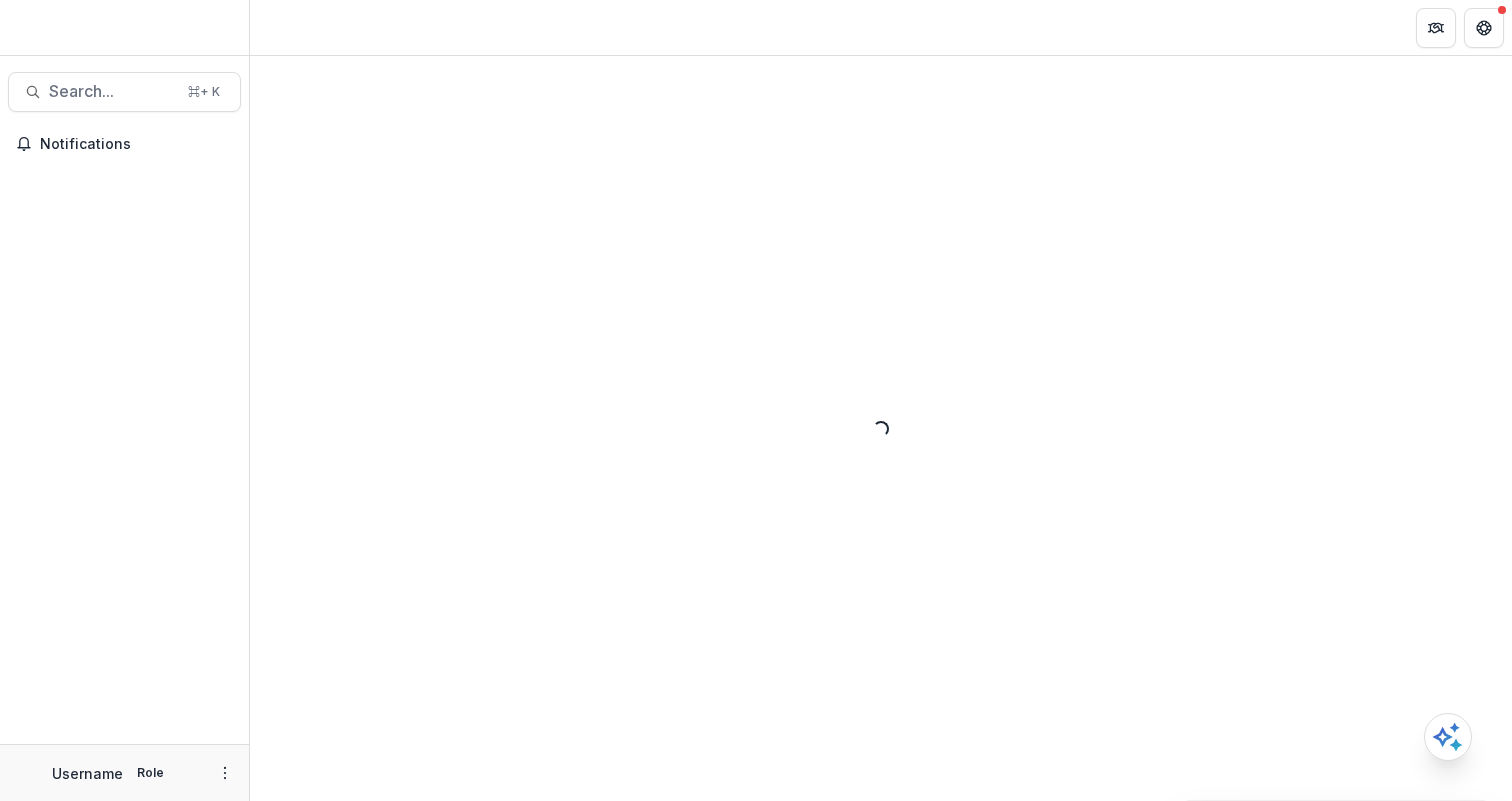 scroll, scrollTop: 0, scrollLeft: 0, axis: both 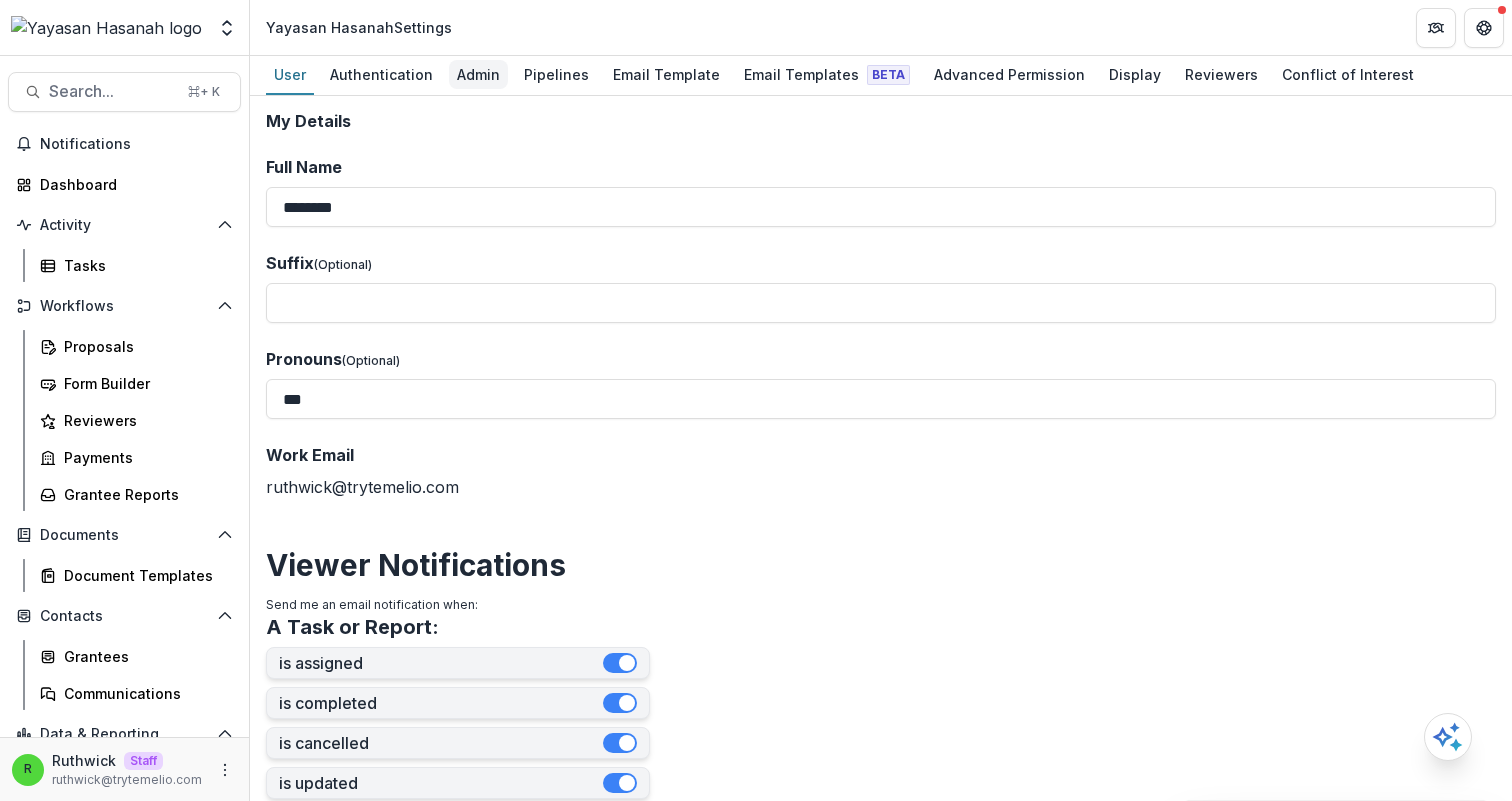 click on "Admin" at bounding box center [478, 74] 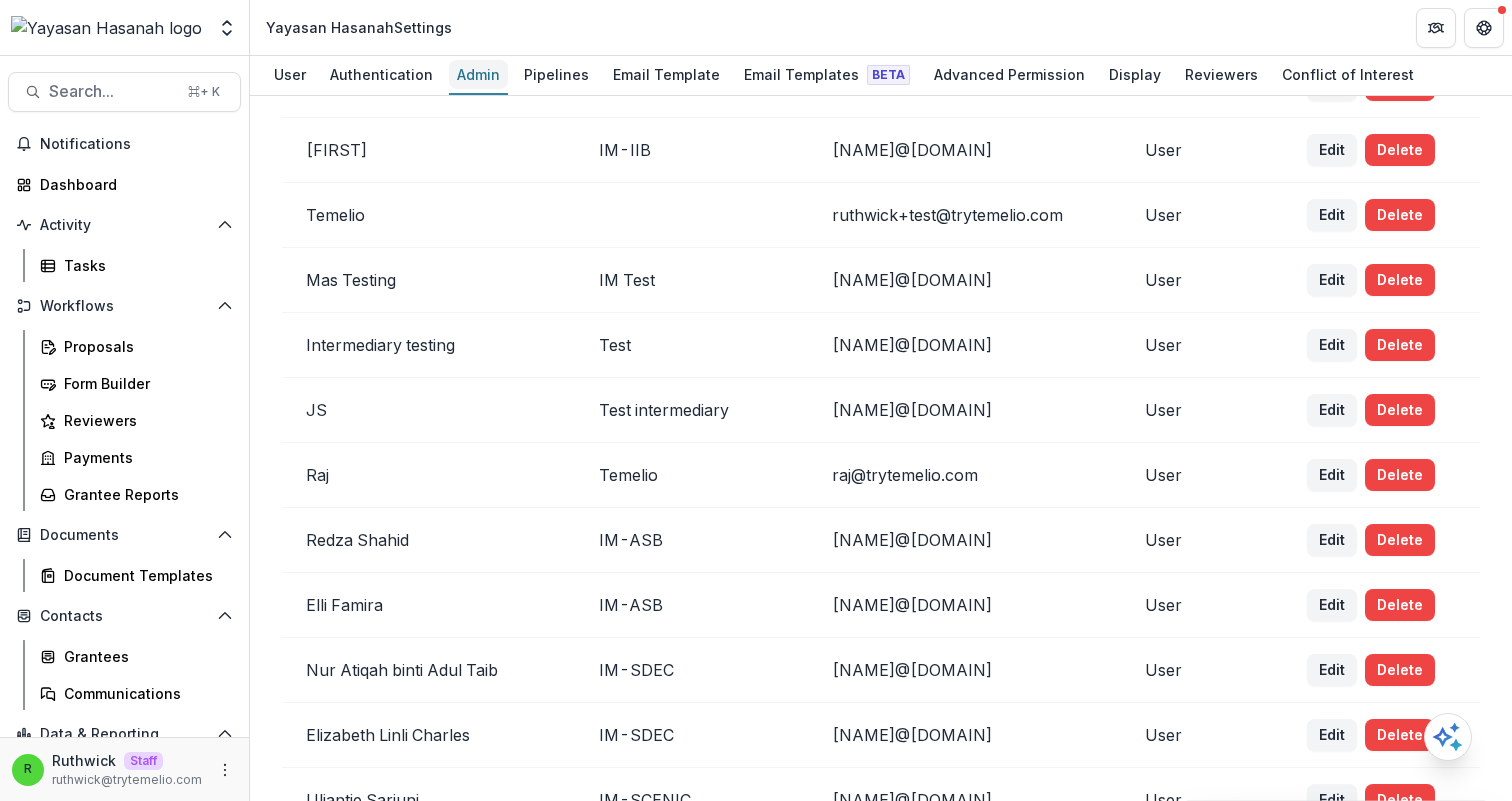 scroll, scrollTop: 518, scrollLeft: 0, axis: vertical 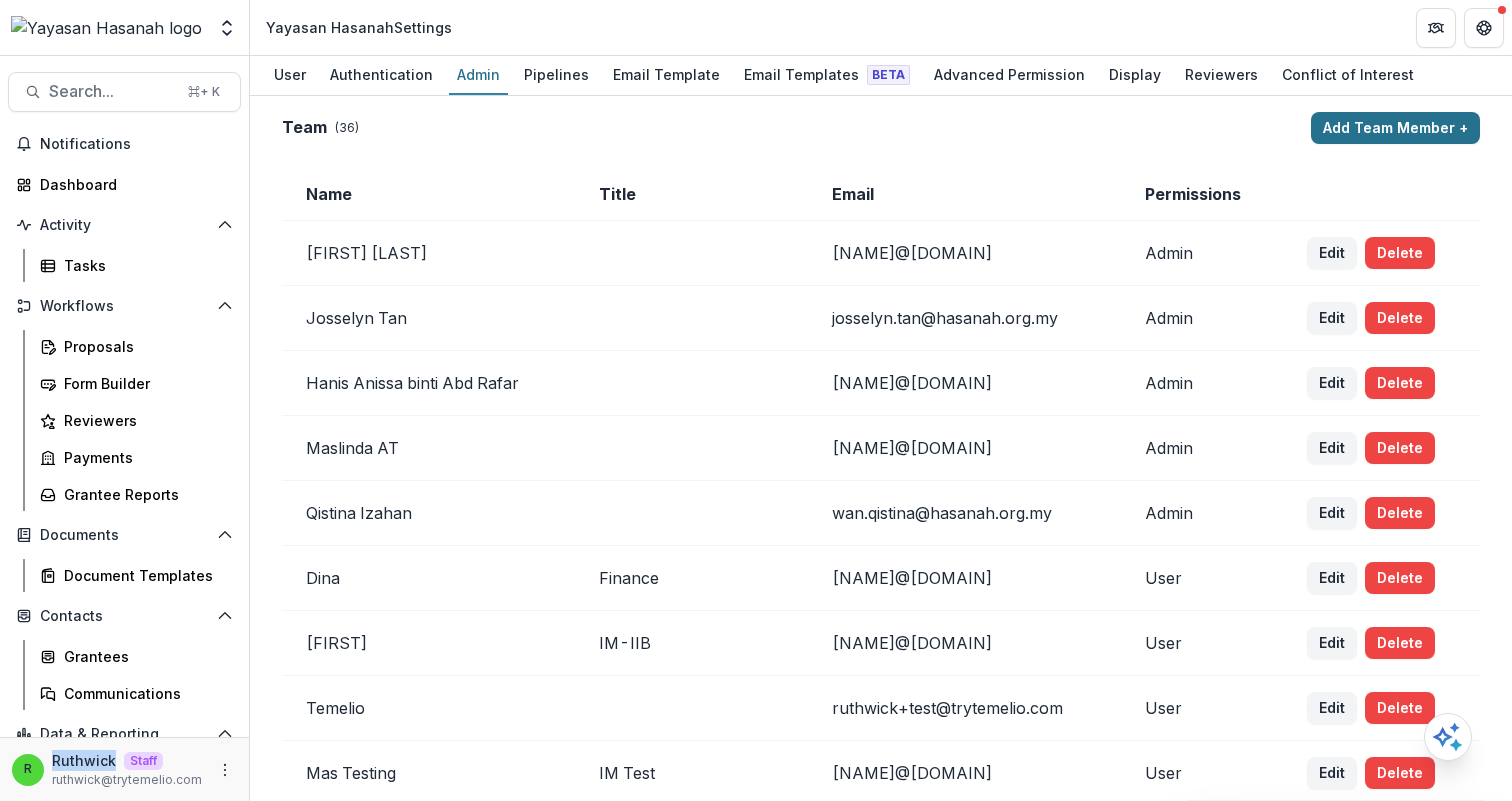 click on "Add Team Member +" at bounding box center [1395, 128] 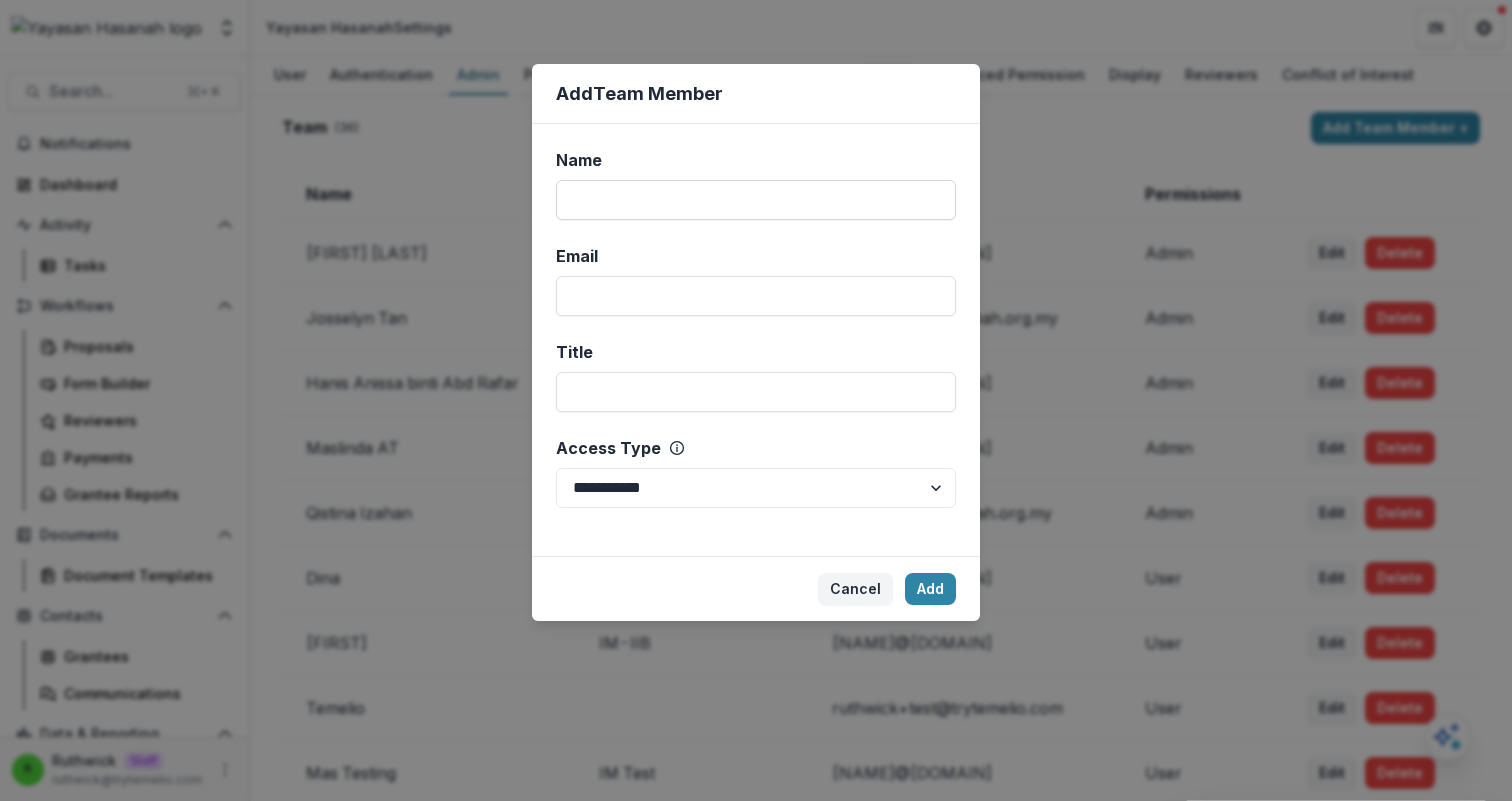 click on "Name" at bounding box center [756, 200] 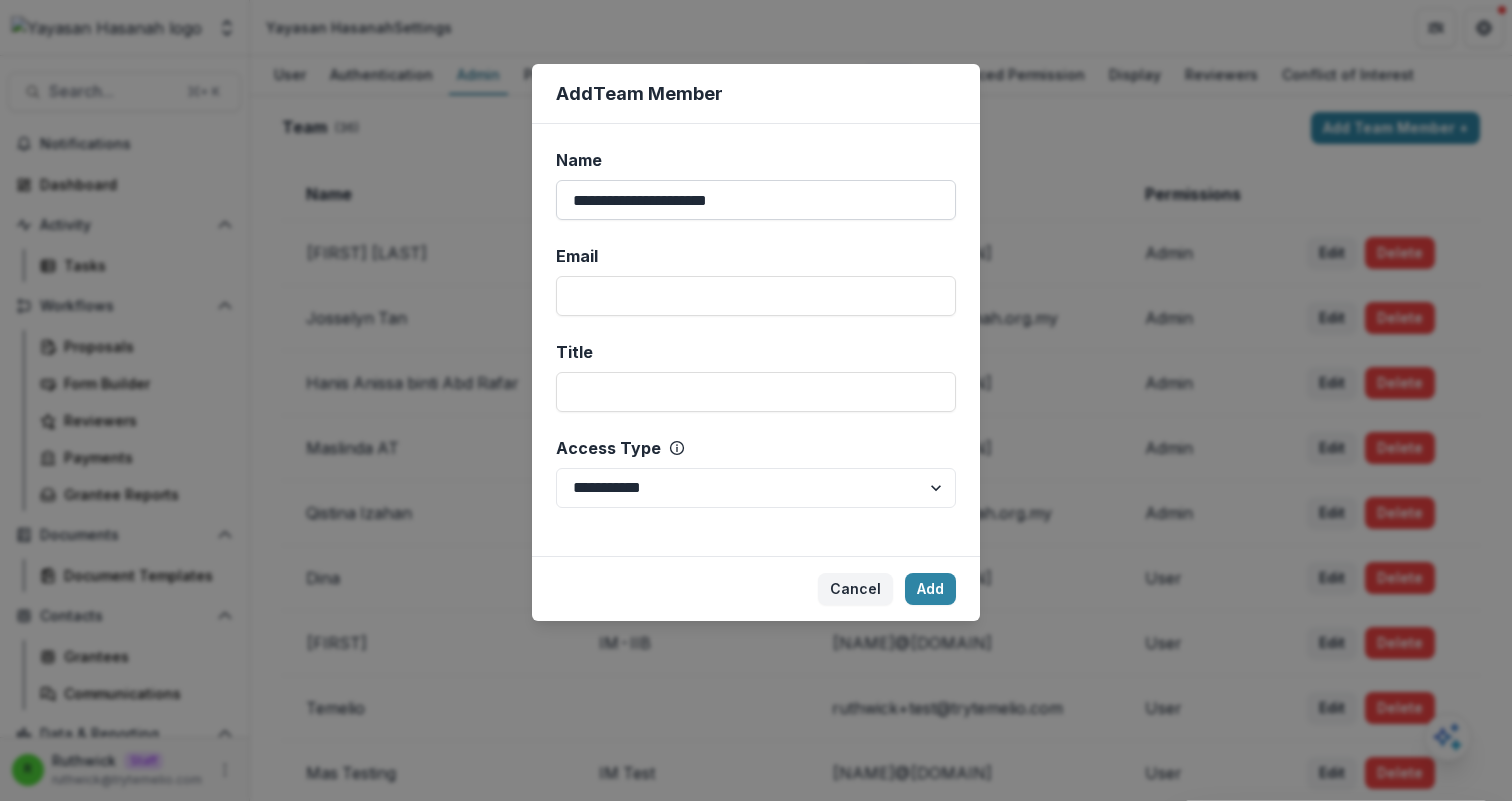 type on "**********" 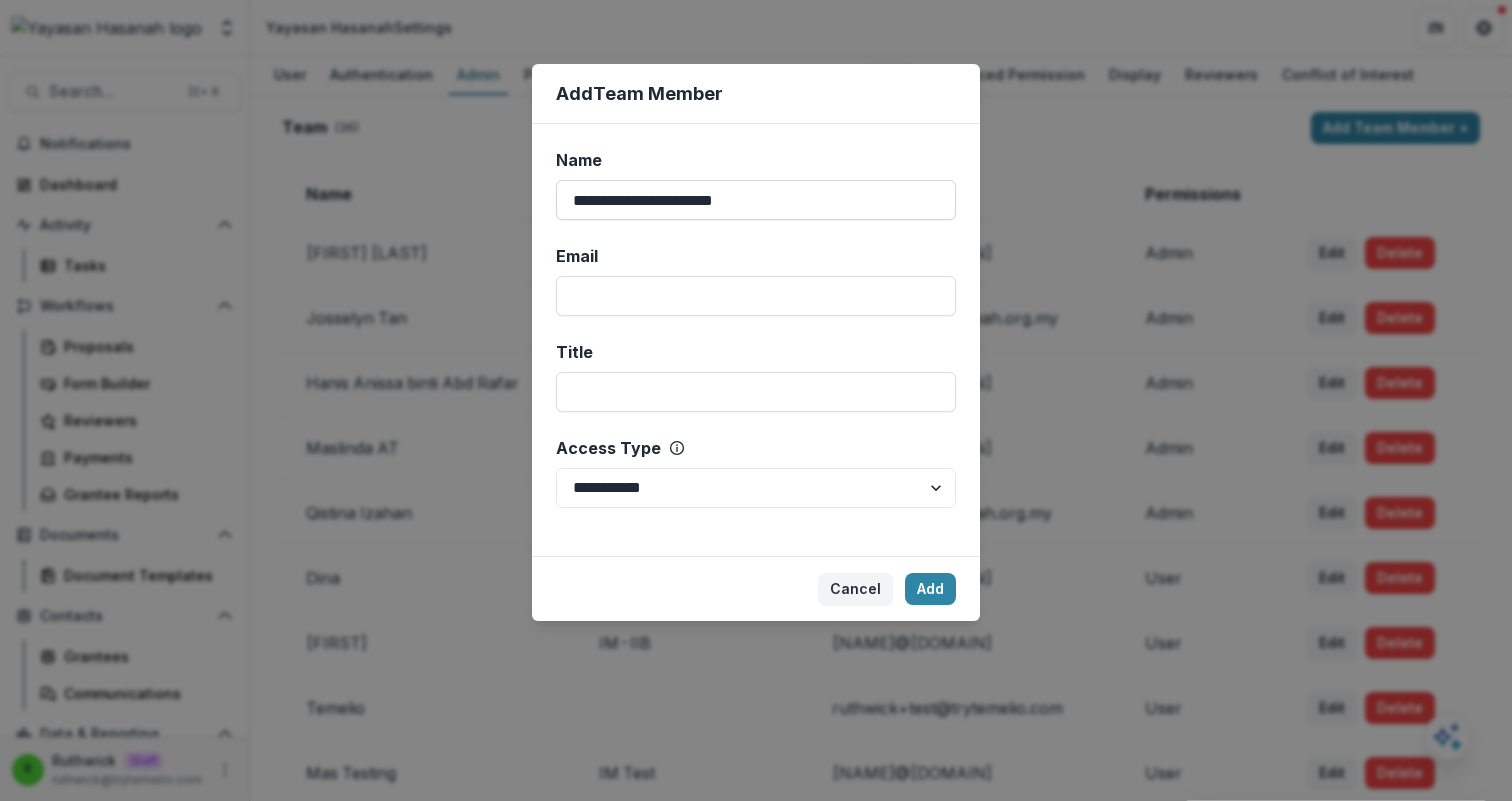 type 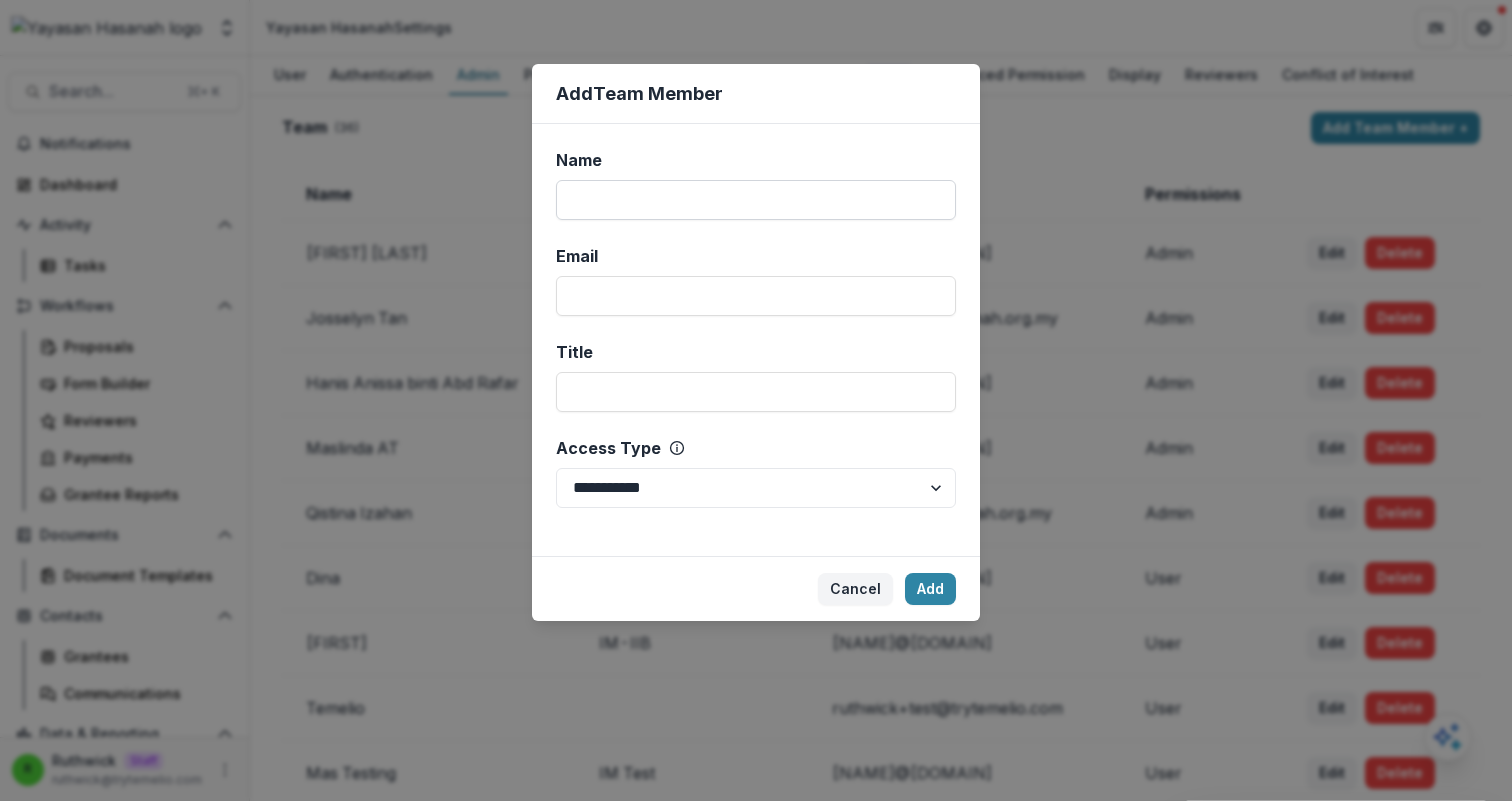 paste on "**********" 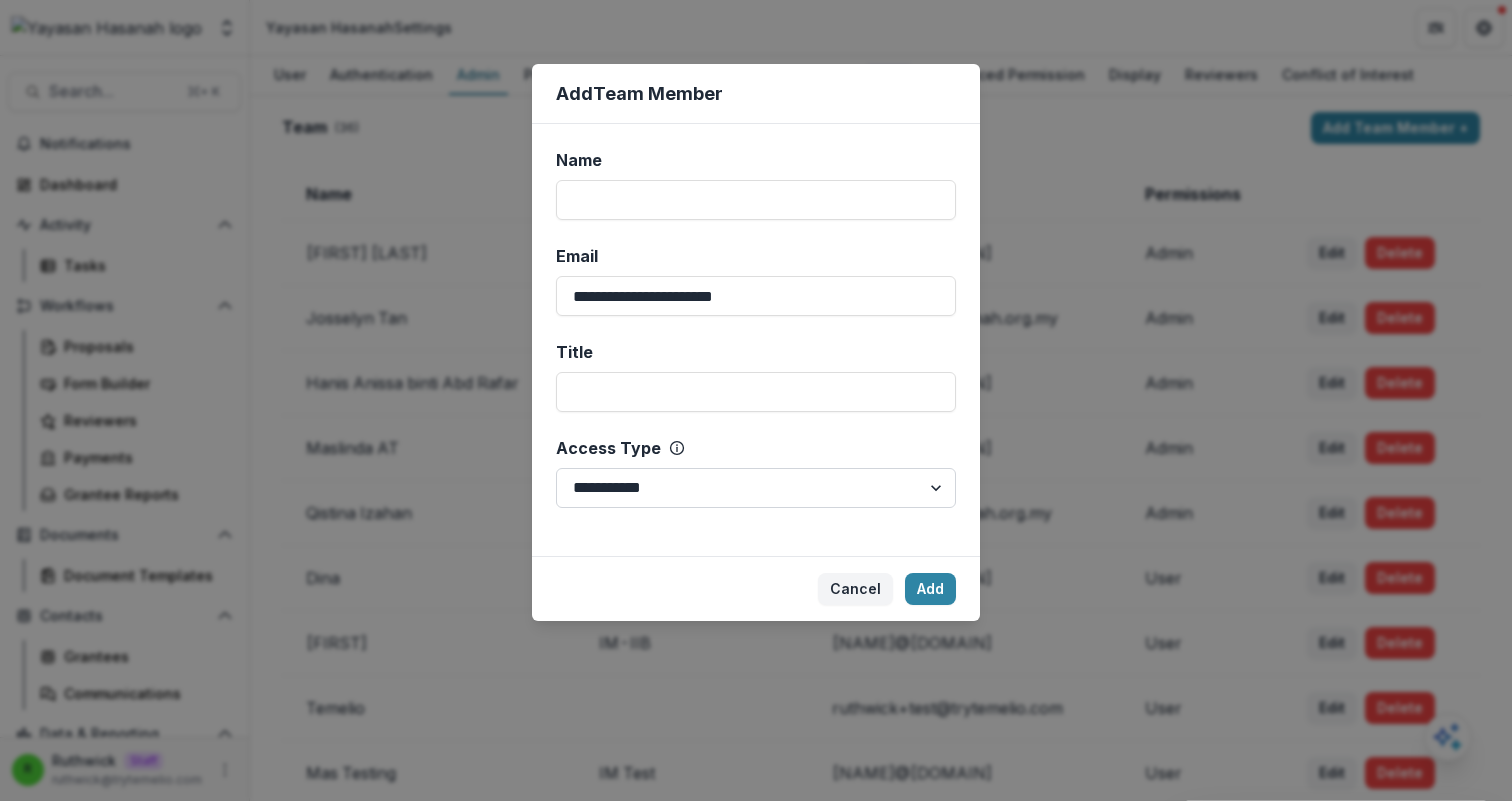 type on "**********" 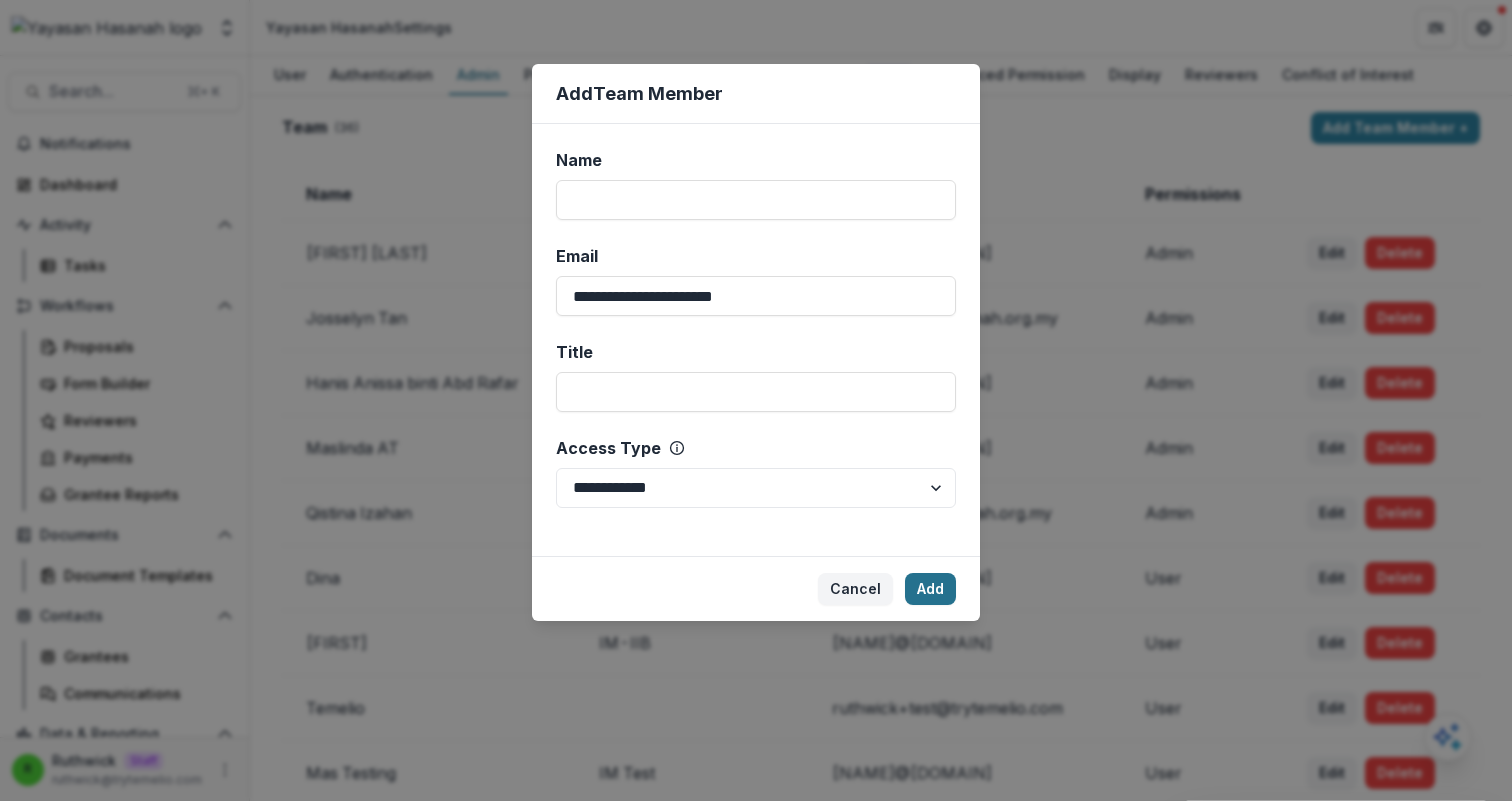 click on "Add" at bounding box center (930, 589) 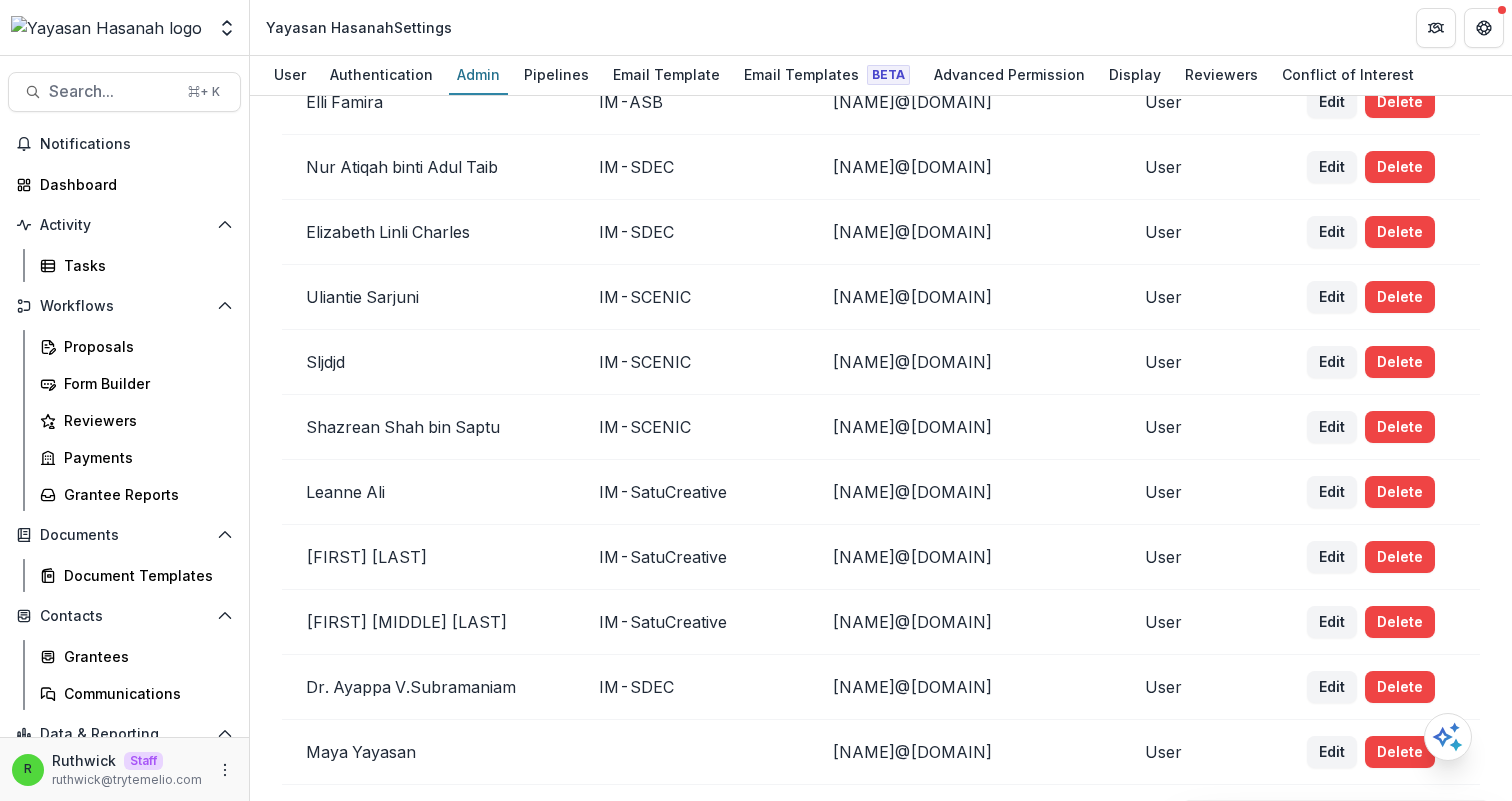 scroll, scrollTop: 1790, scrollLeft: 0, axis: vertical 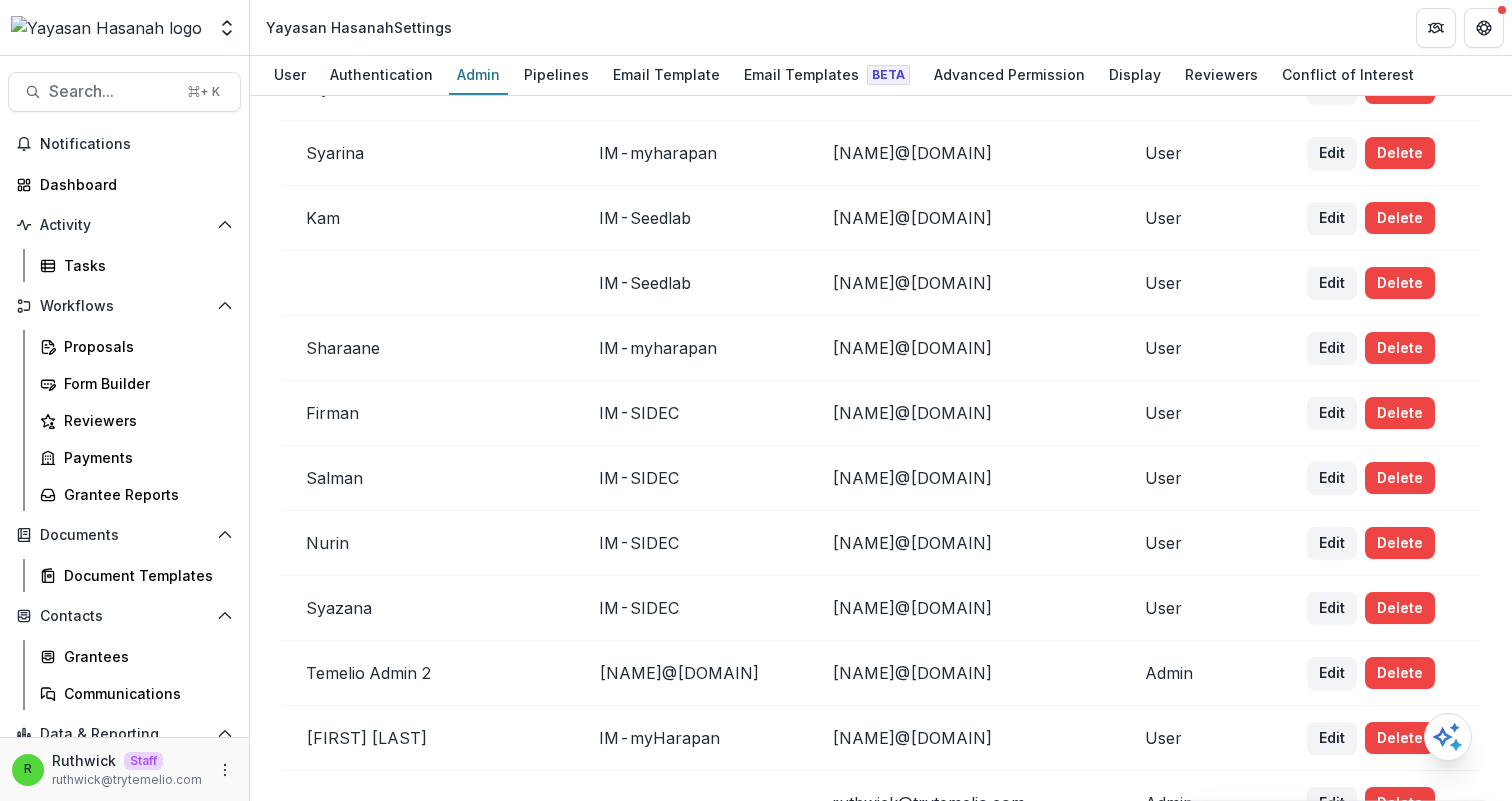 type 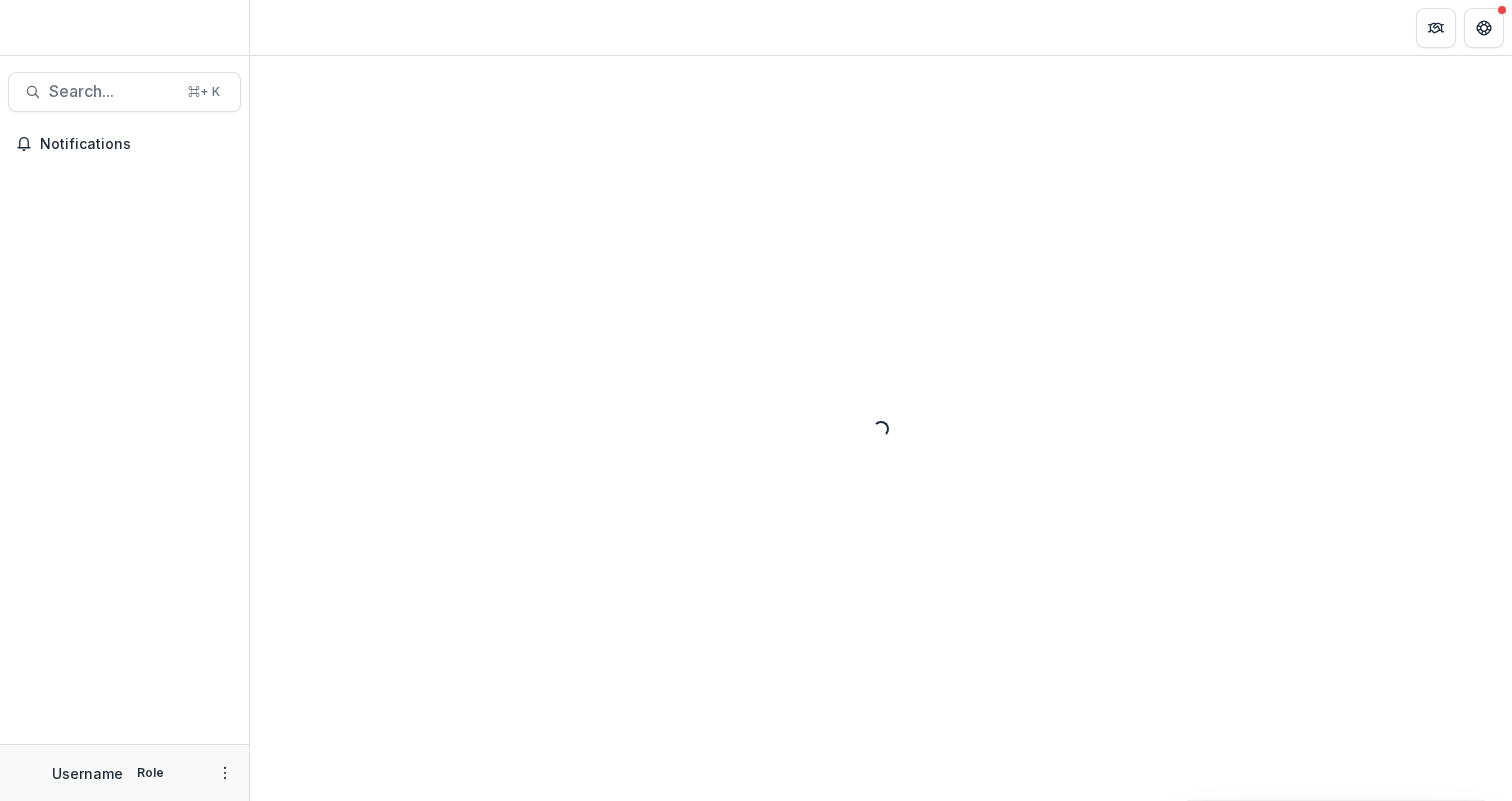 scroll, scrollTop: 0, scrollLeft: 0, axis: both 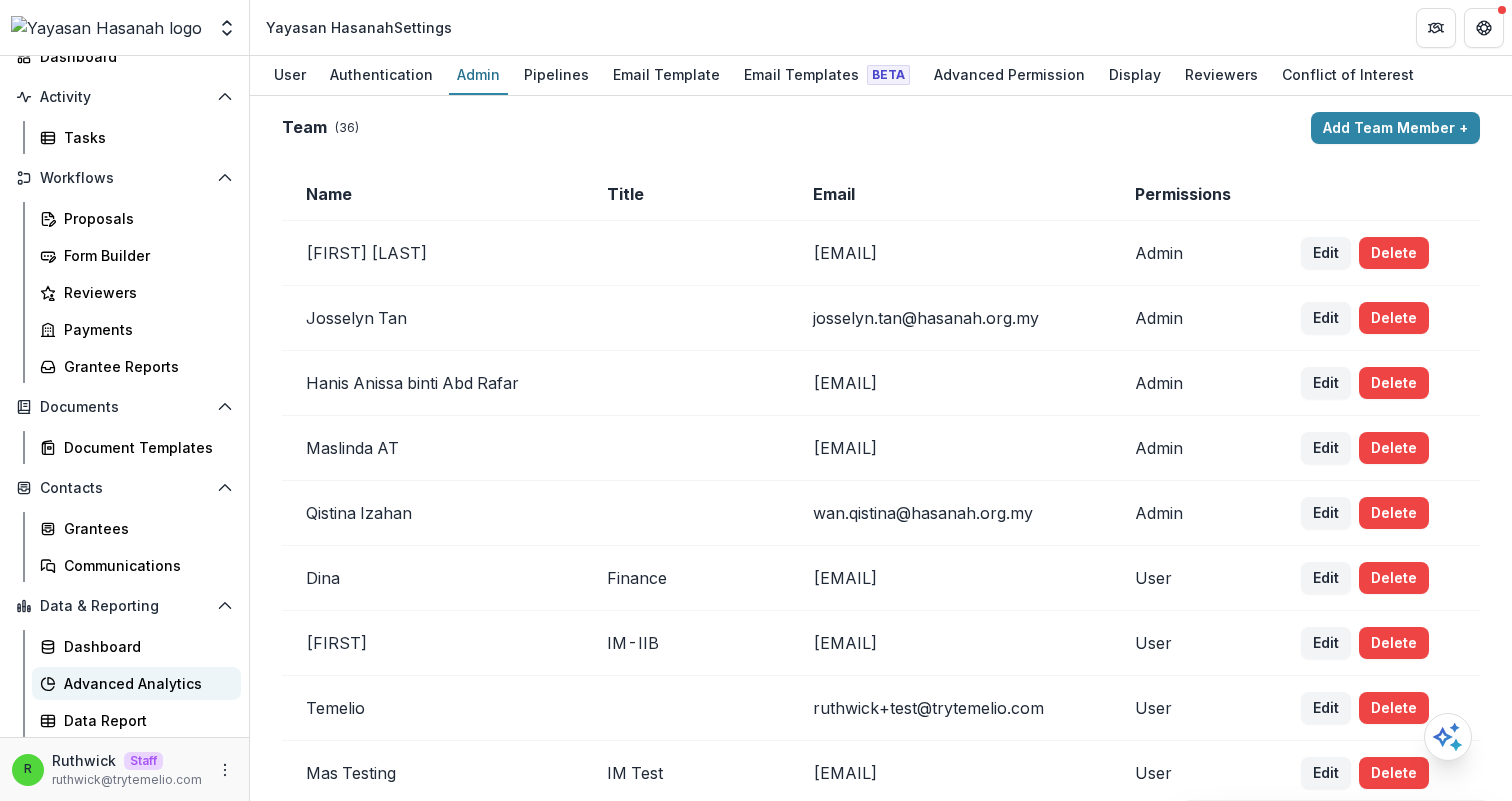 click on "Advanced Analytics" at bounding box center (144, 683) 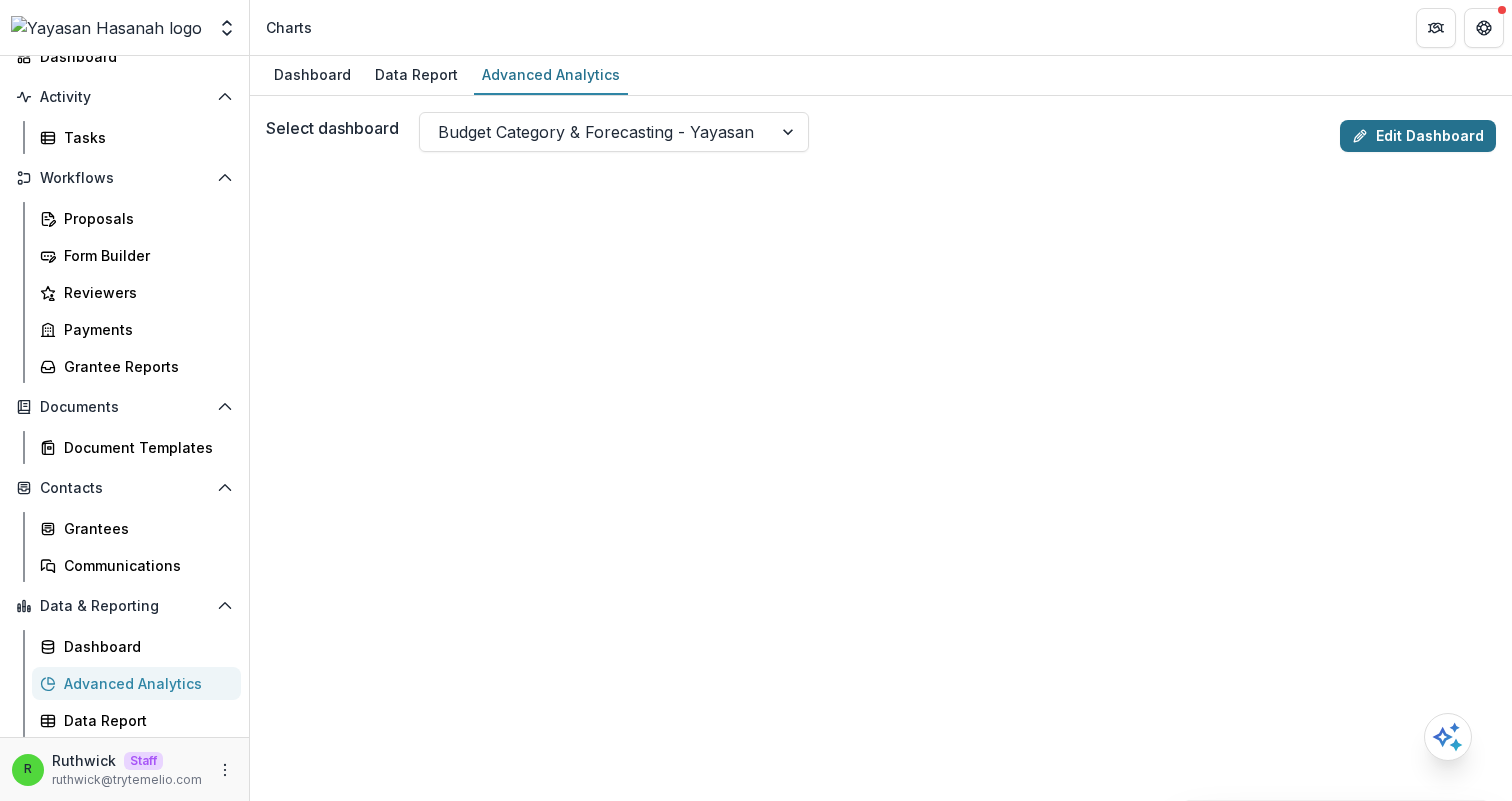 click on "Edit Dashboard" at bounding box center (1418, 136) 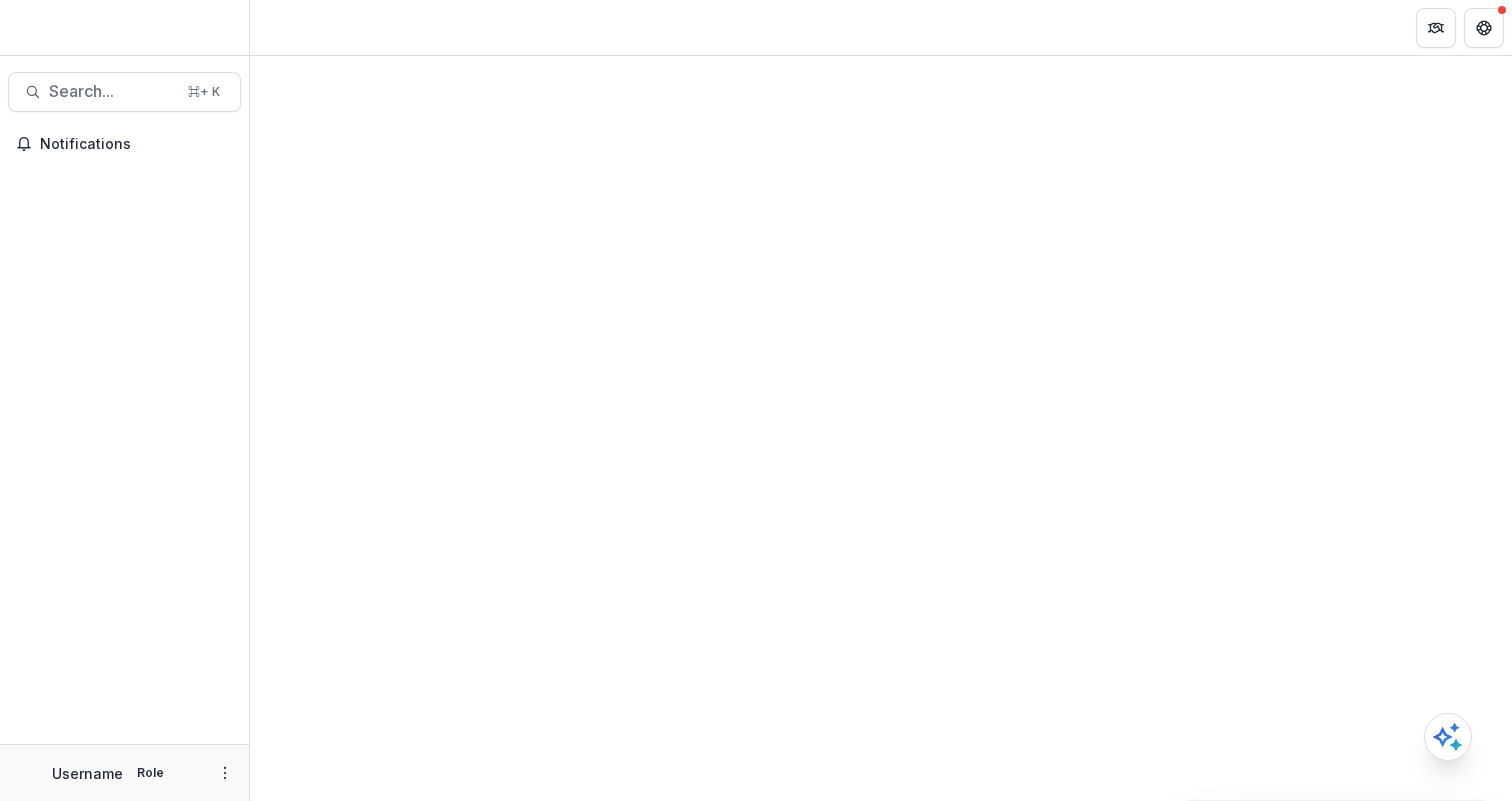 scroll, scrollTop: 0, scrollLeft: 0, axis: both 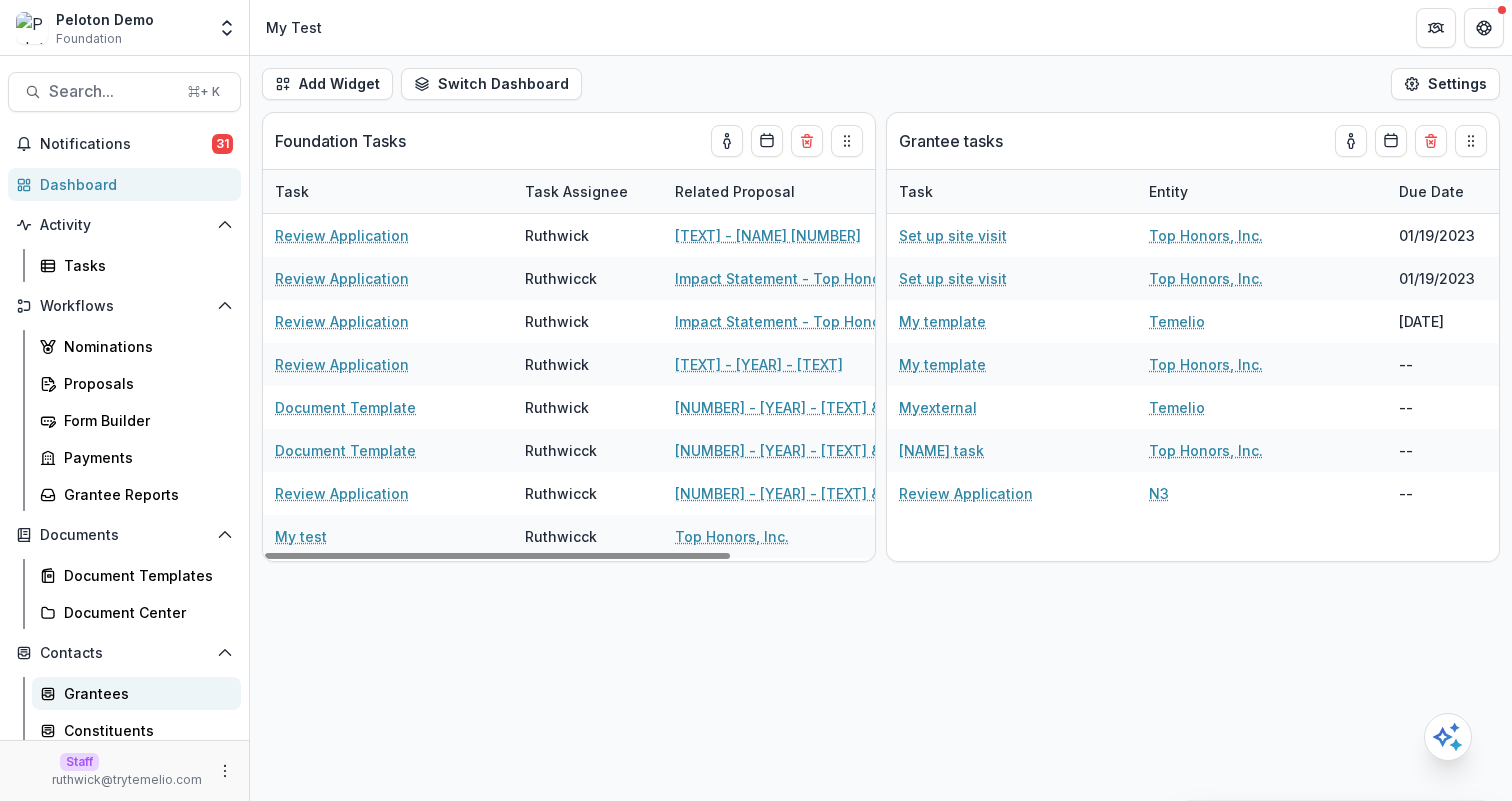 click on "Grantees" at bounding box center [144, 693] 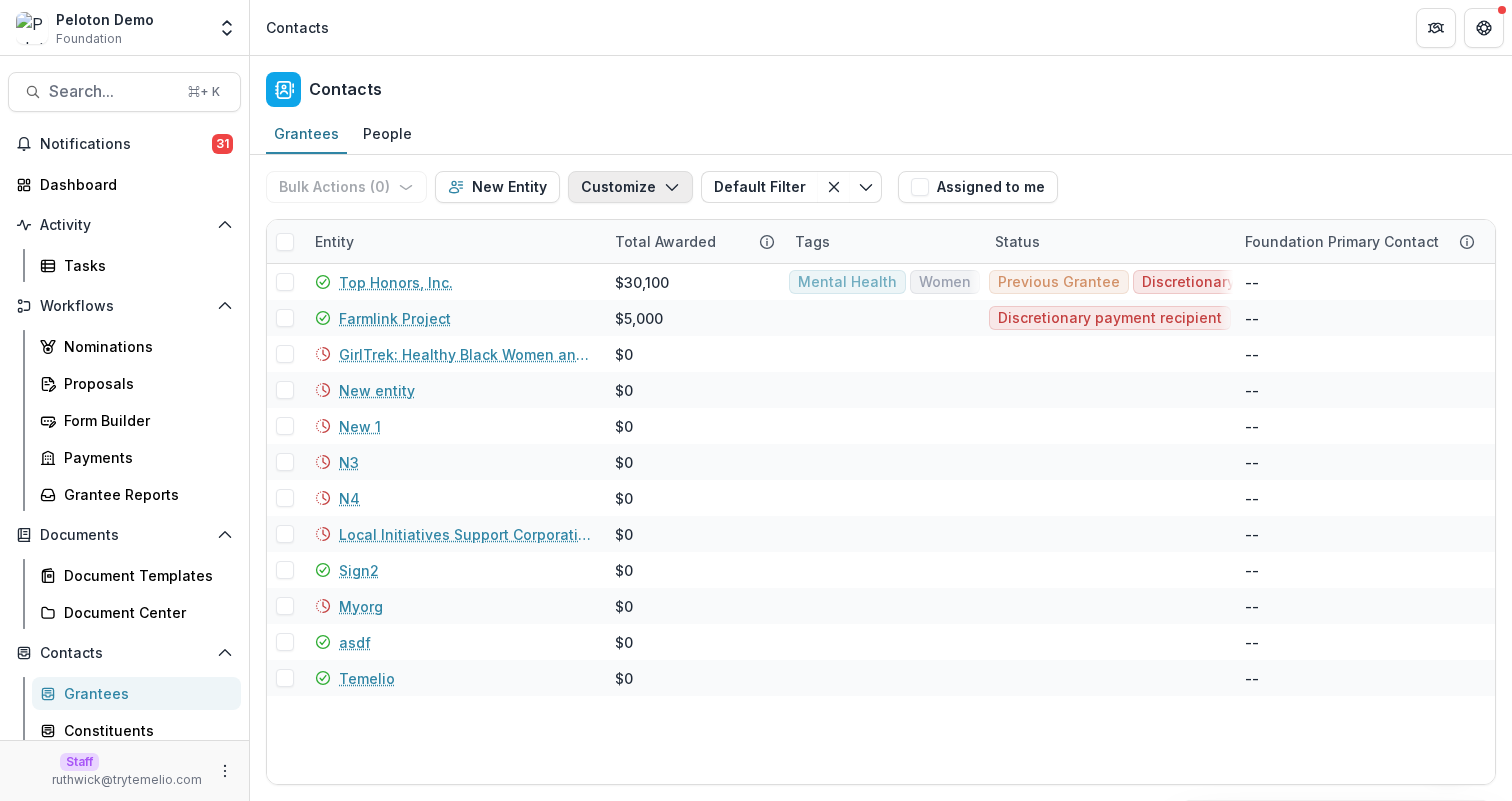 click on "Customize" at bounding box center (630, 187) 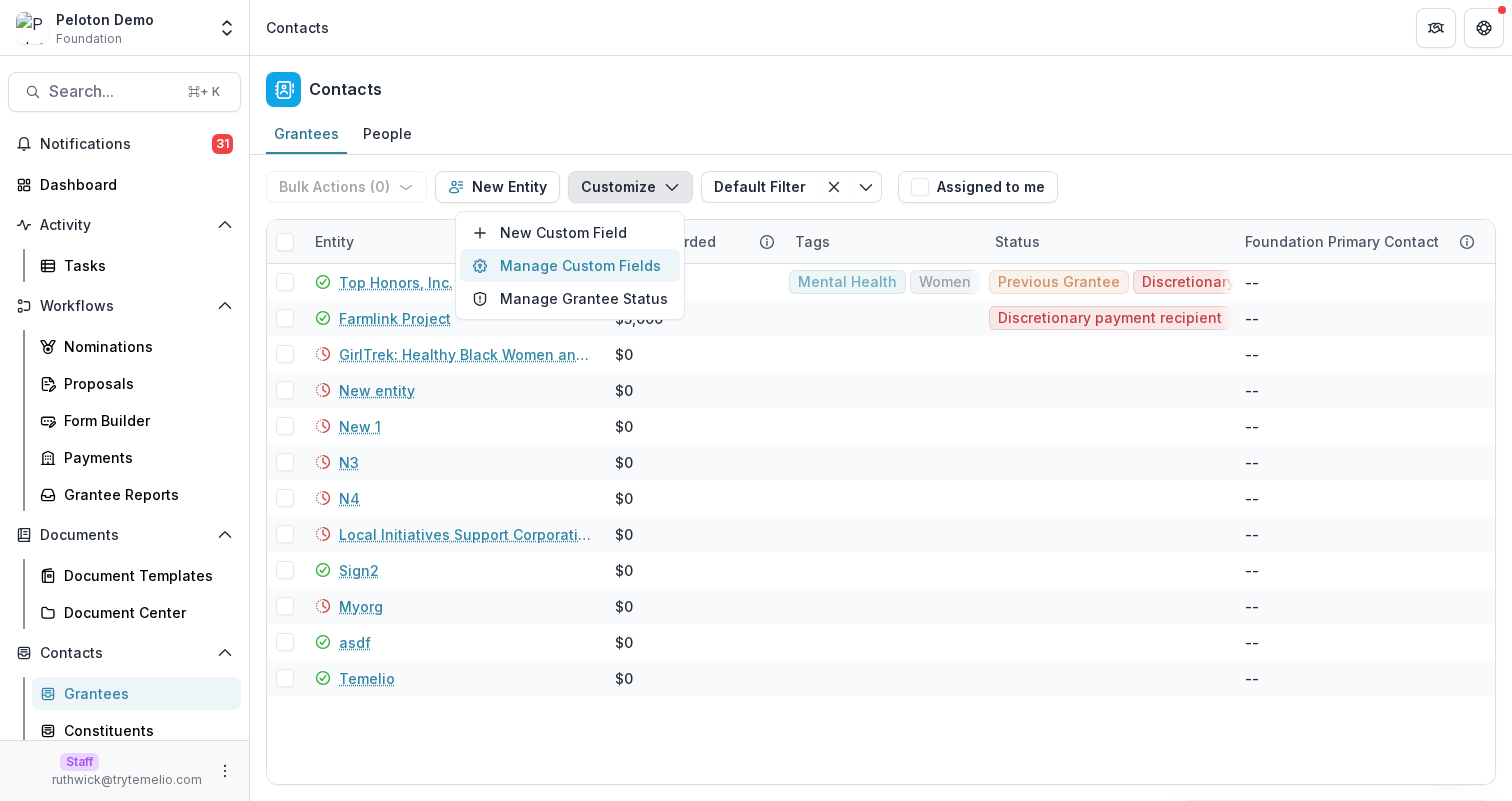 click on "Manage Custom Fields" at bounding box center [570, 265] 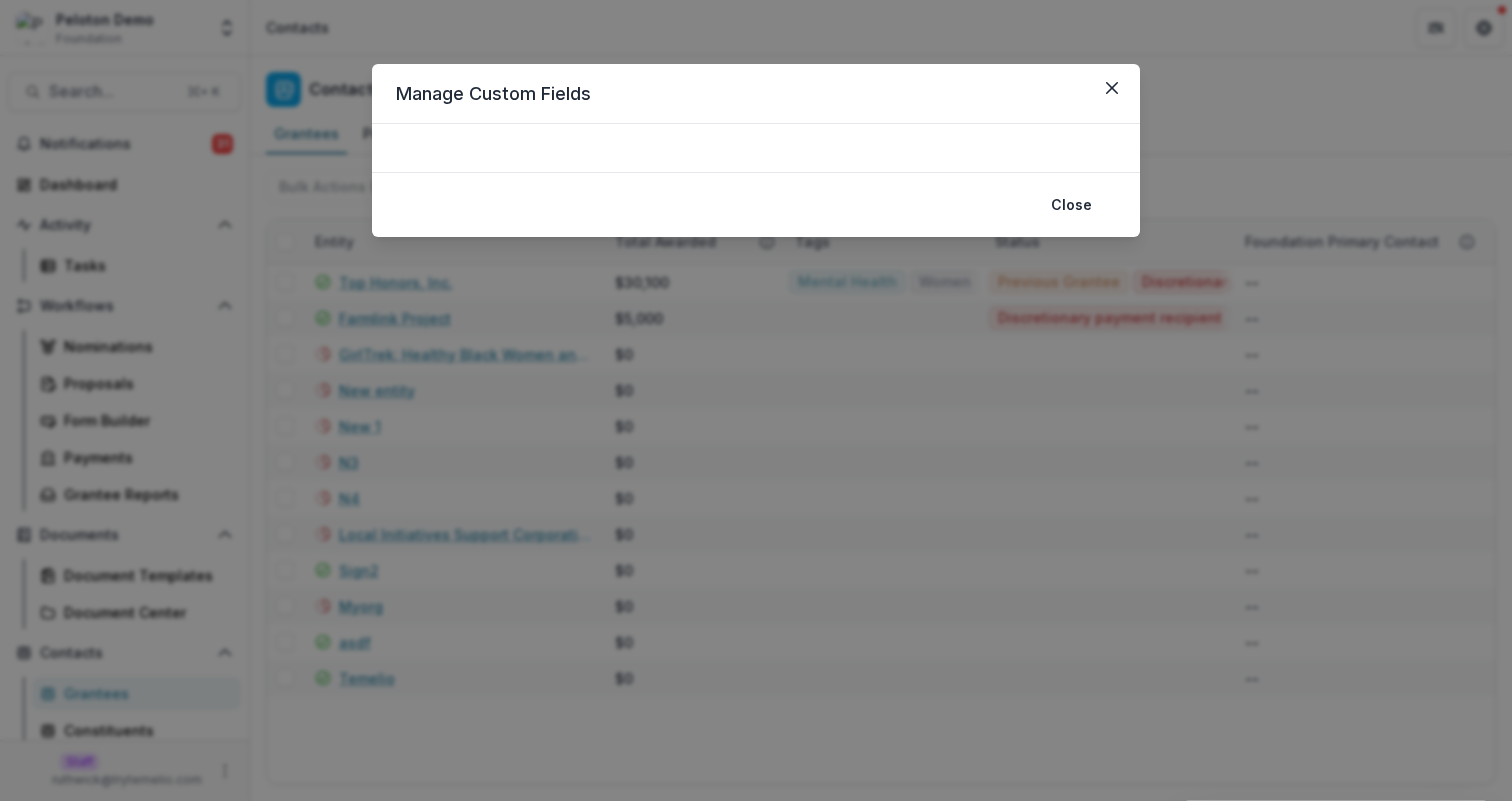 type 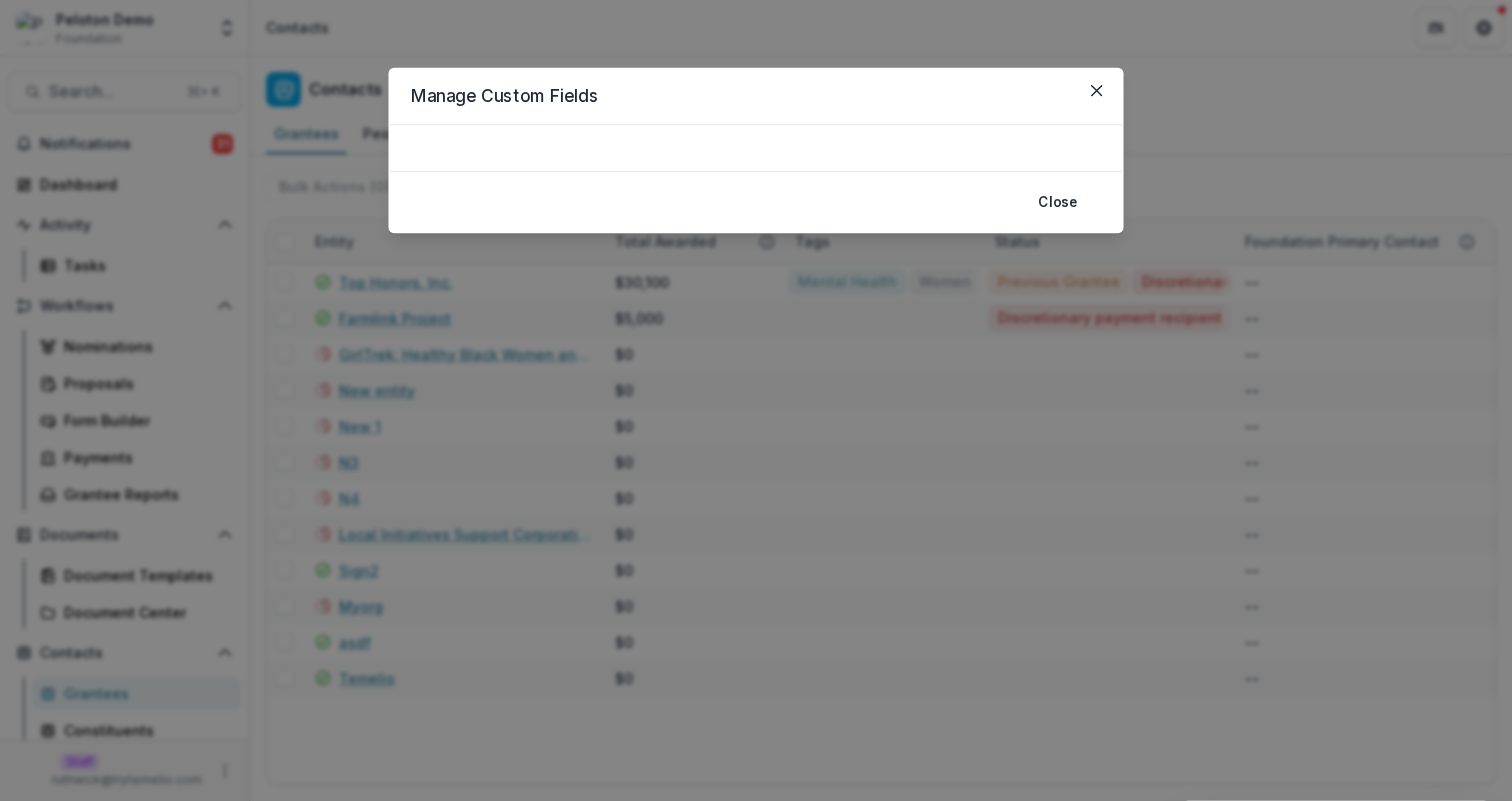 type 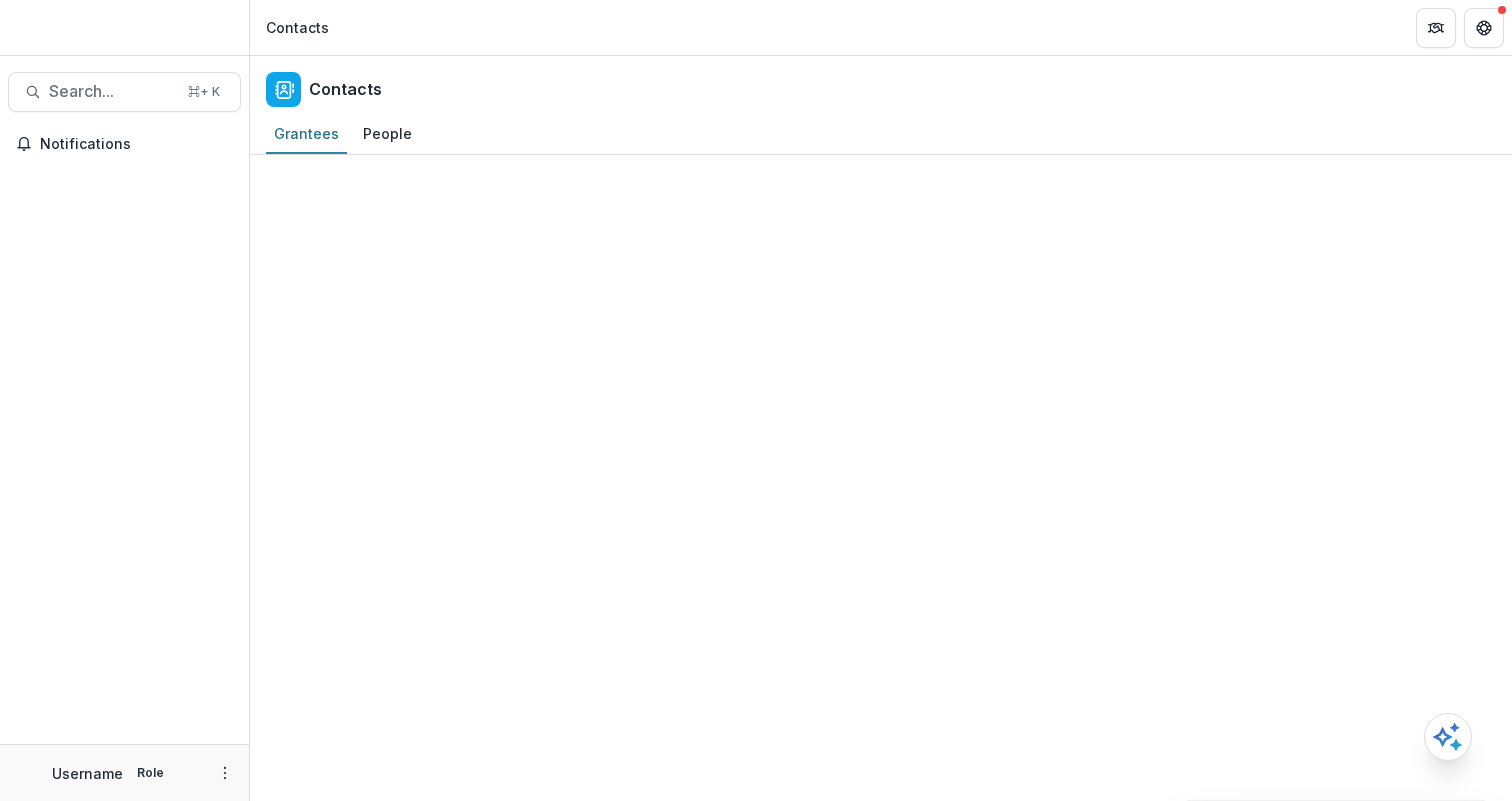 scroll, scrollTop: 0, scrollLeft: 0, axis: both 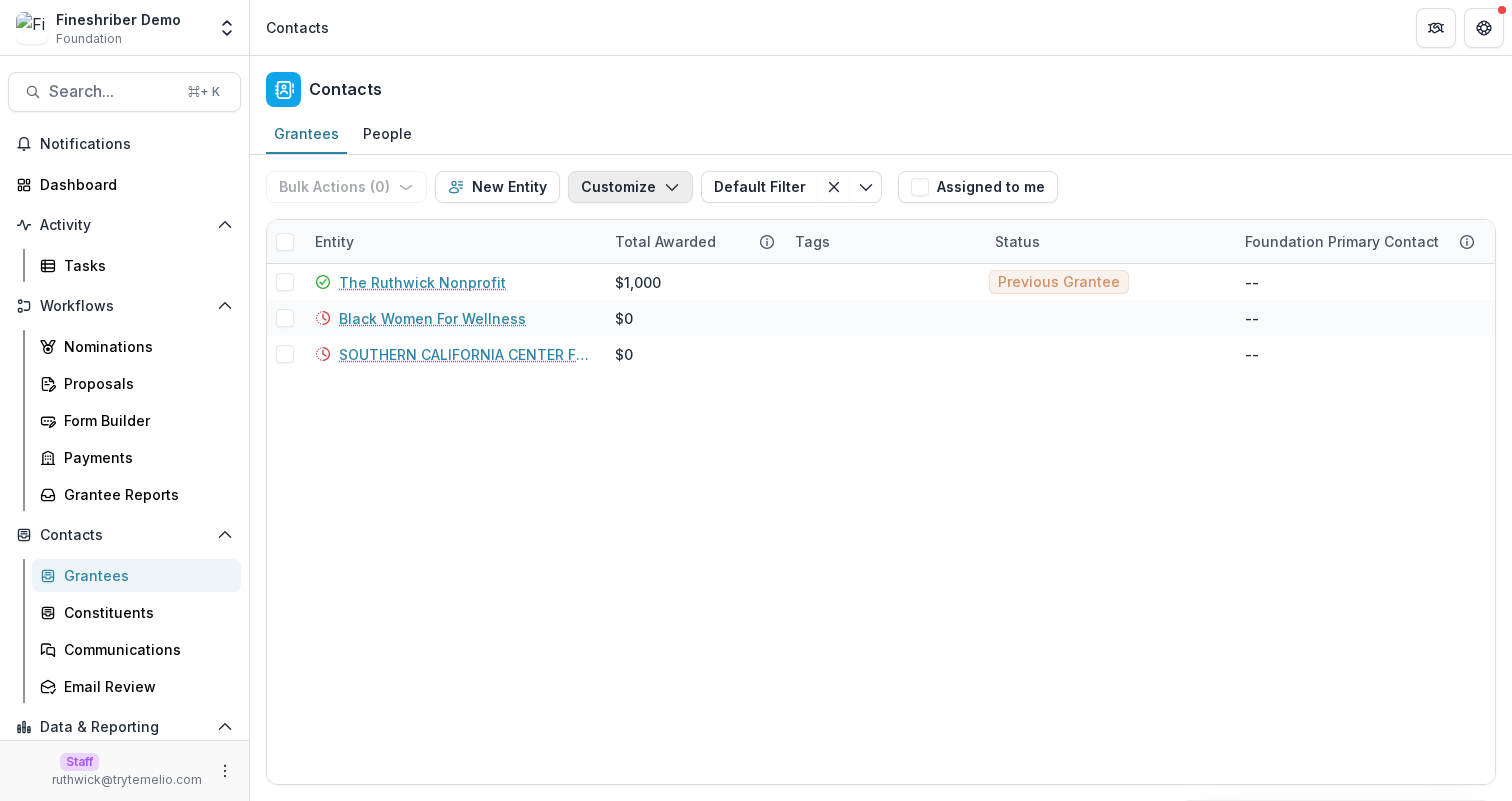 click on "Customize" at bounding box center (630, 187) 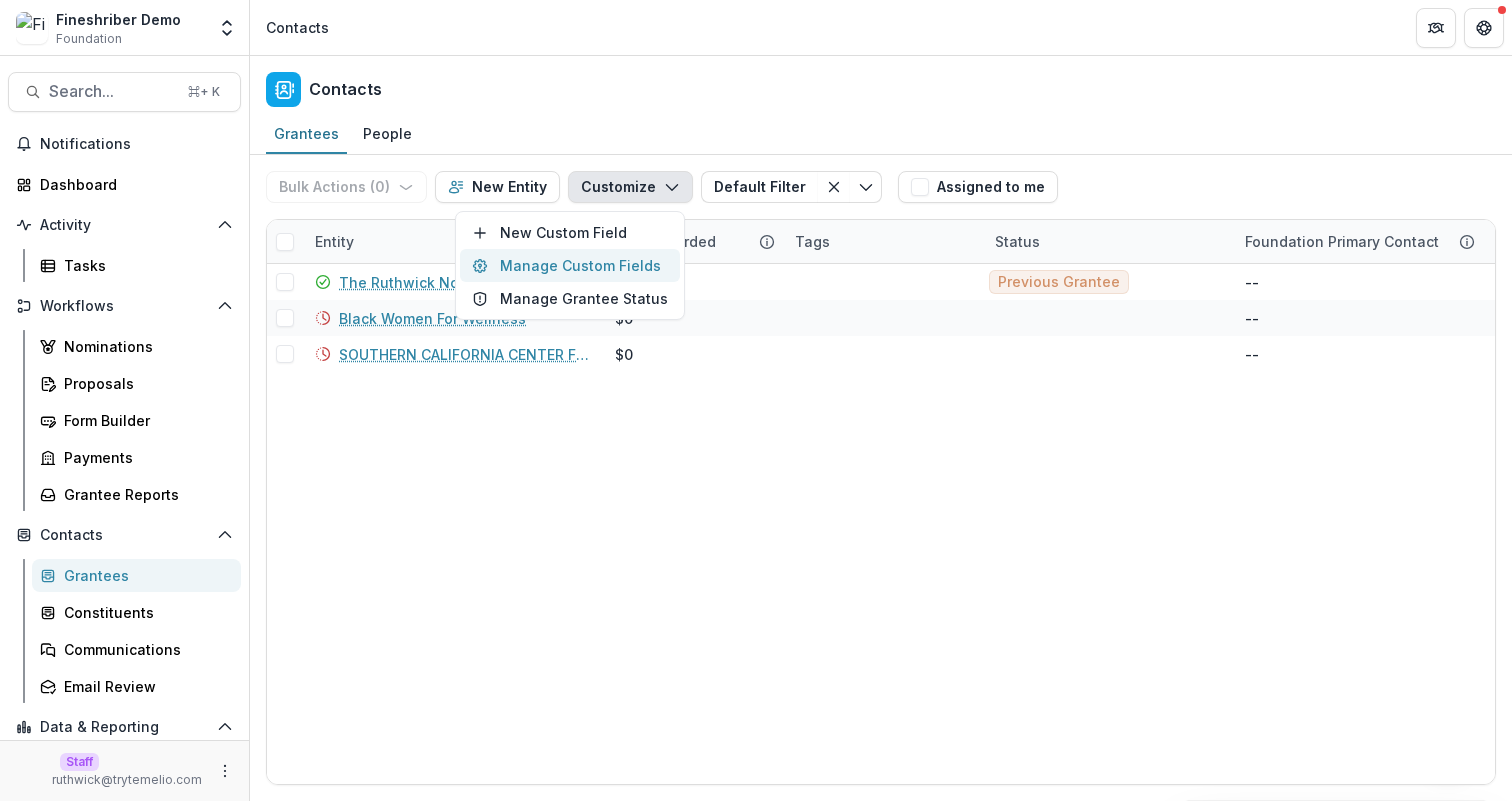 click on "Manage Custom Fields" at bounding box center [570, 265] 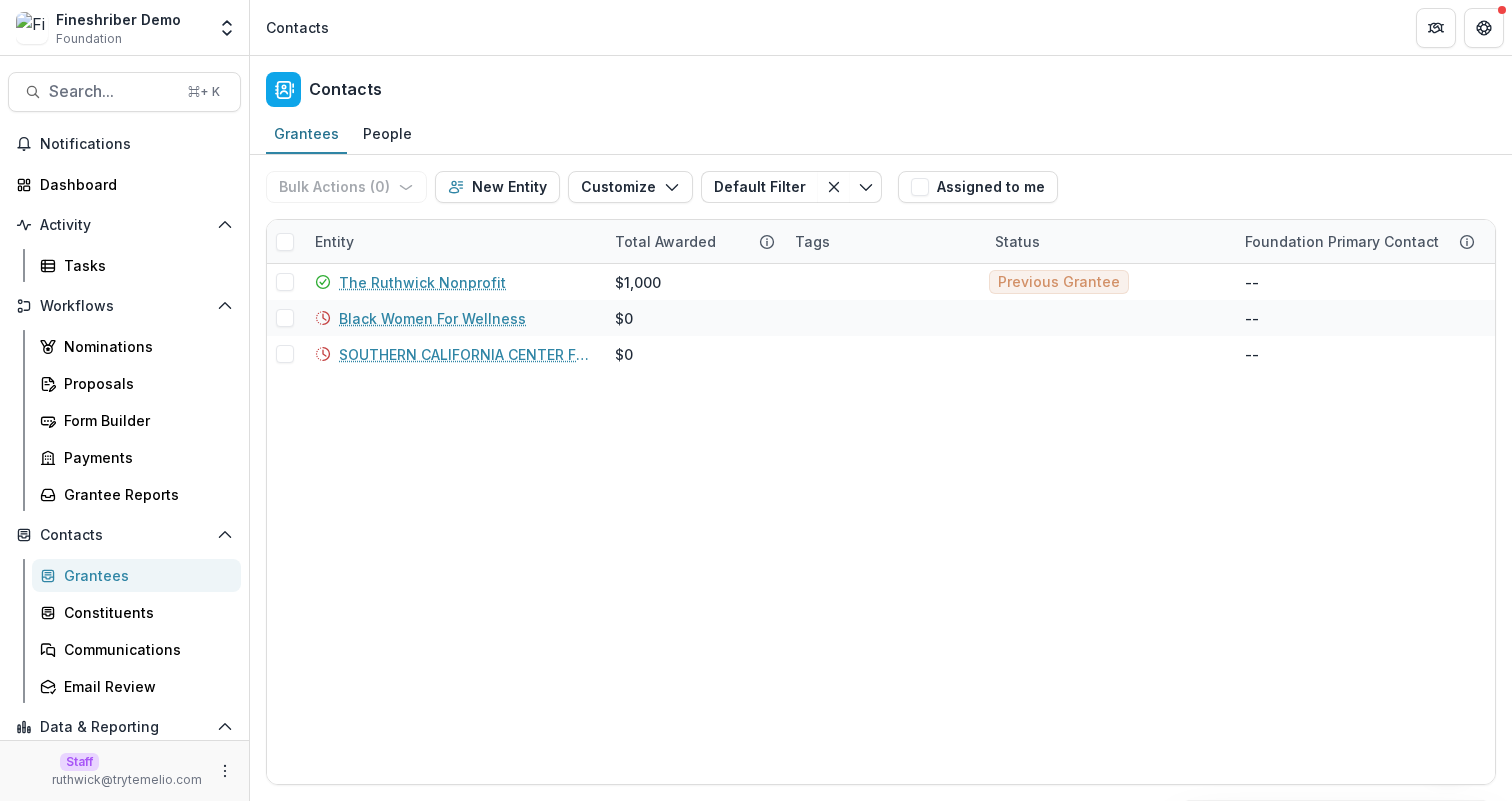 type 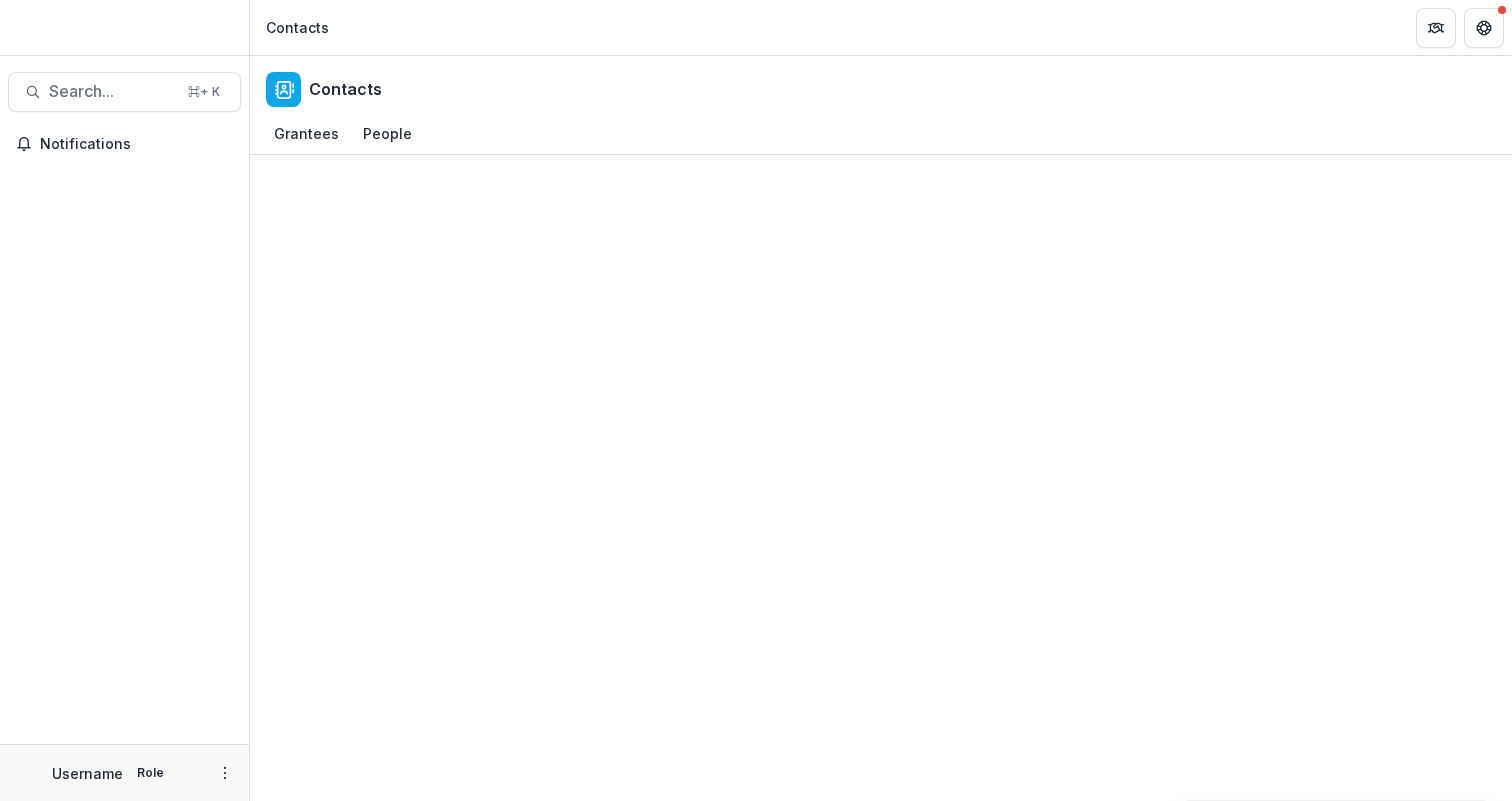 scroll, scrollTop: 0, scrollLeft: 0, axis: both 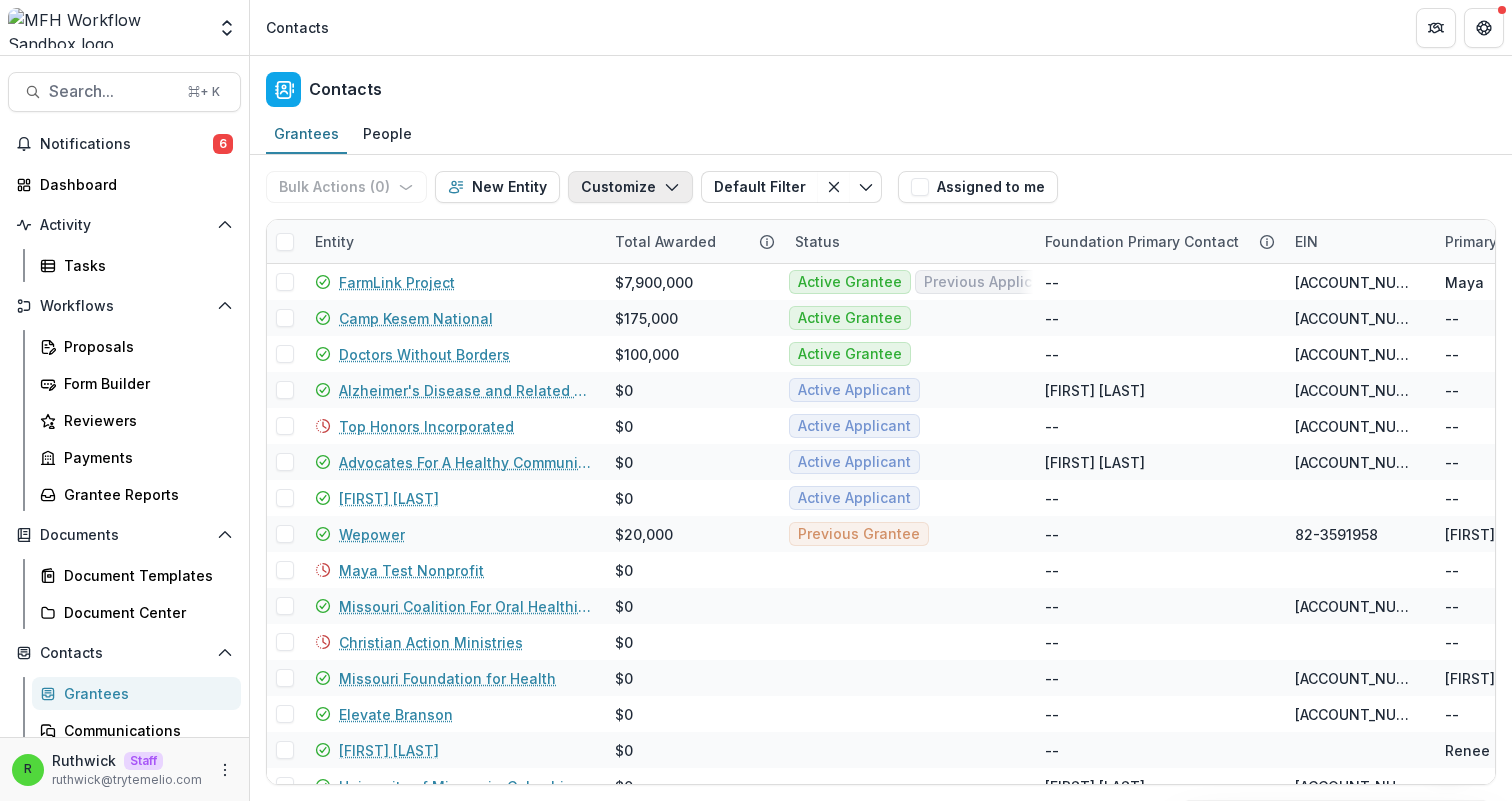 click on "Customize" at bounding box center (630, 187) 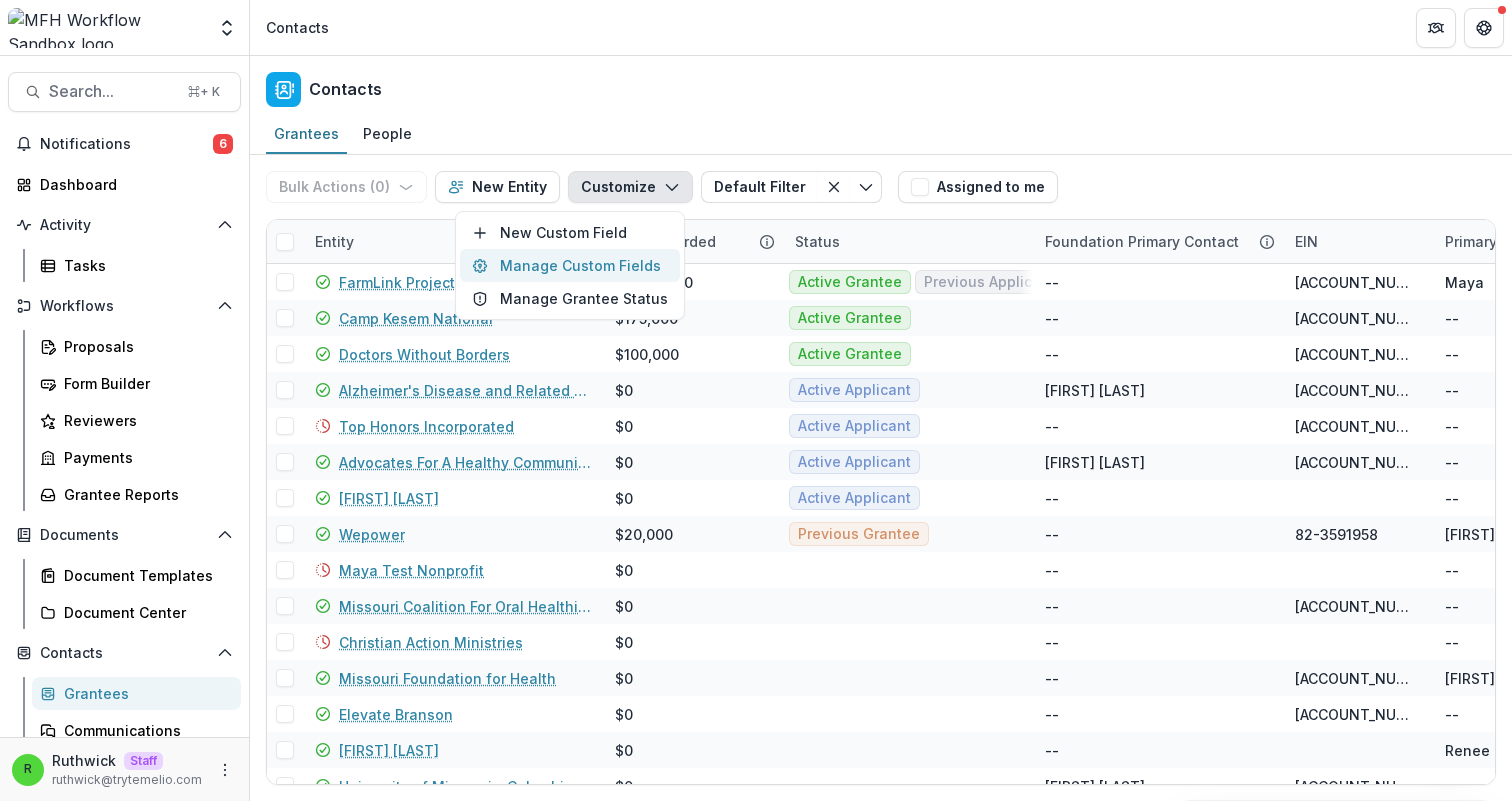click on "Manage Custom Fields" at bounding box center [570, 265] 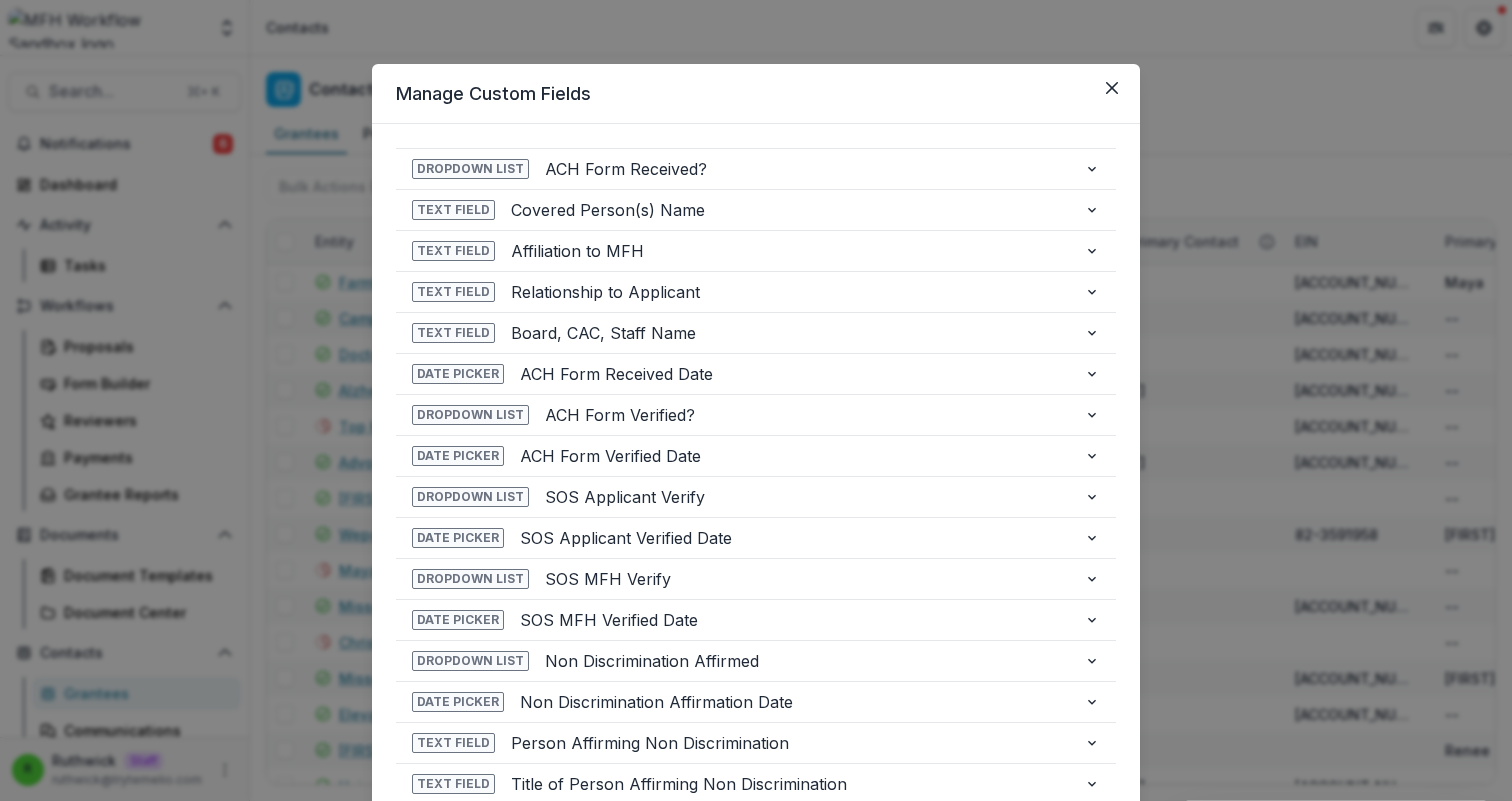 type 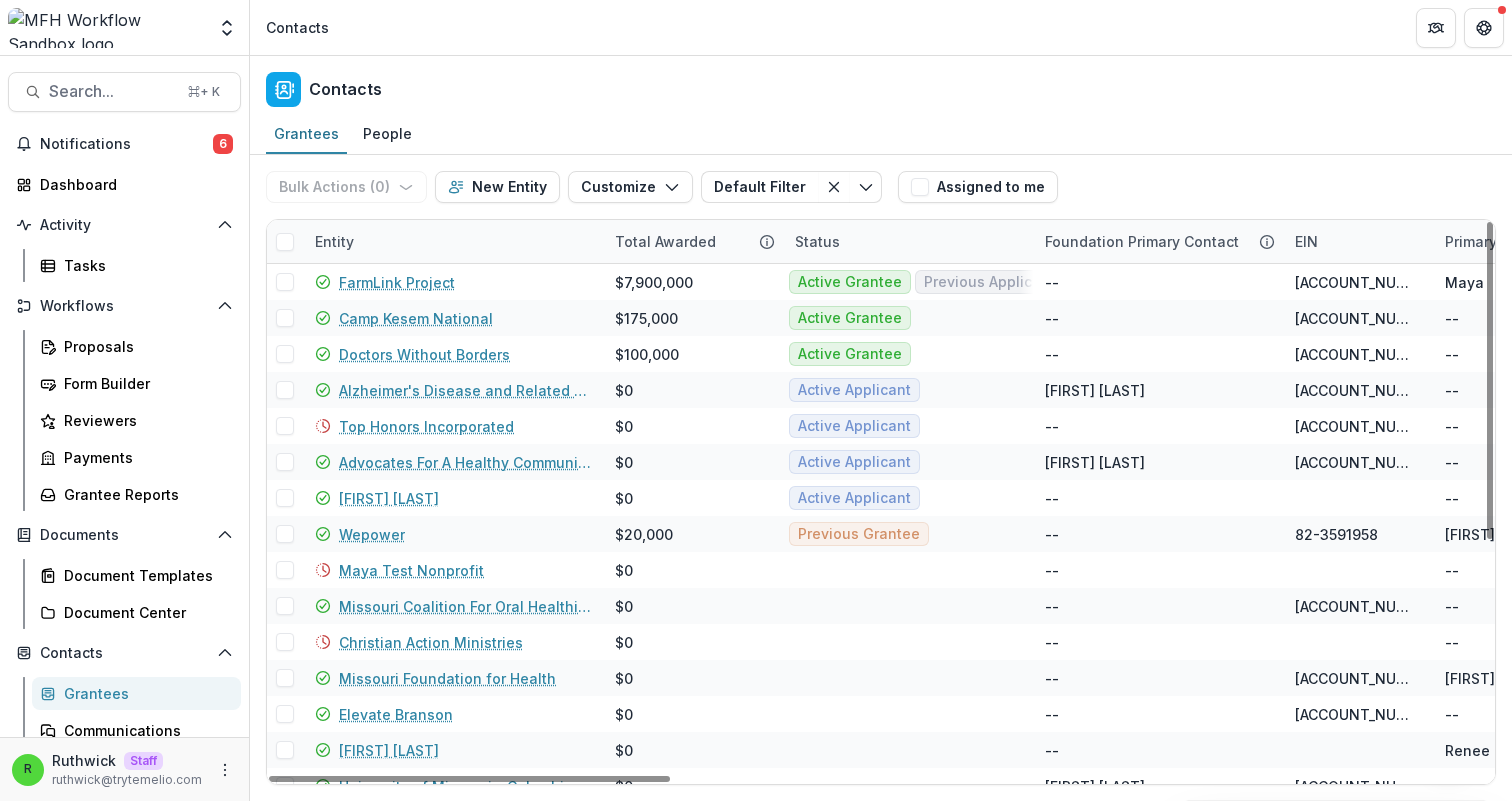 type 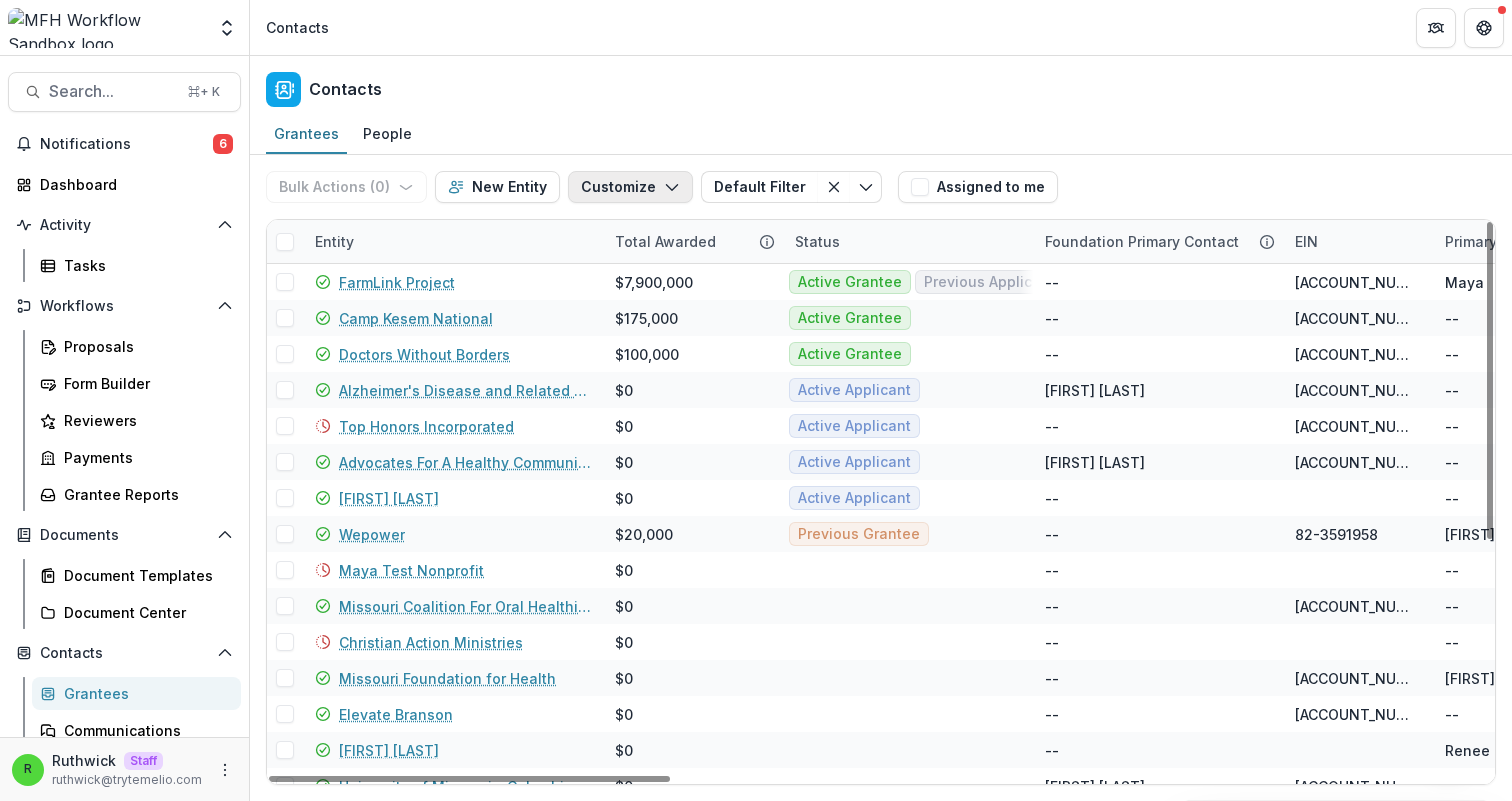click on "Customize" at bounding box center (630, 187) 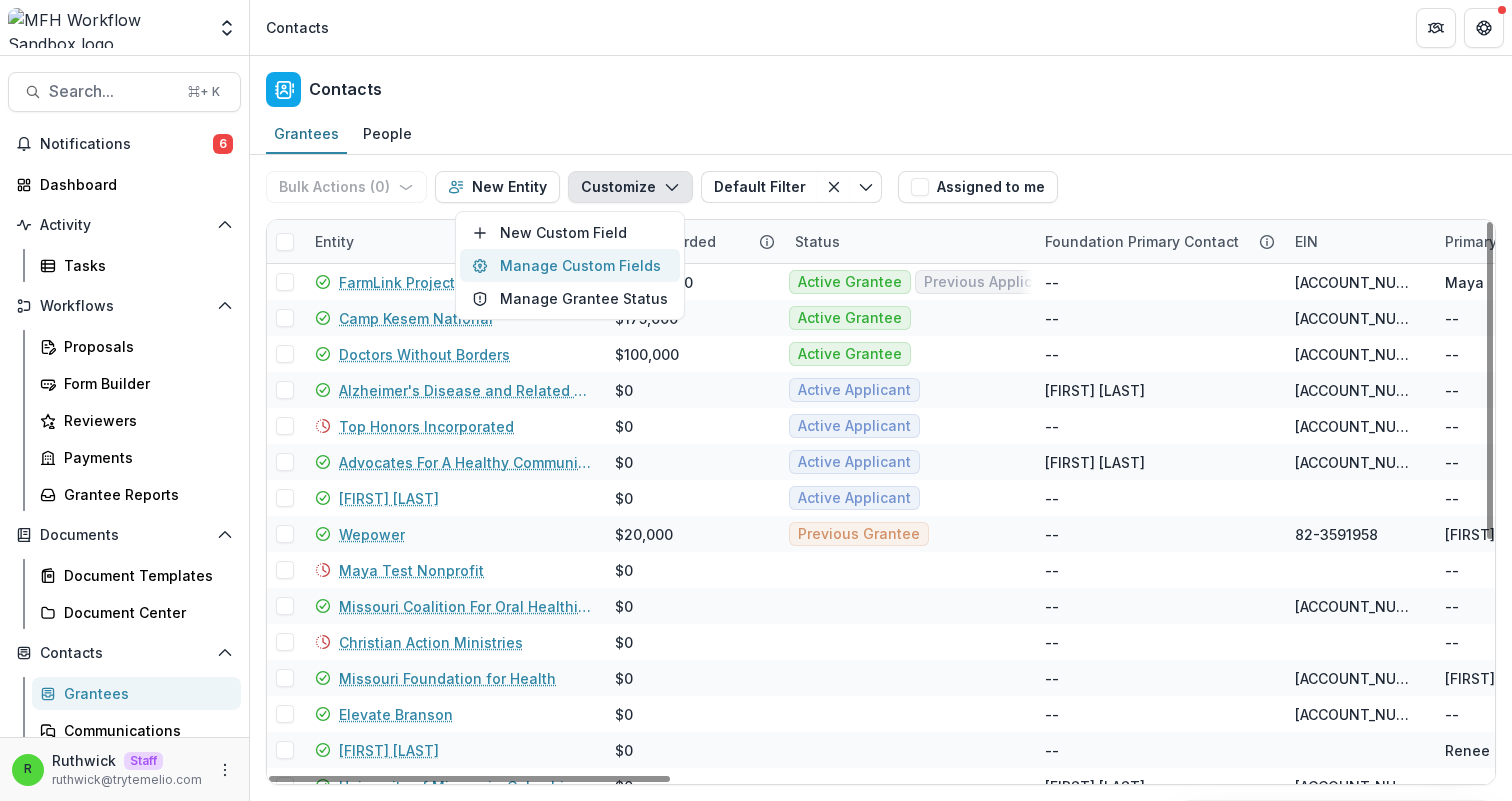 click on "Manage Custom Fields" at bounding box center (570, 265) 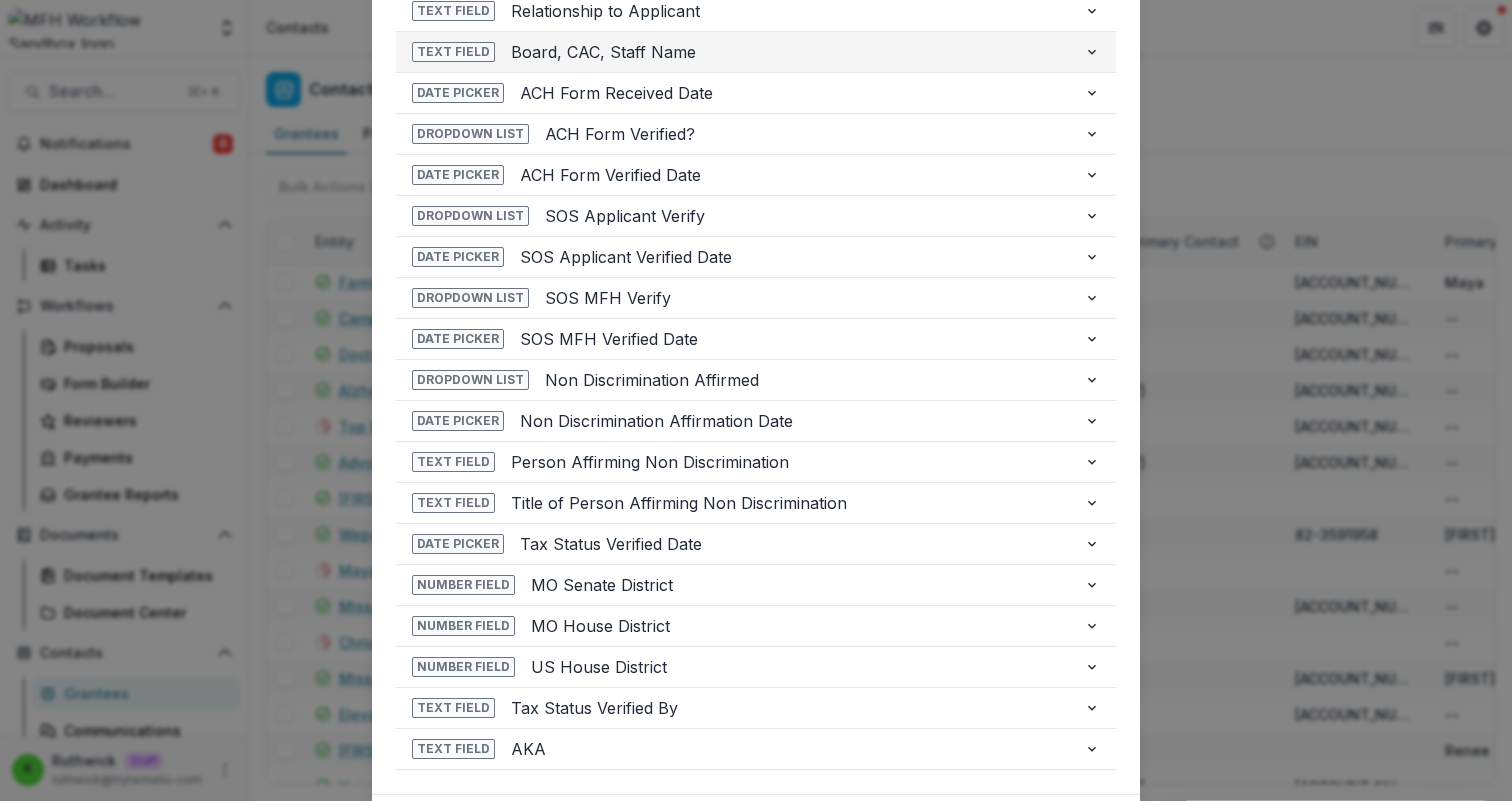 scroll, scrollTop: 403, scrollLeft: 0, axis: vertical 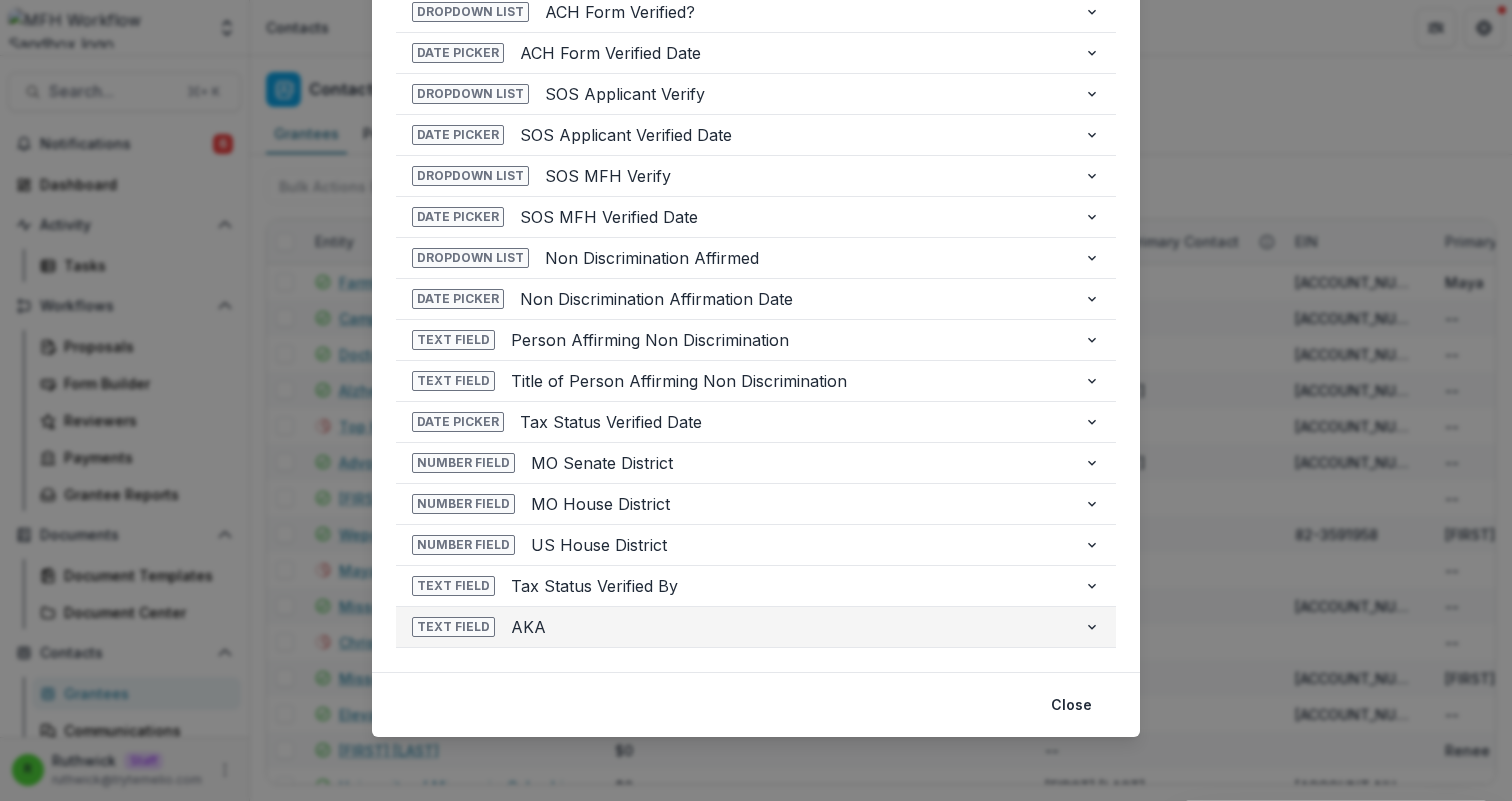 click on "AKA" at bounding box center (789, 627) 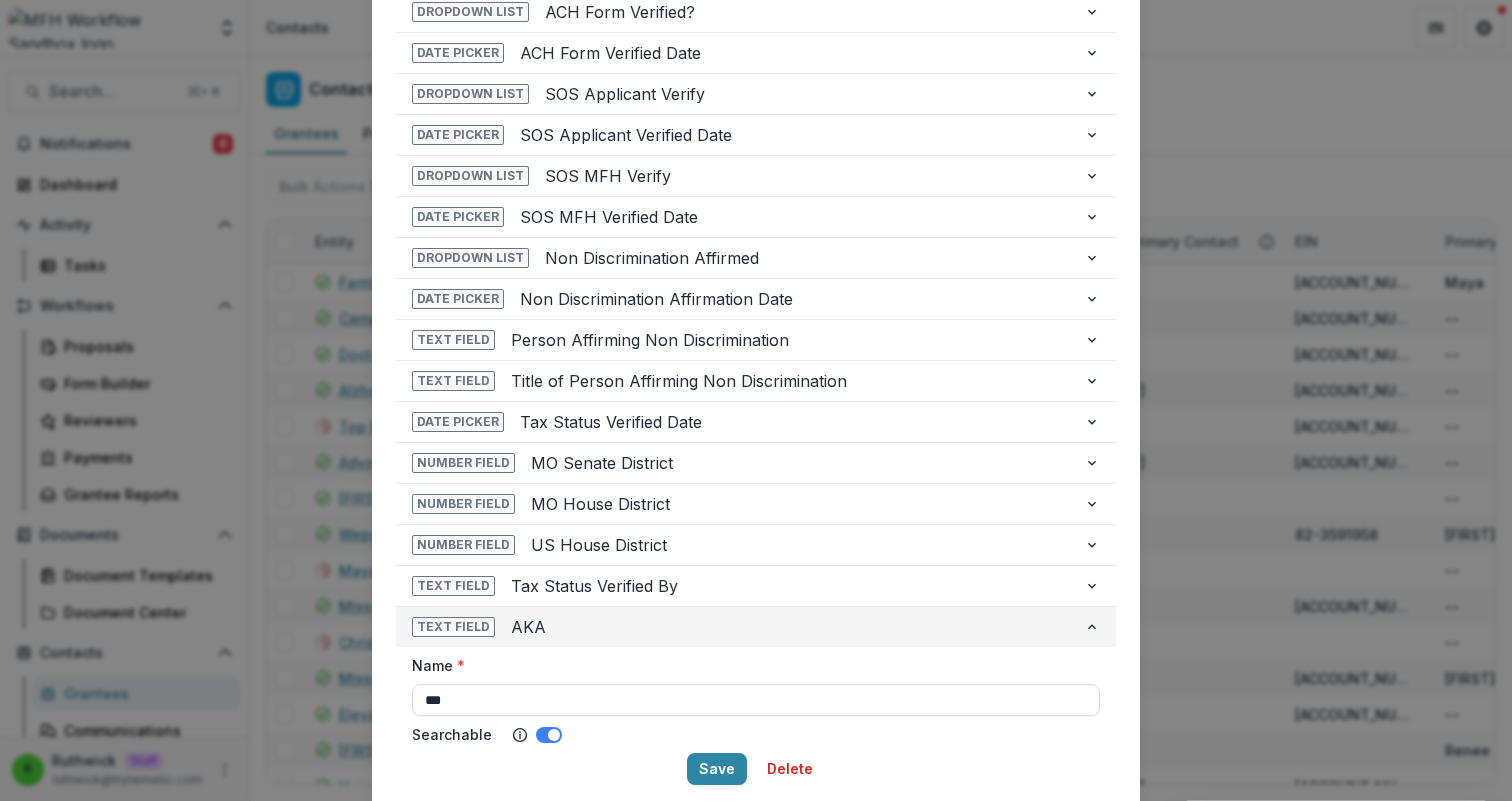 click on "AKA" at bounding box center [789, 627] 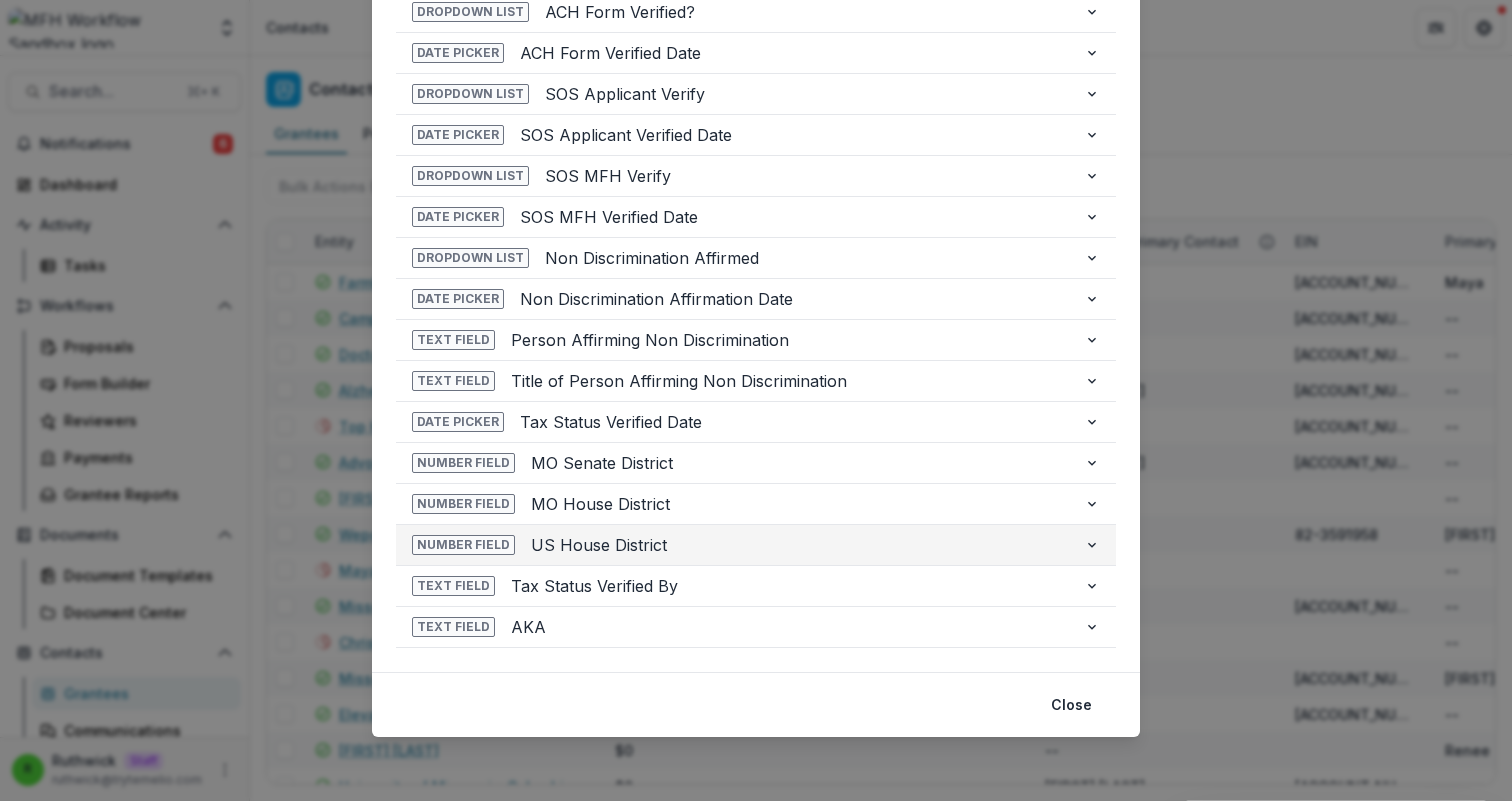 click on "US House District" at bounding box center [799, 545] 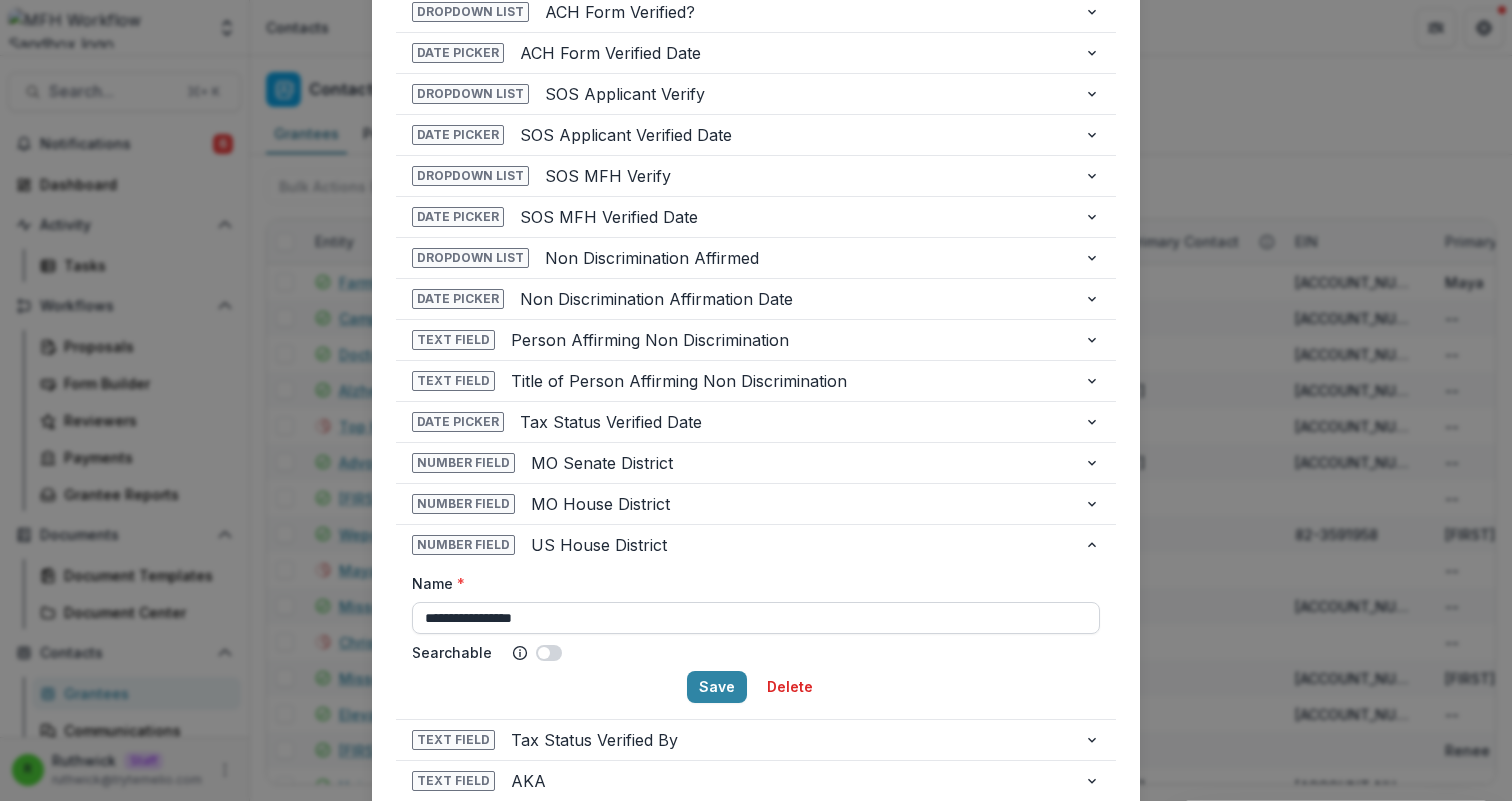click on "**********" at bounding box center [756, 618] 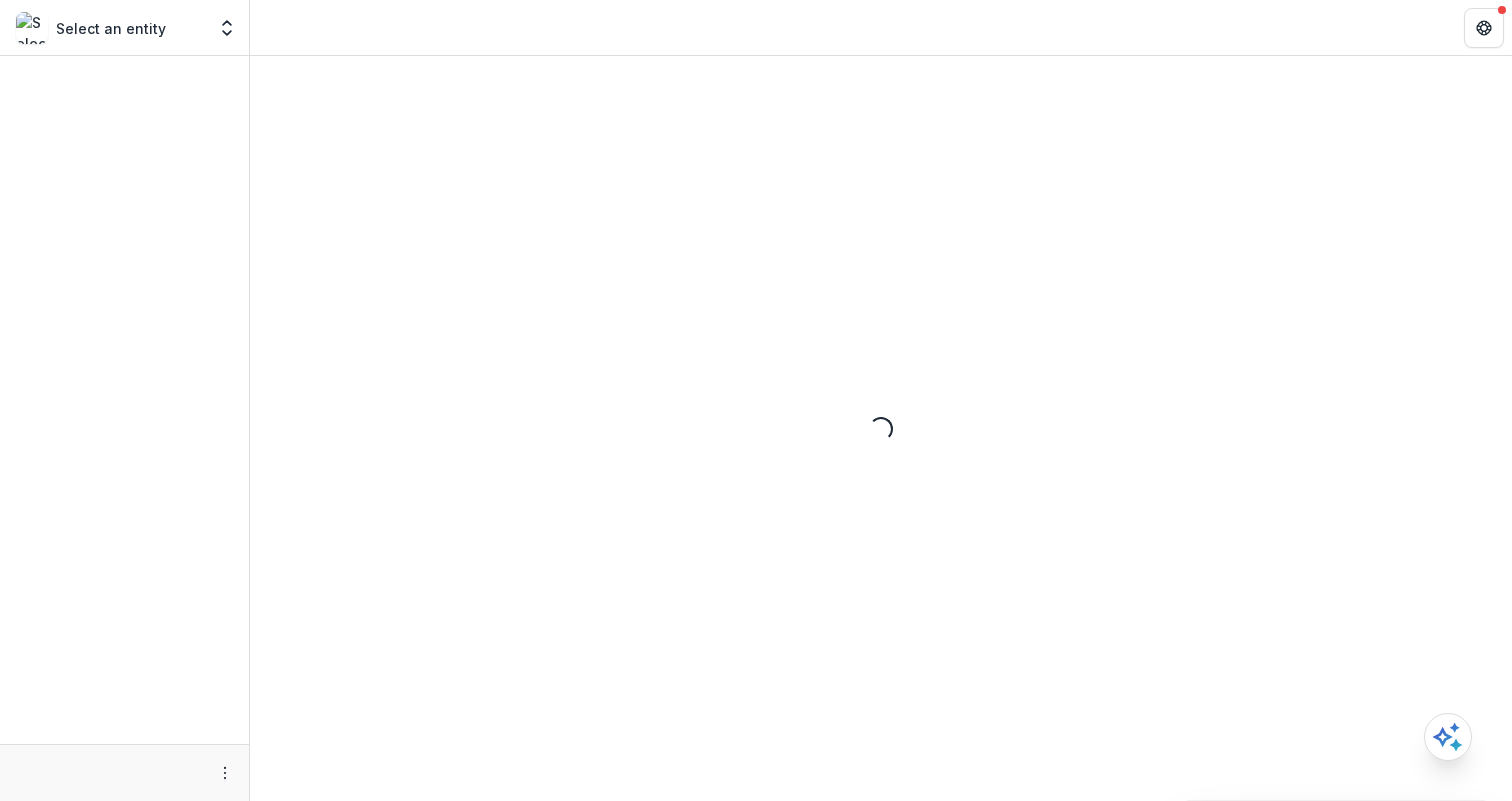 scroll, scrollTop: 0, scrollLeft: 0, axis: both 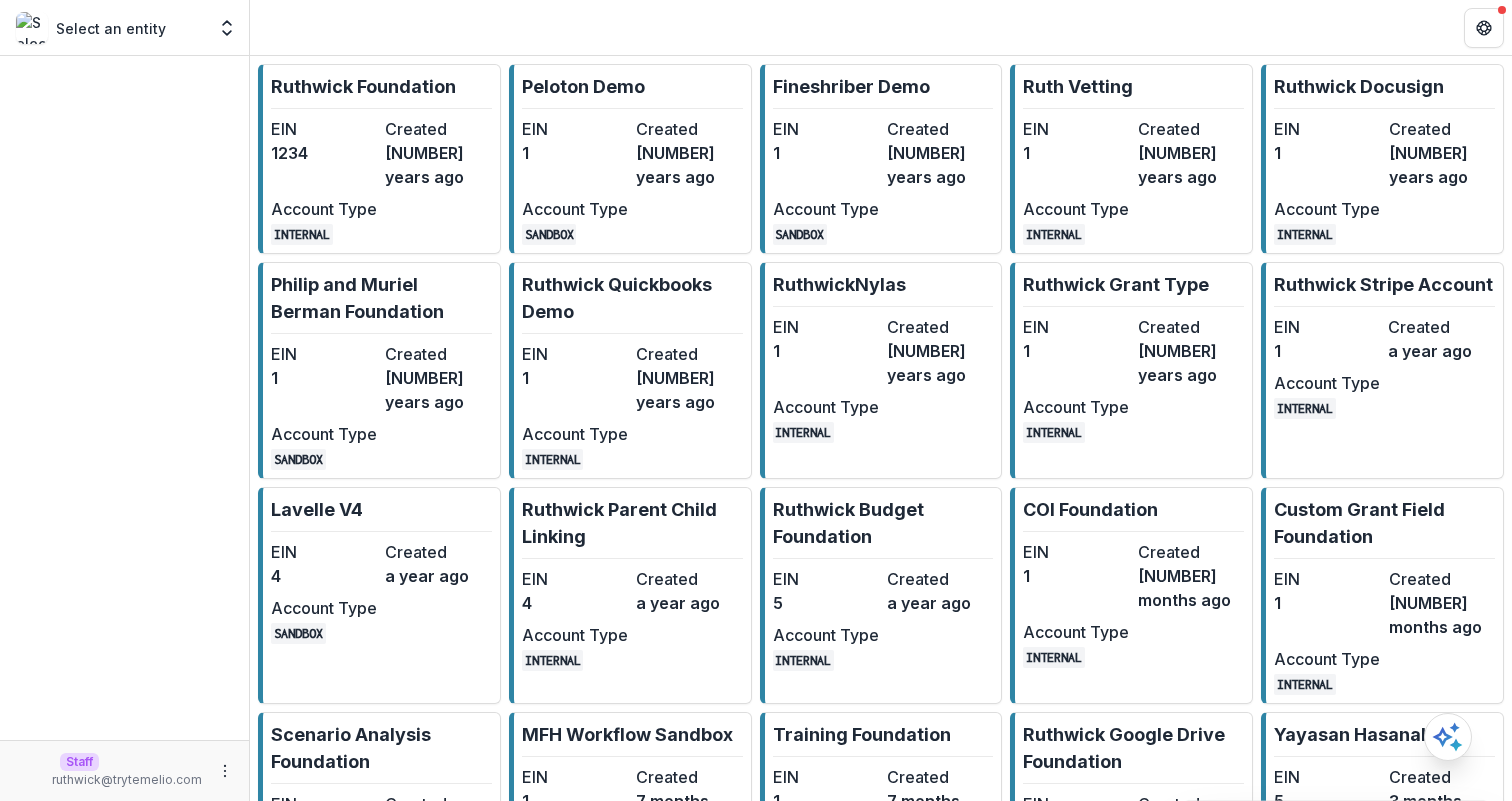click at bounding box center [381, 108] 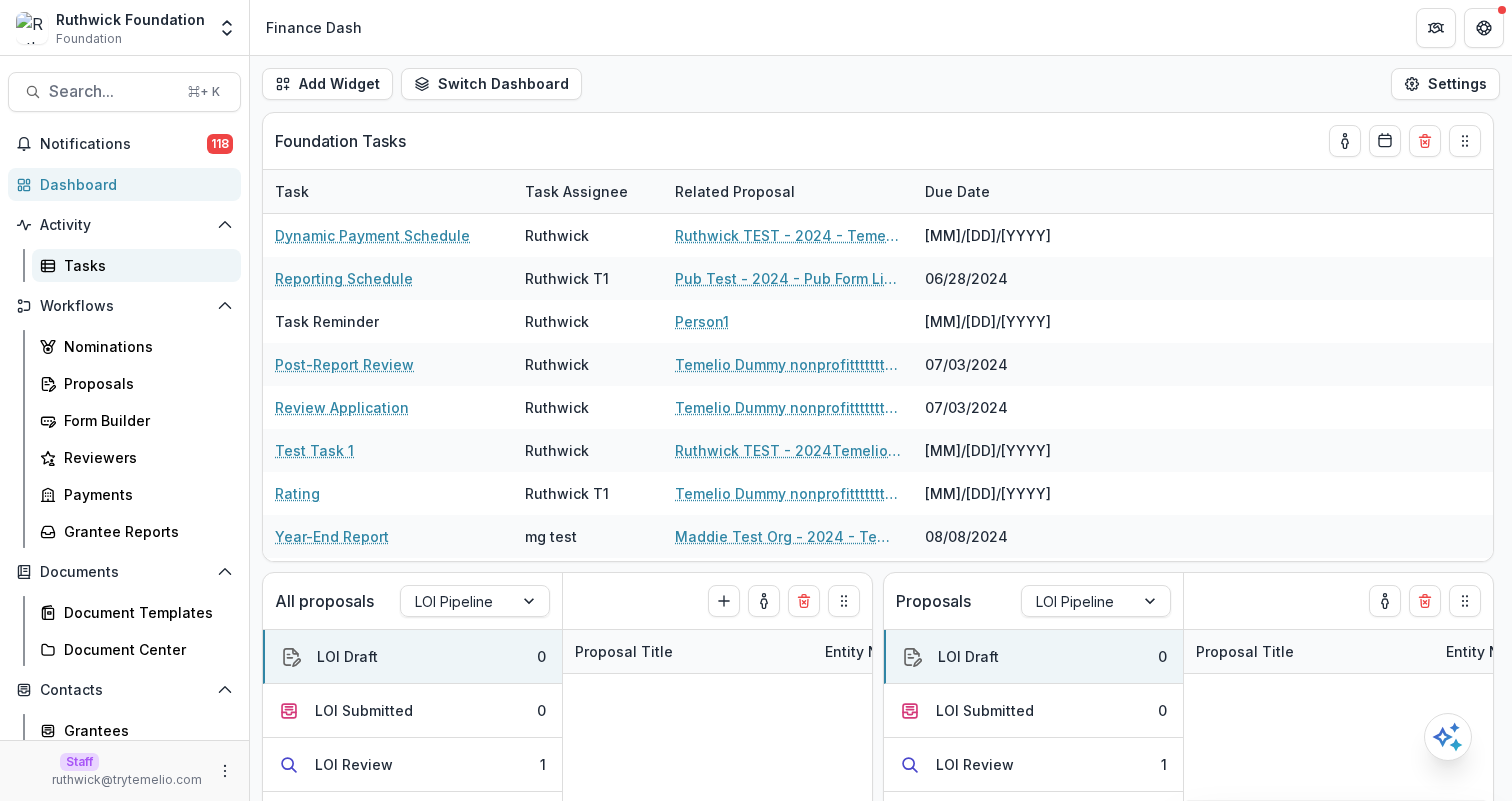 click on "Tasks" at bounding box center [144, 265] 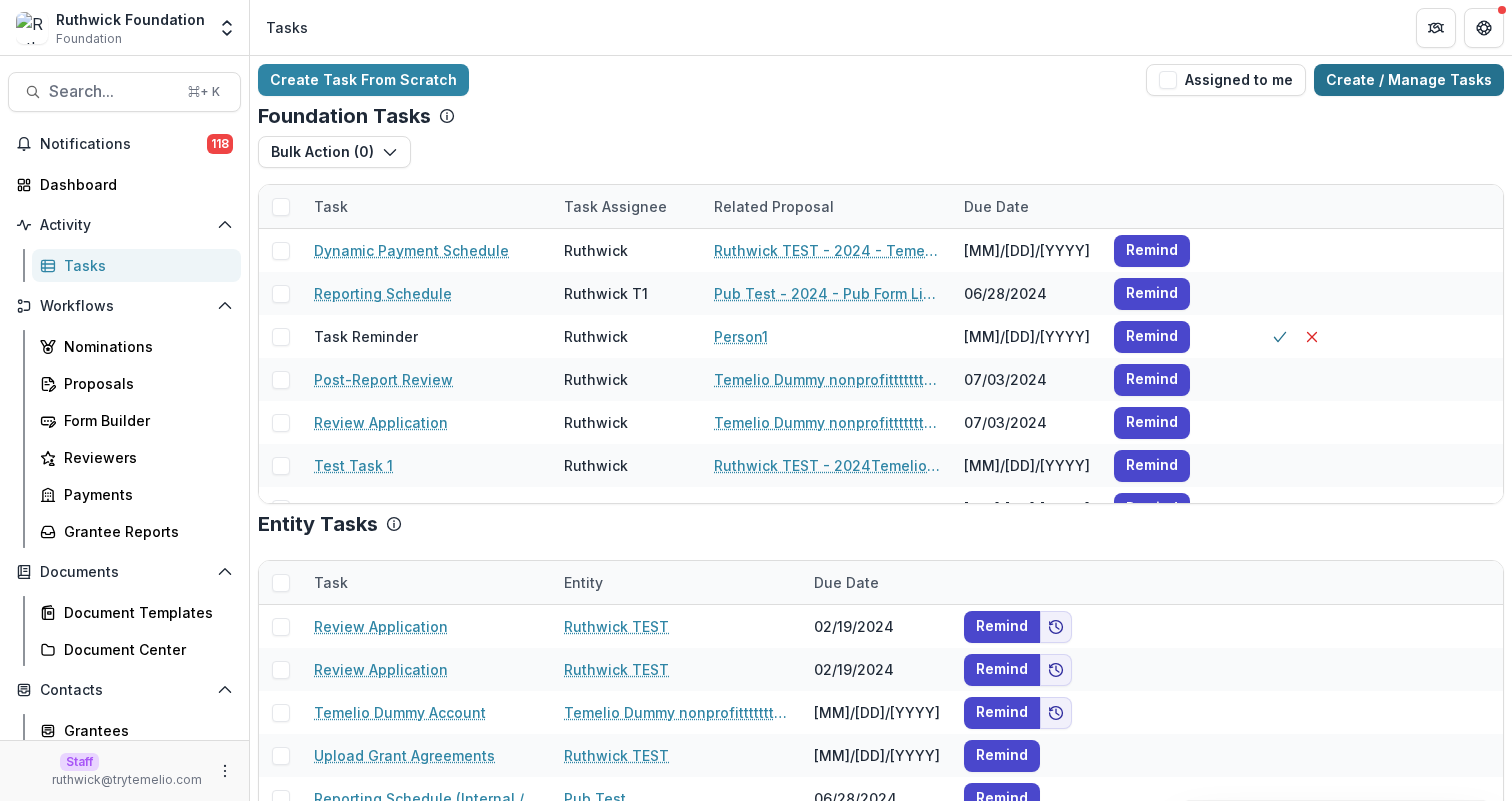 click on "Create / Manage Tasks" at bounding box center (1409, 80) 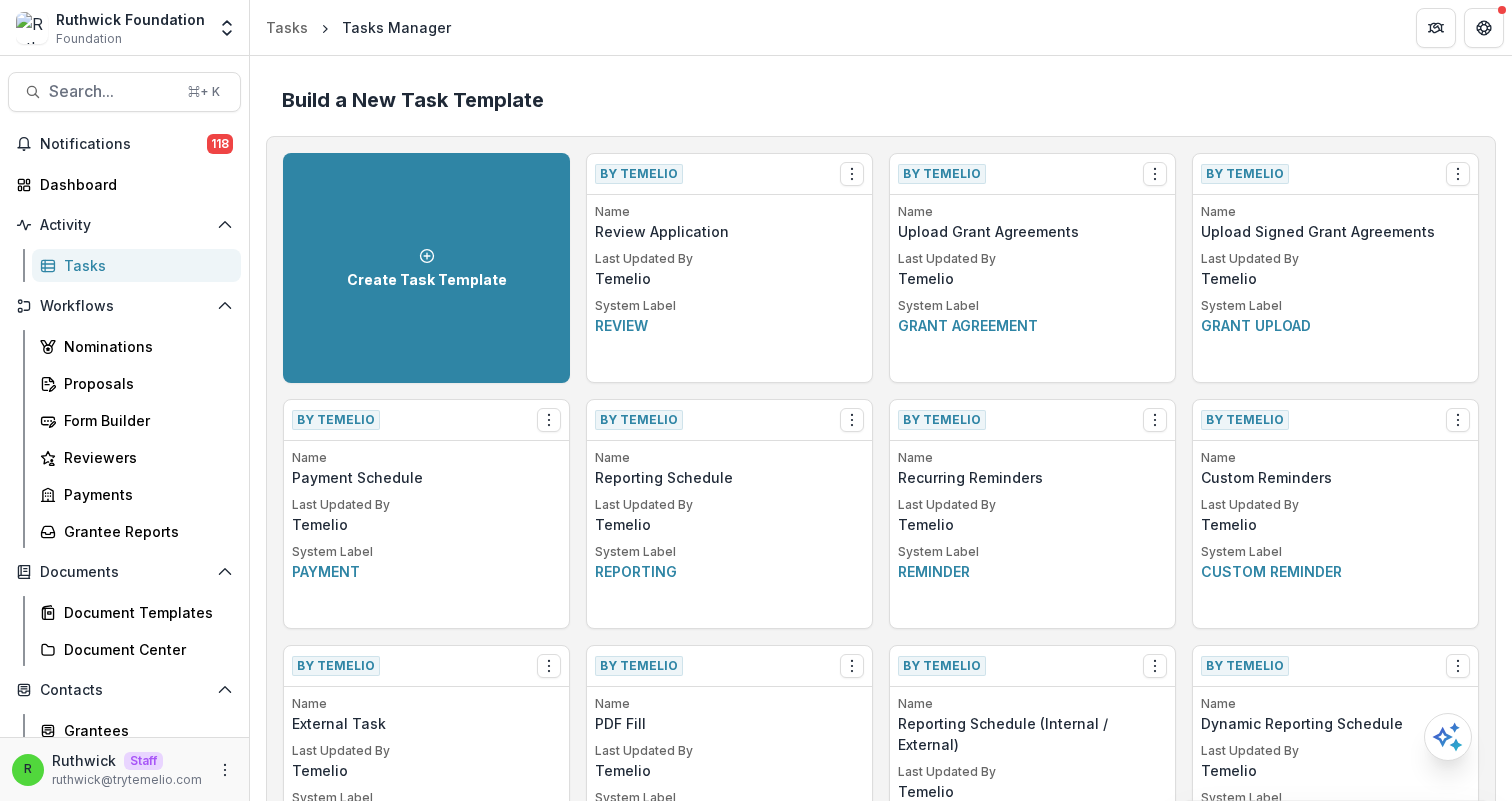 scroll, scrollTop: 1033, scrollLeft: 0, axis: vertical 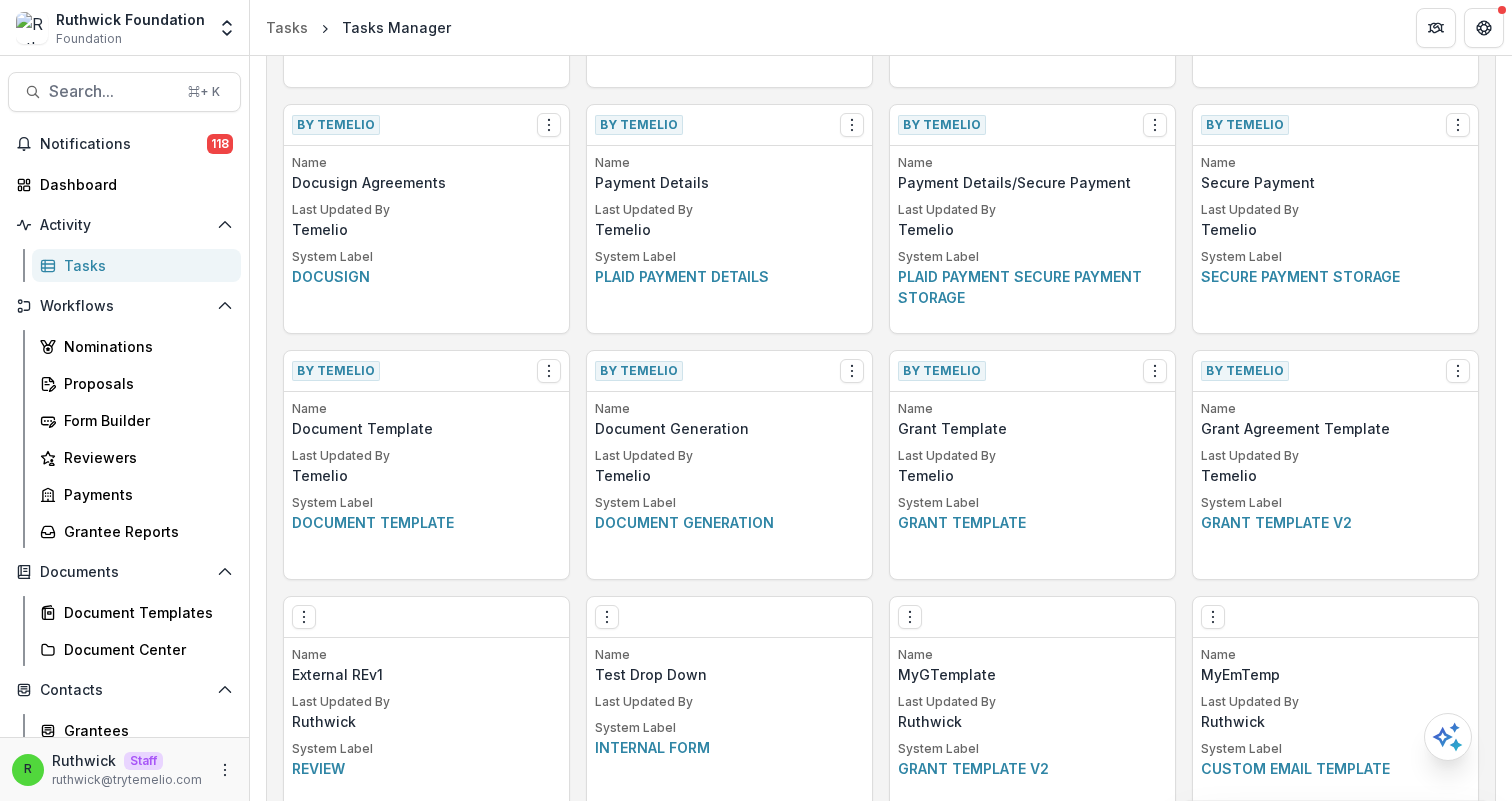 click on "Grant Agreement Template" at bounding box center (729, -802) 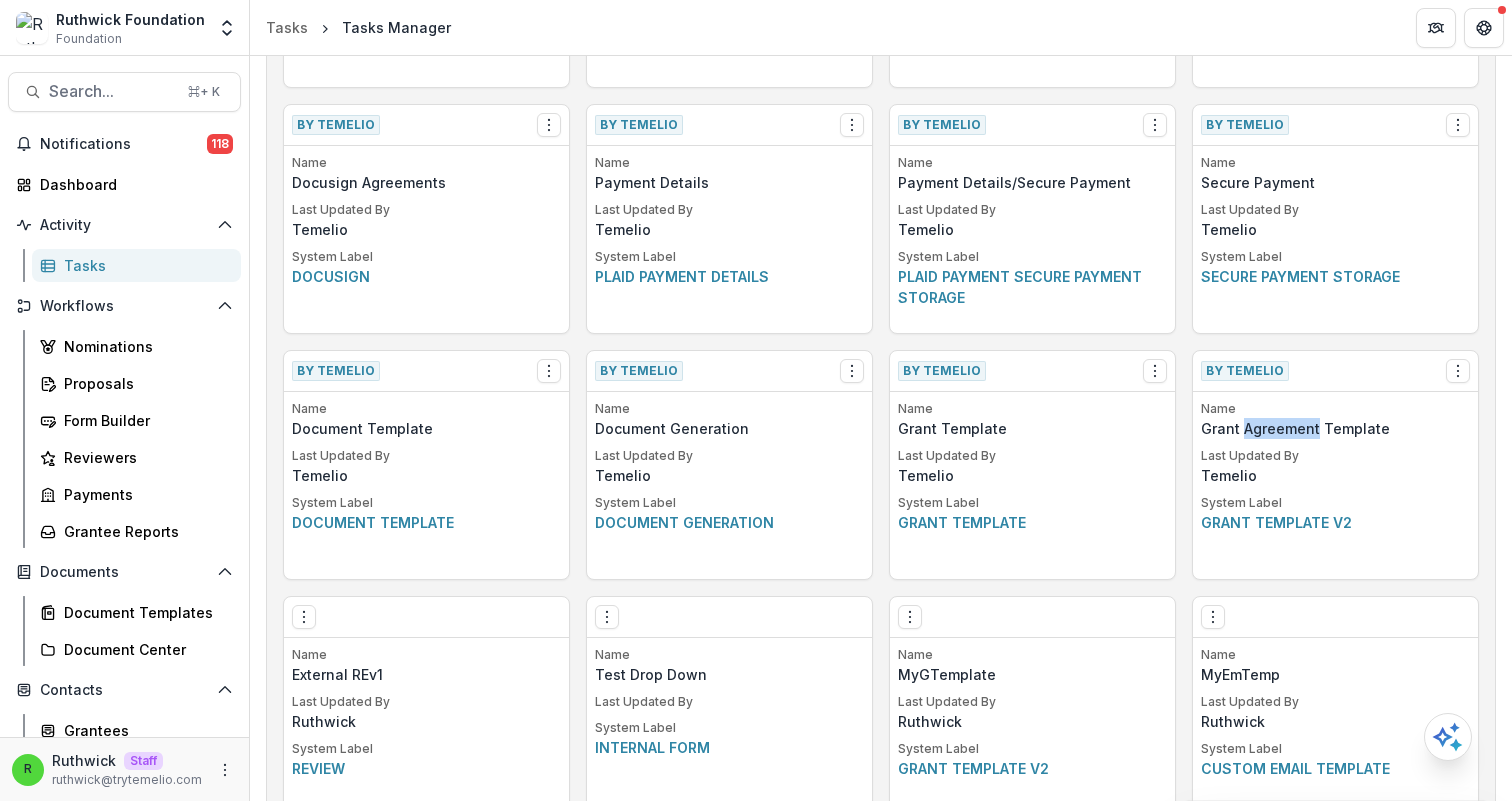 click on "Grant Agreement Template" at bounding box center [729, -802] 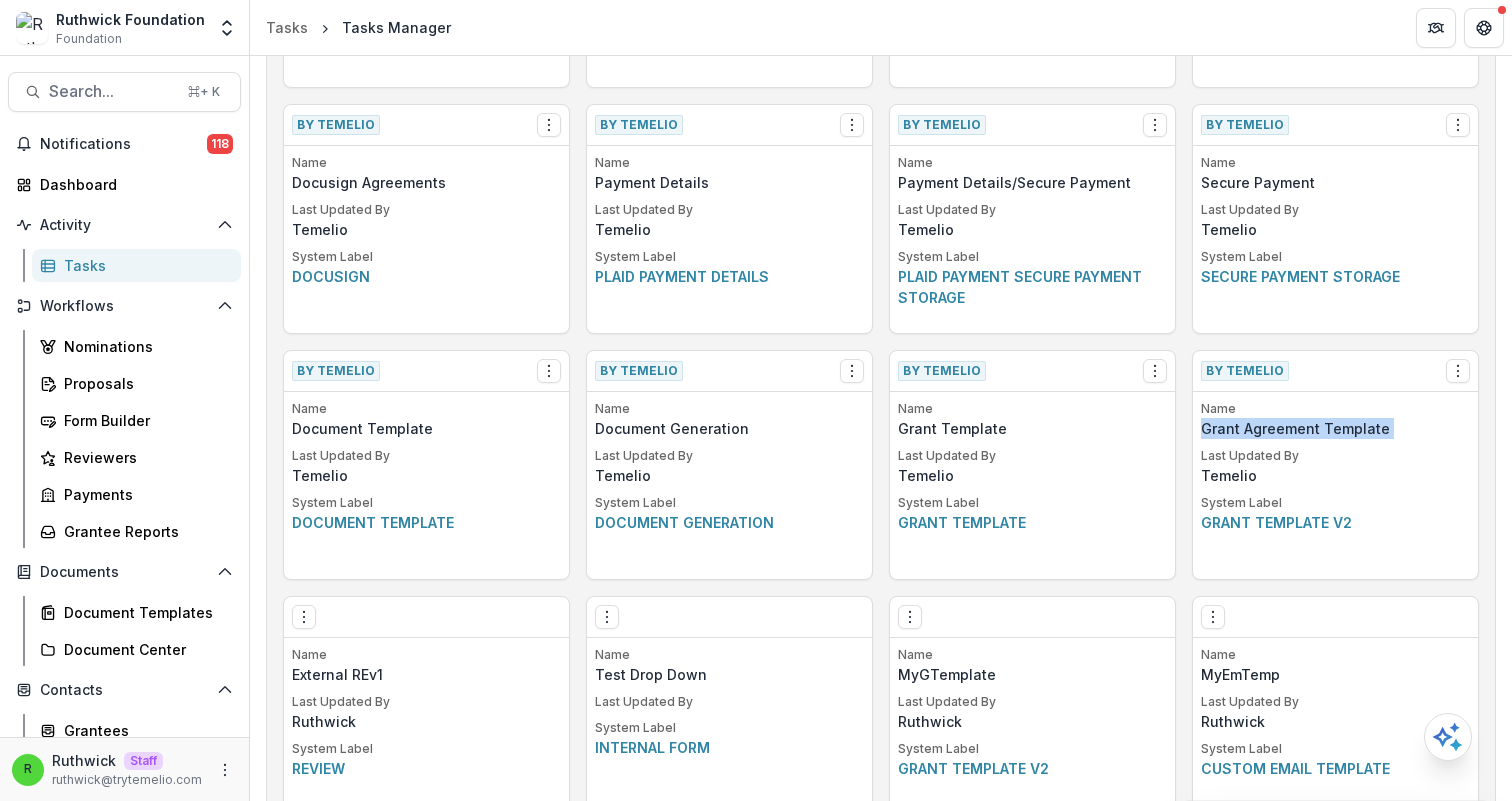 click on "Grant Agreement Template" at bounding box center (729, -802) 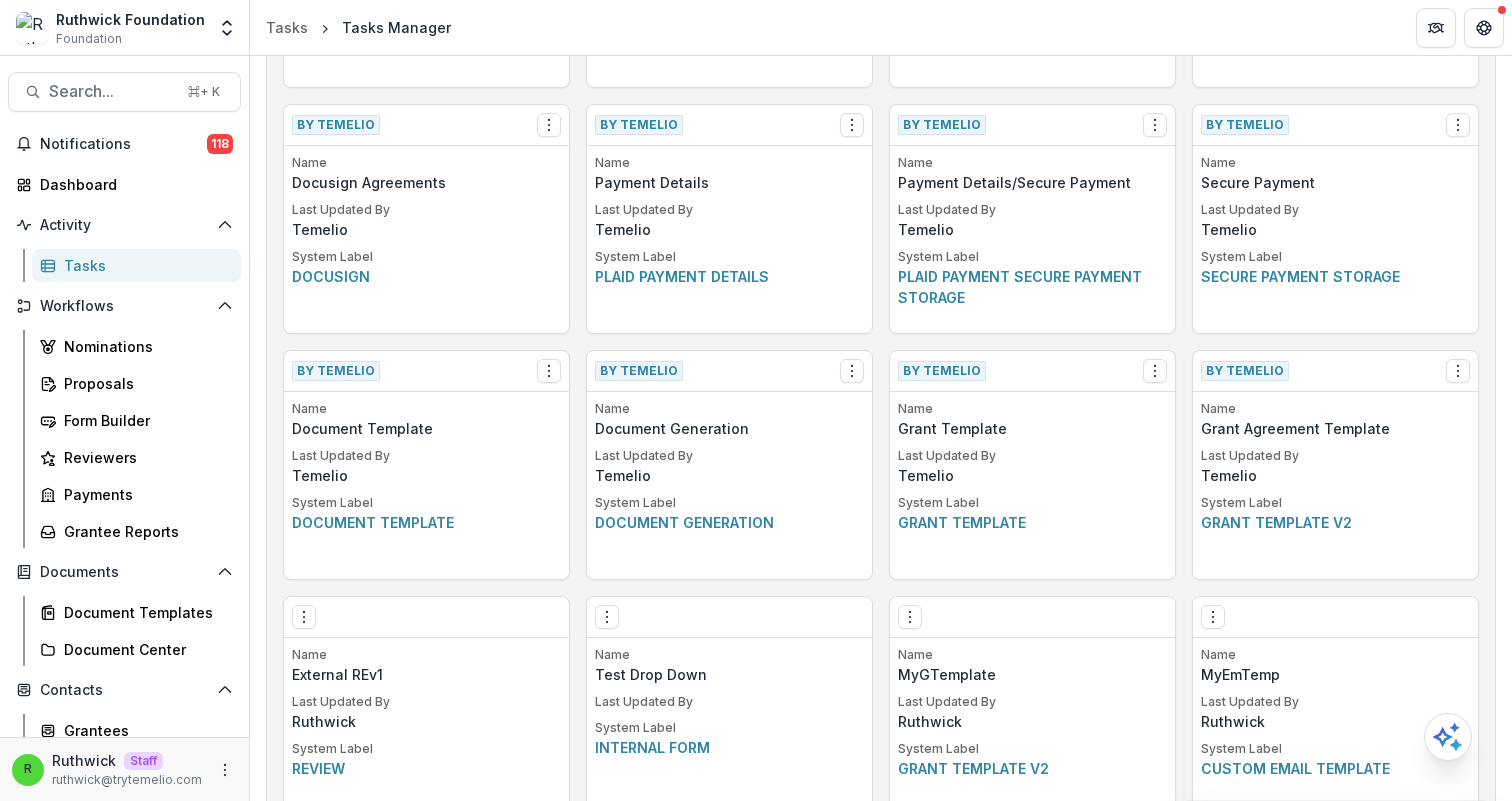 click on "Grant template v2" at bounding box center [1335, 522] 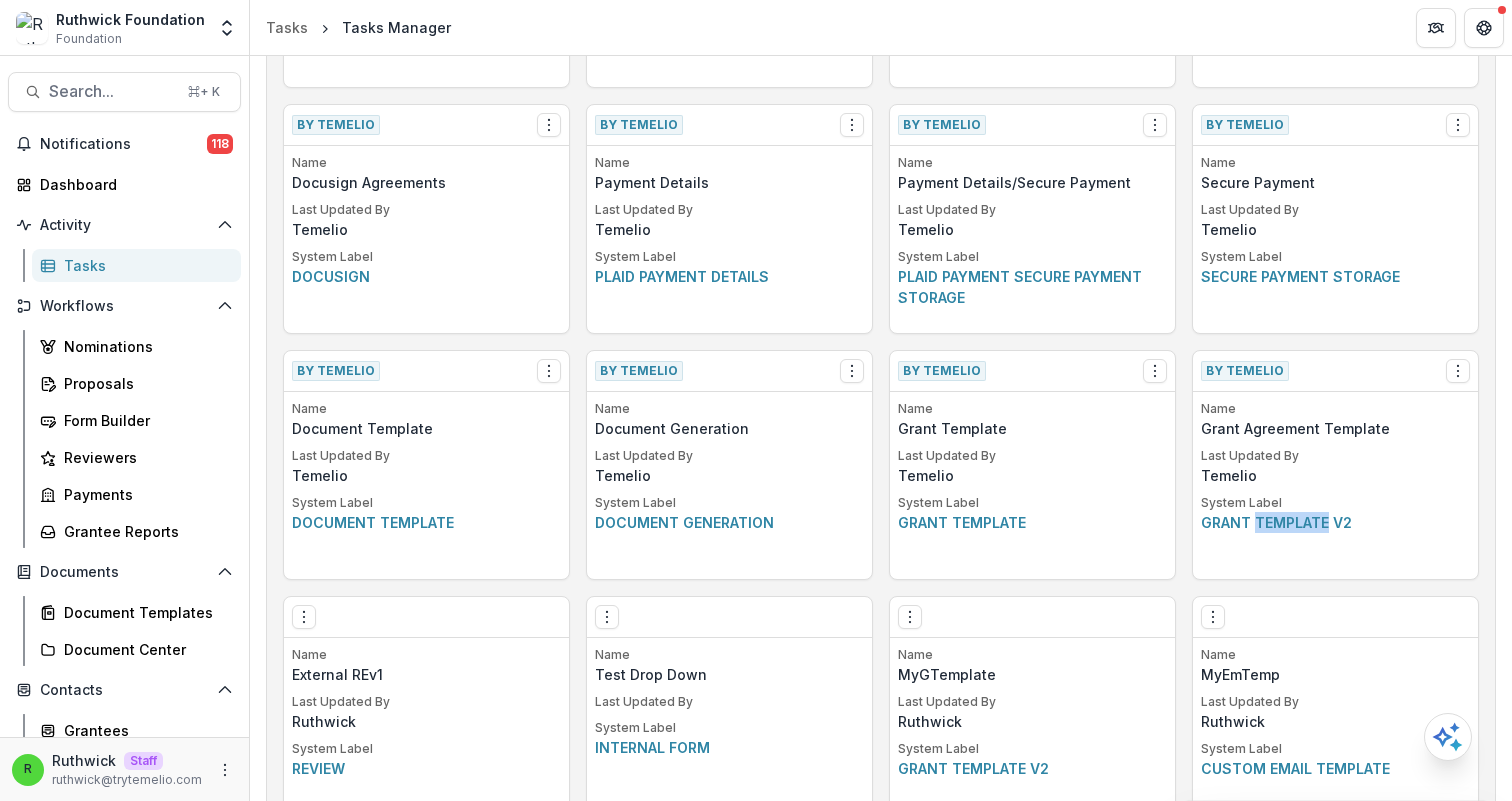 click on "Grant template v2" at bounding box center (1335, 522) 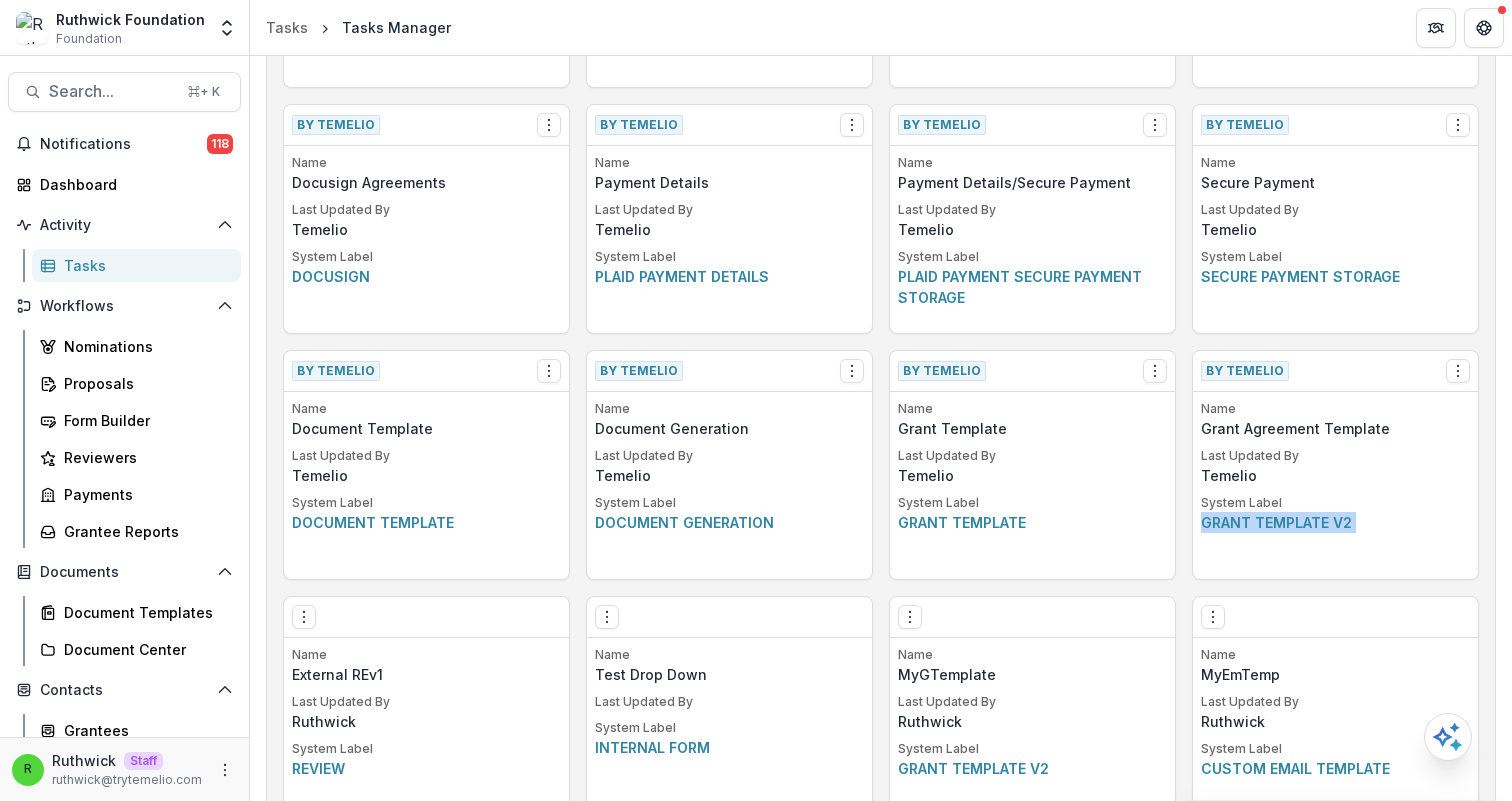 click on "Grant template v2" at bounding box center [1335, 522] 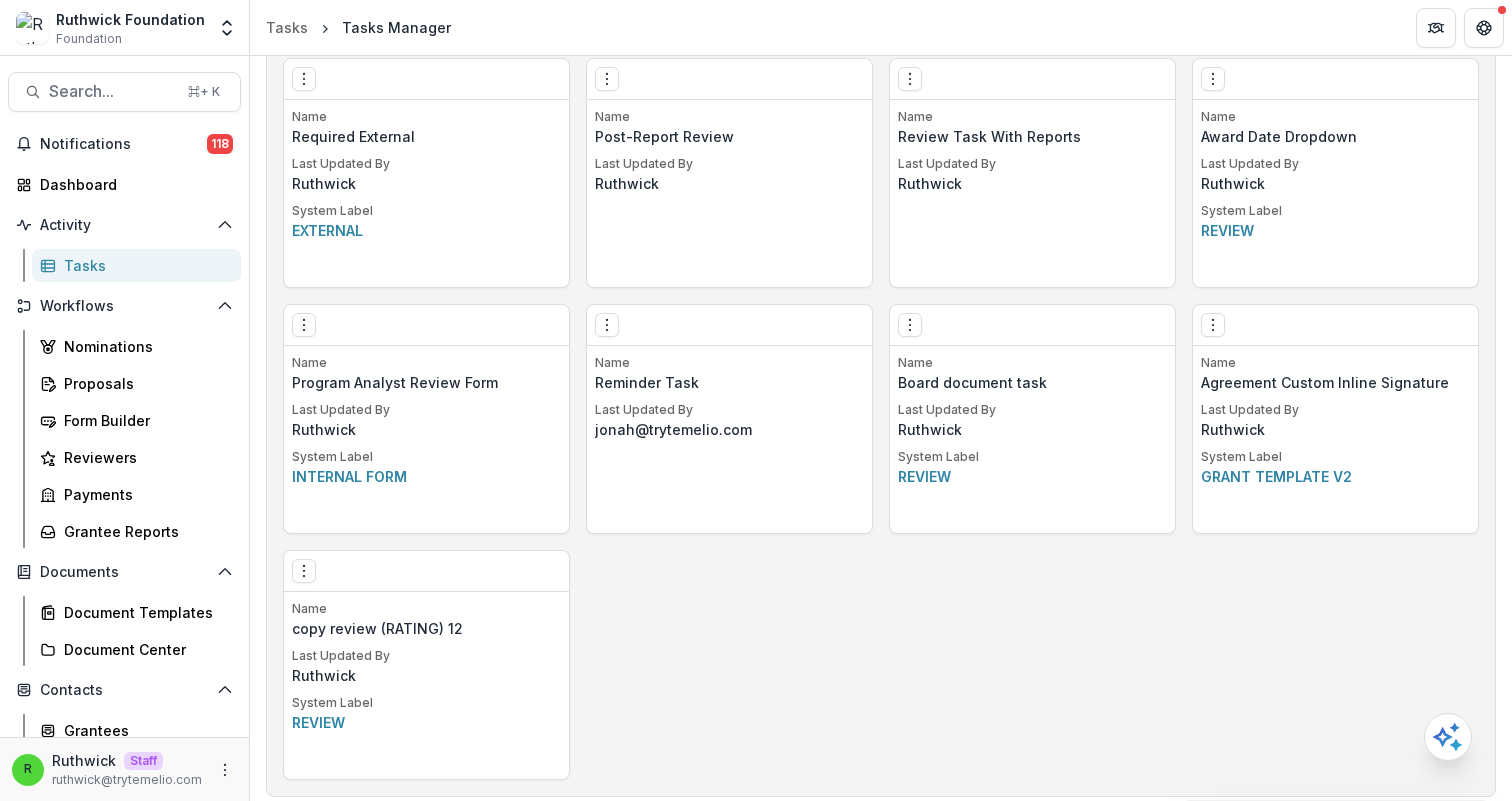 scroll, scrollTop: 2822, scrollLeft: 0, axis: vertical 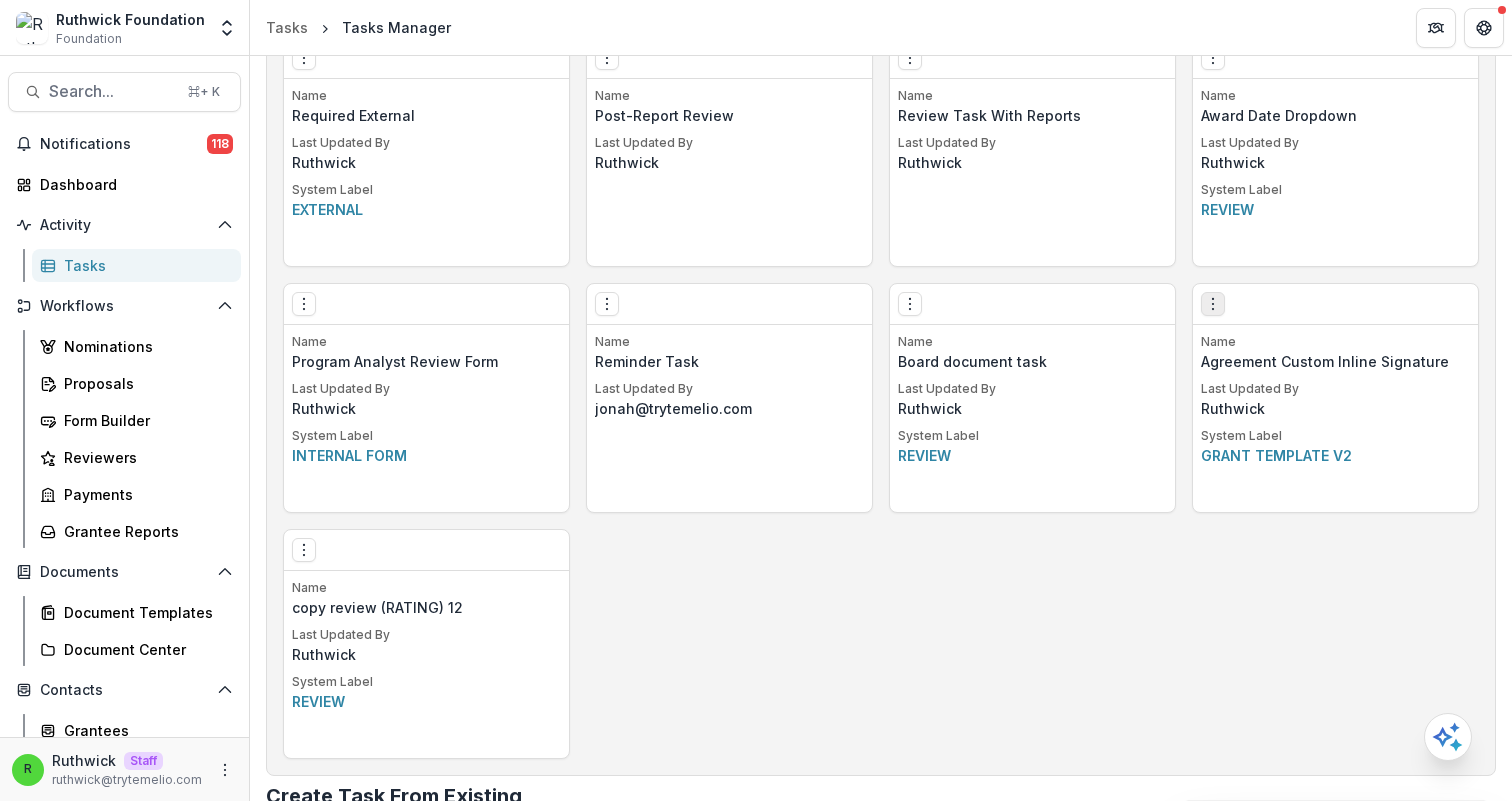 click 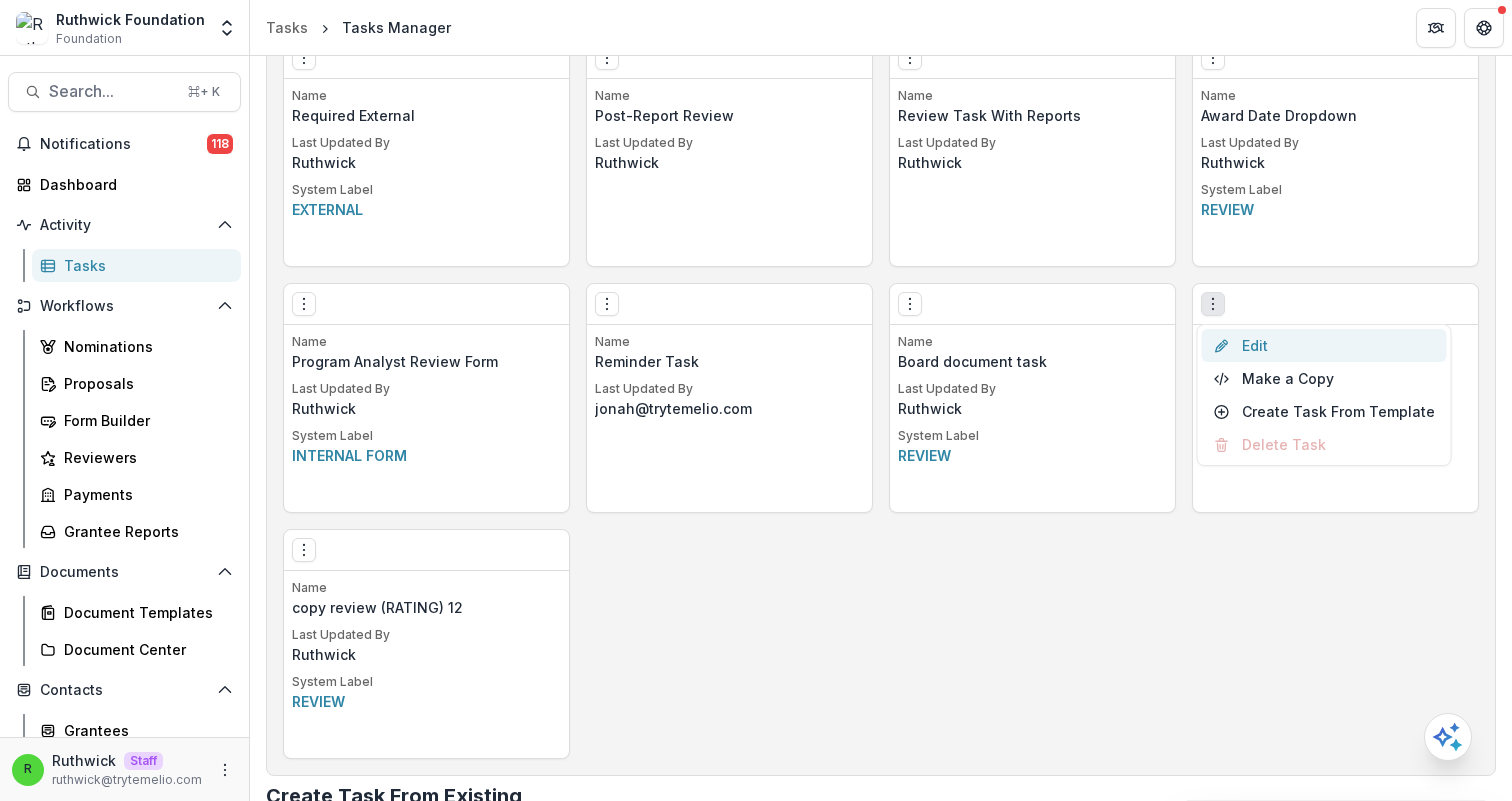 click on "Edit" at bounding box center [1324, 345] 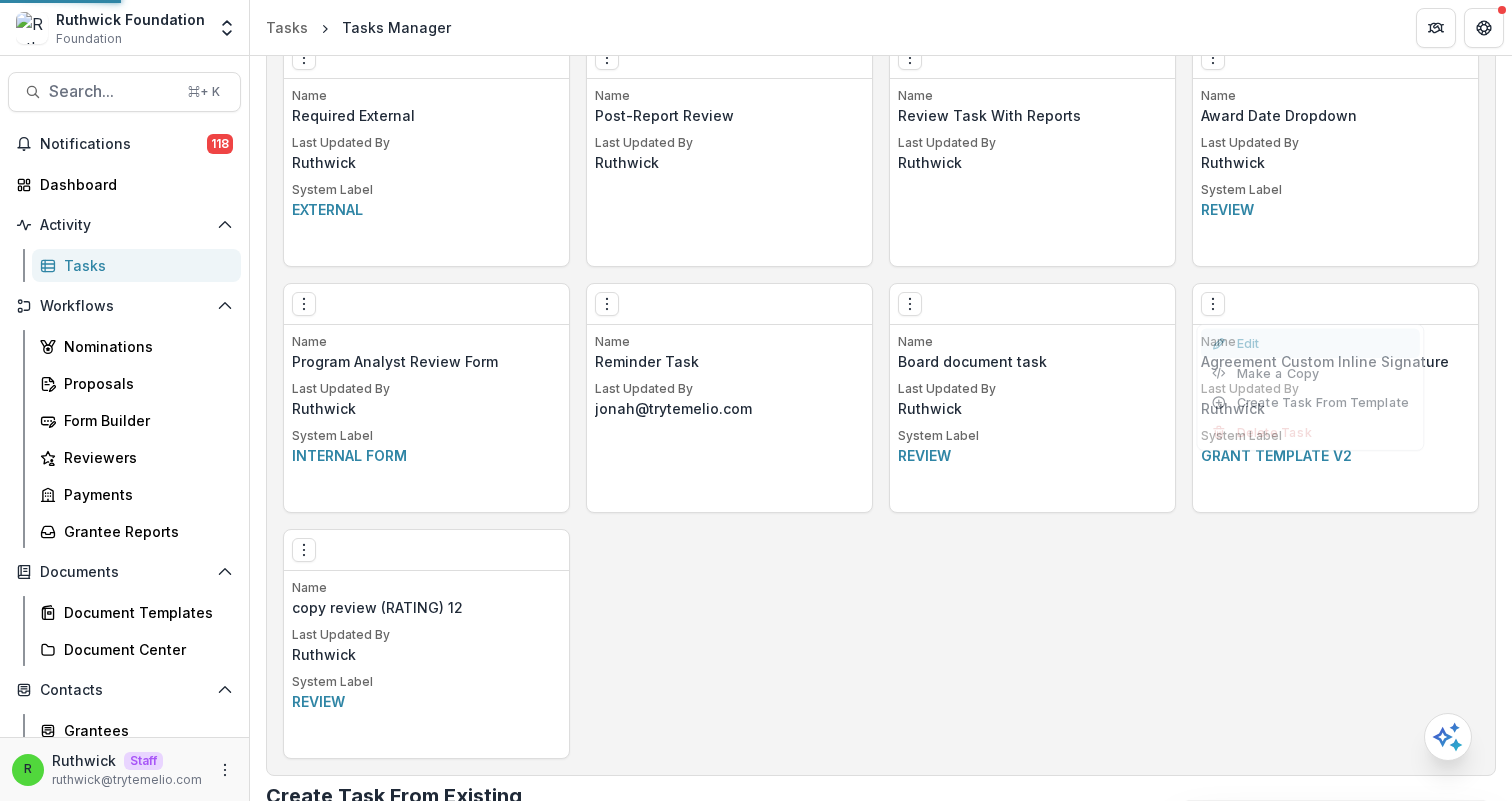 scroll, scrollTop: 0, scrollLeft: 0, axis: both 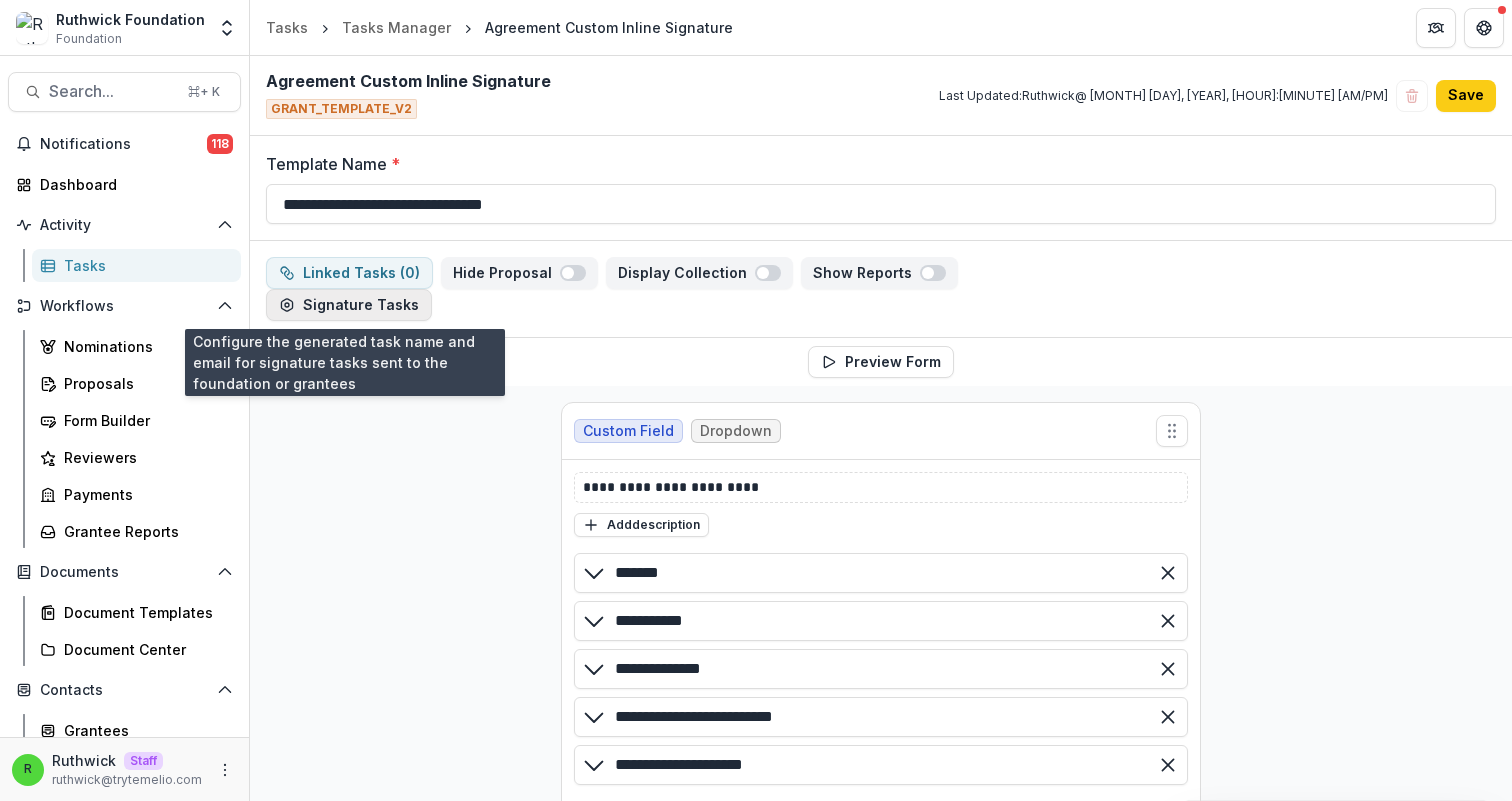 click on "Signature Tasks" at bounding box center [349, 305] 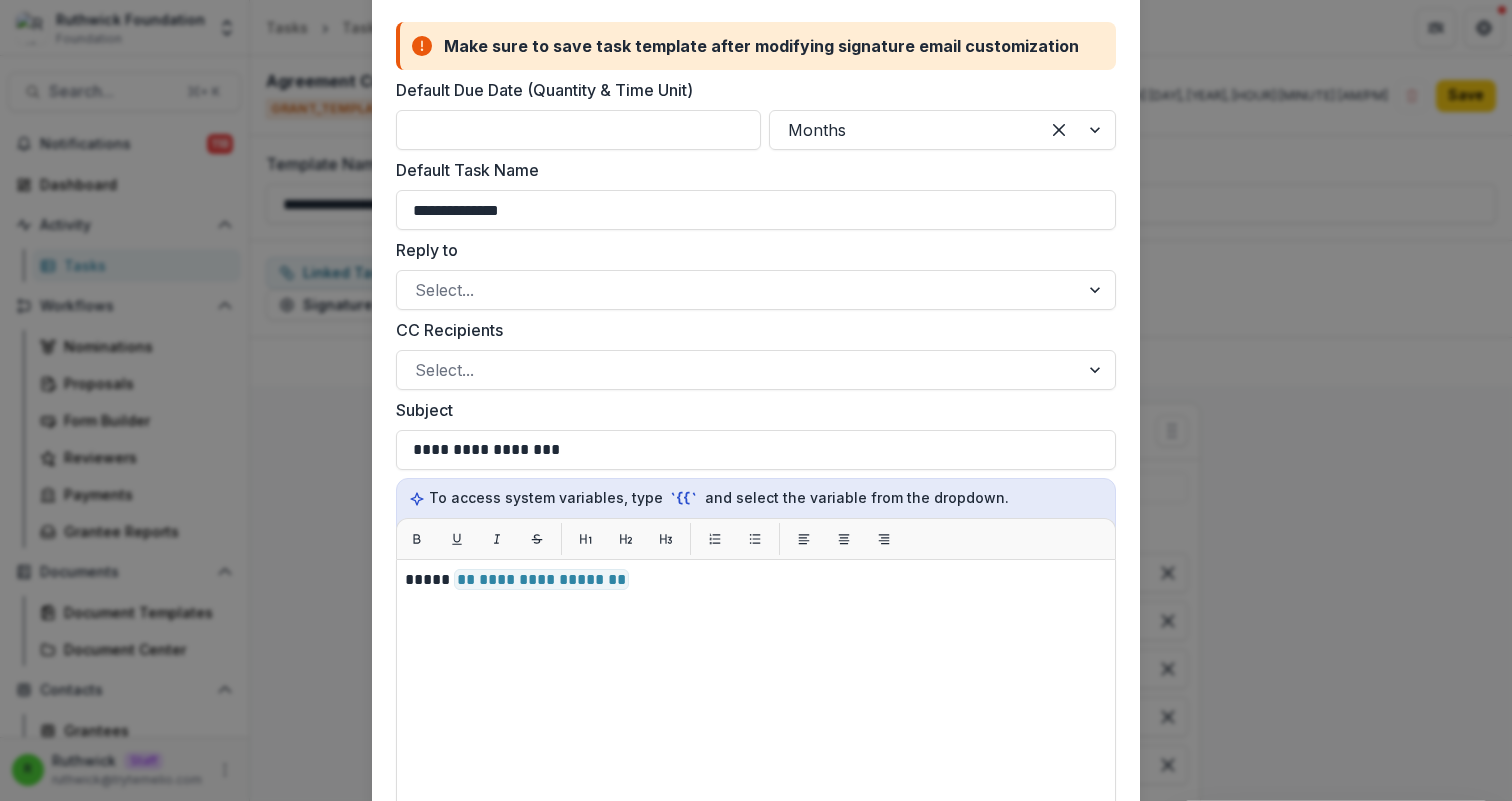 scroll, scrollTop: 124, scrollLeft: 0, axis: vertical 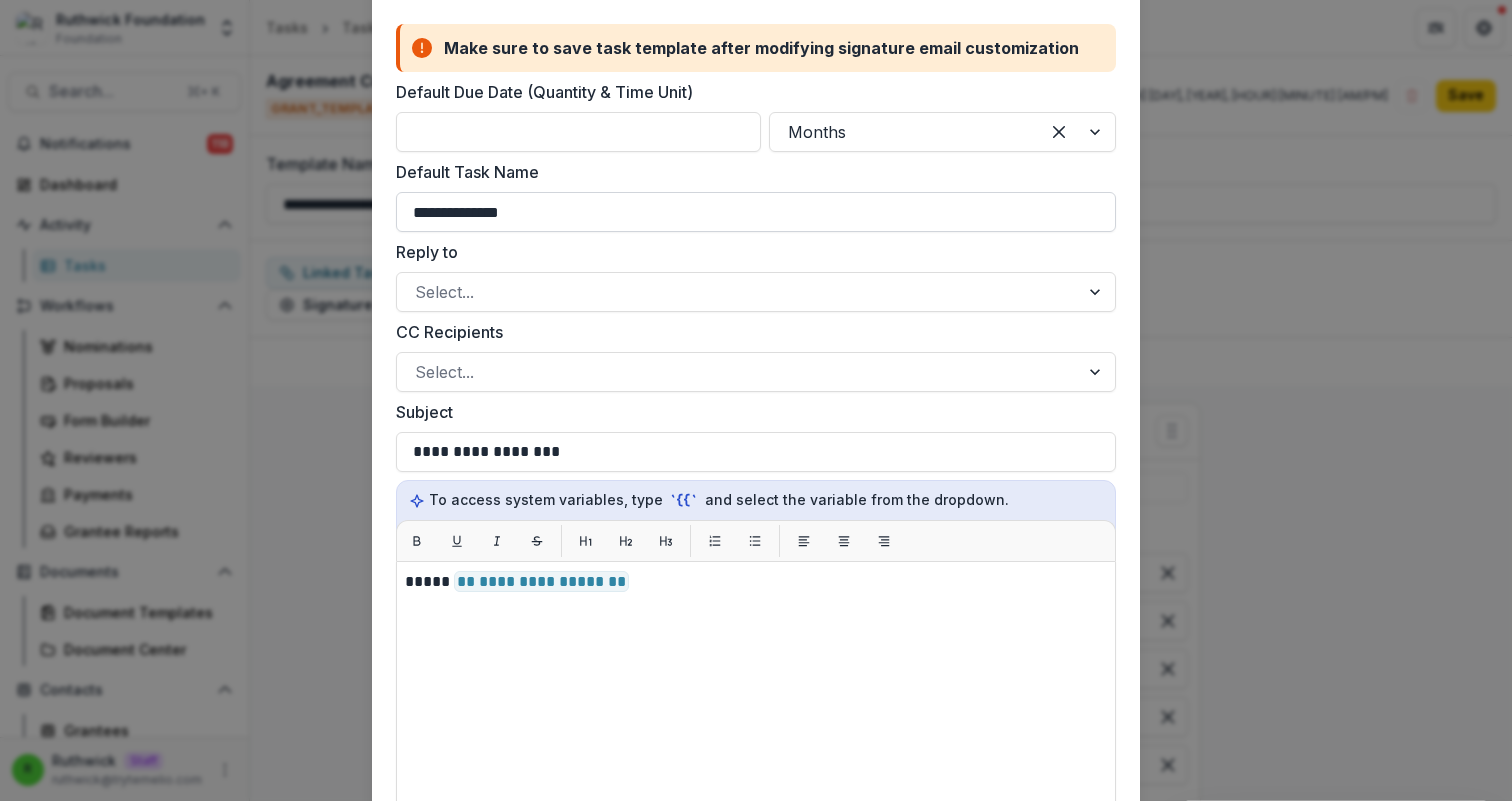 click on "**********" at bounding box center (756, 212) 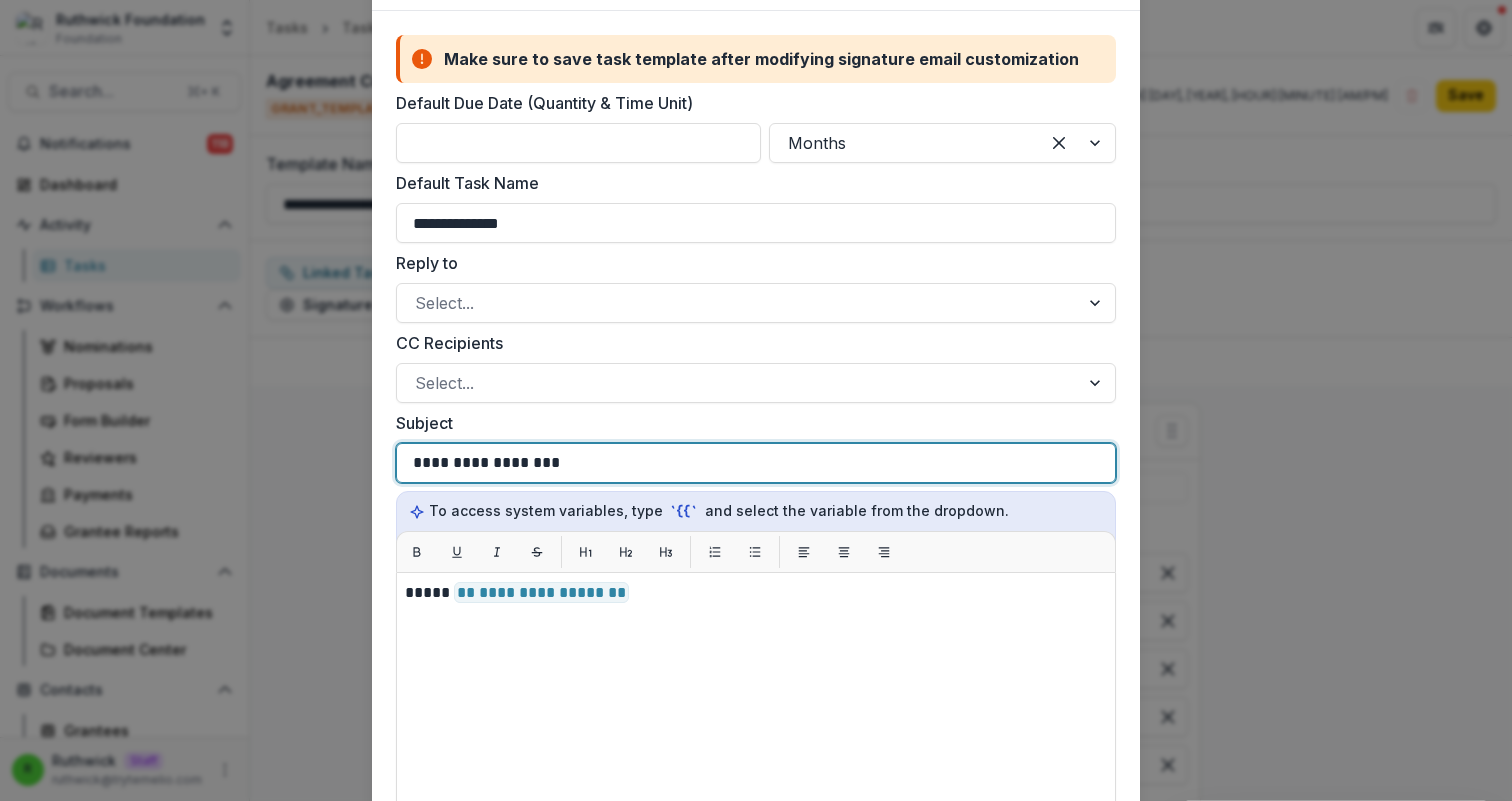 click on "**********" at bounding box center (756, 463) 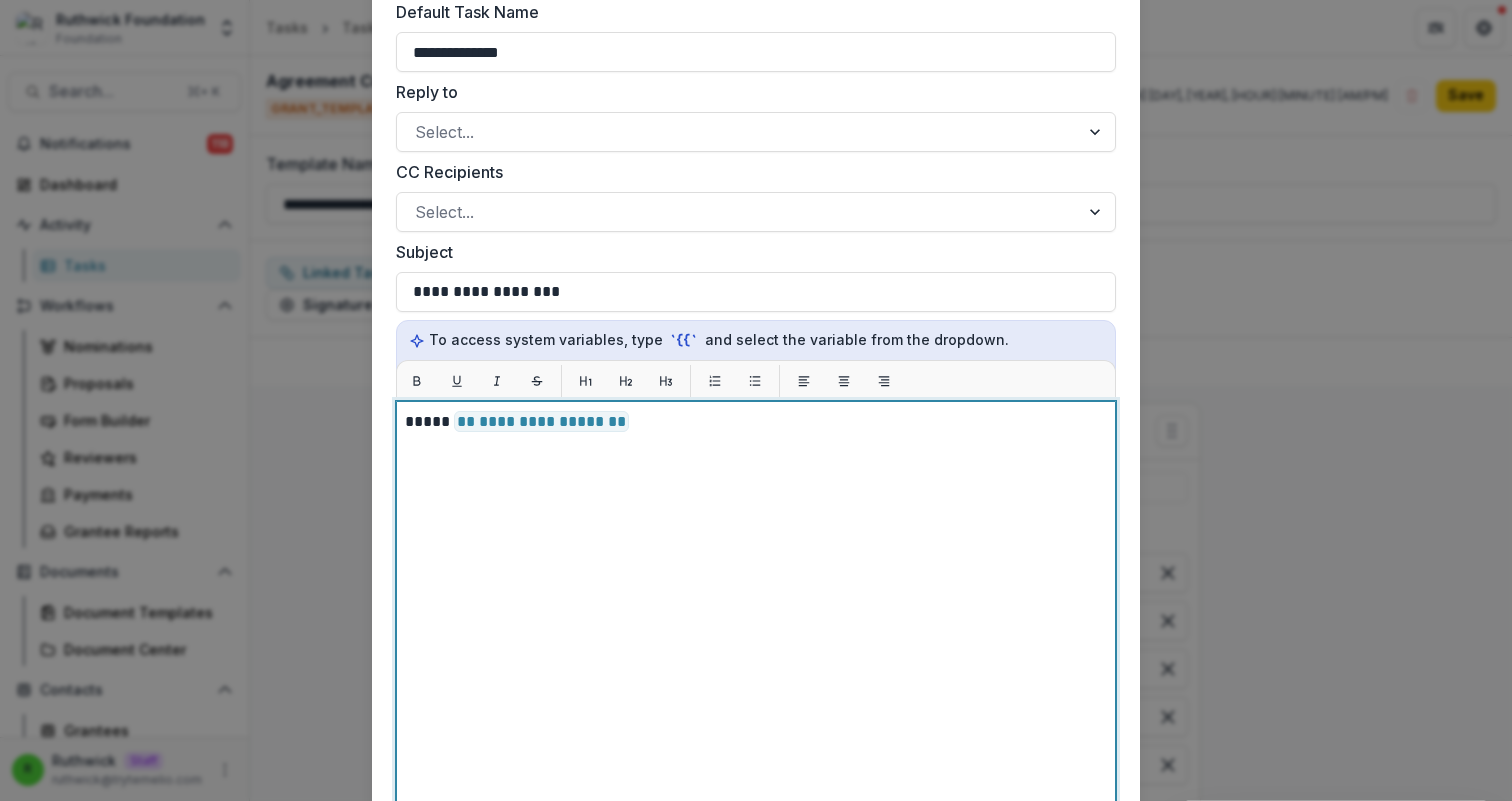 click on "**********" at bounding box center (756, 651) 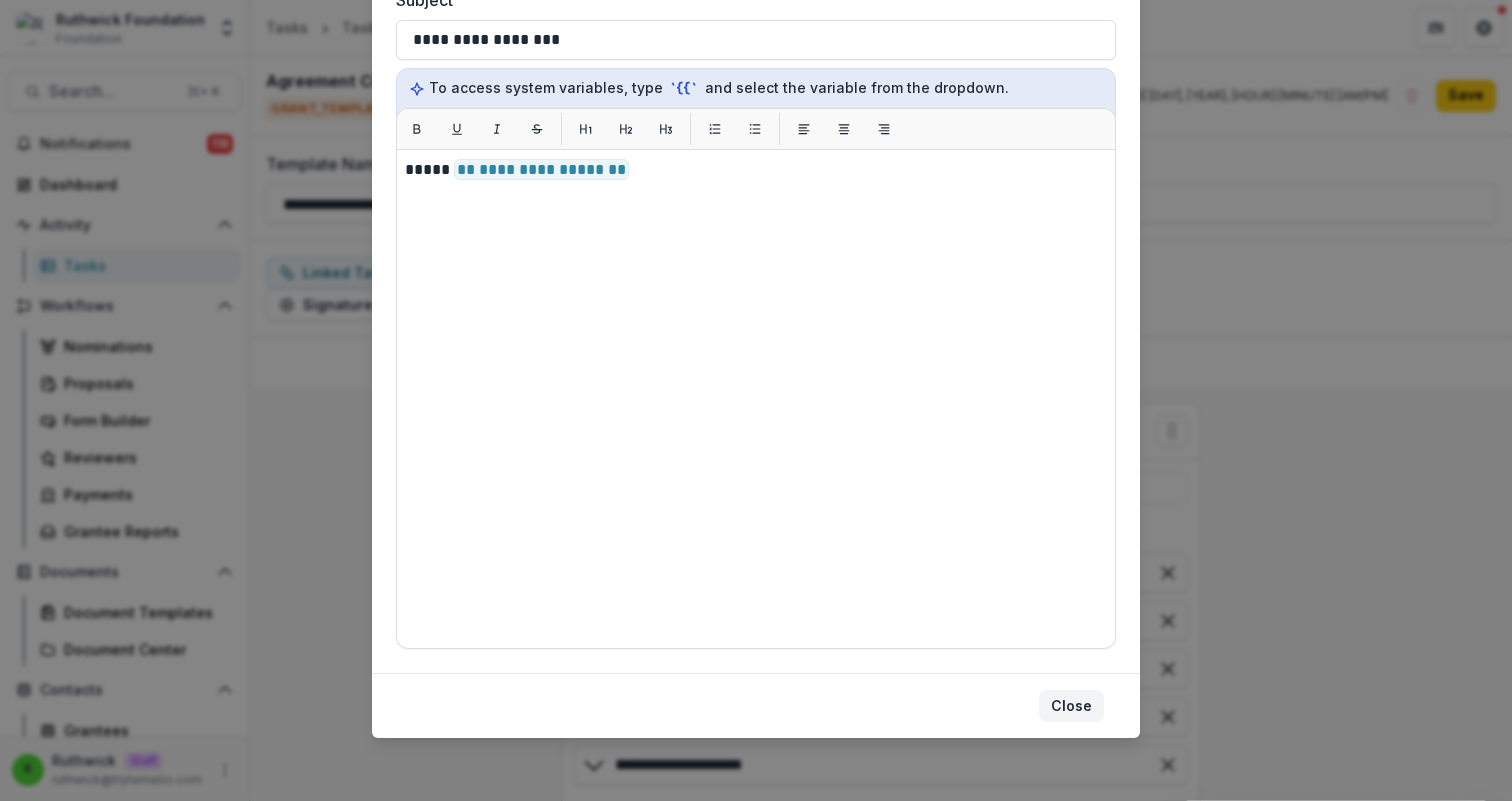click on "Close" at bounding box center (1071, 706) 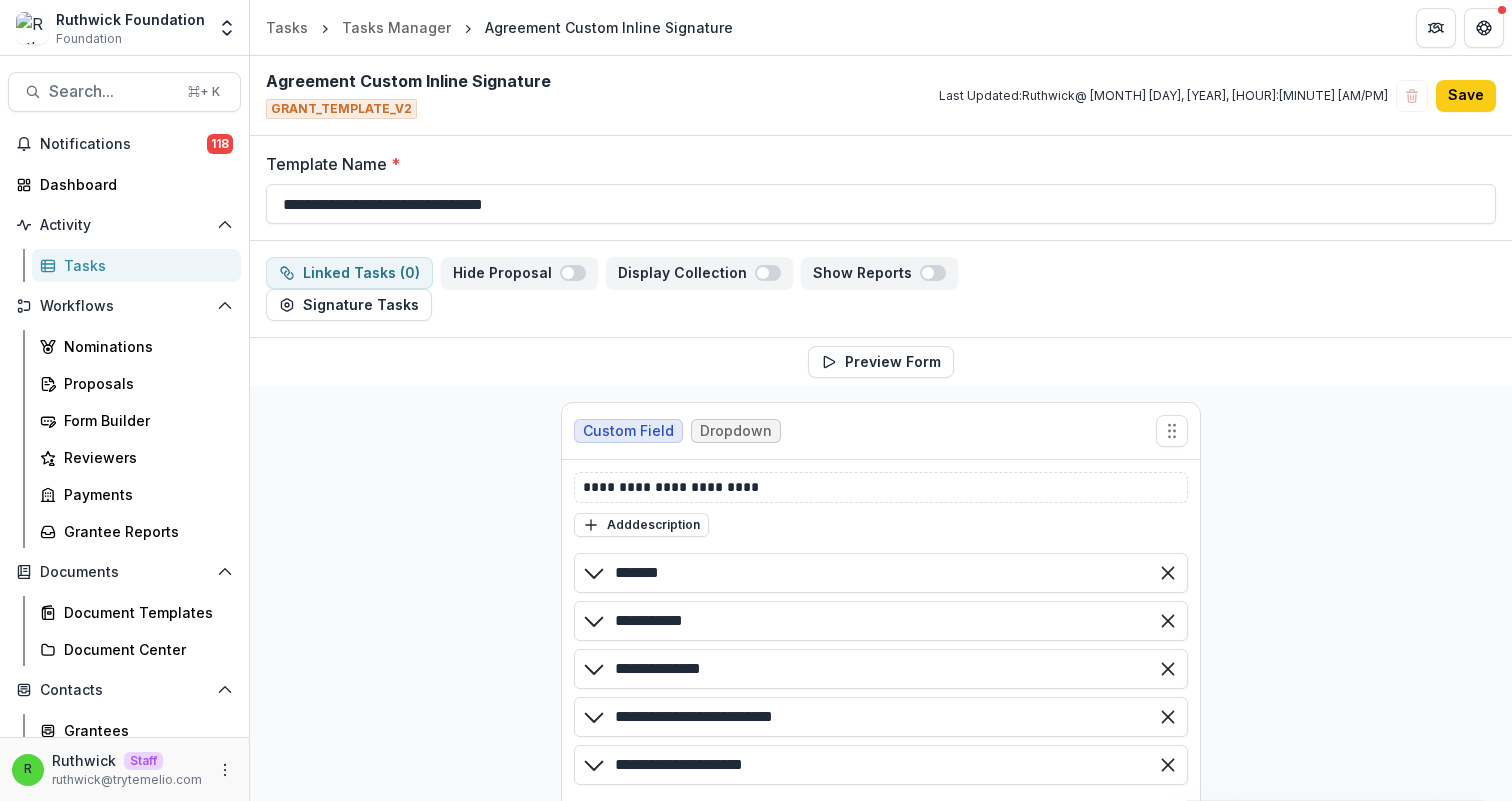 click on "**********" at bounding box center (881, 1008) 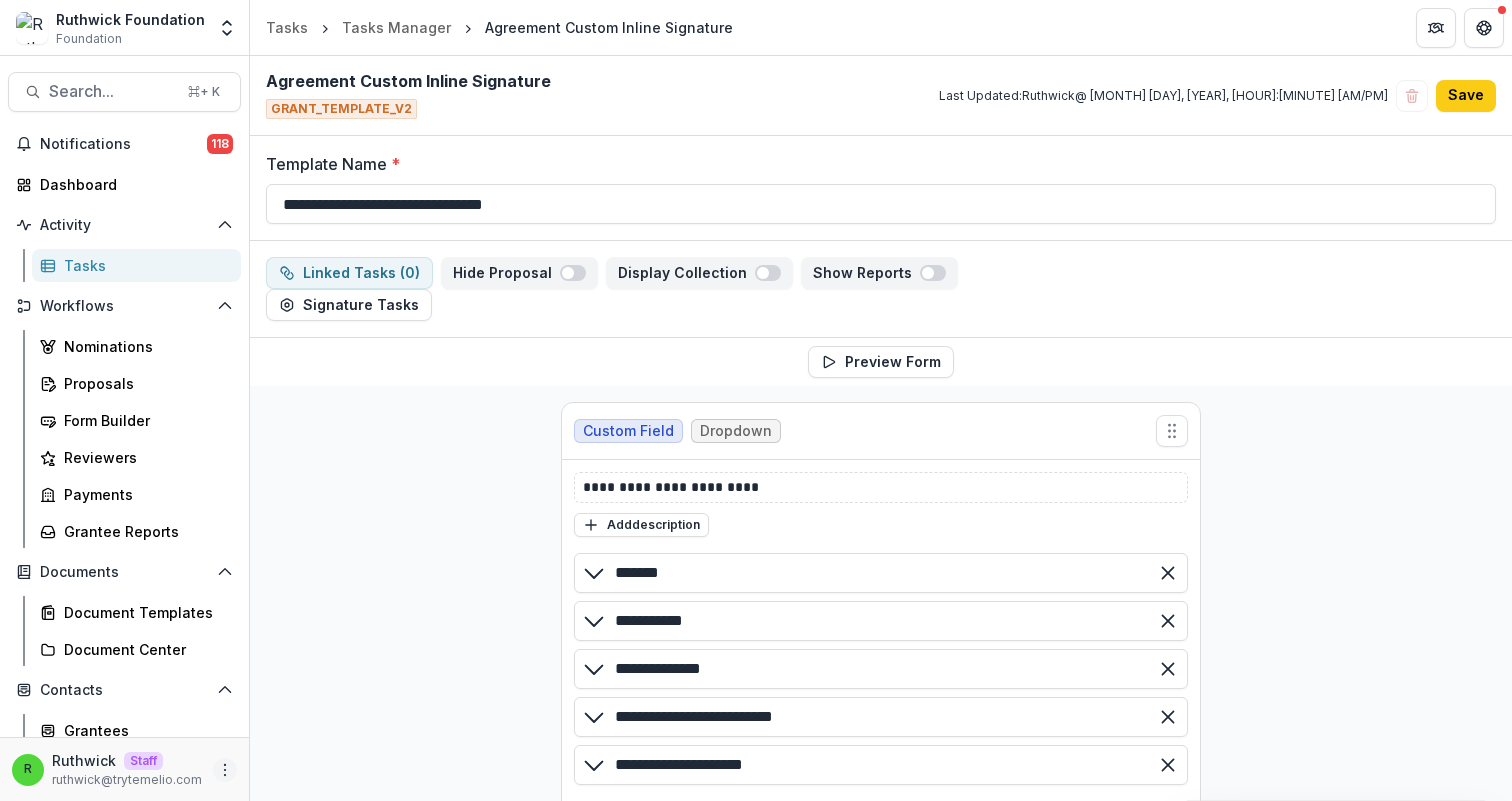 click at bounding box center [225, 770] 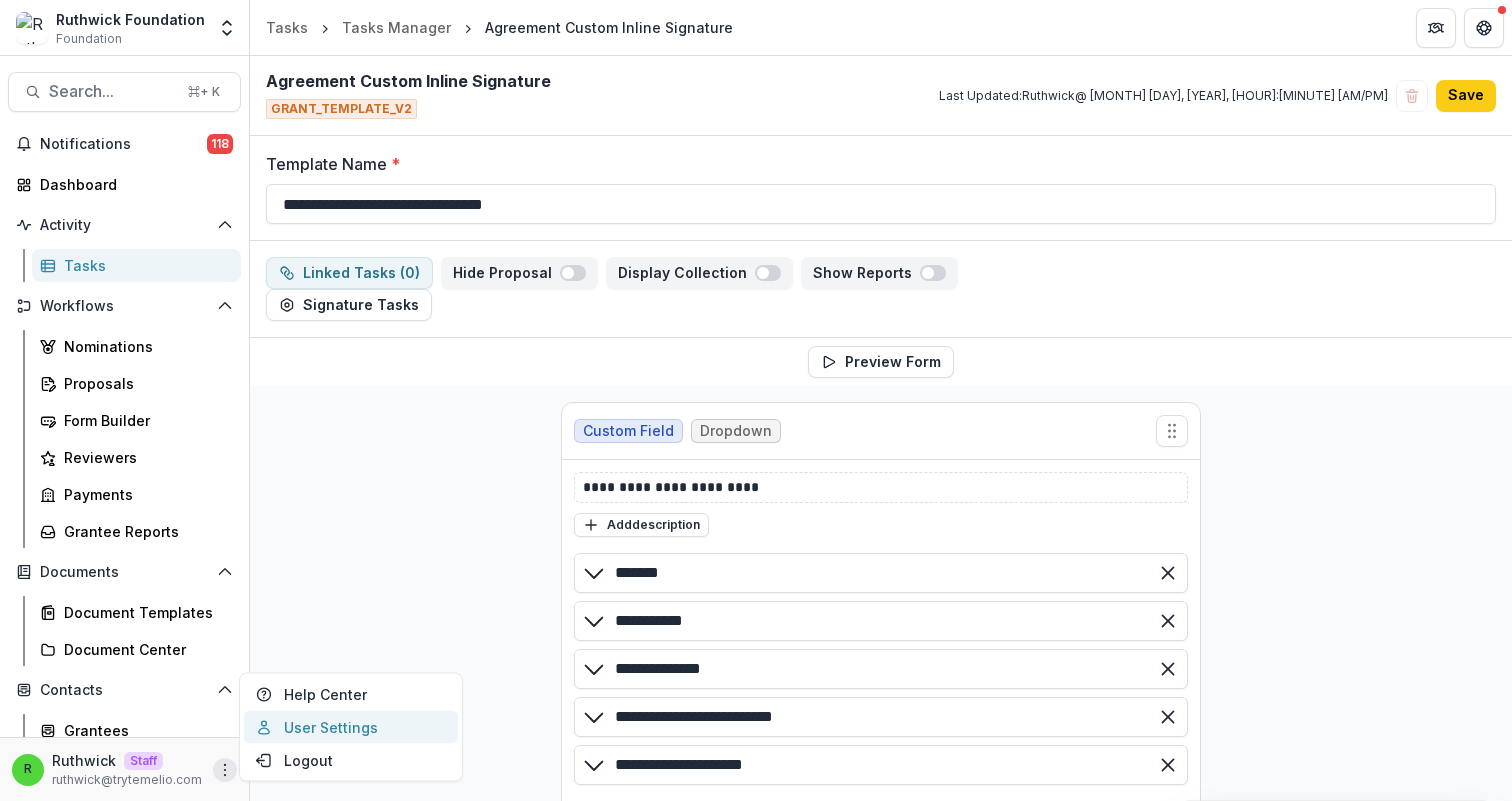click on "User Settings" at bounding box center [351, 727] 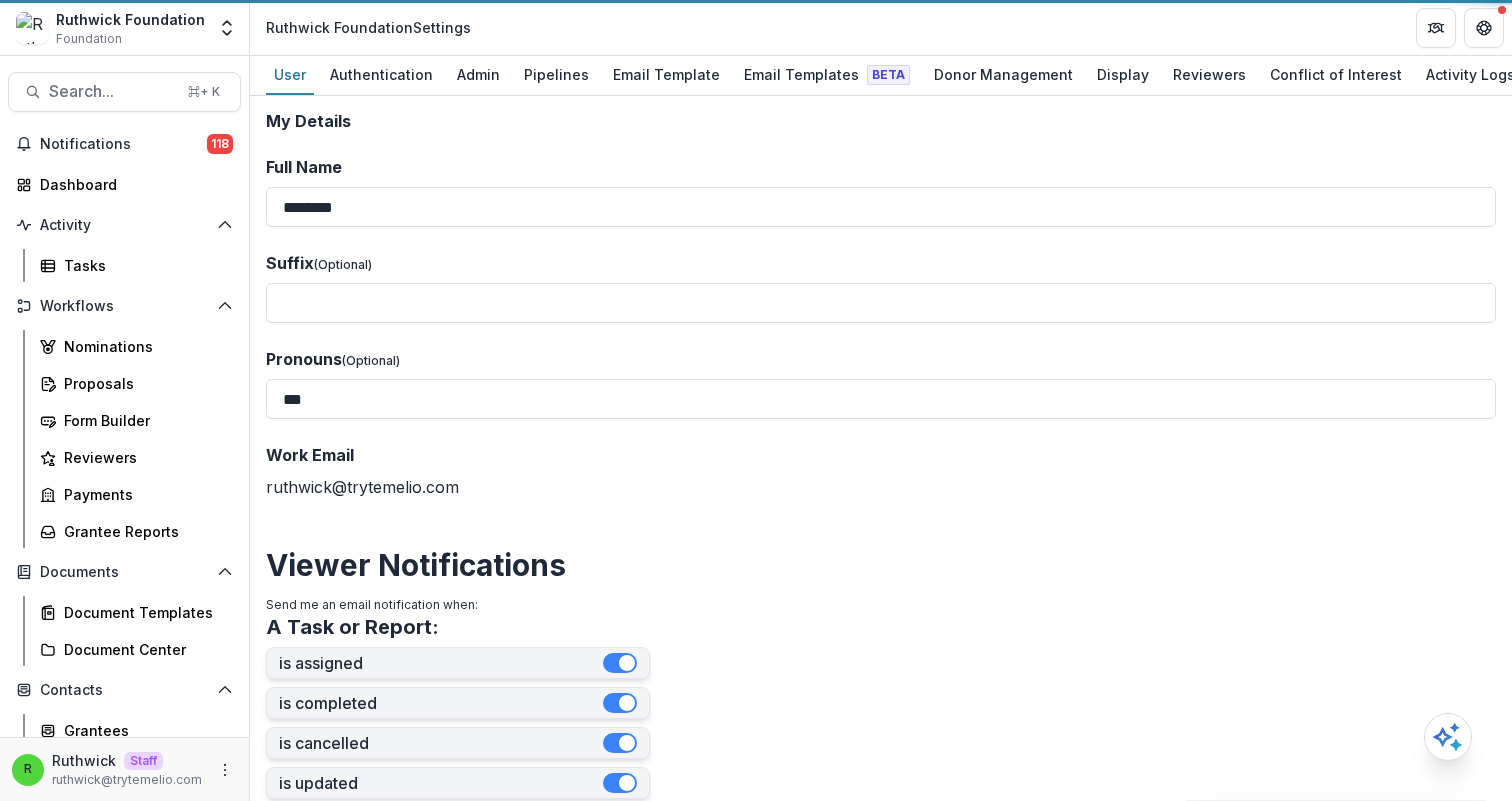 type 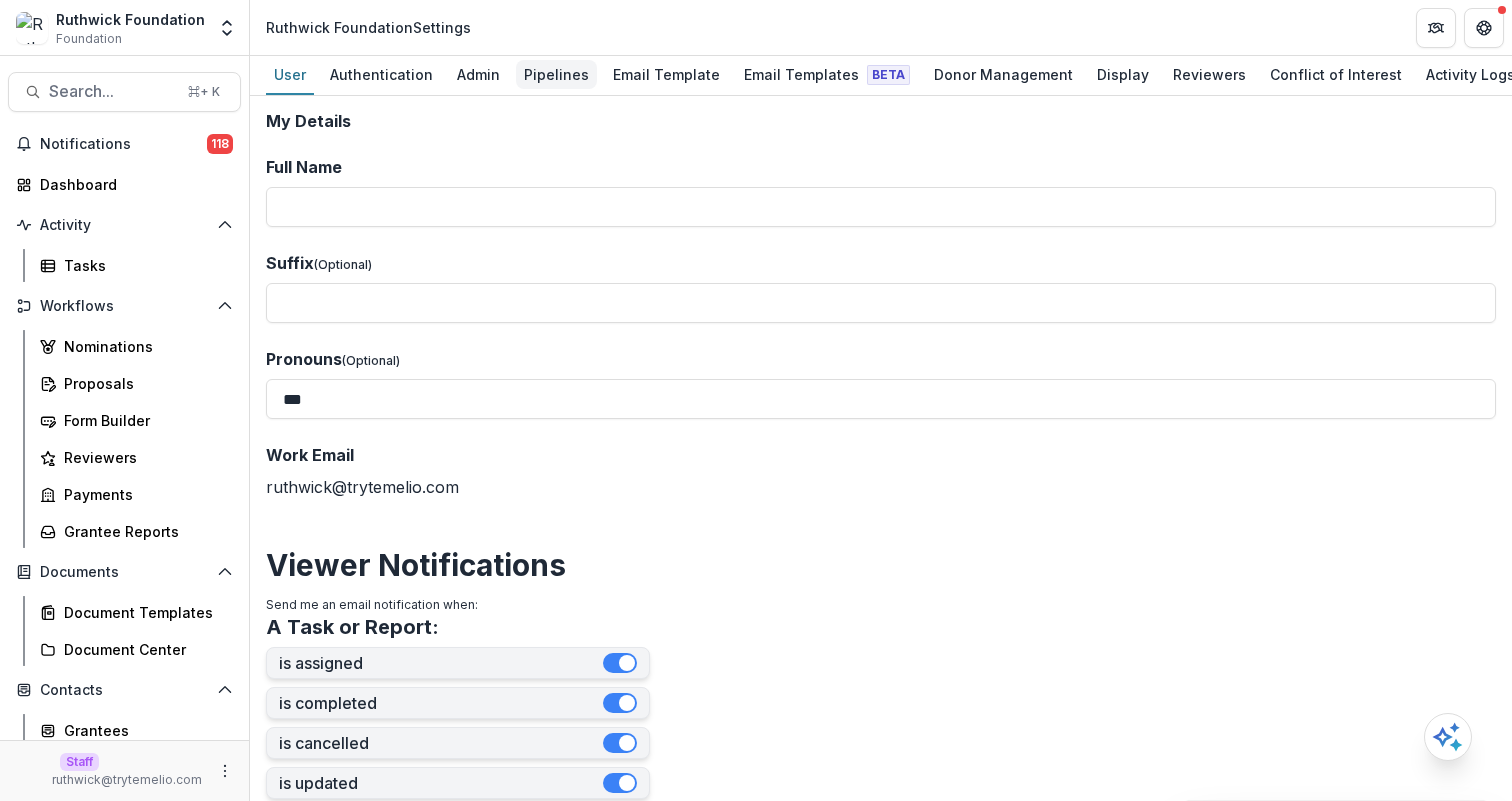 click on "Pipelines" at bounding box center (556, 74) 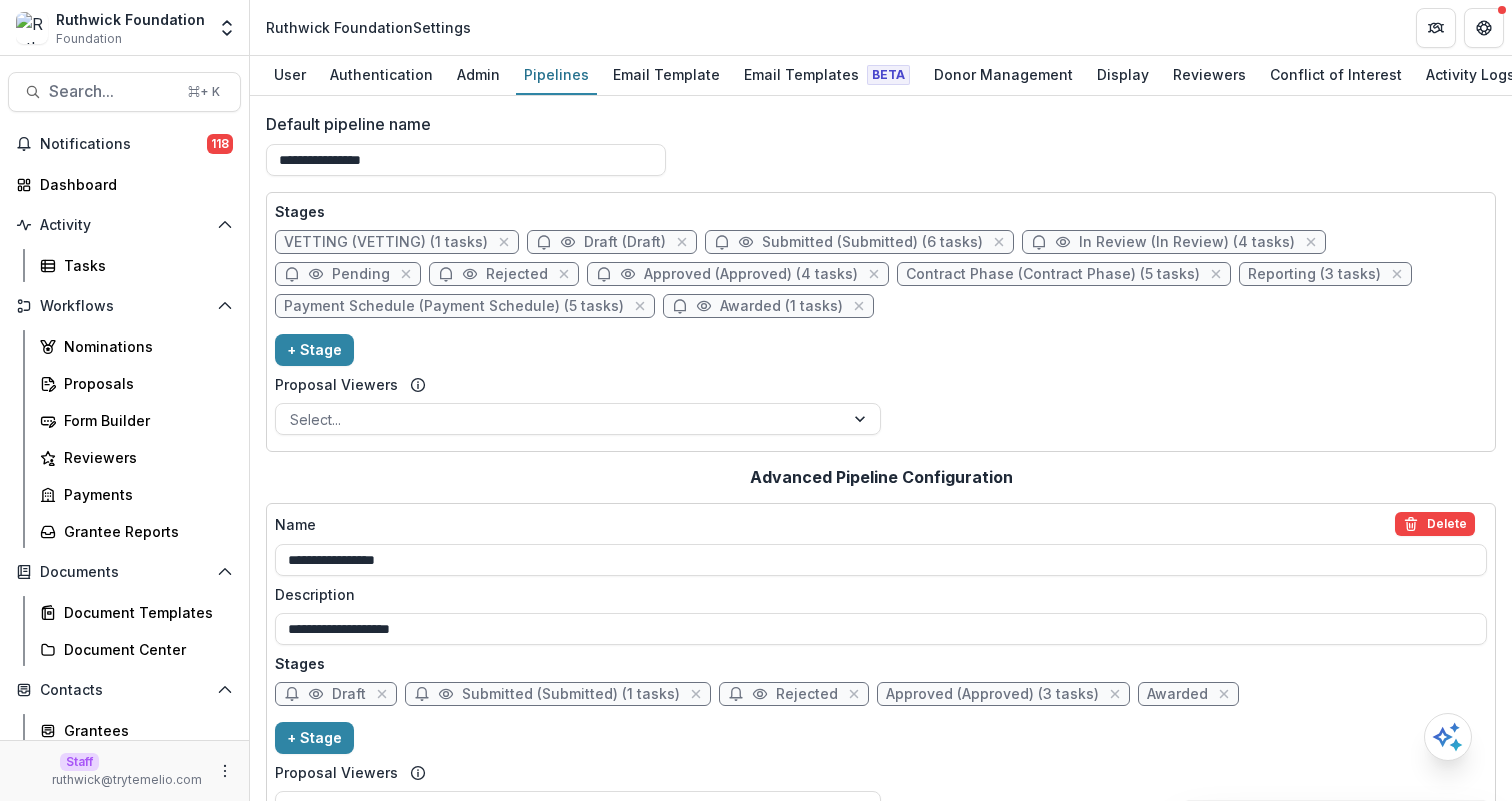 click on "Contract Phase (Contract Phase) (5 tasks)" at bounding box center [1053, 274] 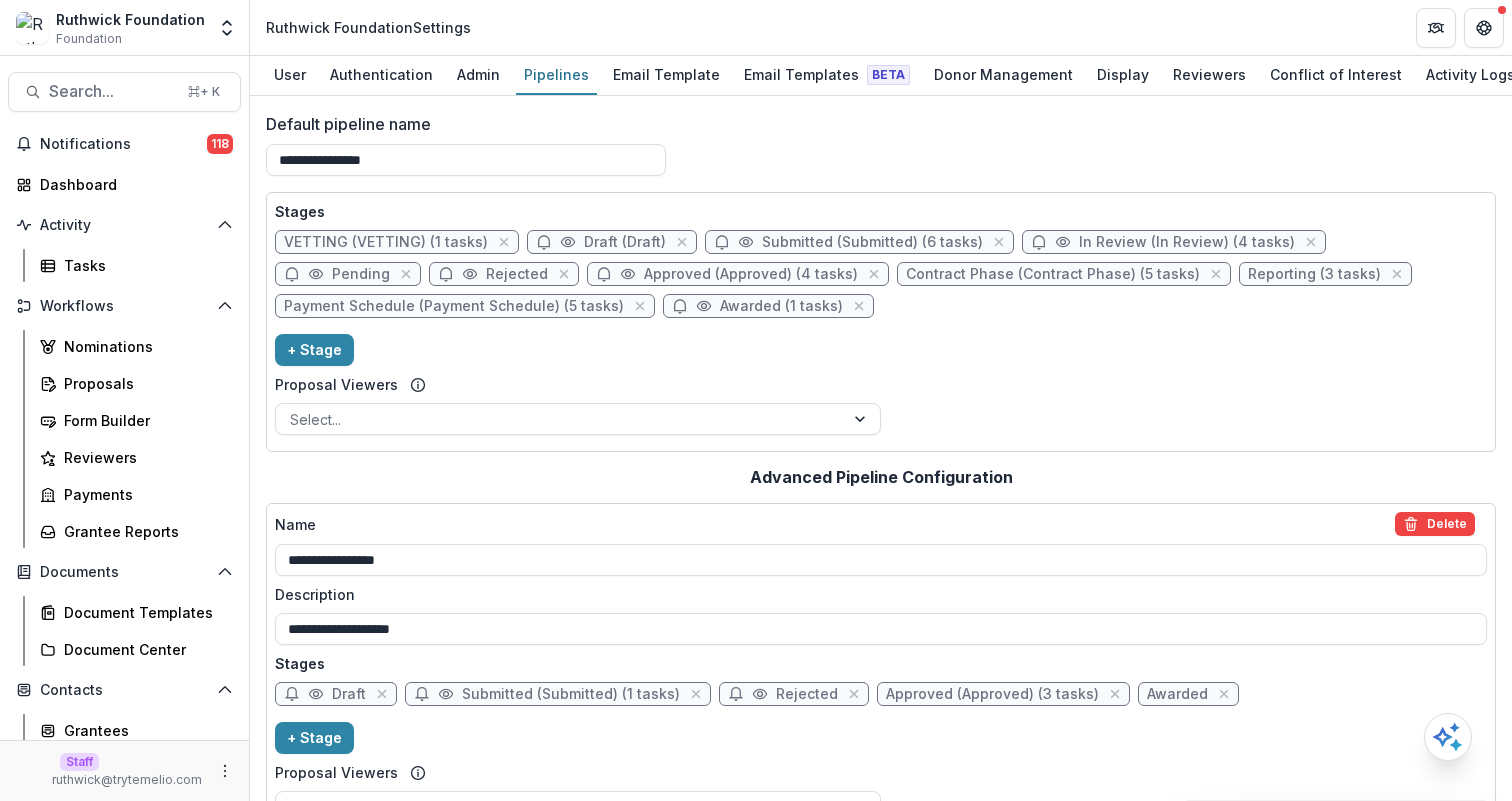select on "********" 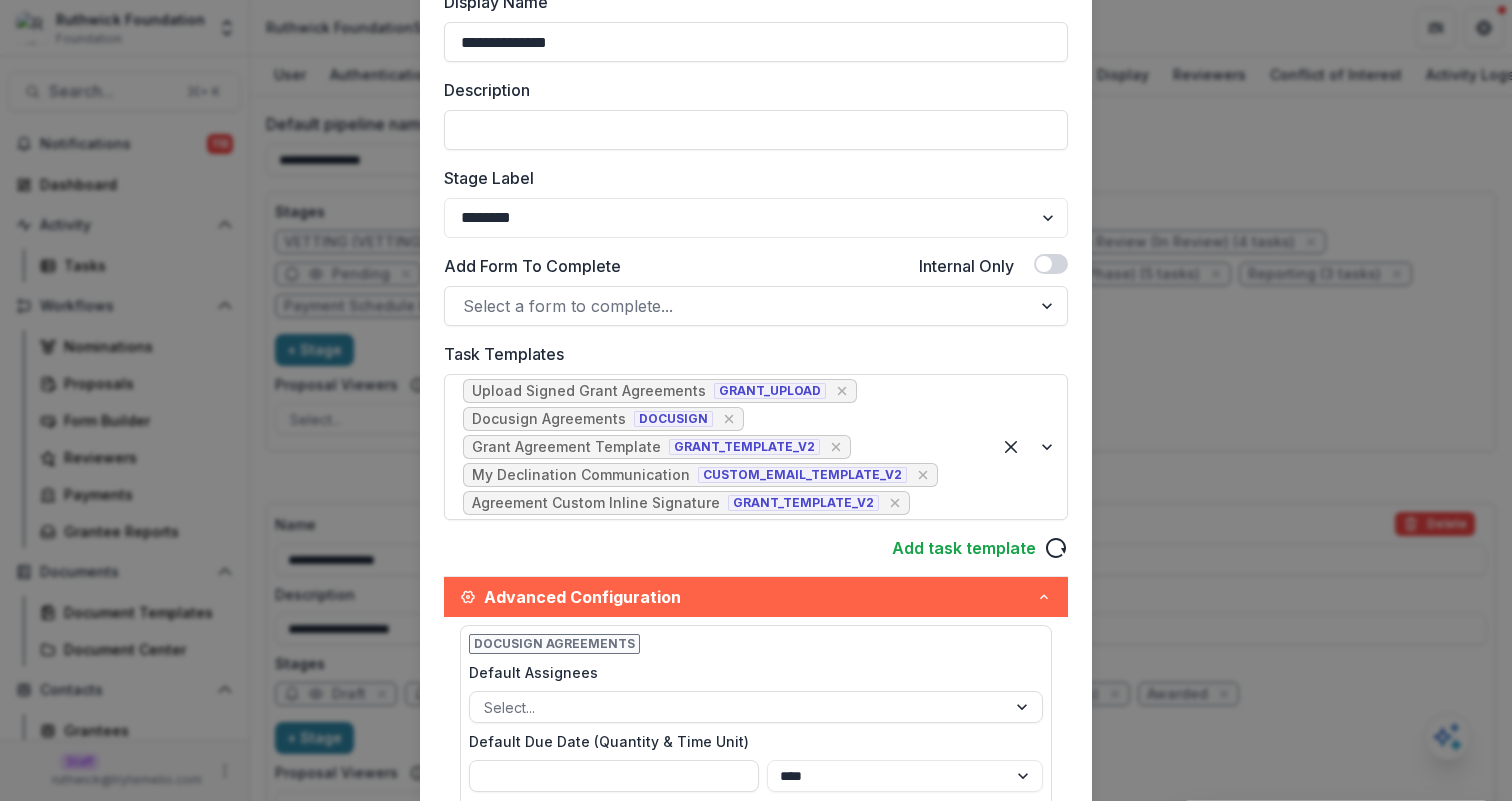 scroll, scrollTop: 251, scrollLeft: 0, axis: vertical 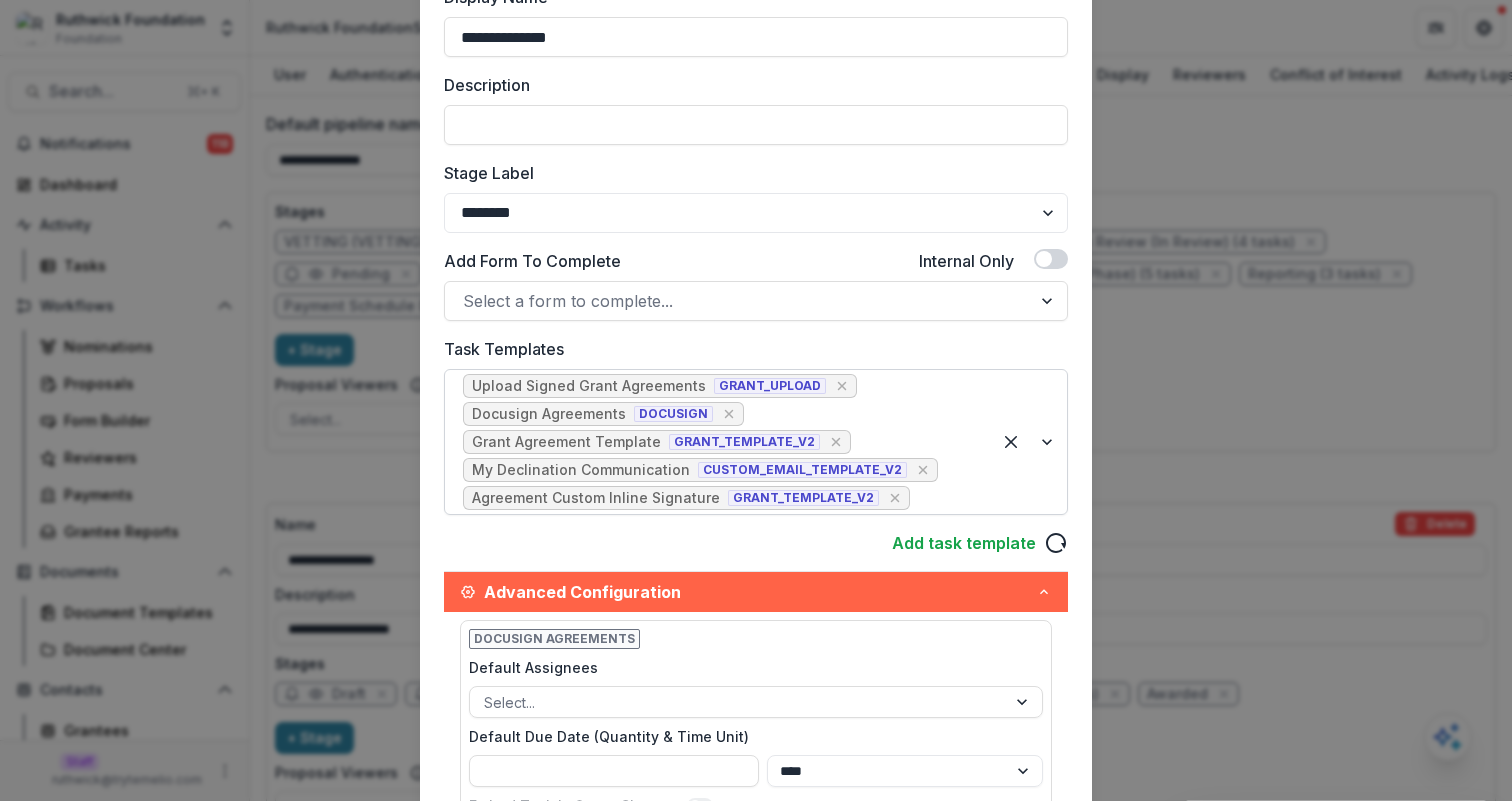 type 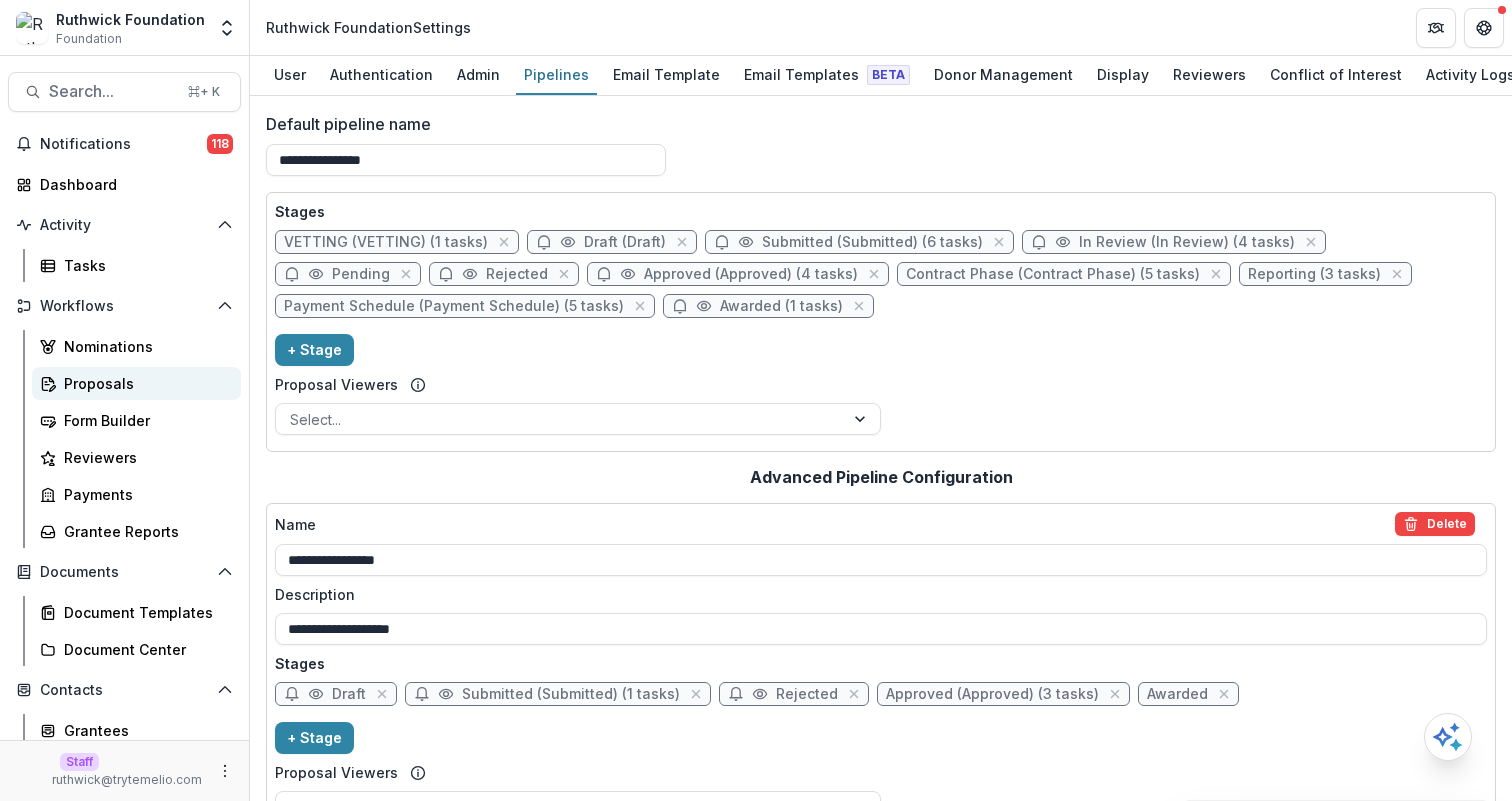 click on "Proposals" at bounding box center (144, 383) 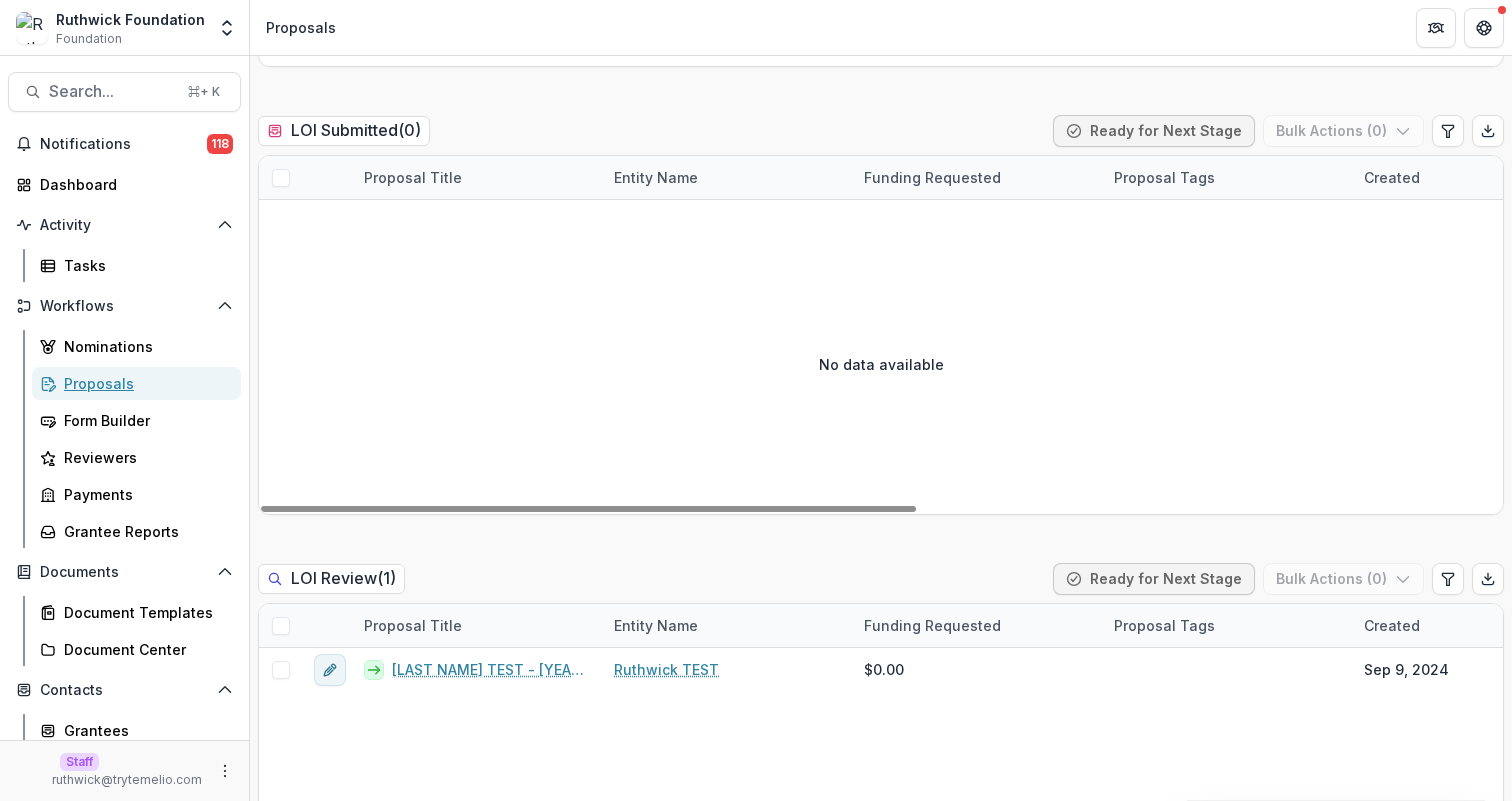 scroll, scrollTop: 0, scrollLeft: 0, axis: both 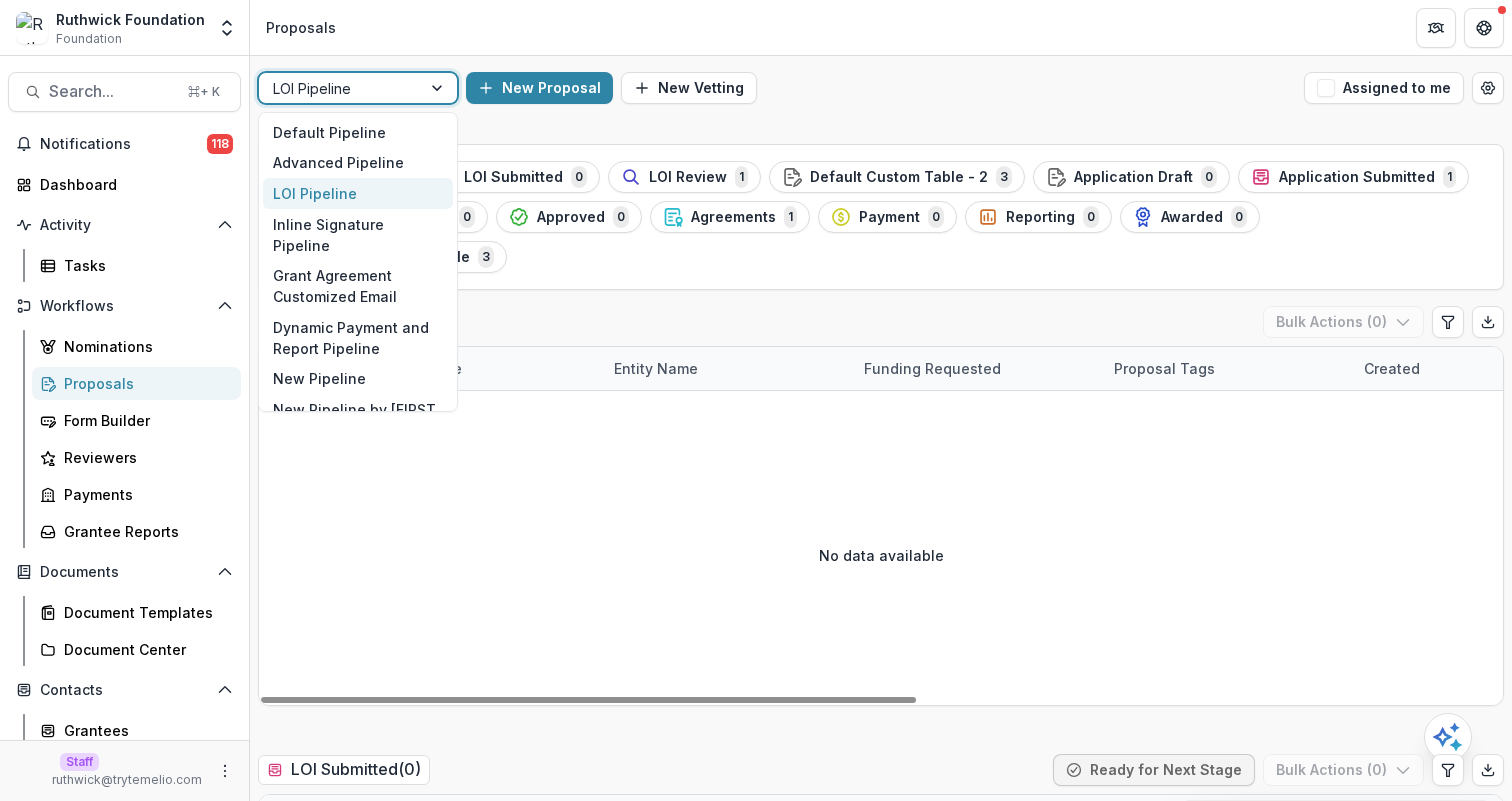 click at bounding box center [340, 88] 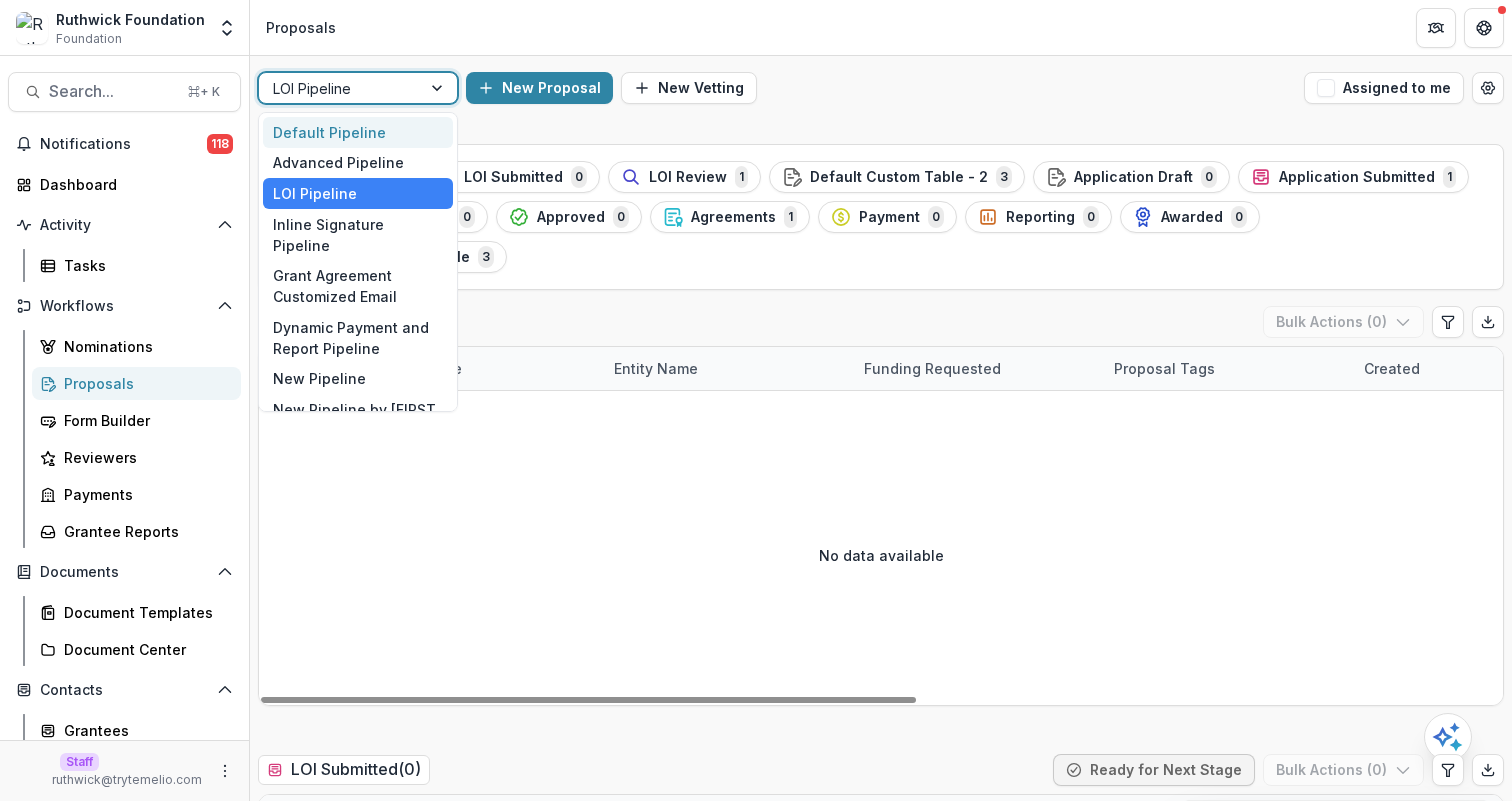 click on "Default Pipeline" at bounding box center [358, 132] 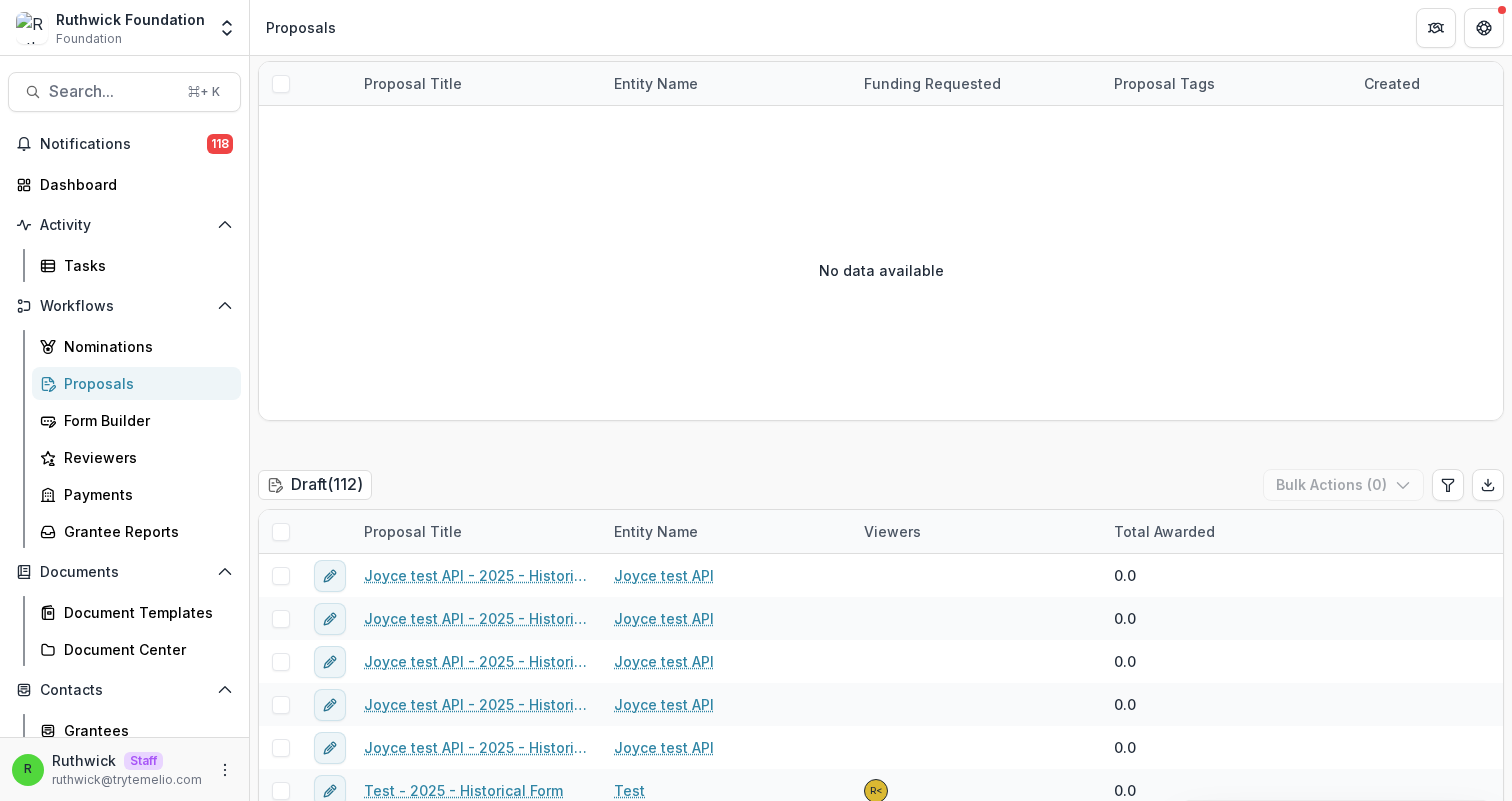 scroll, scrollTop: 455, scrollLeft: 0, axis: vertical 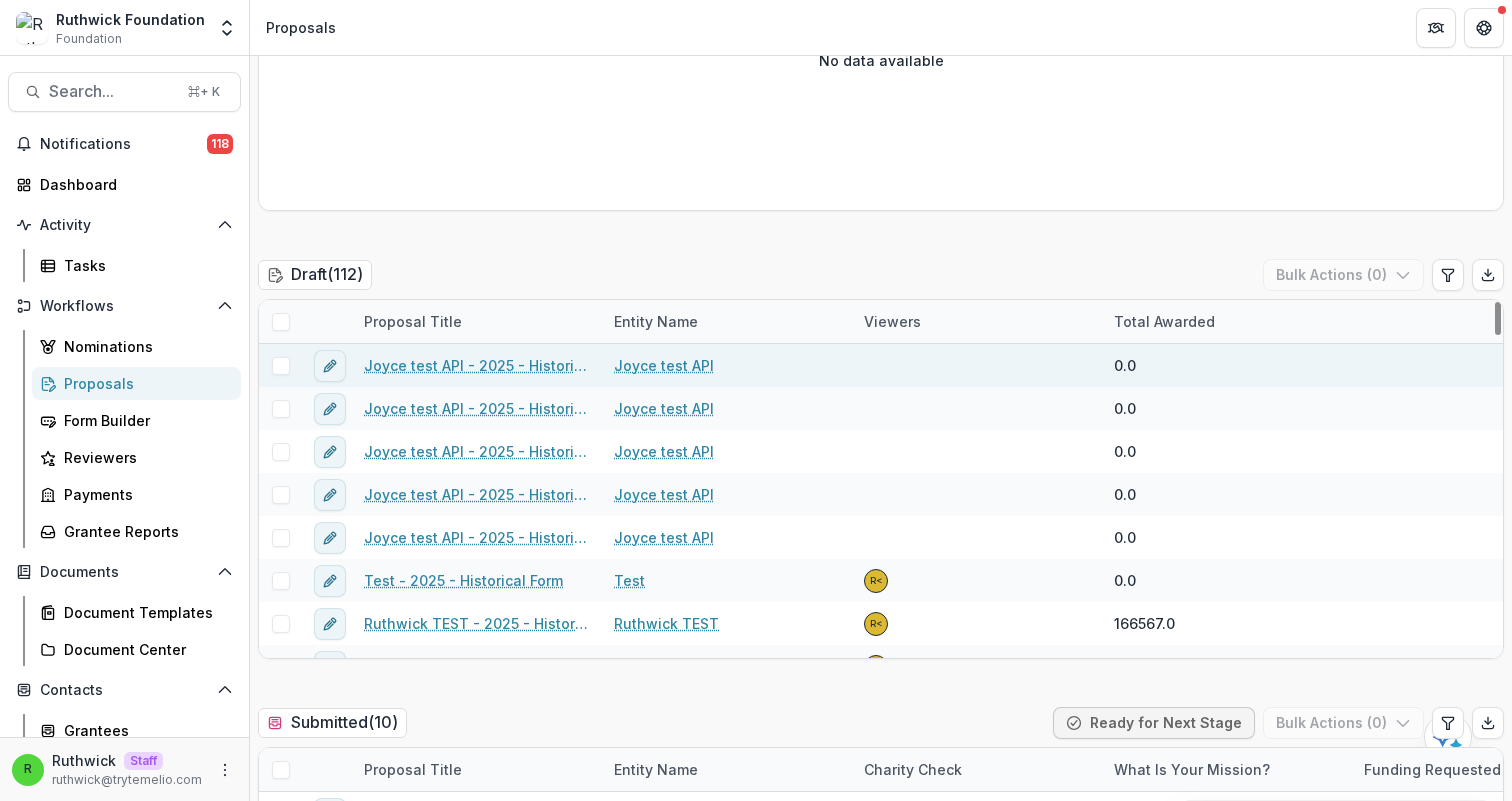 click on "Joyce test API - 2025 - Historical Form" at bounding box center [477, 365] 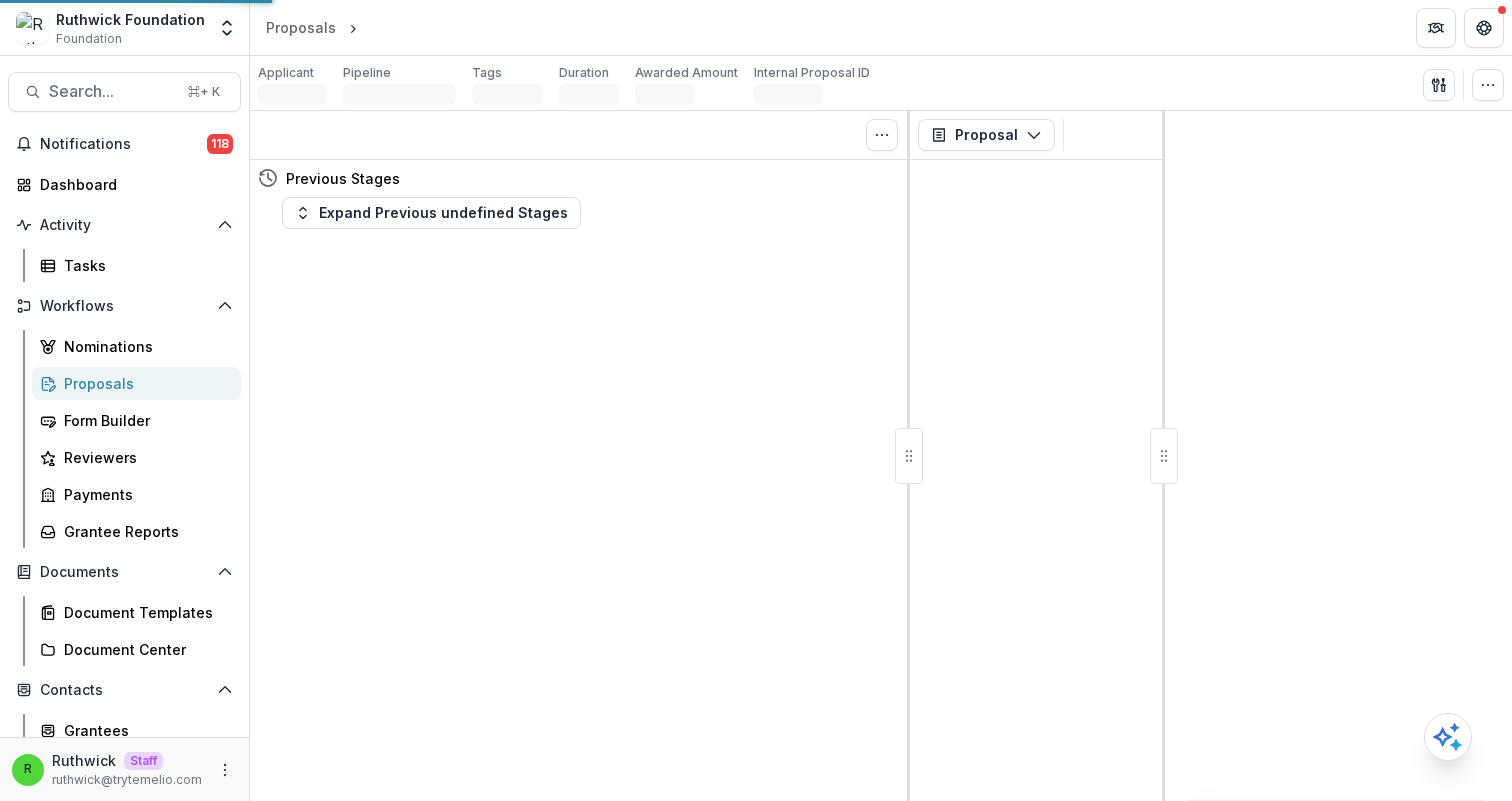scroll, scrollTop: 0, scrollLeft: 0, axis: both 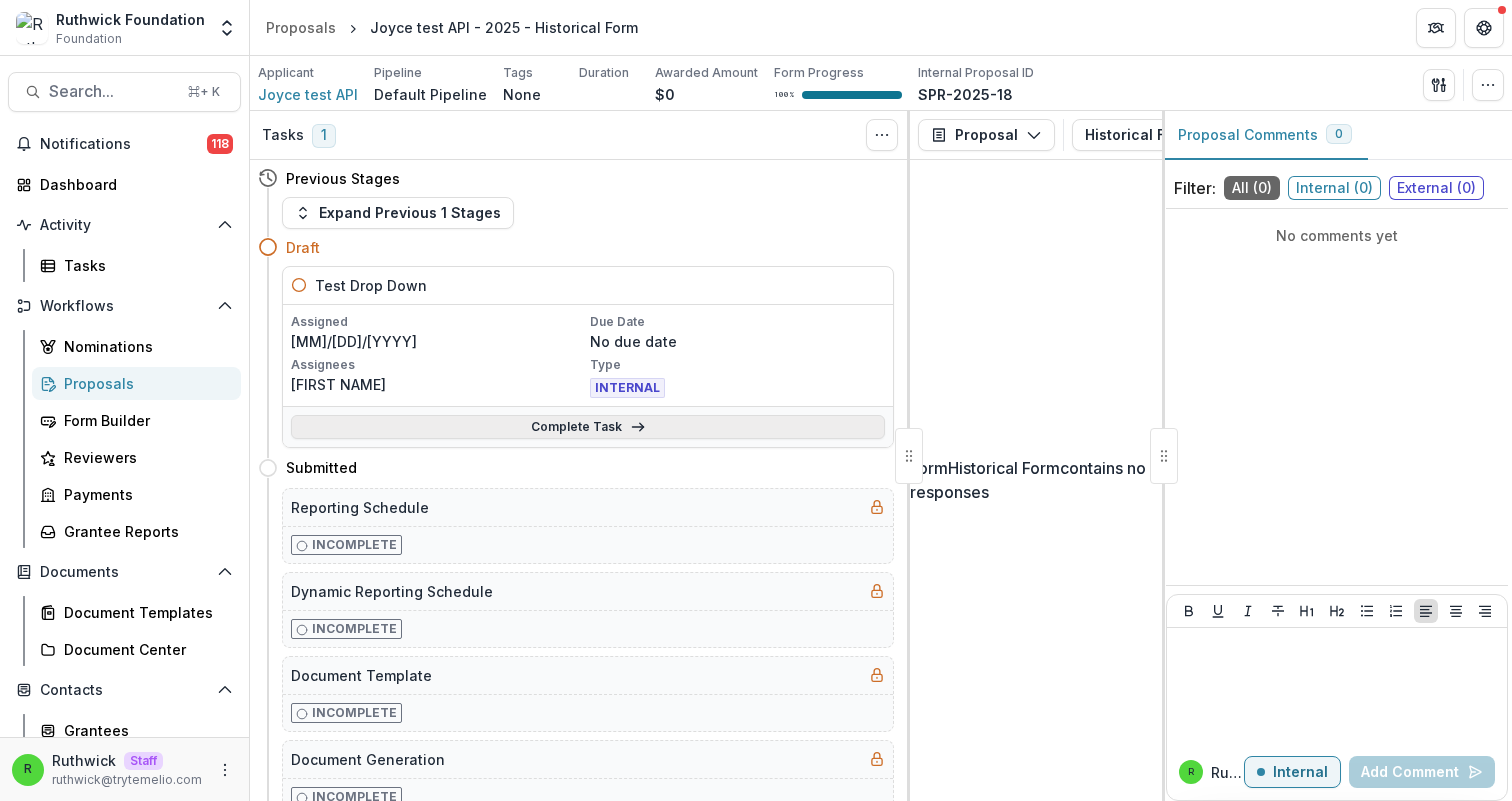 click on "Complete Task" at bounding box center [588, 427] 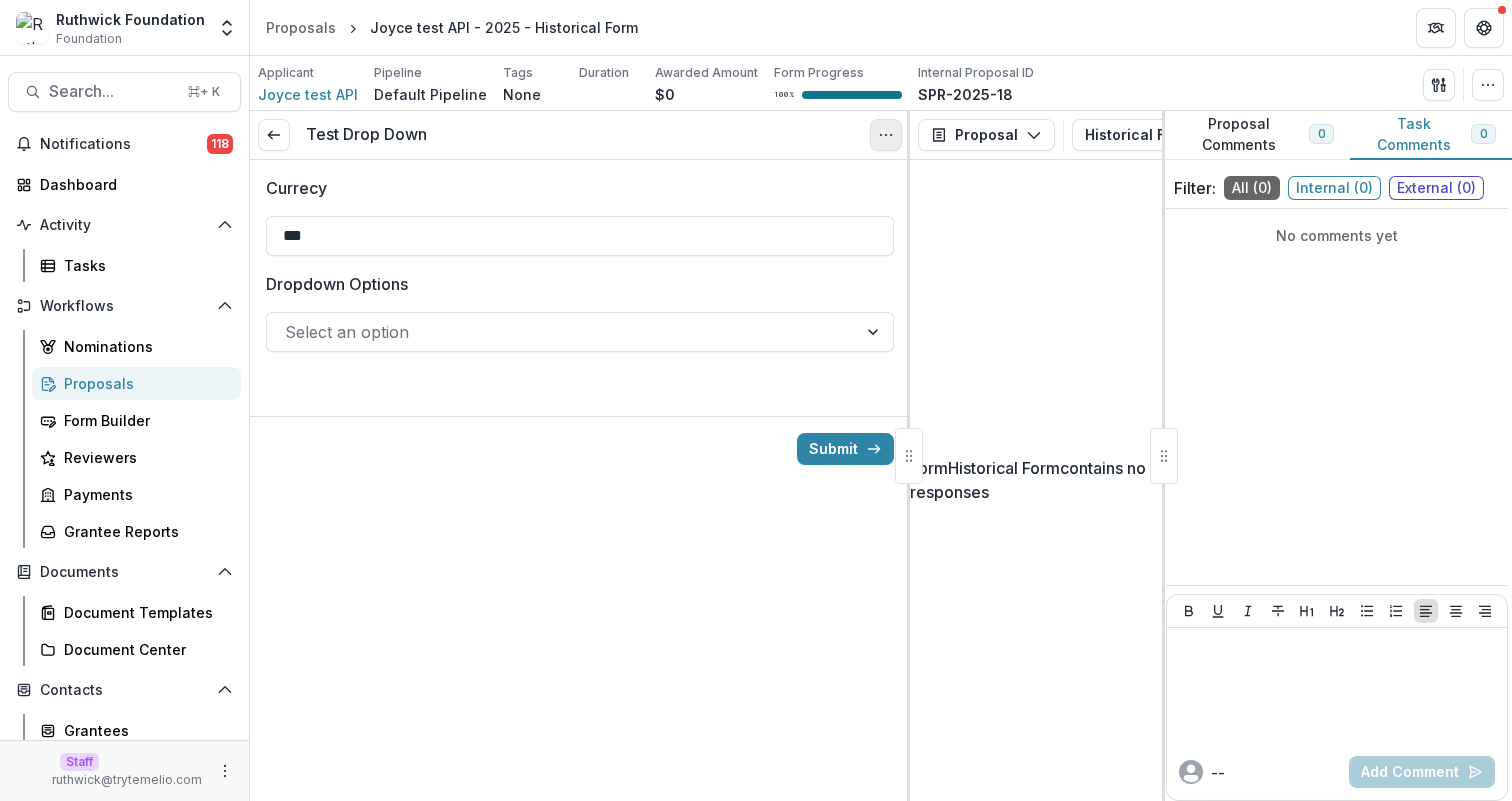 click 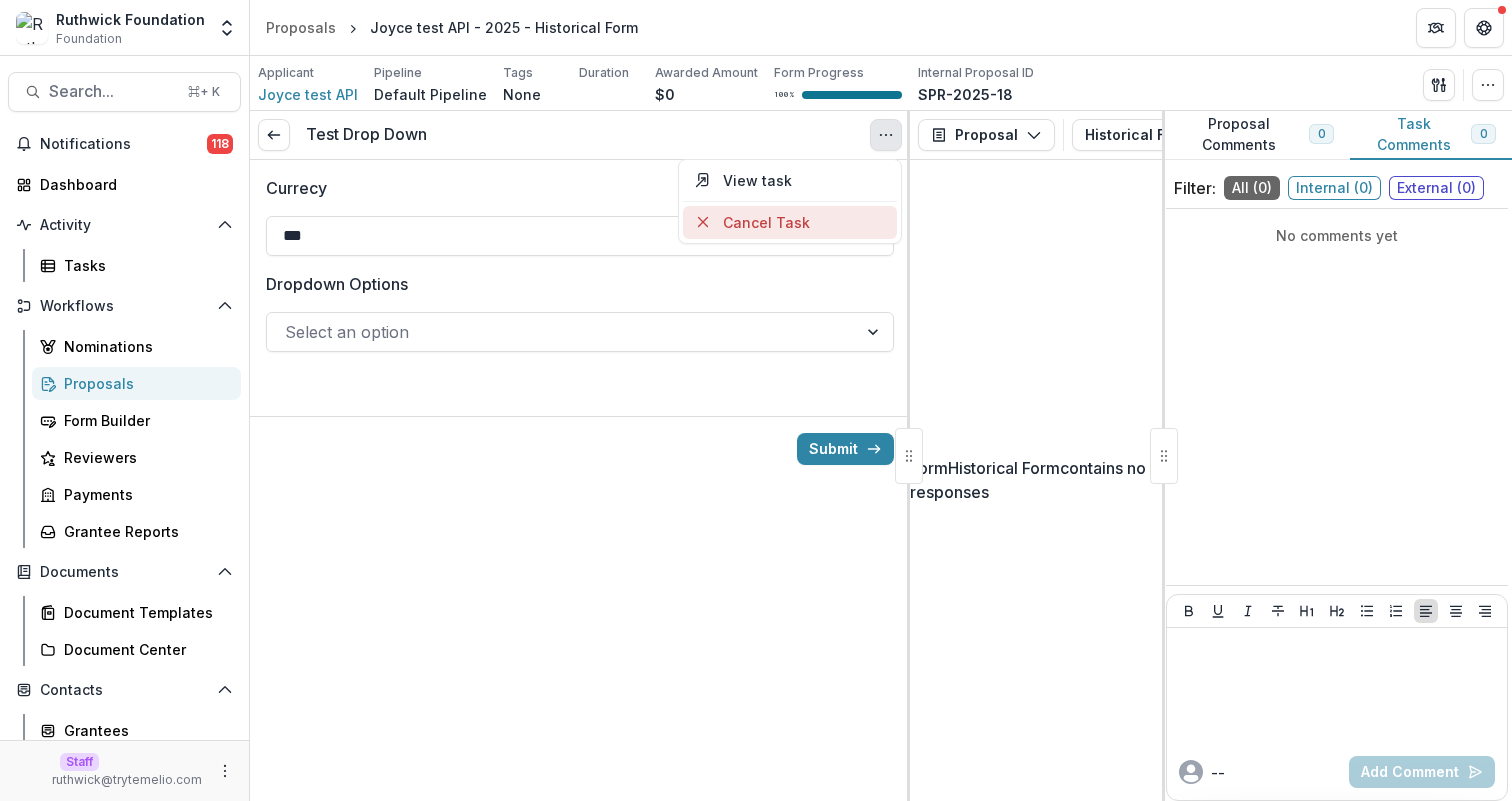 click on "Cancel Task" at bounding box center [790, 222] 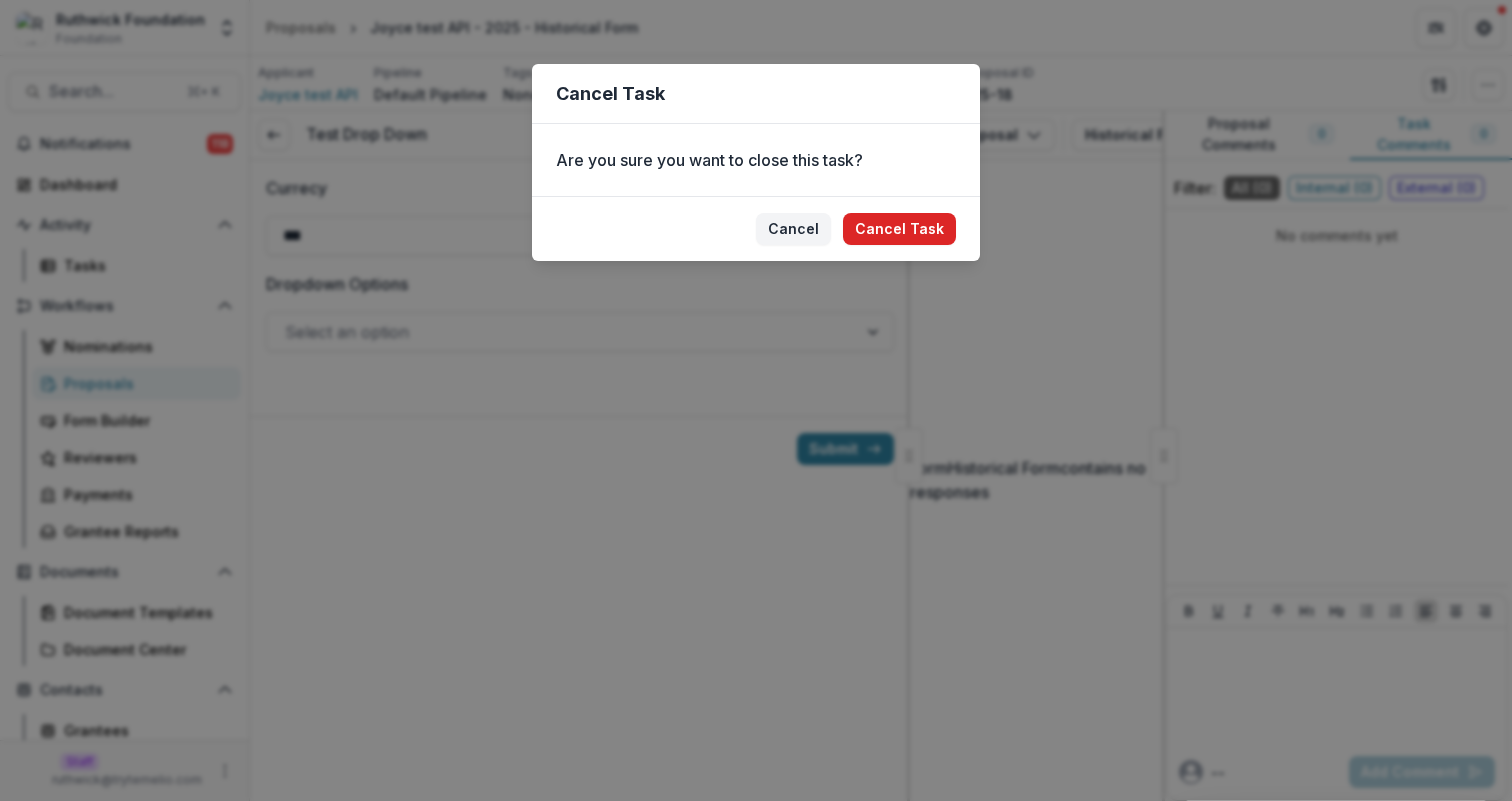 click on "Cancel Task" at bounding box center [899, 229] 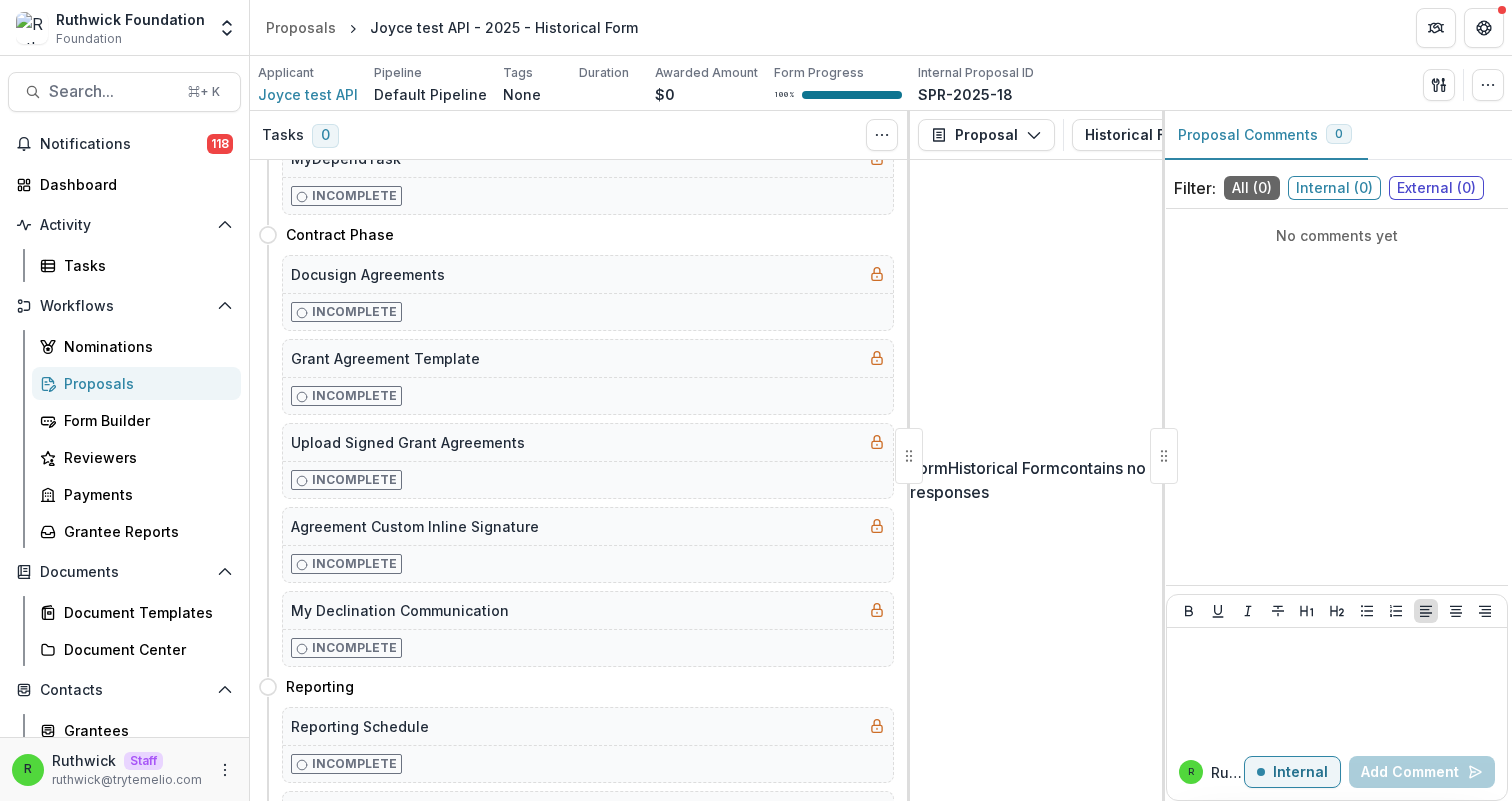 scroll, scrollTop: 1472, scrollLeft: 0, axis: vertical 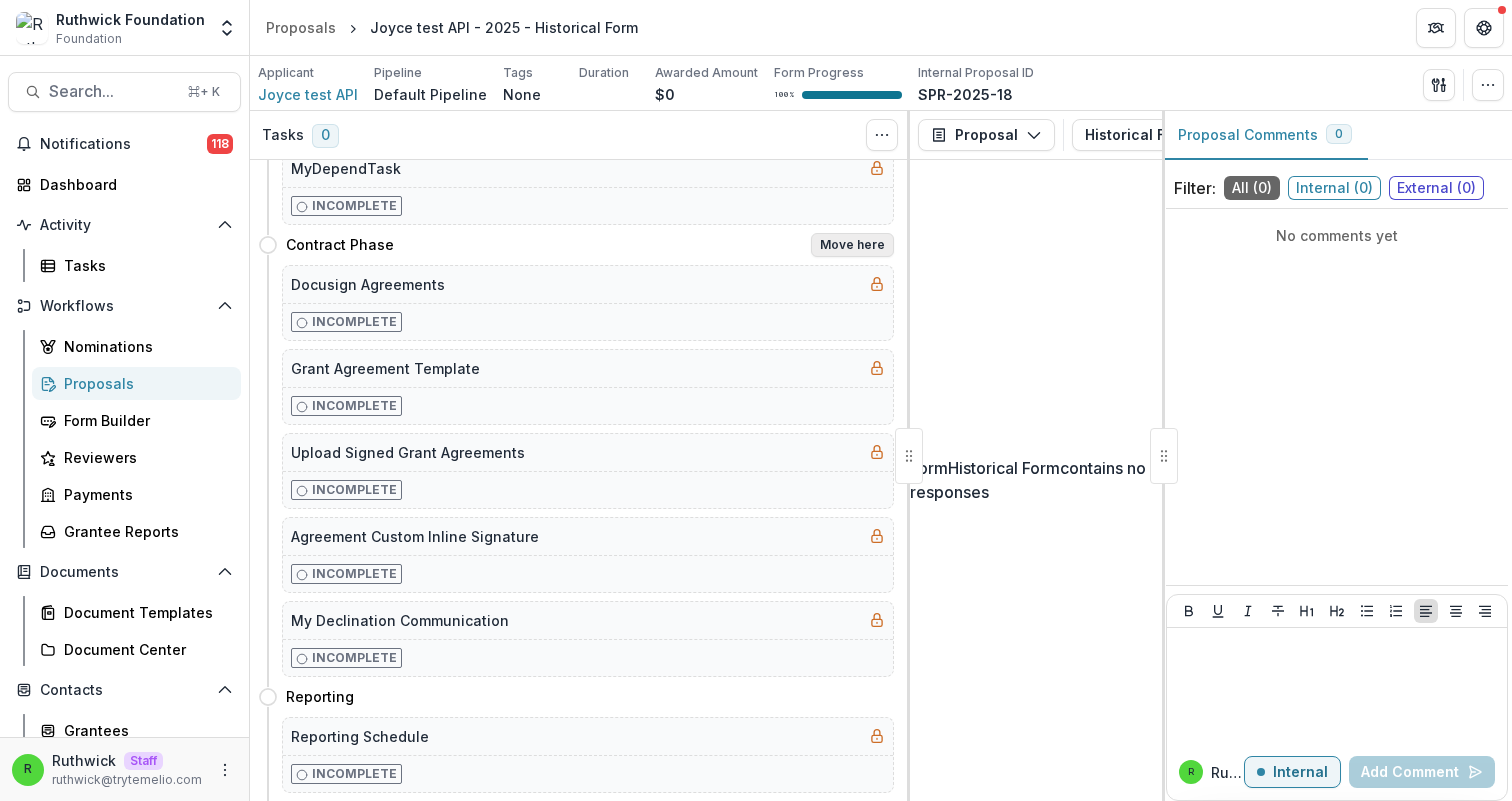 click on "Move here" at bounding box center [852, 245] 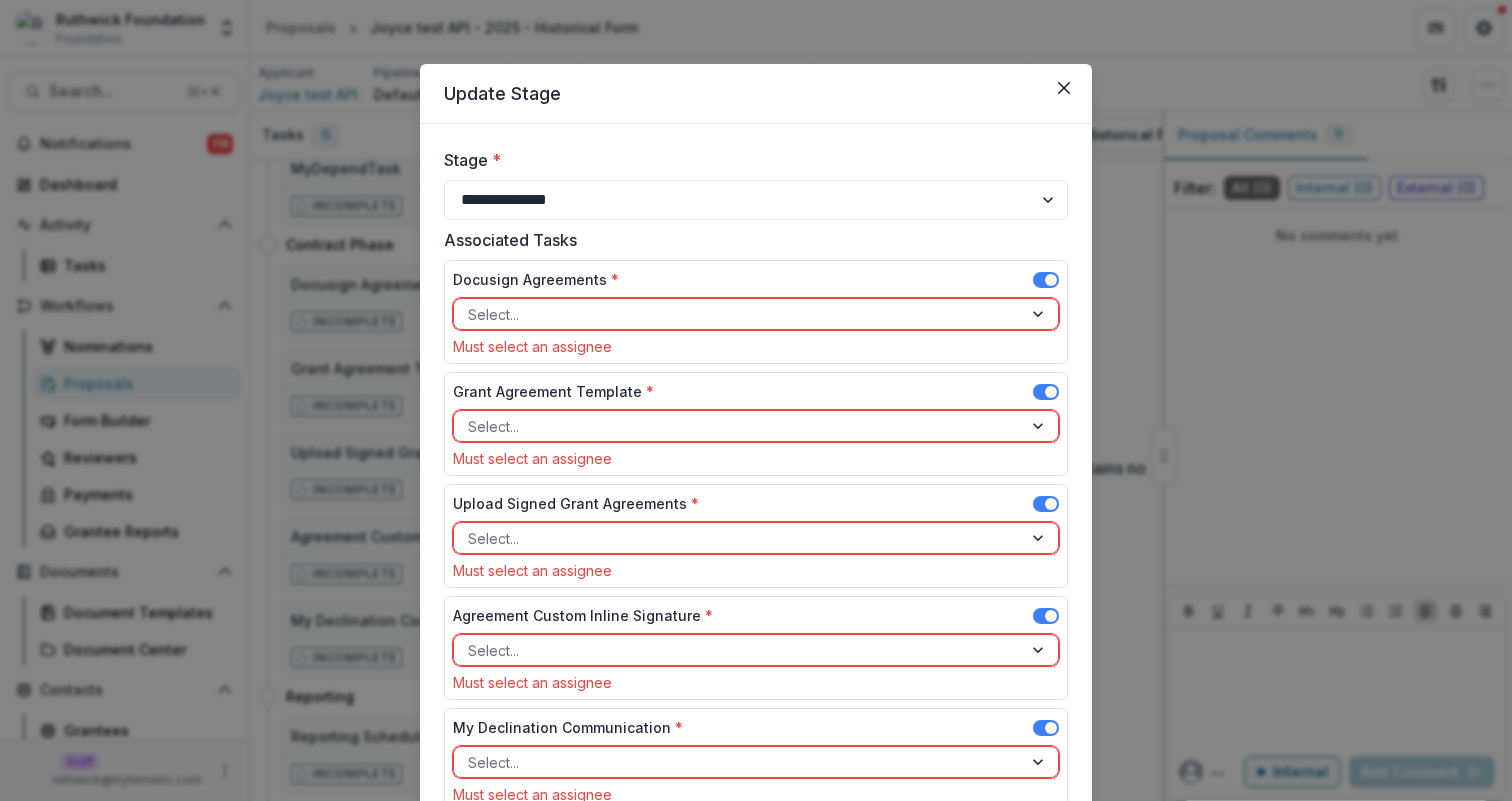 click at bounding box center [1051, 280] 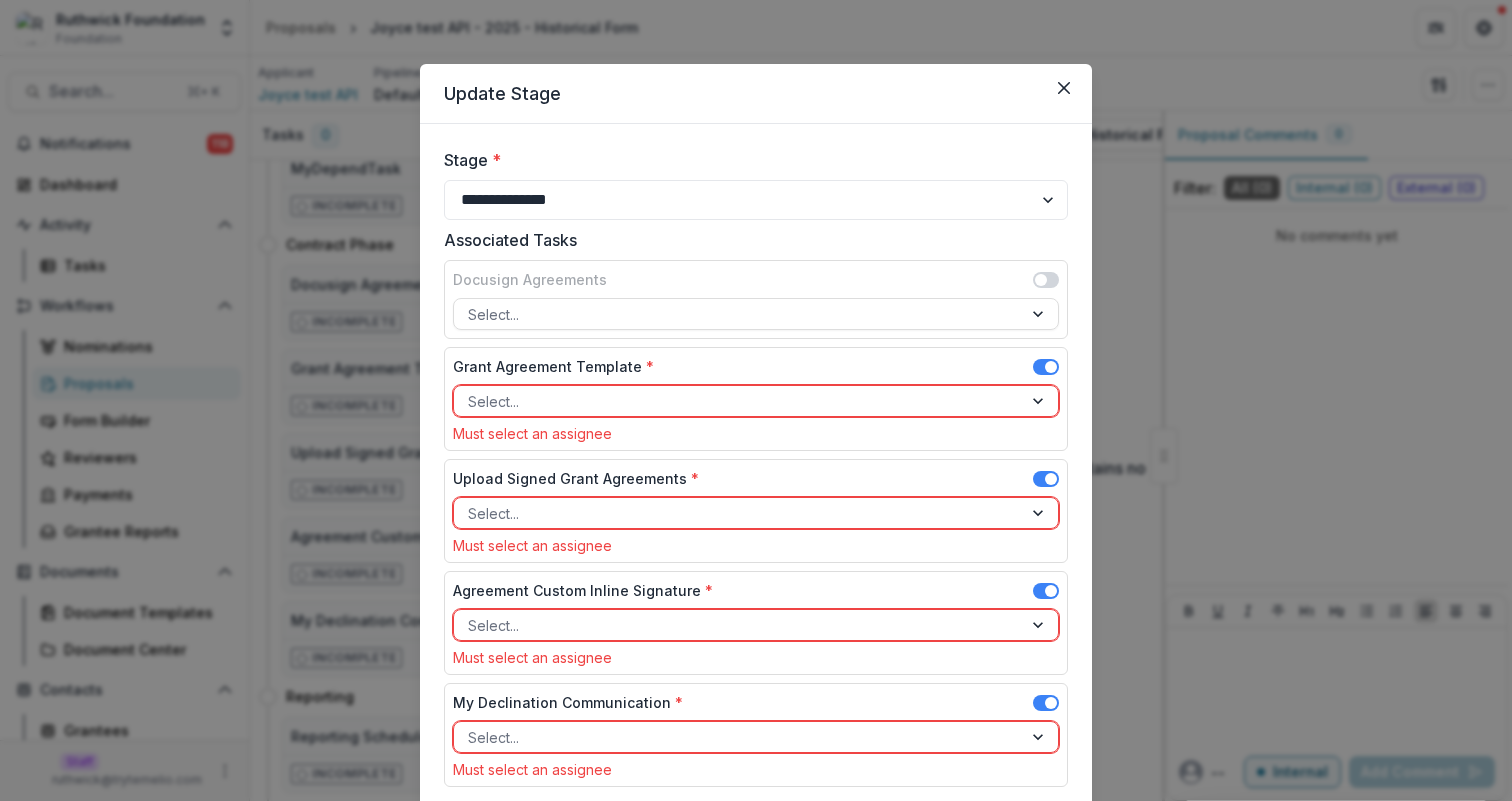 click at bounding box center (738, 401) 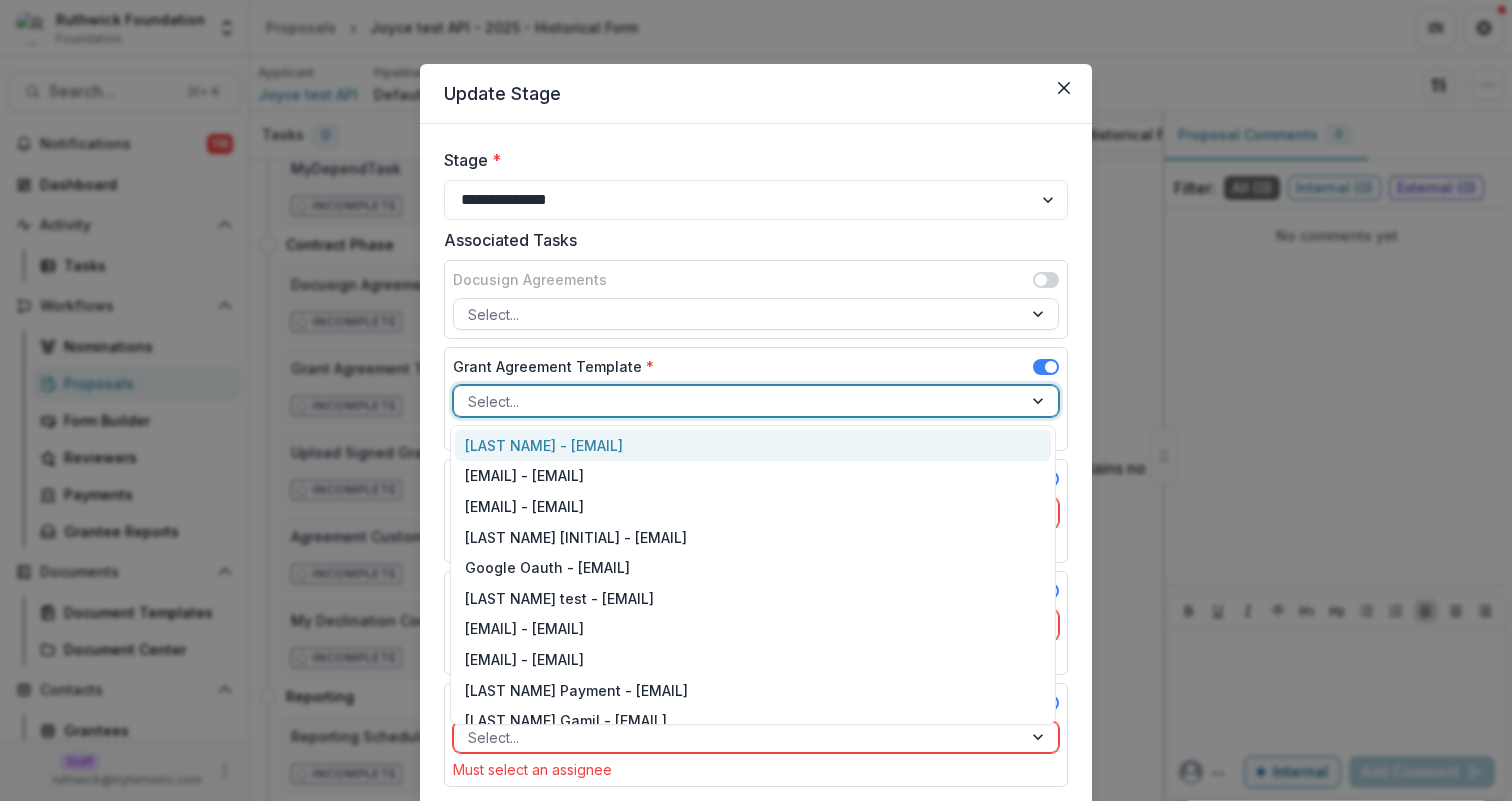 click on "Ruthwick - ruthwick@trytemelio.com" at bounding box center (753, 445) 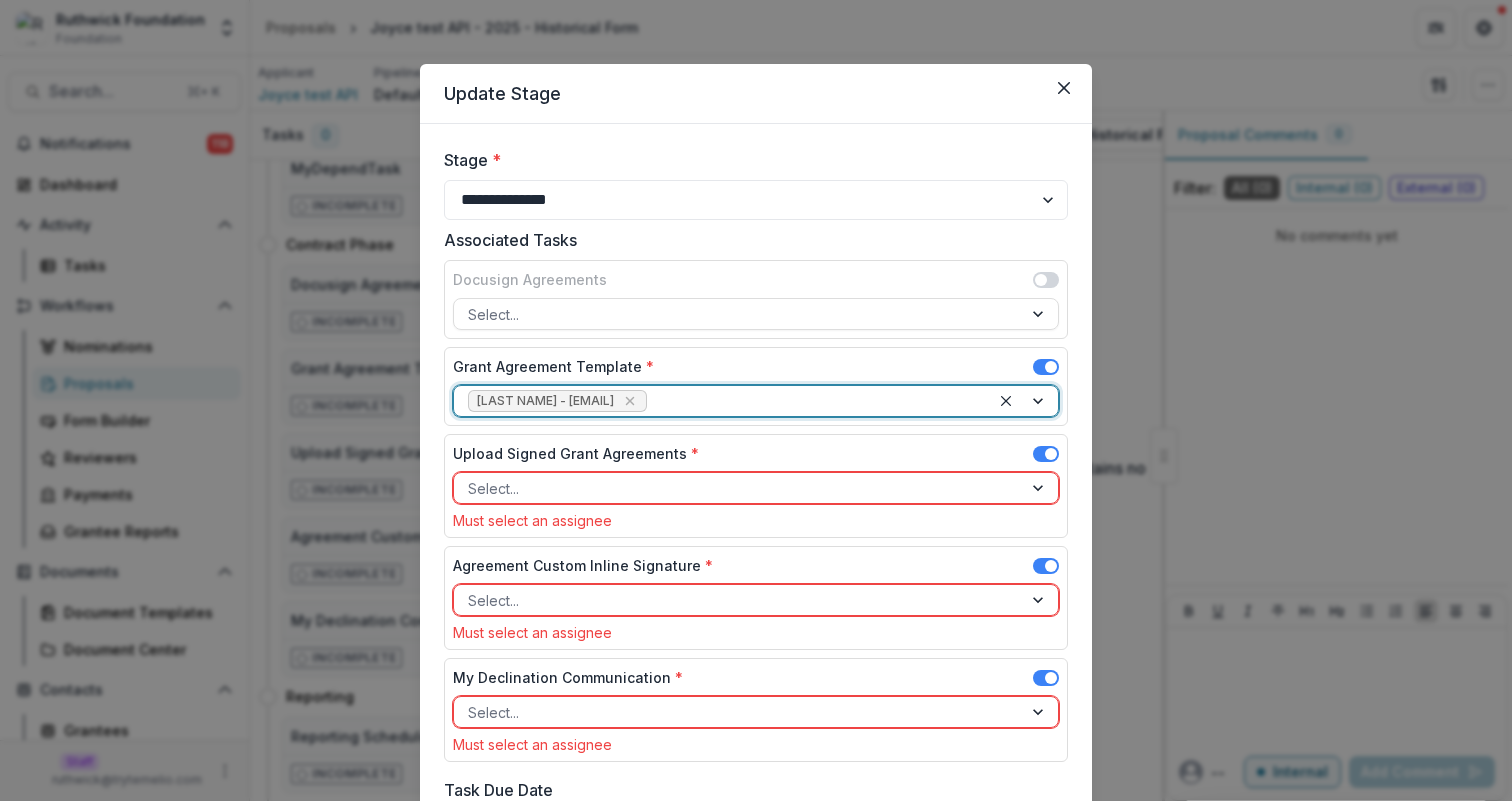 click at bounding box center [1046, 454] 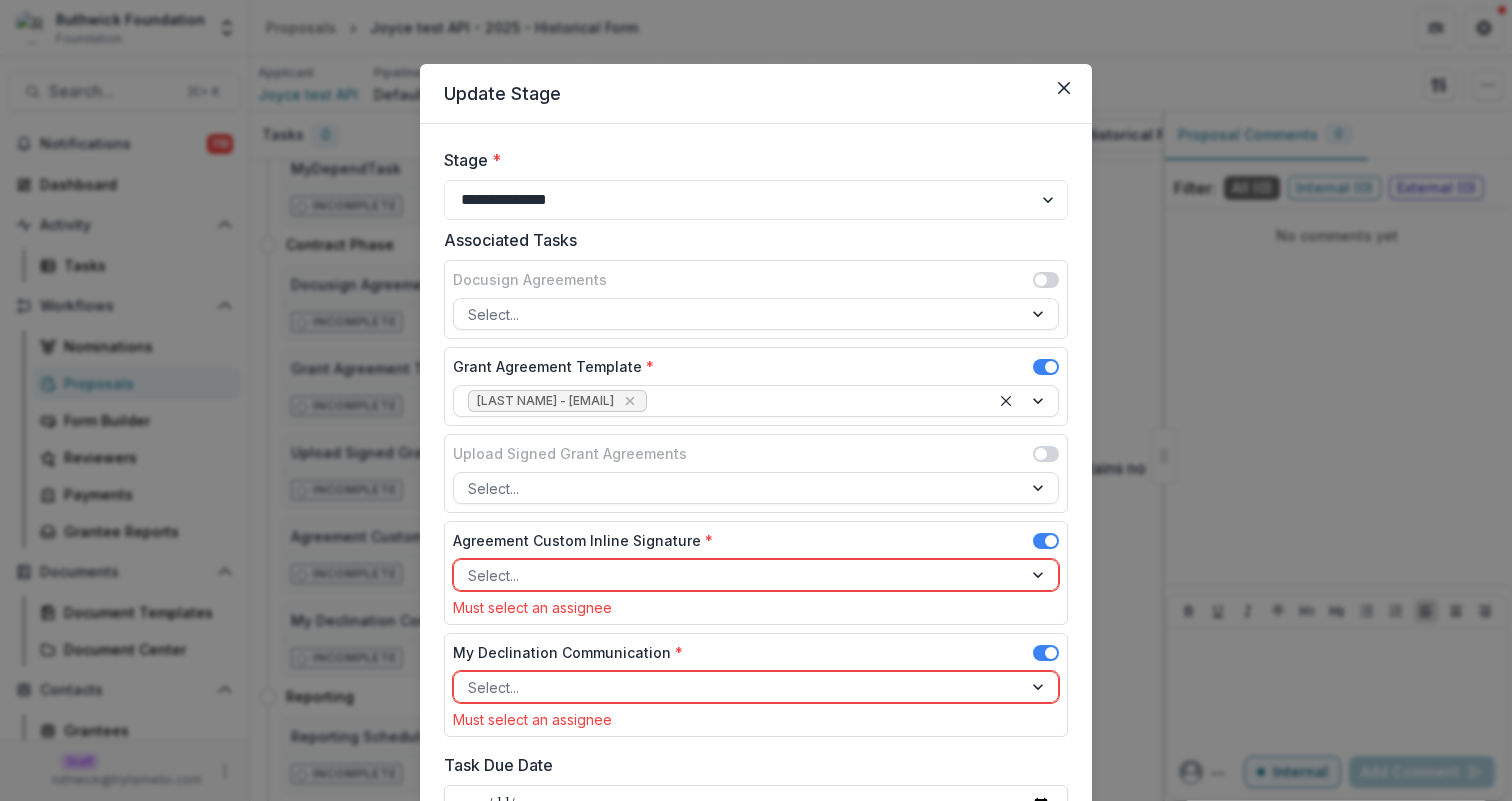 click at bounding box center (738, 575) 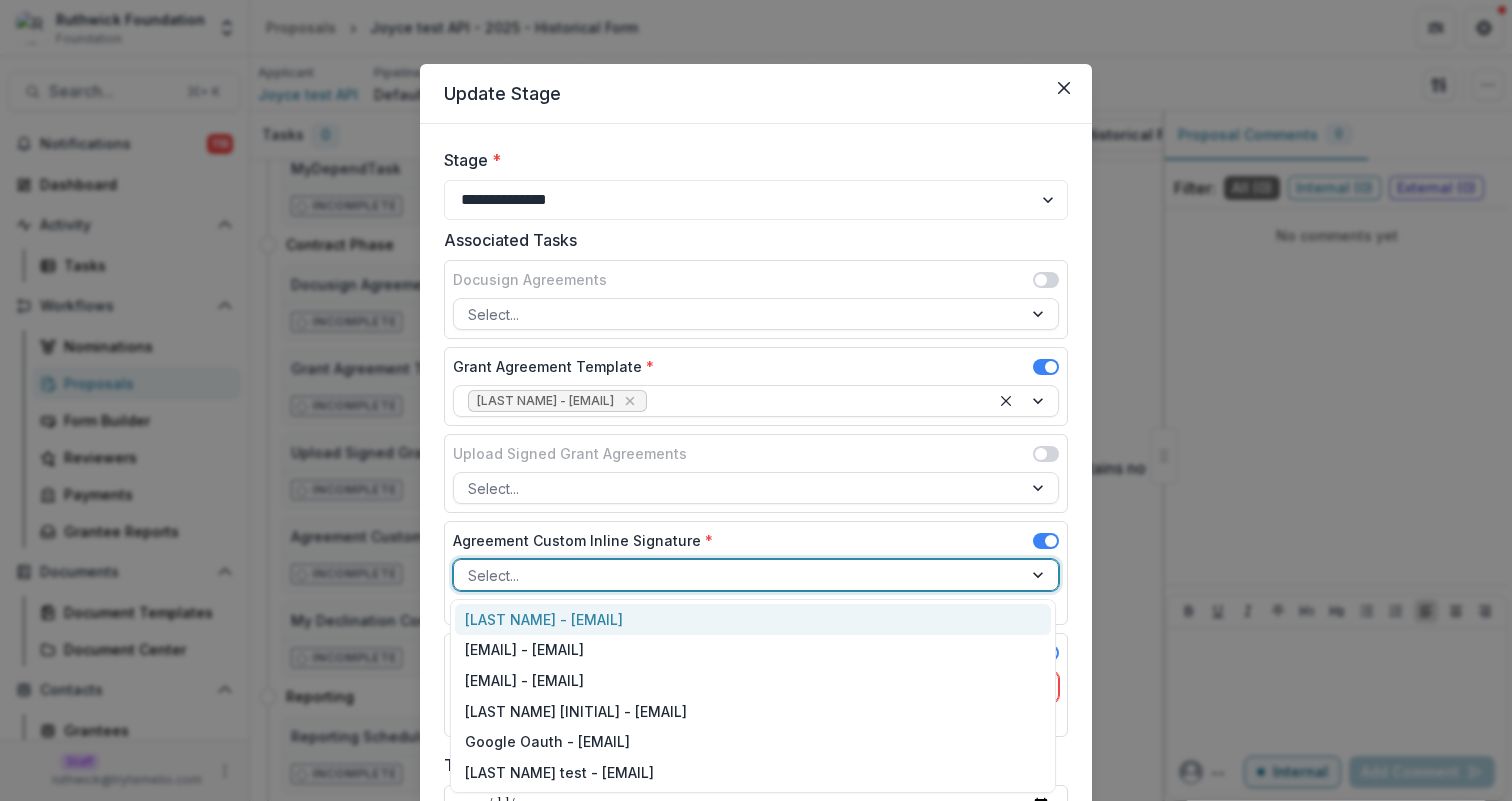 click on "Ruthwick - ruthwick@trytemelio.com" at bounding box center [753, 619] 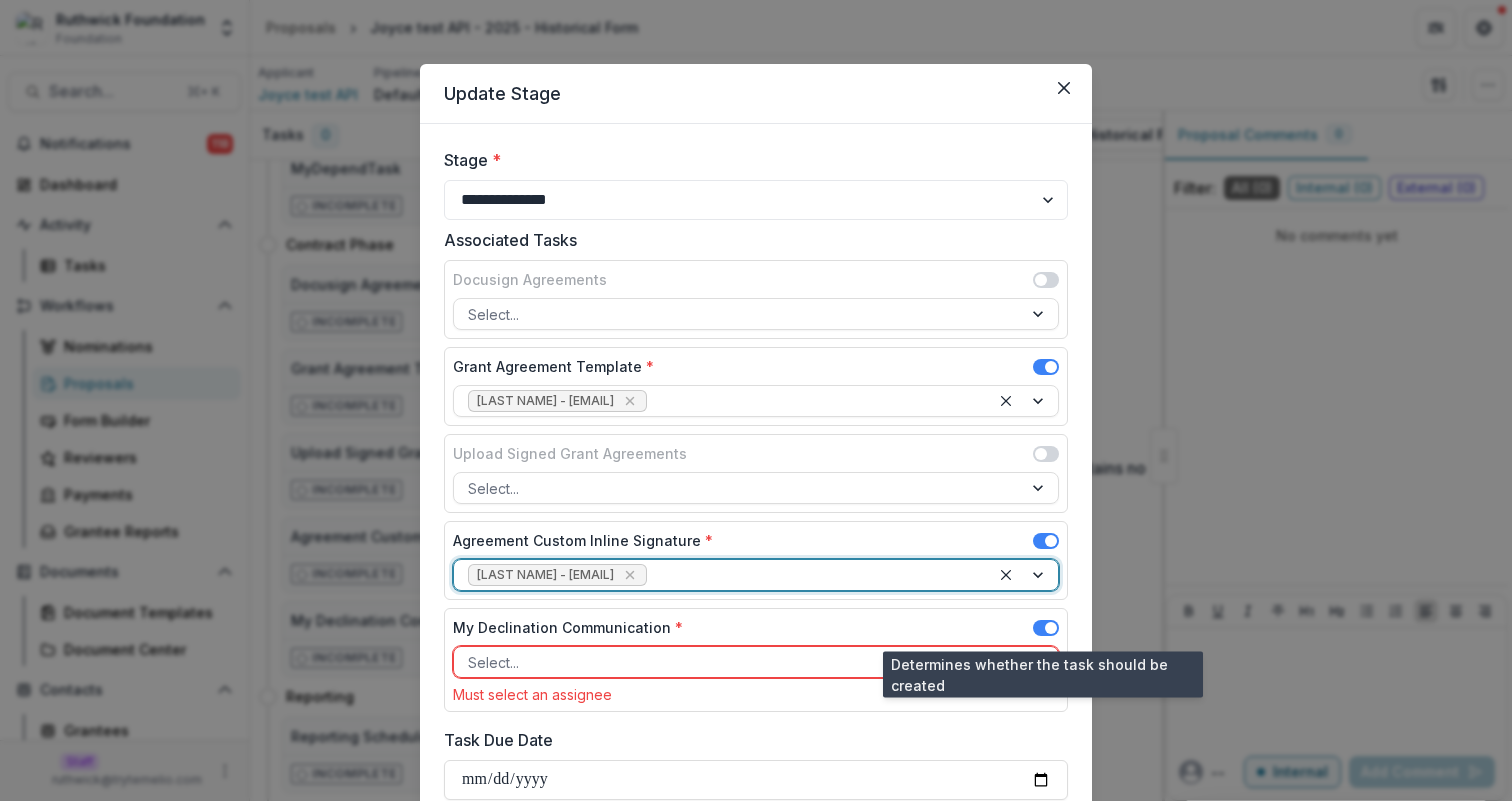 click at bounding box center (1051, 628) 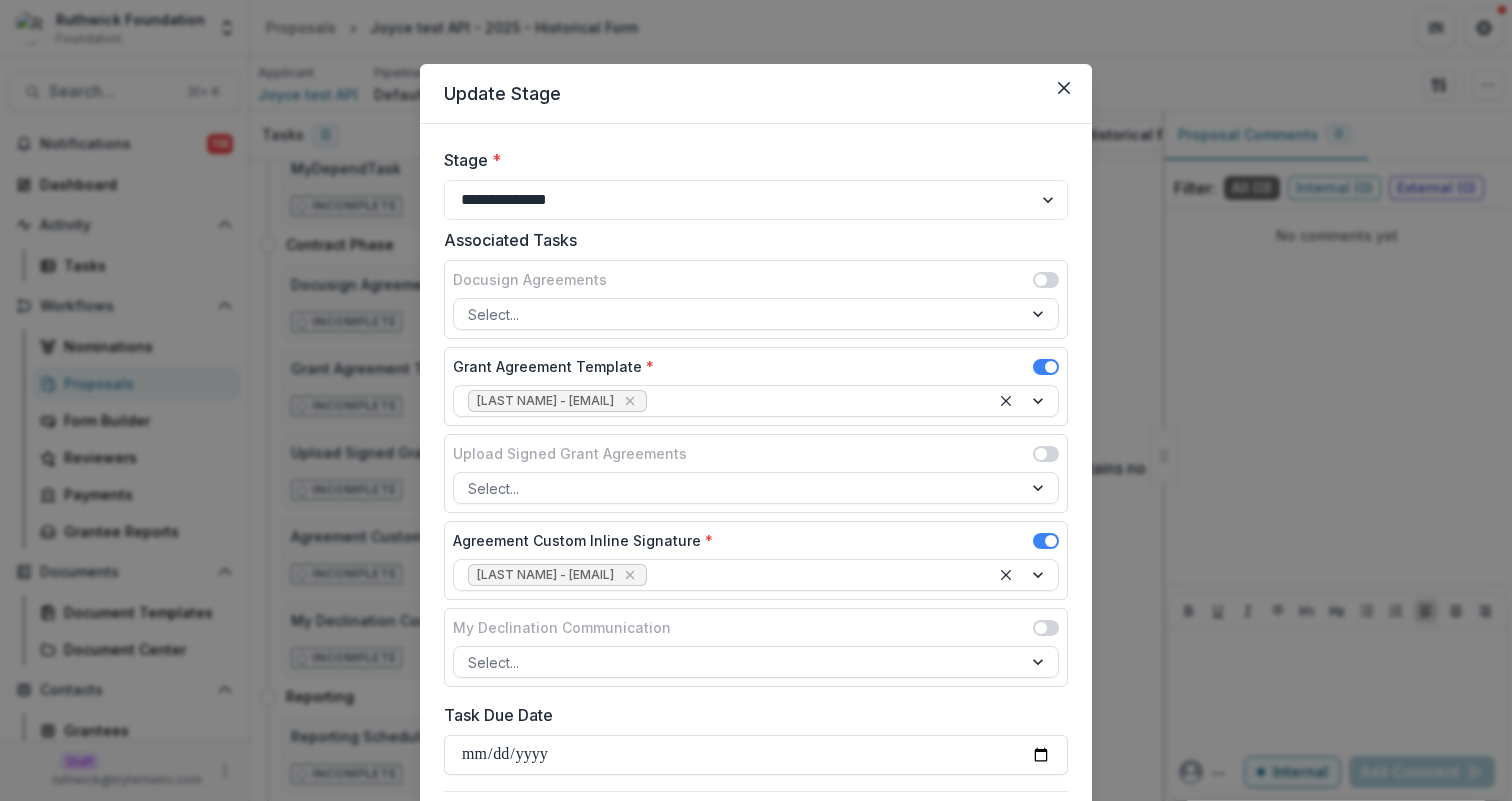 scroll, scrollTop: 193, scrollLeft: 0, axis: vertical 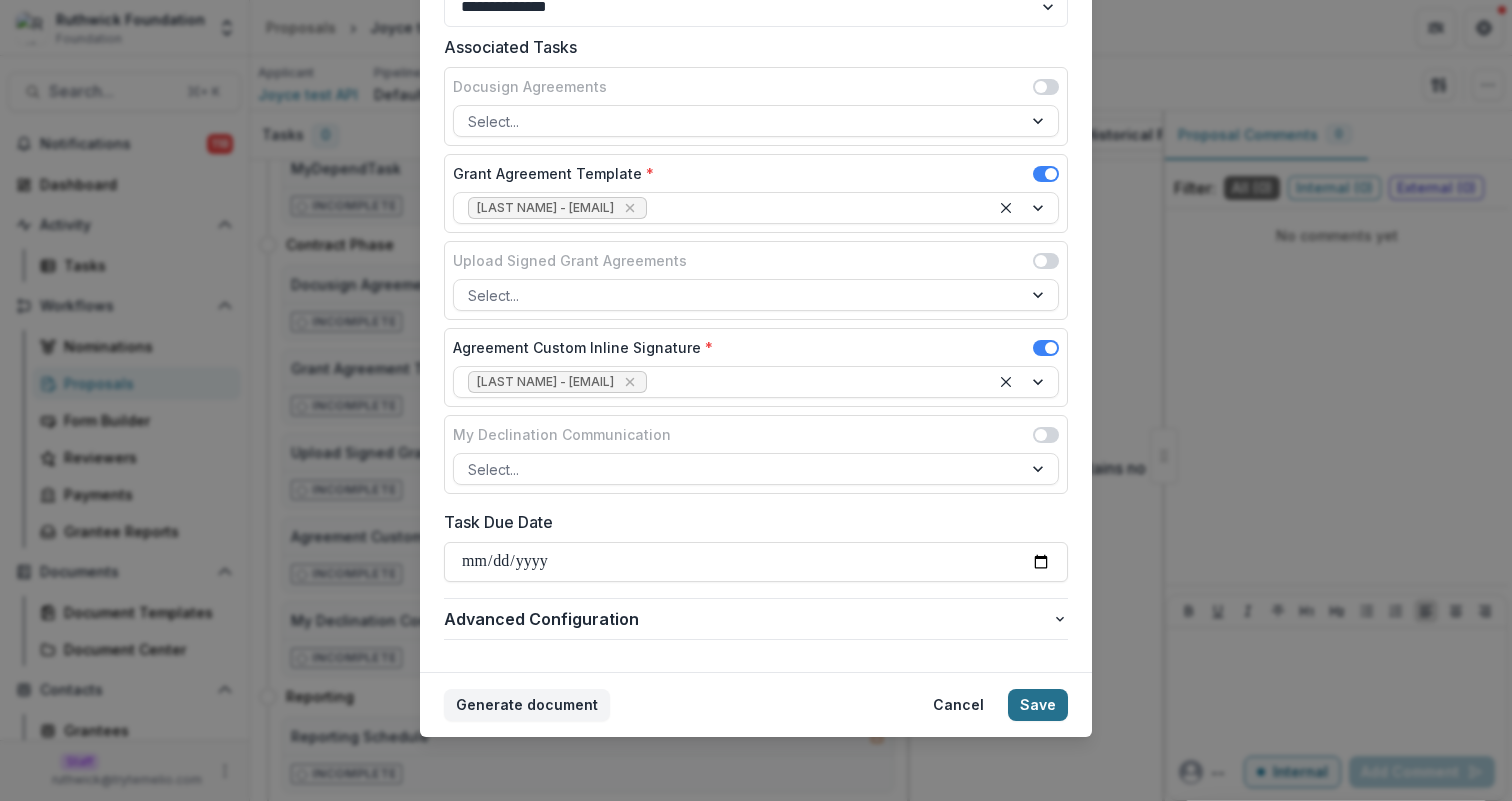 click on "Save" at bounding box center [1038, 705] 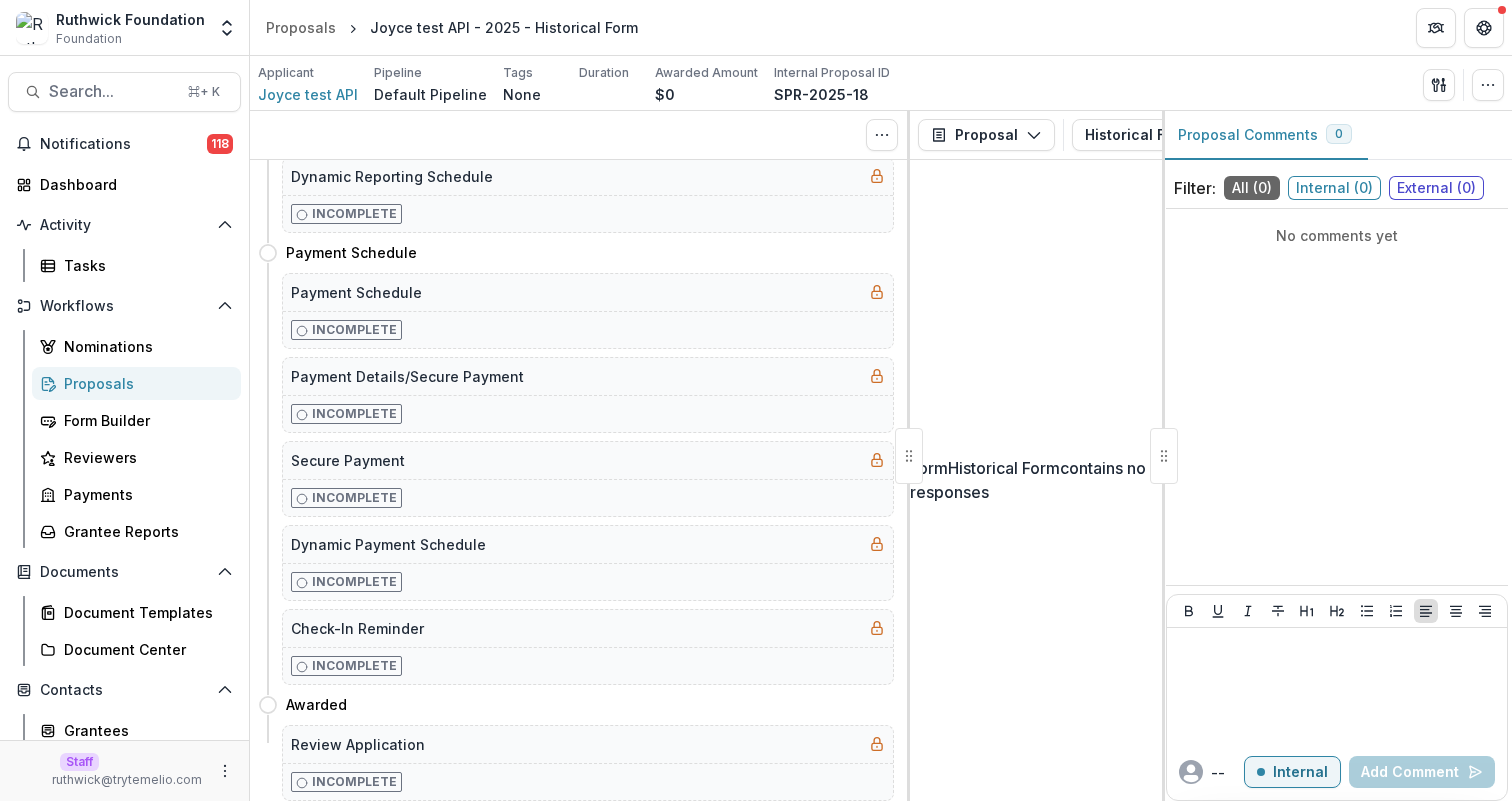 scroll, scrollTop: 4, scrollLeft: 0, axis: vertical 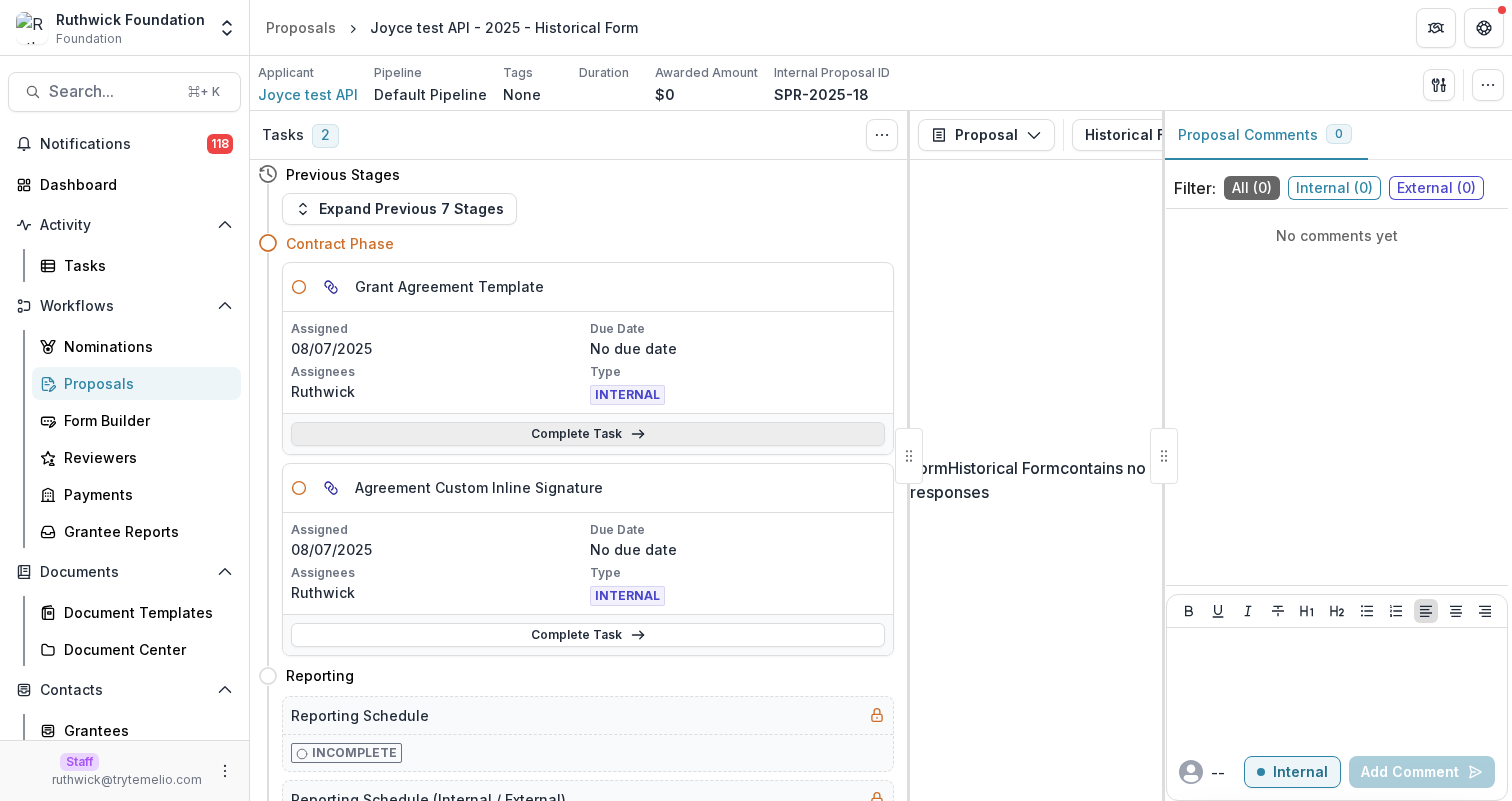 click on "Complete Task" at bounding box center (588, 434) 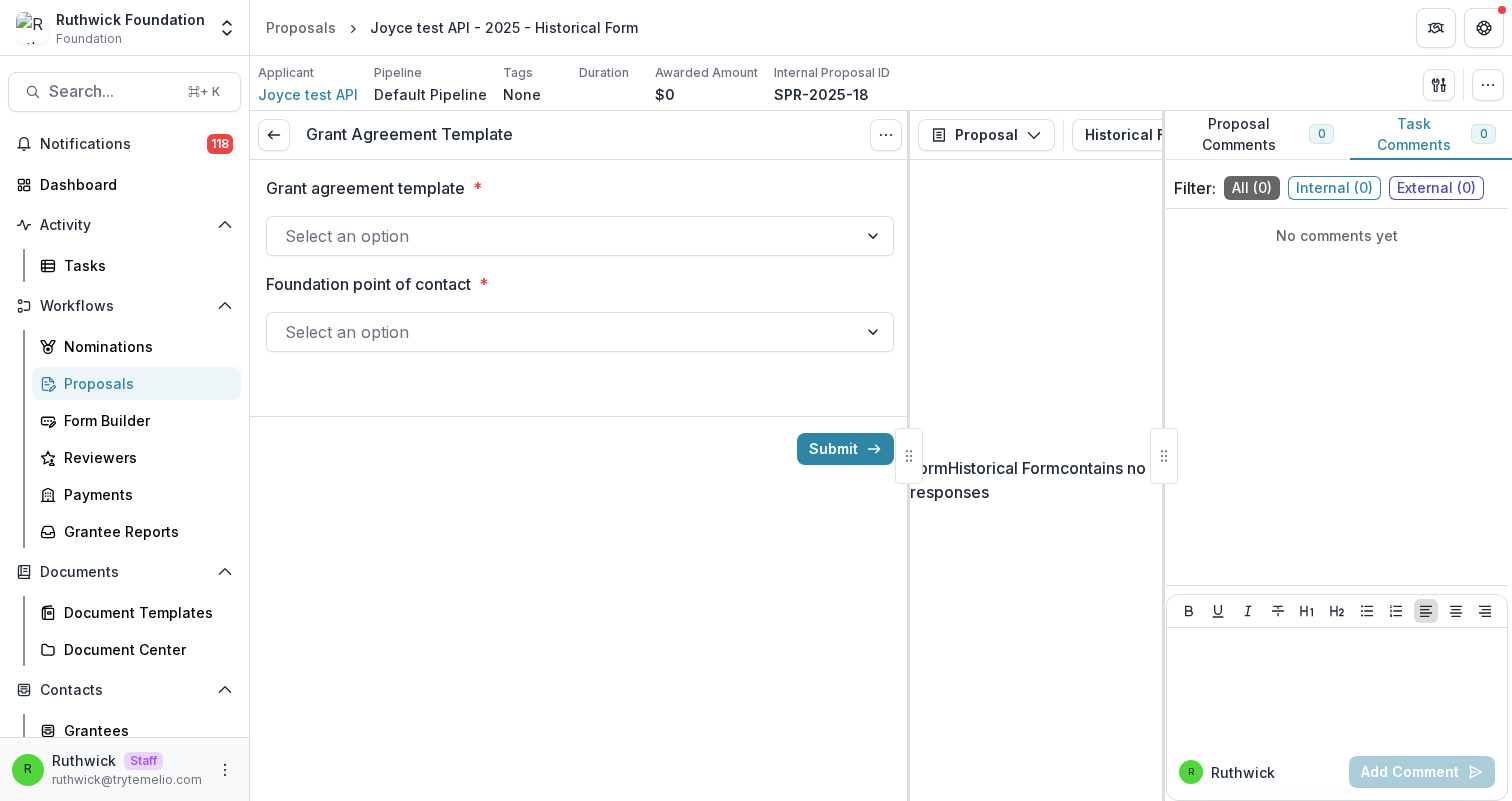 click at bounding box center (562, 236) 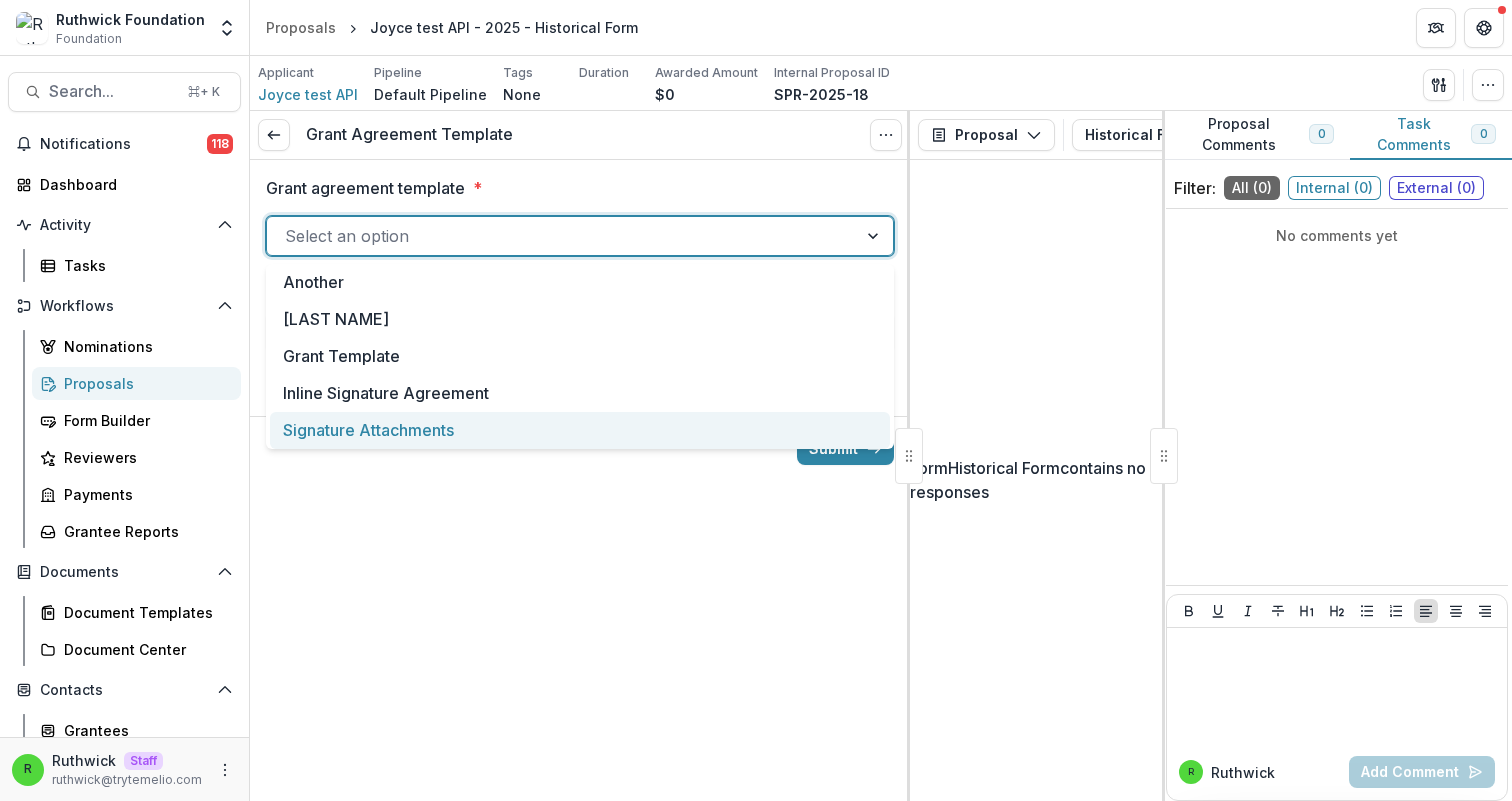 click on "Grant Agreement Template View task Cancel Task Grant agreement template * Signature Attachments, 5 of 5. 5 results available. Use Up and Down to choose options, press Enter to select the currently focused option, press Escape to exit the menu, press Tab to select the option and exit the menu. Select an option Foundation point of contact * Select an option Submit" at bounding box center [580, 456] 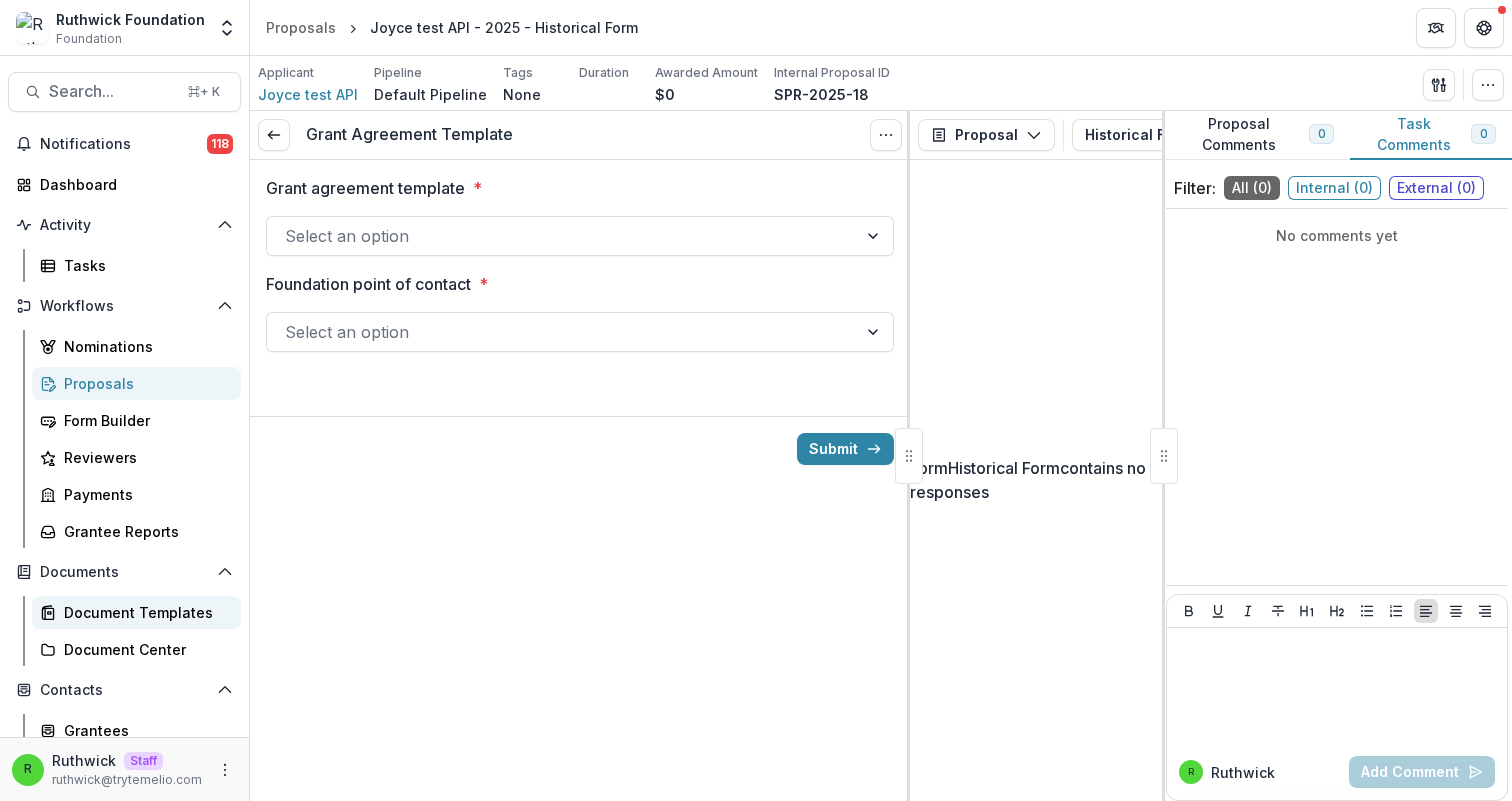 click on "Document Templates" at bounding box center (144, 612) 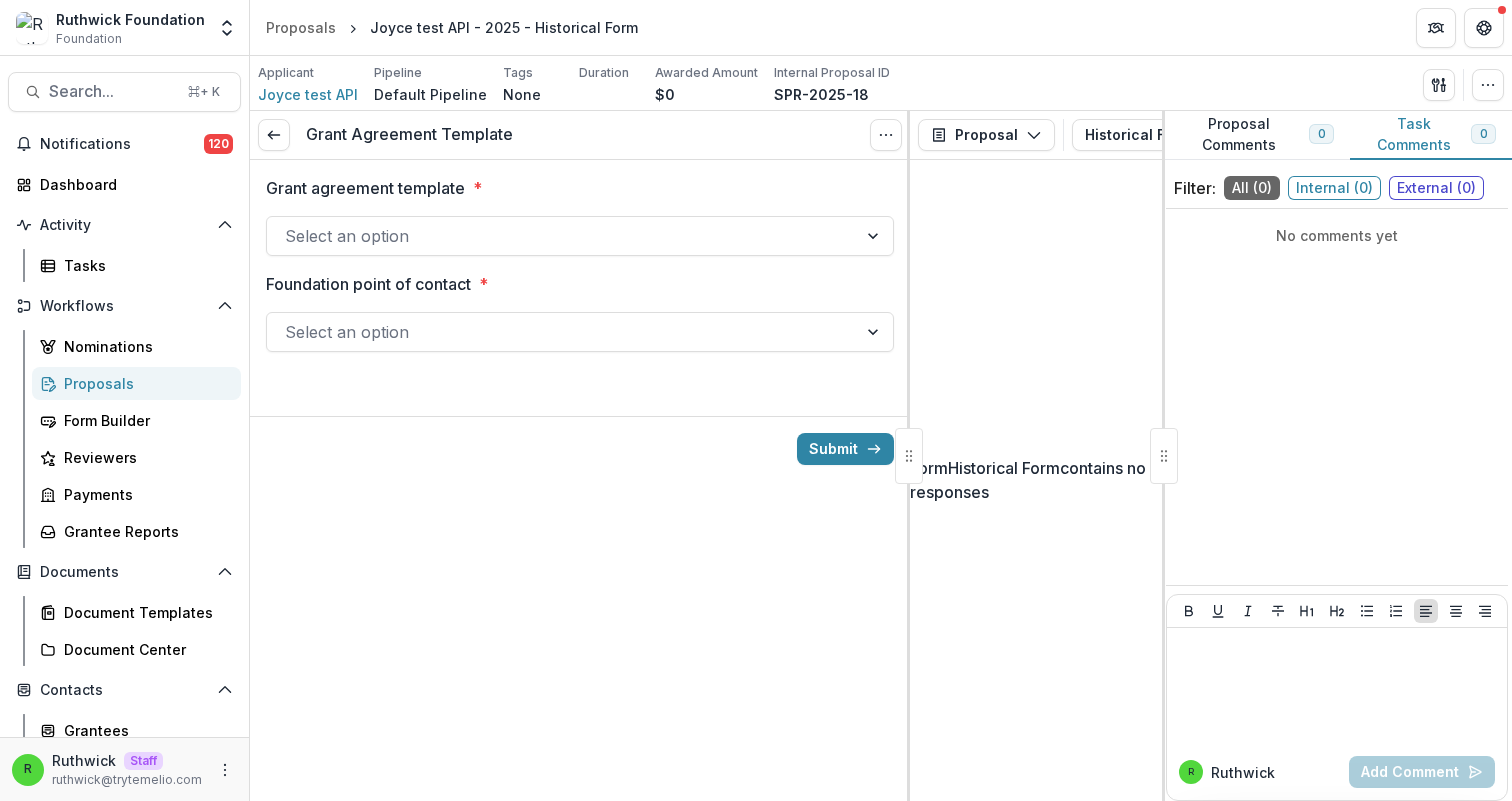 click at bounding box center [562, 236] 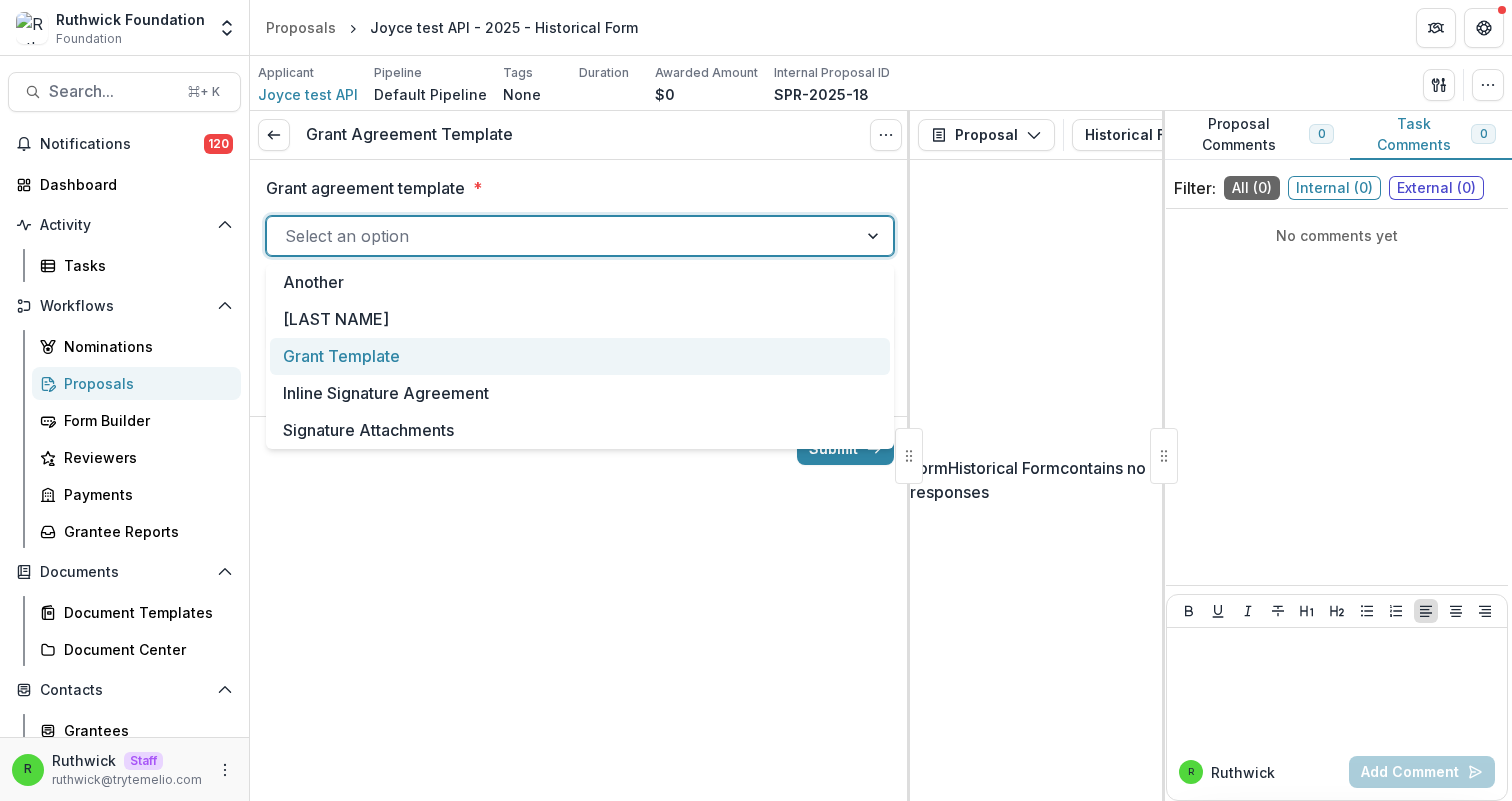 click on "Inline Signature Agreement" at bounding box center (580, 393) 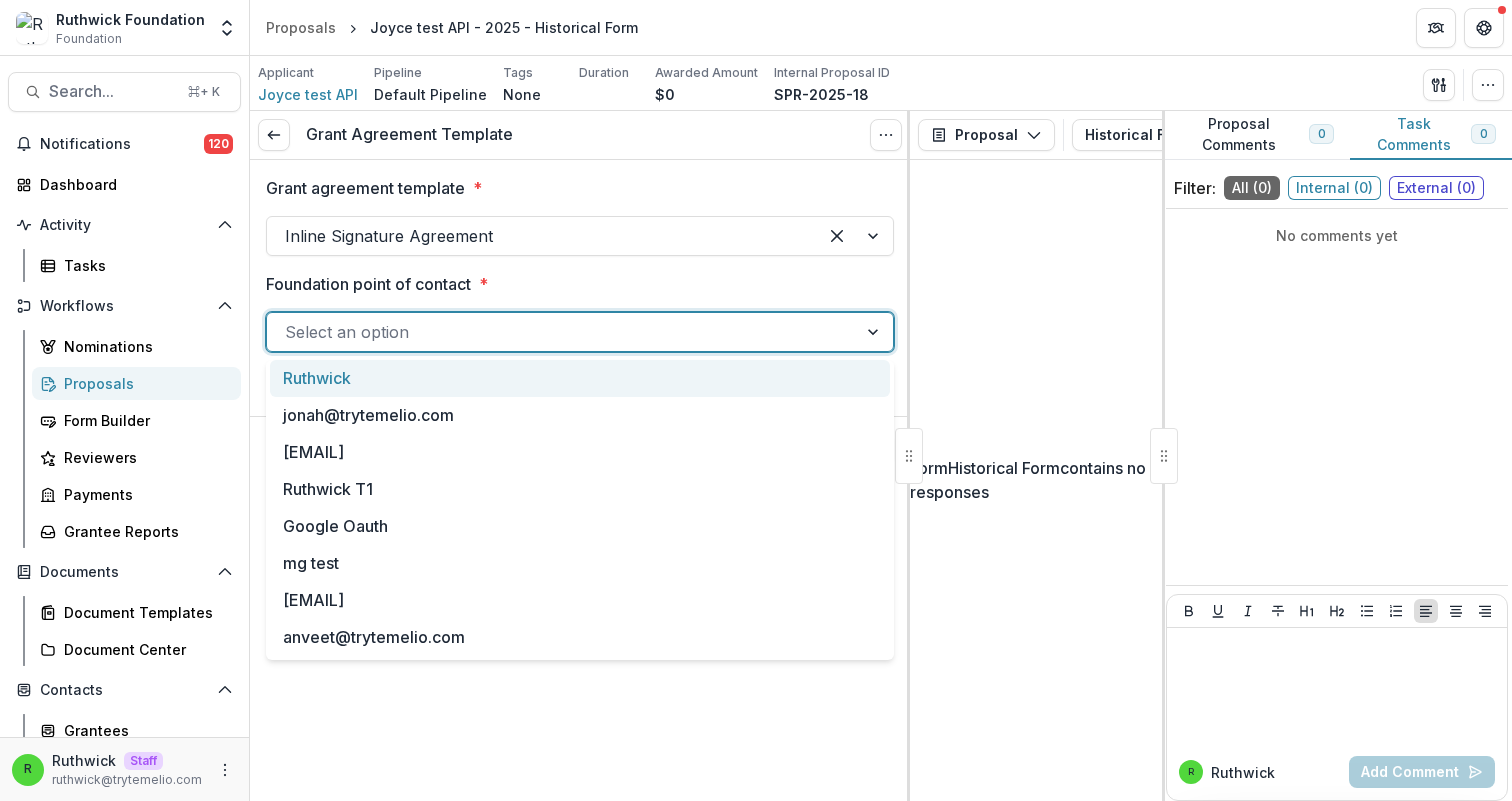 click at bounding box center [562, 332] 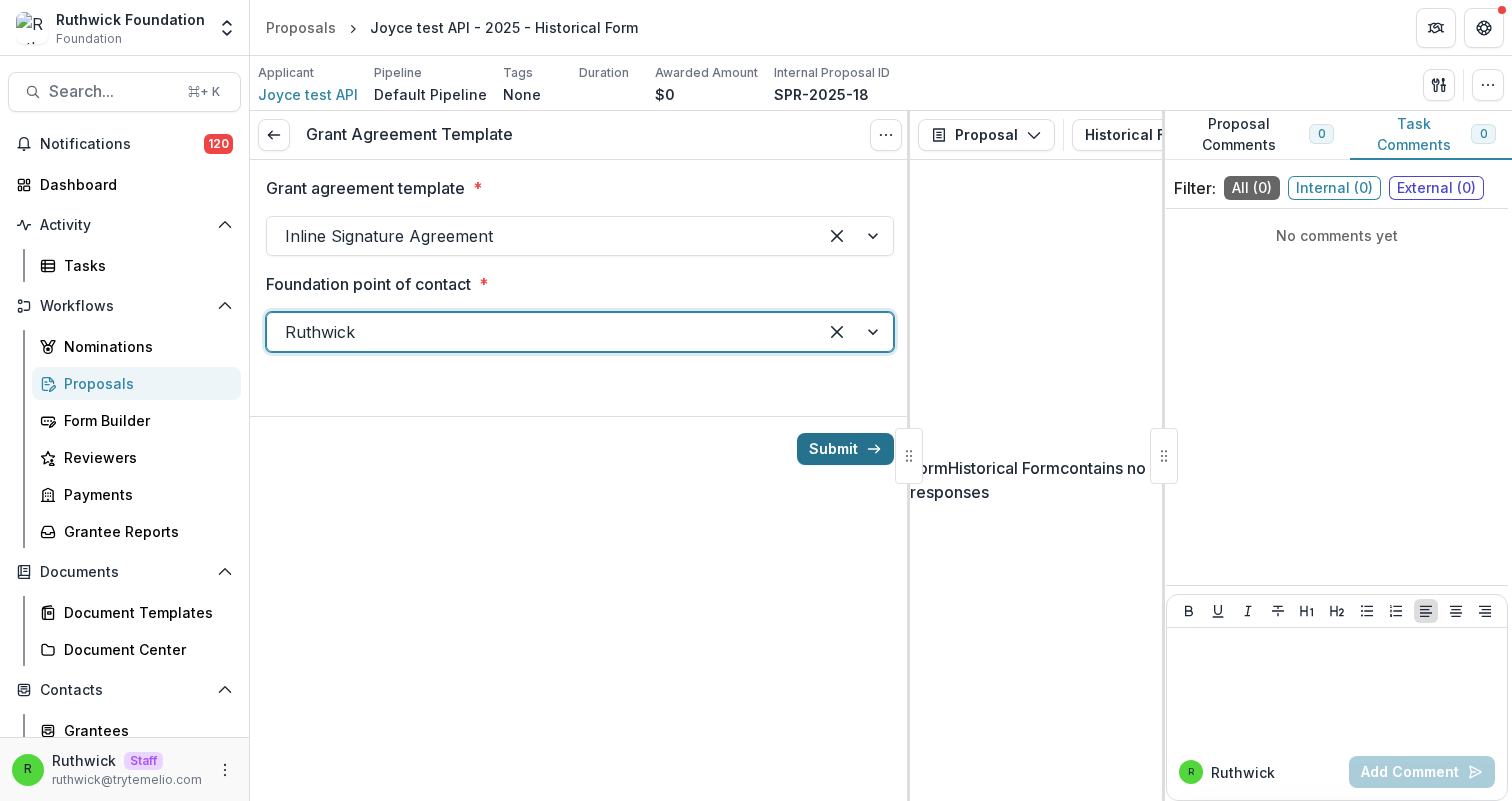 click on "Submit" at bounding box center [845, 449] 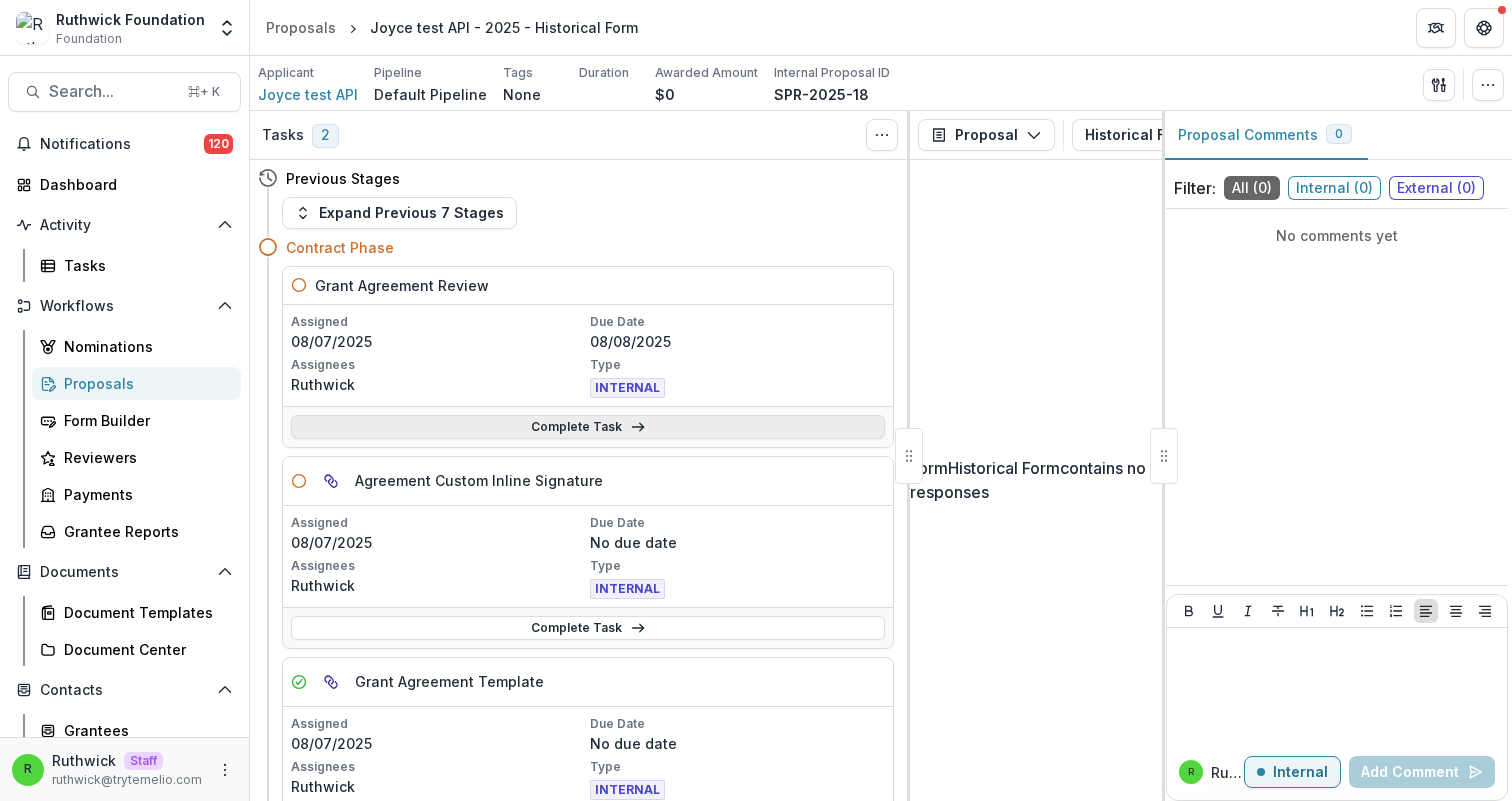 click on "Complete Task" at bounding box center [588, 427] 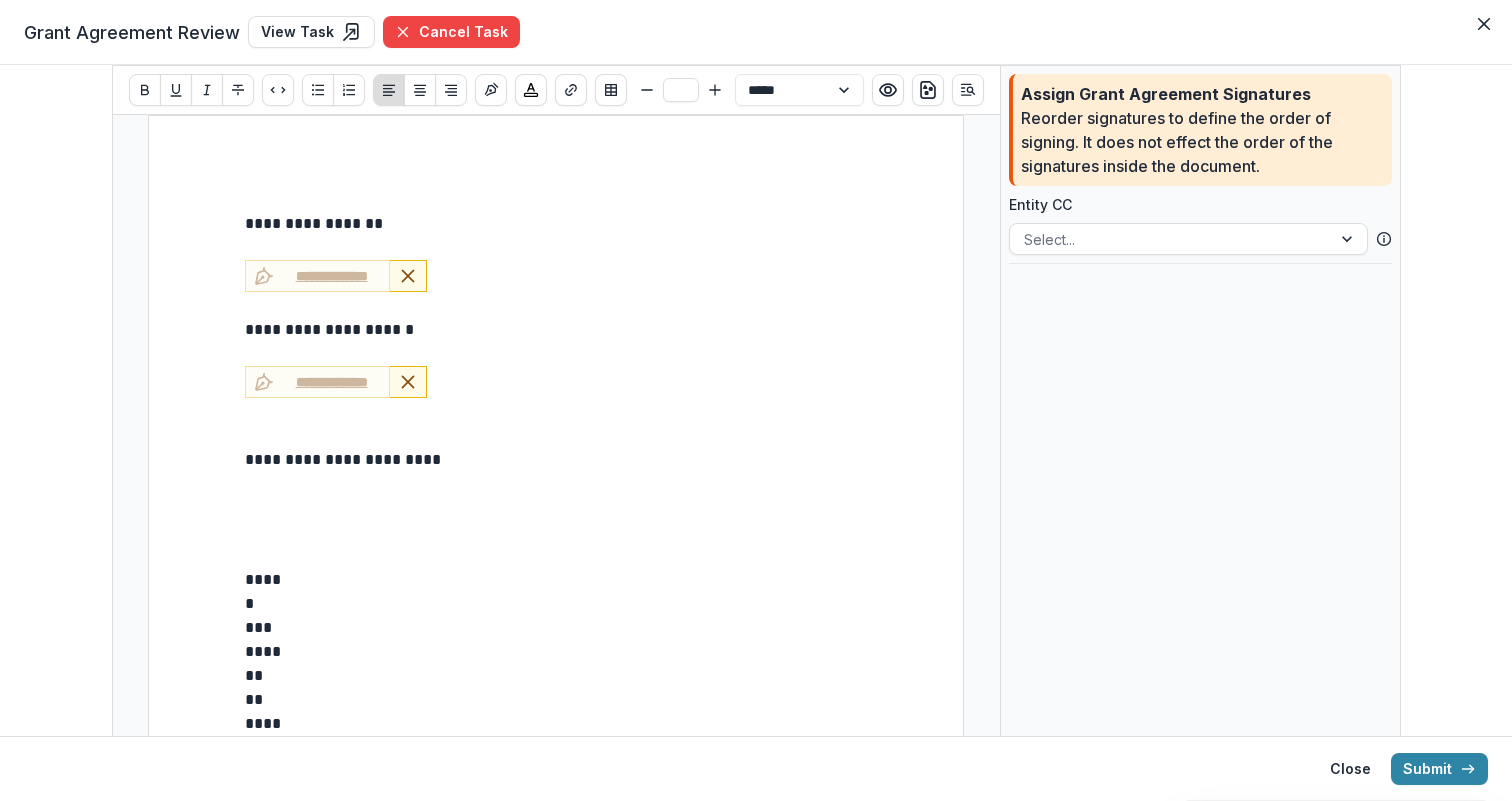 click on "**********" at bounding box center (556, 277) 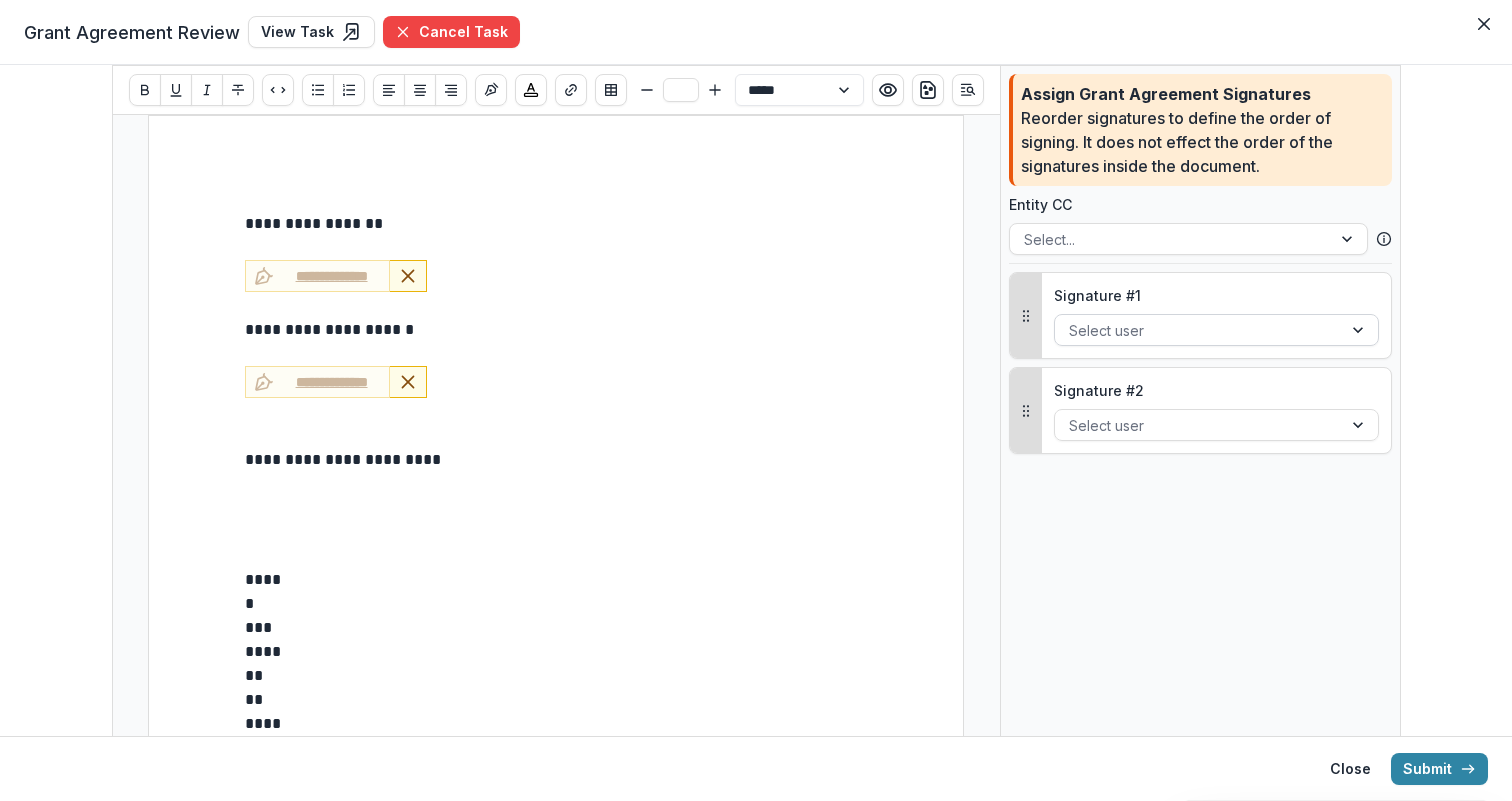 click at bounding box center (1198, 330) 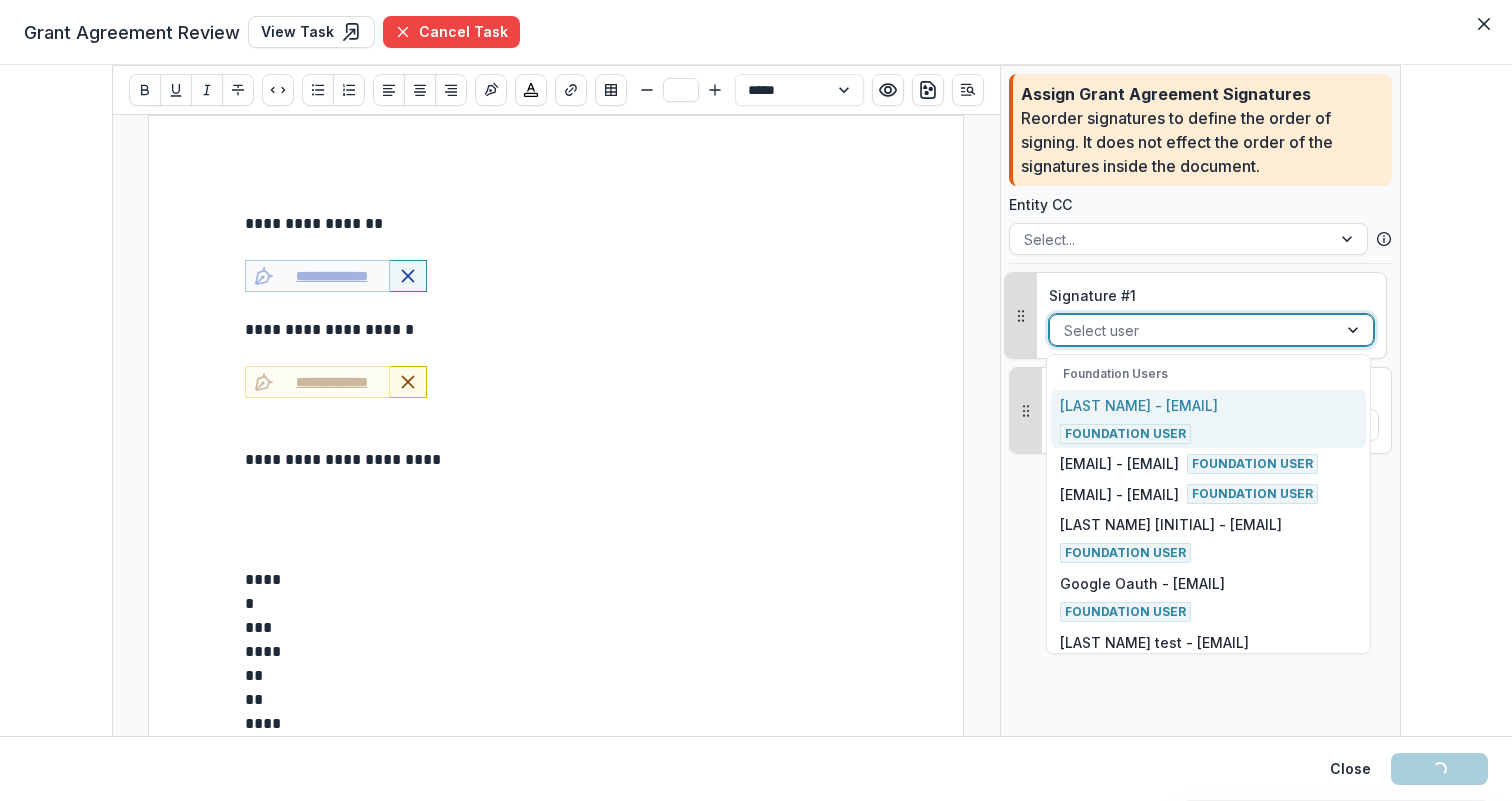 click on "Ruthwick - ruthwick@trytemelio.com" at bounding box center (1139, 405) 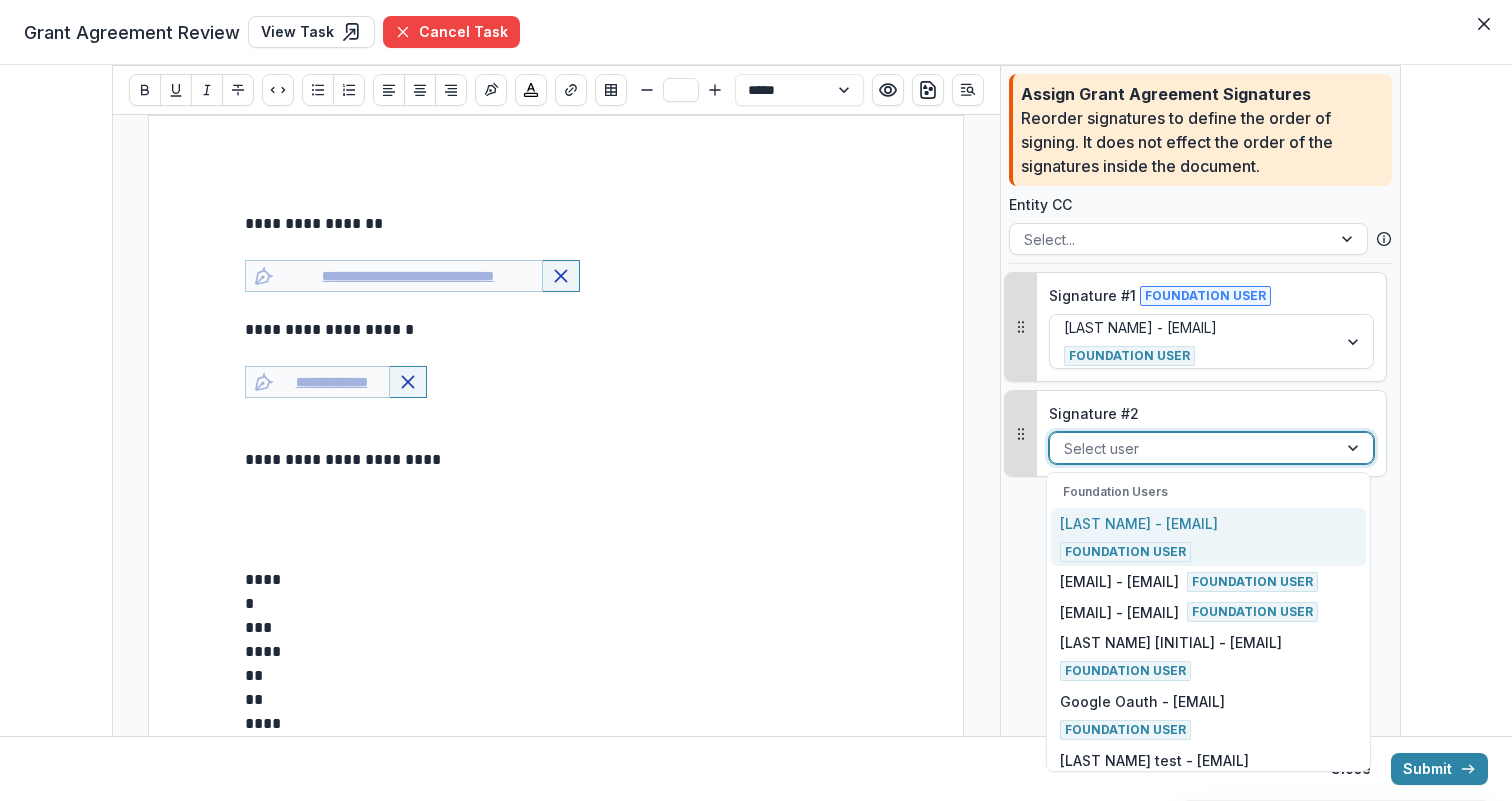 click on "Select user" at bounding box center [1193, 448] 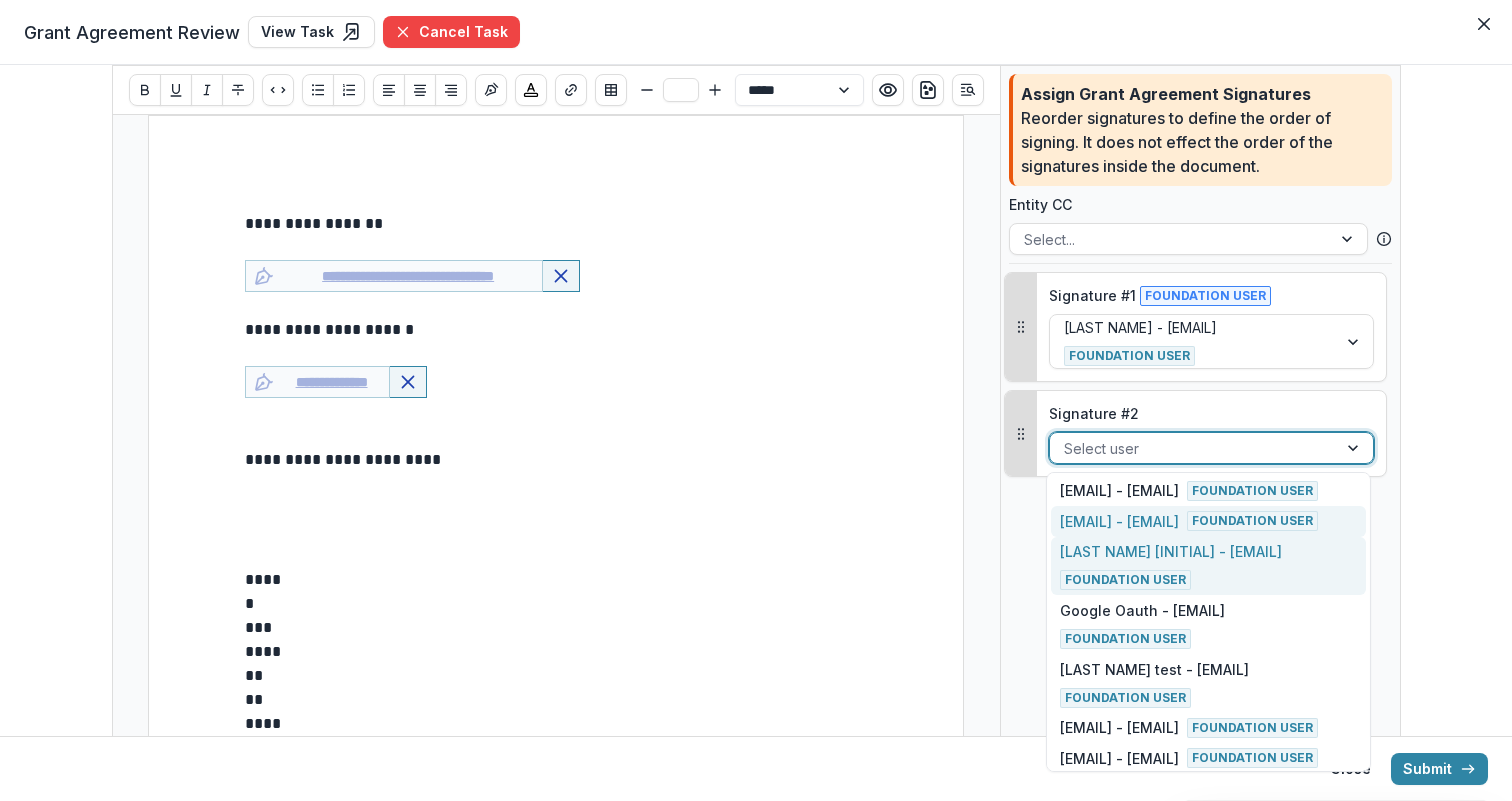 scroll, scrollTop: 98, scrollLeft: 0, axis: vertical 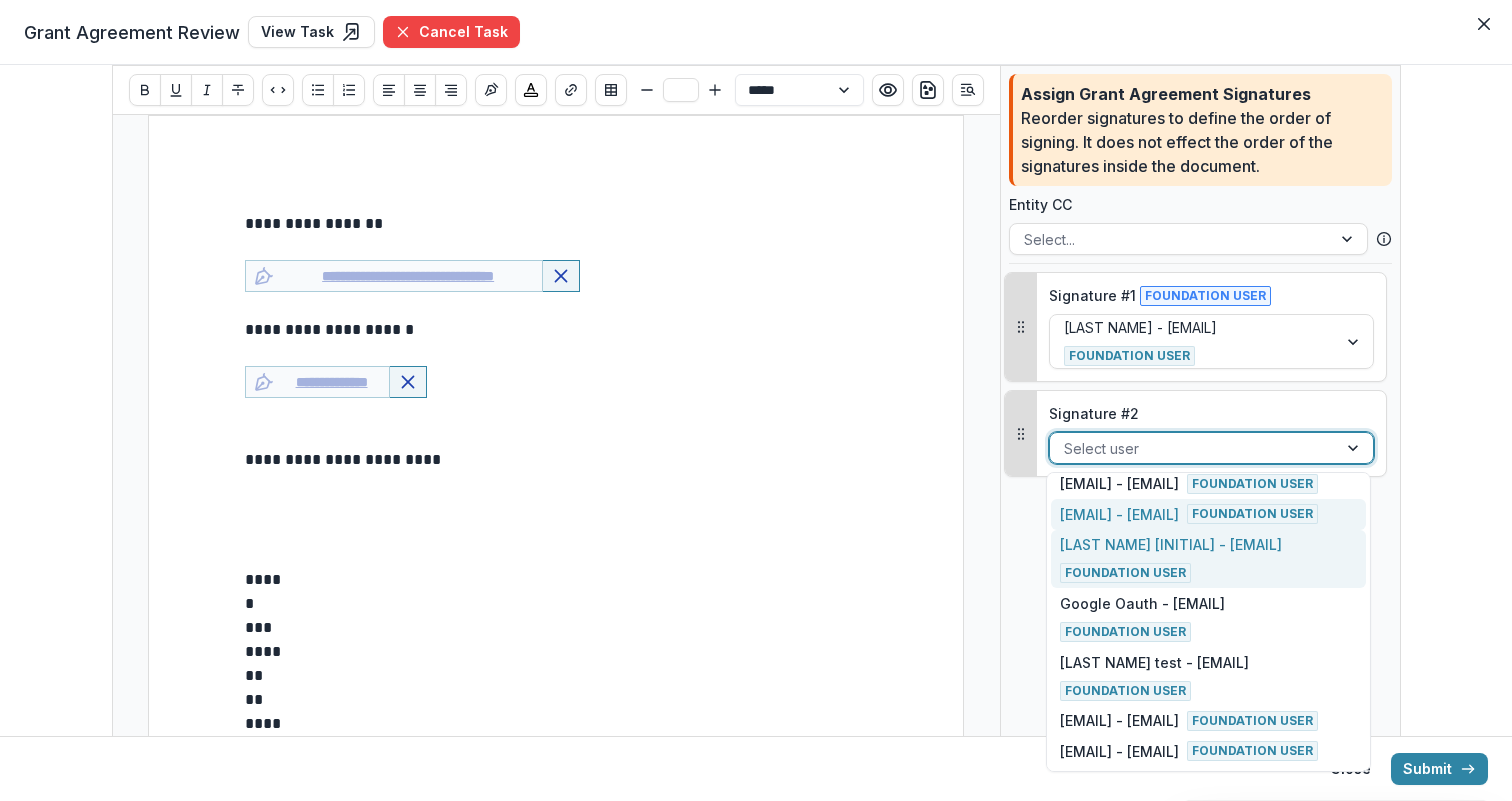 click on "Foundation User" at bounding box center [1125, 573] 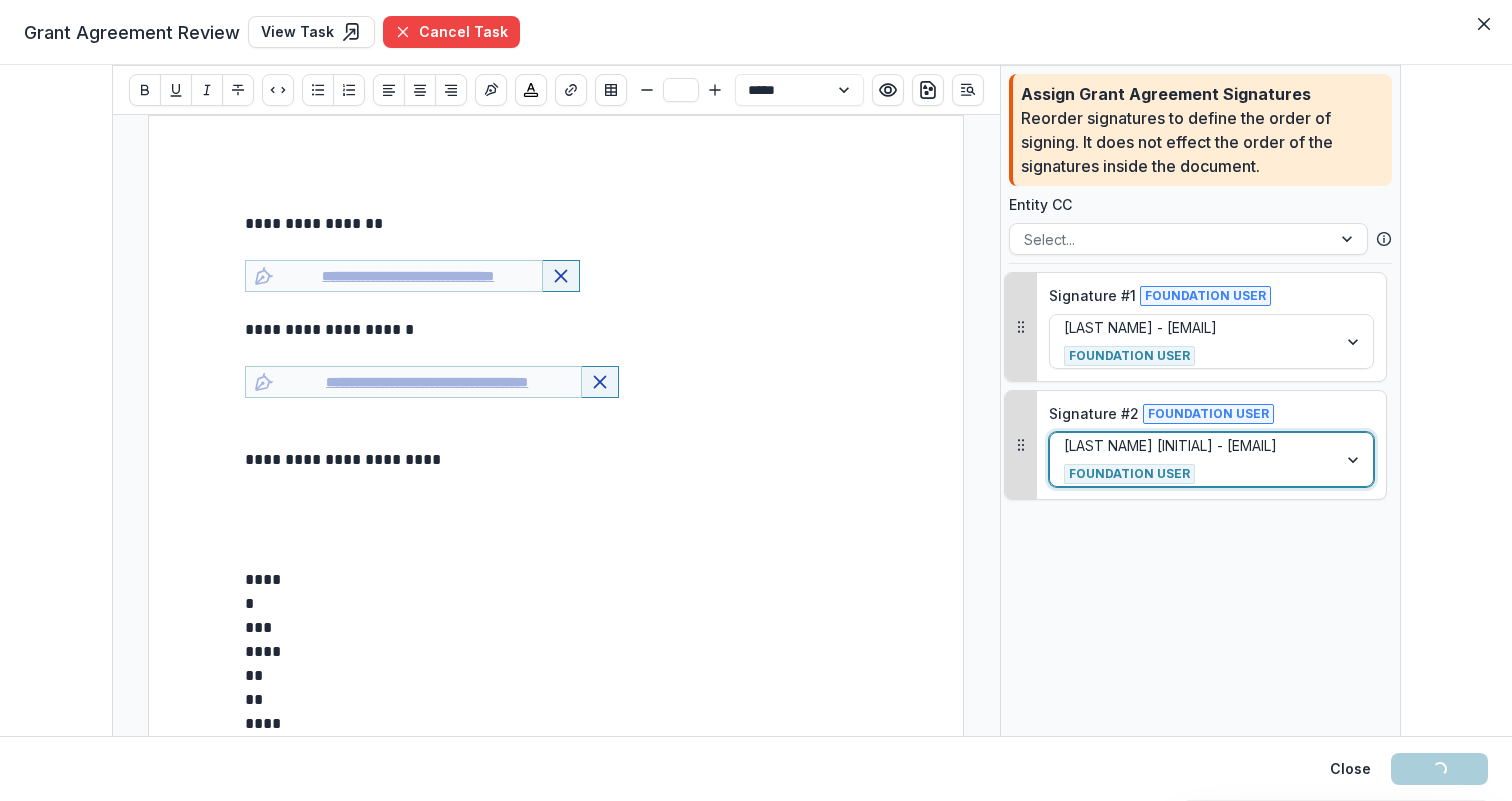 click on "Assign Grant Agreement Signatures Reorder signatures to define the order of signing. It does not effect the order of the signatures inside the document. Entity CC Select... Signature # 1   Foundation User Ruthwick - ruthwick@trytemelio.com Foundation User Signature # 2   Foundation User option Ruthwick T1 - ruthwick+t1@trytemelio.com, selected. Ruthwick T1 - ruthwick+t1@trytemelio.com Foundation User
To pick up a draggable item, press the space bar.
While dragging, use the arrow keys to move the item.
Press space again to drop the item in its new position, or press escape to cancel." at bounding box center (1201, 622) 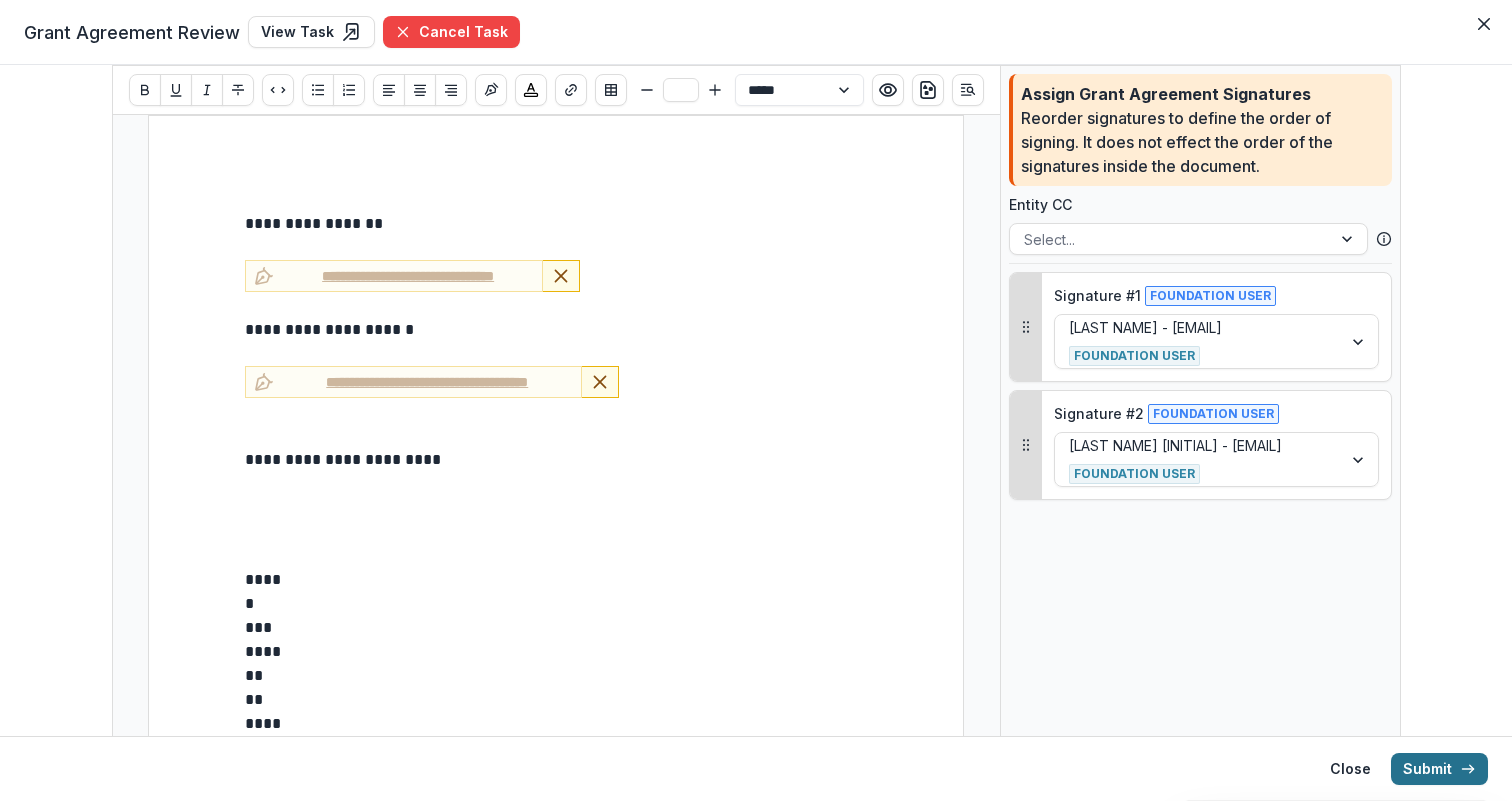 click on "Submit" at bounding box center [1439, 769] 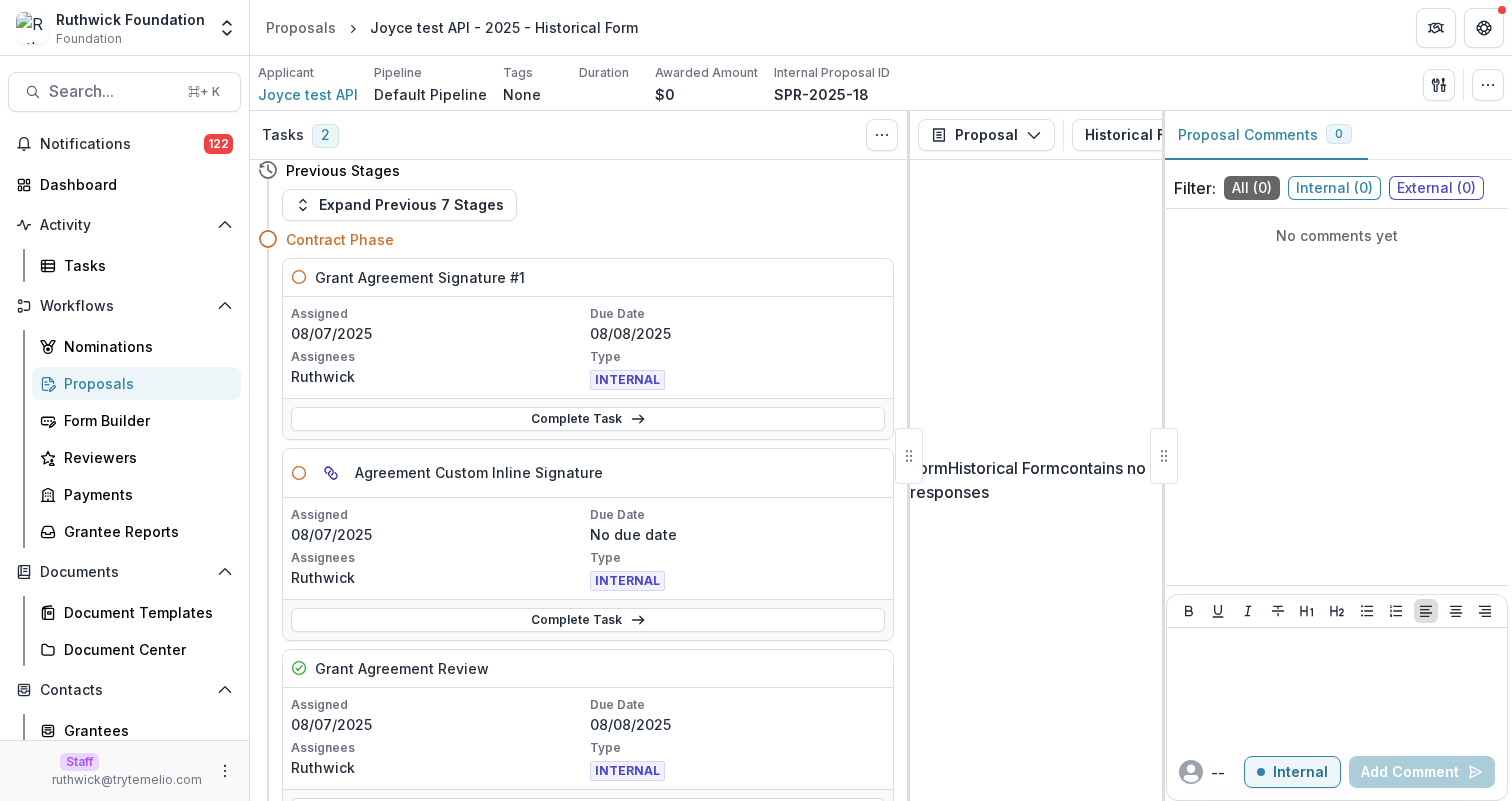 scroll, scrollTop: 0, scrollLeft: 0, axis: both 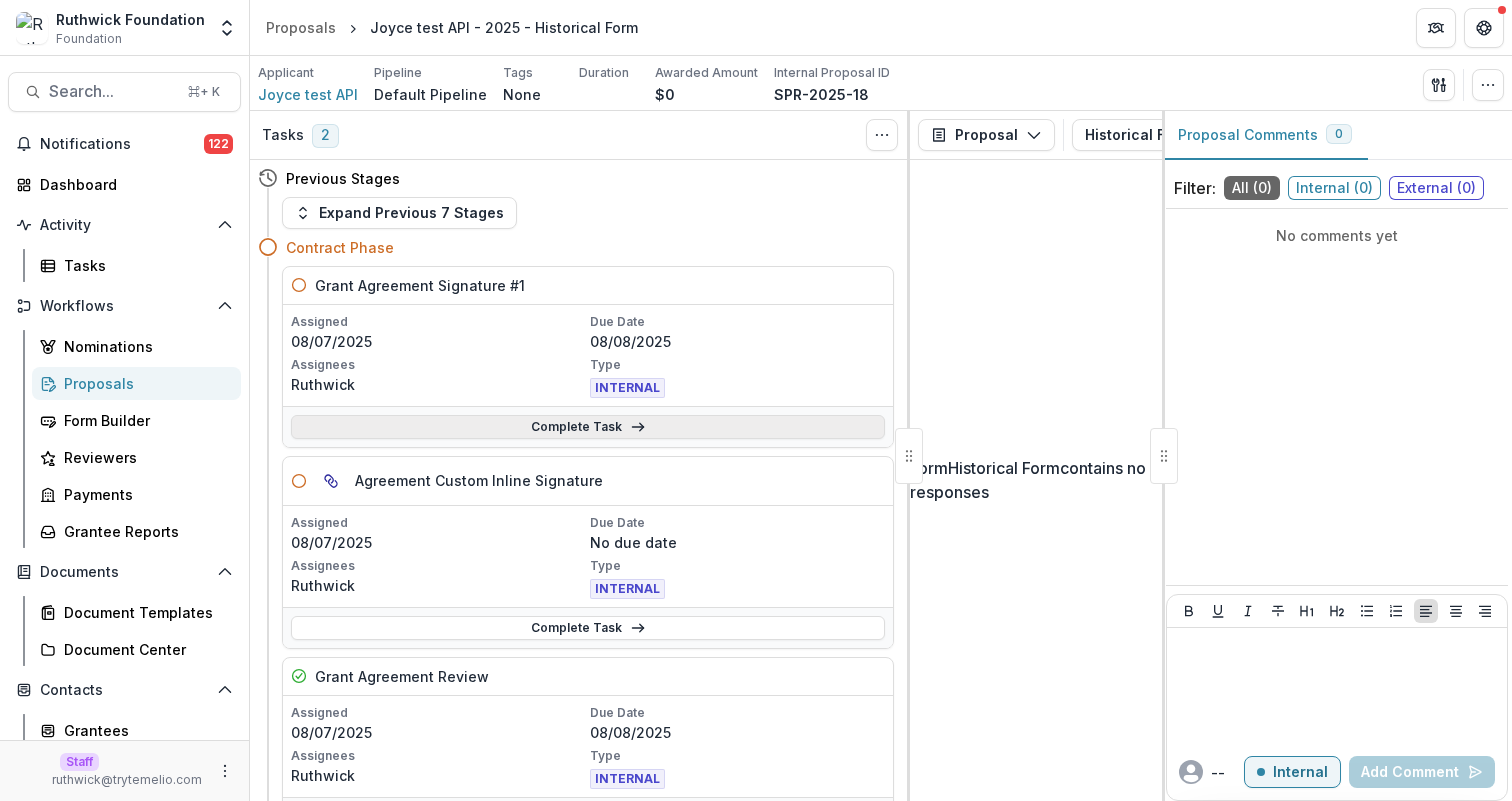 click on "Complete Task" at bounding box center [588, 427] 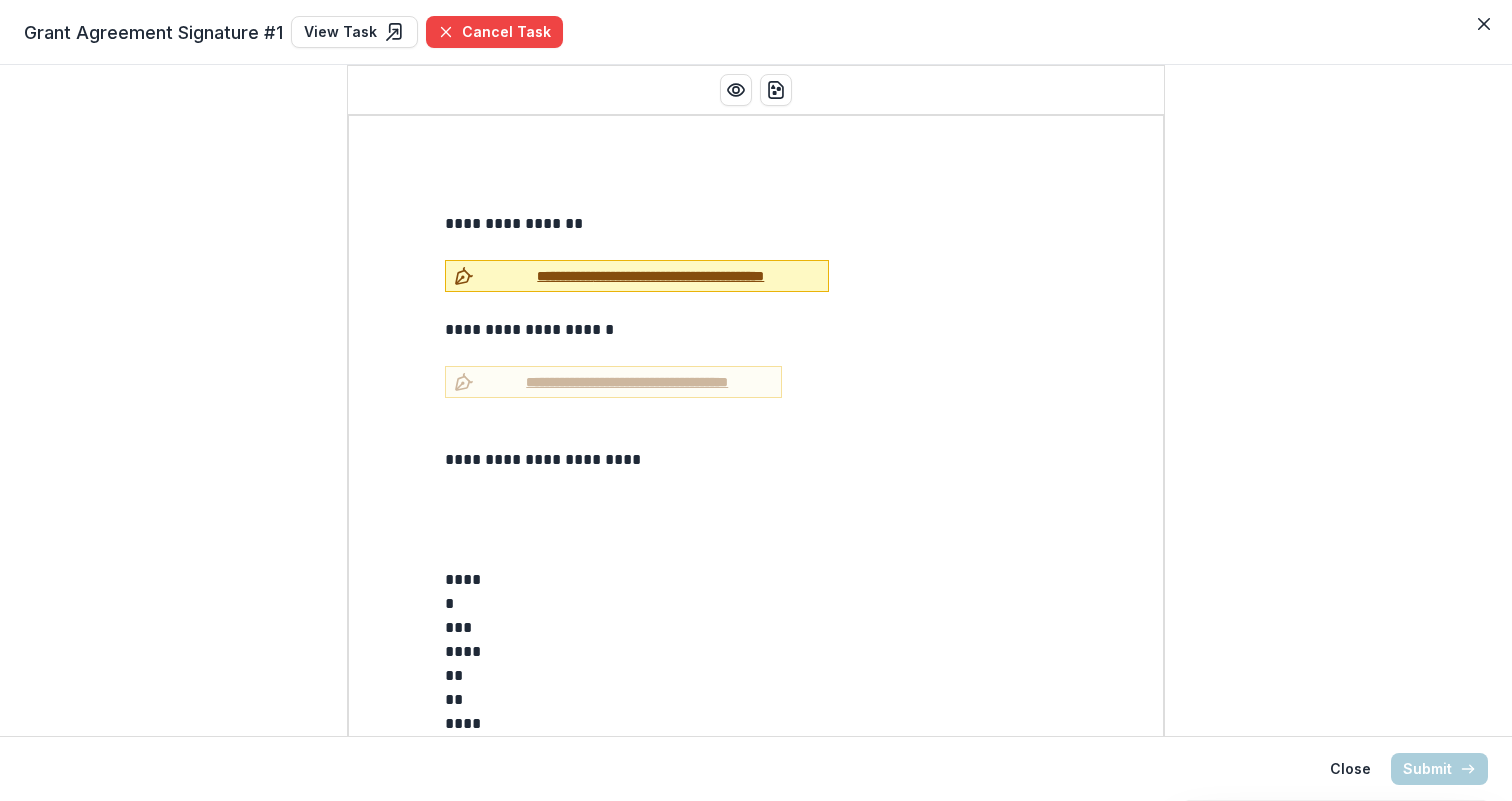 click on "**********" at bounding box center (651, 276) 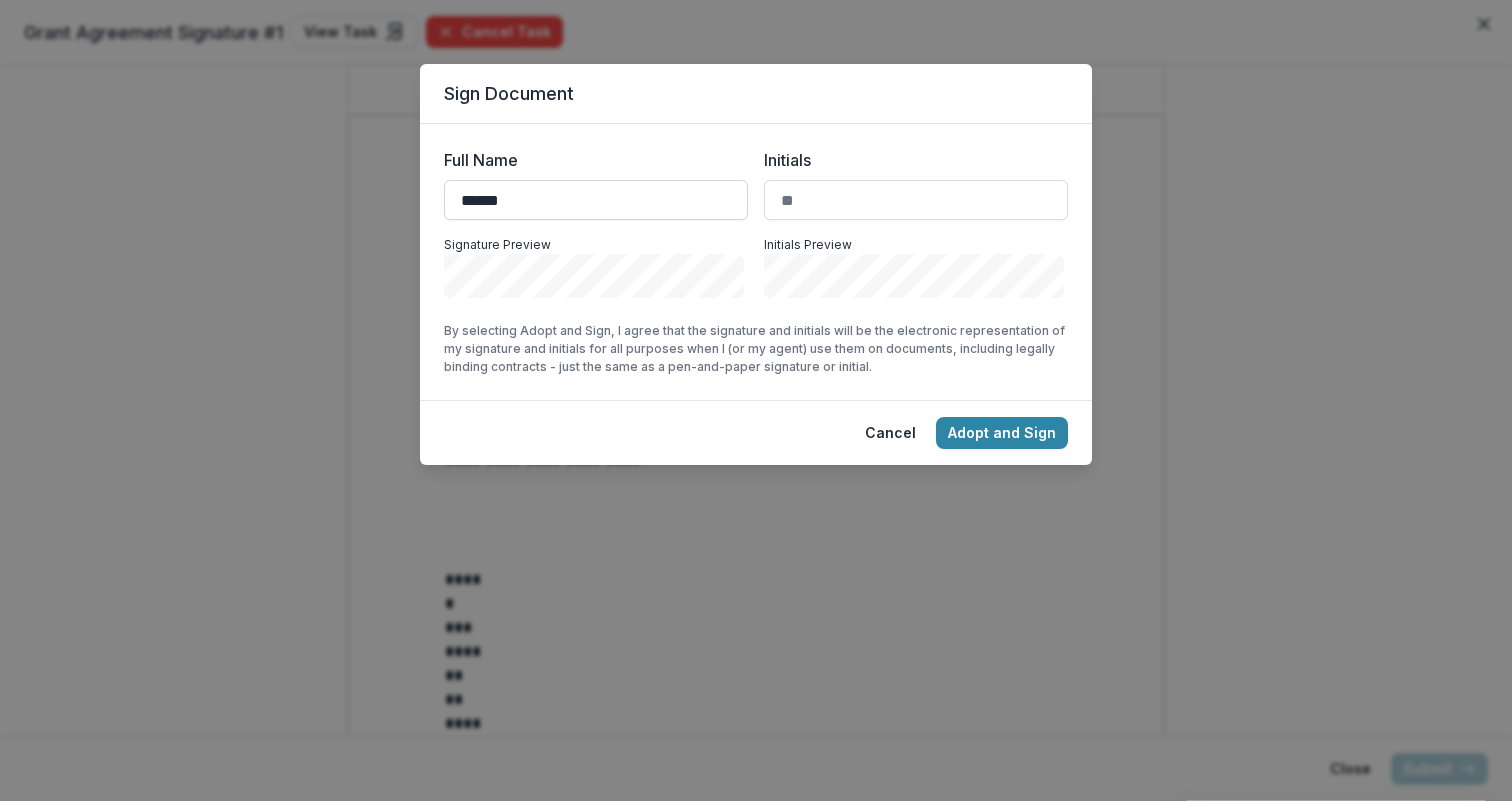 type on "******" 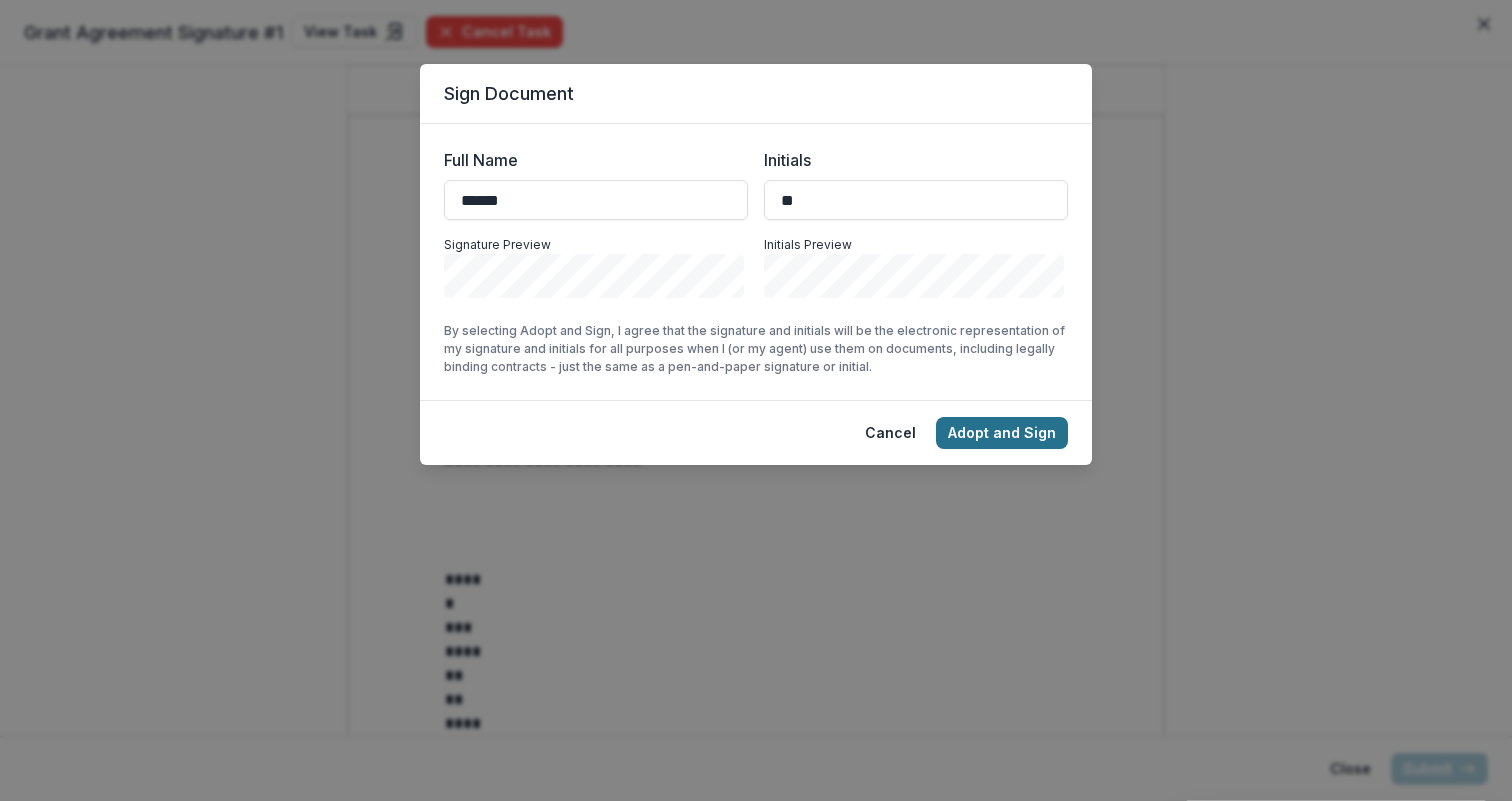 type on "**" 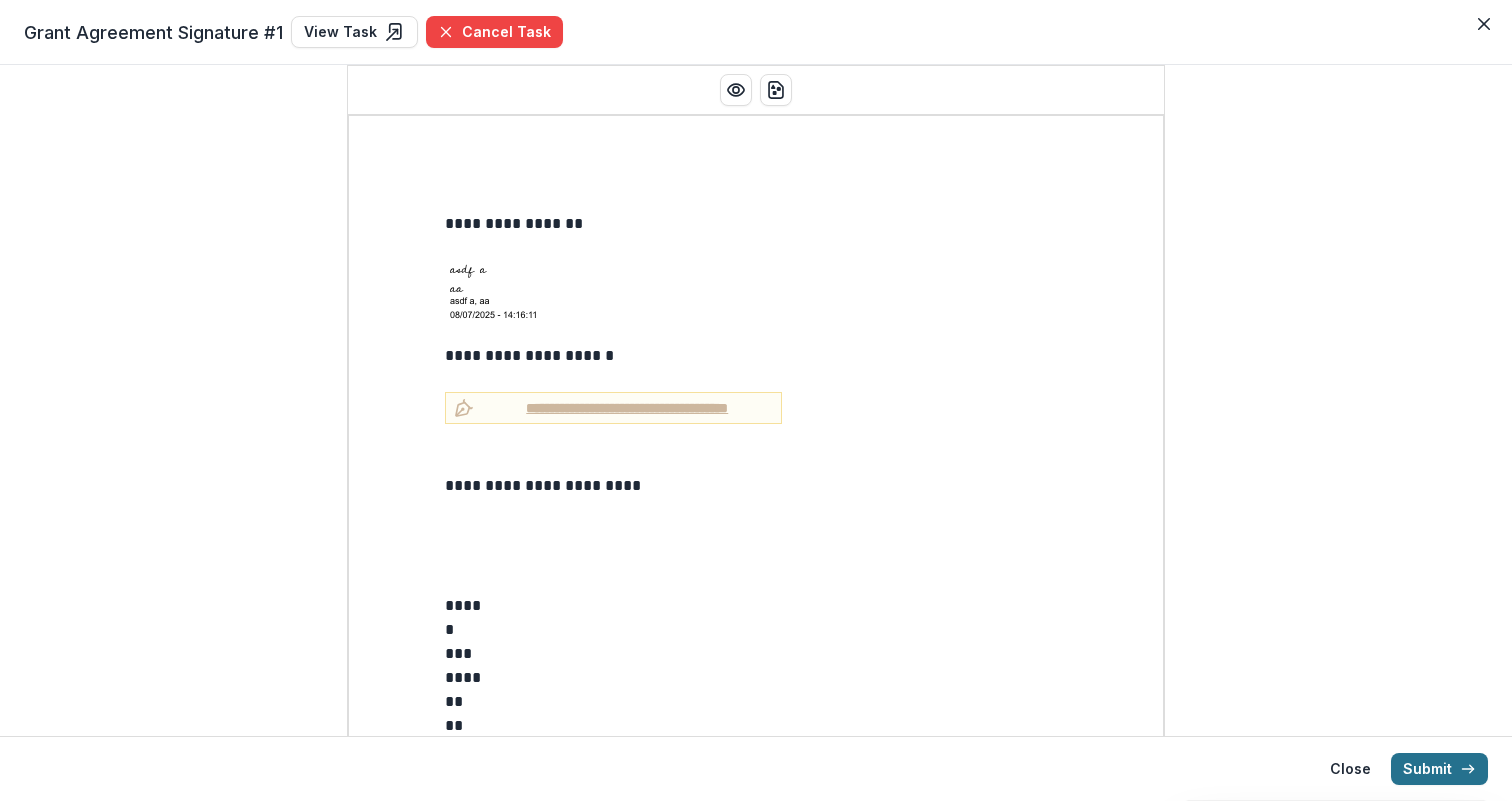 click on "Submit" at bounding box center [1439, 769] 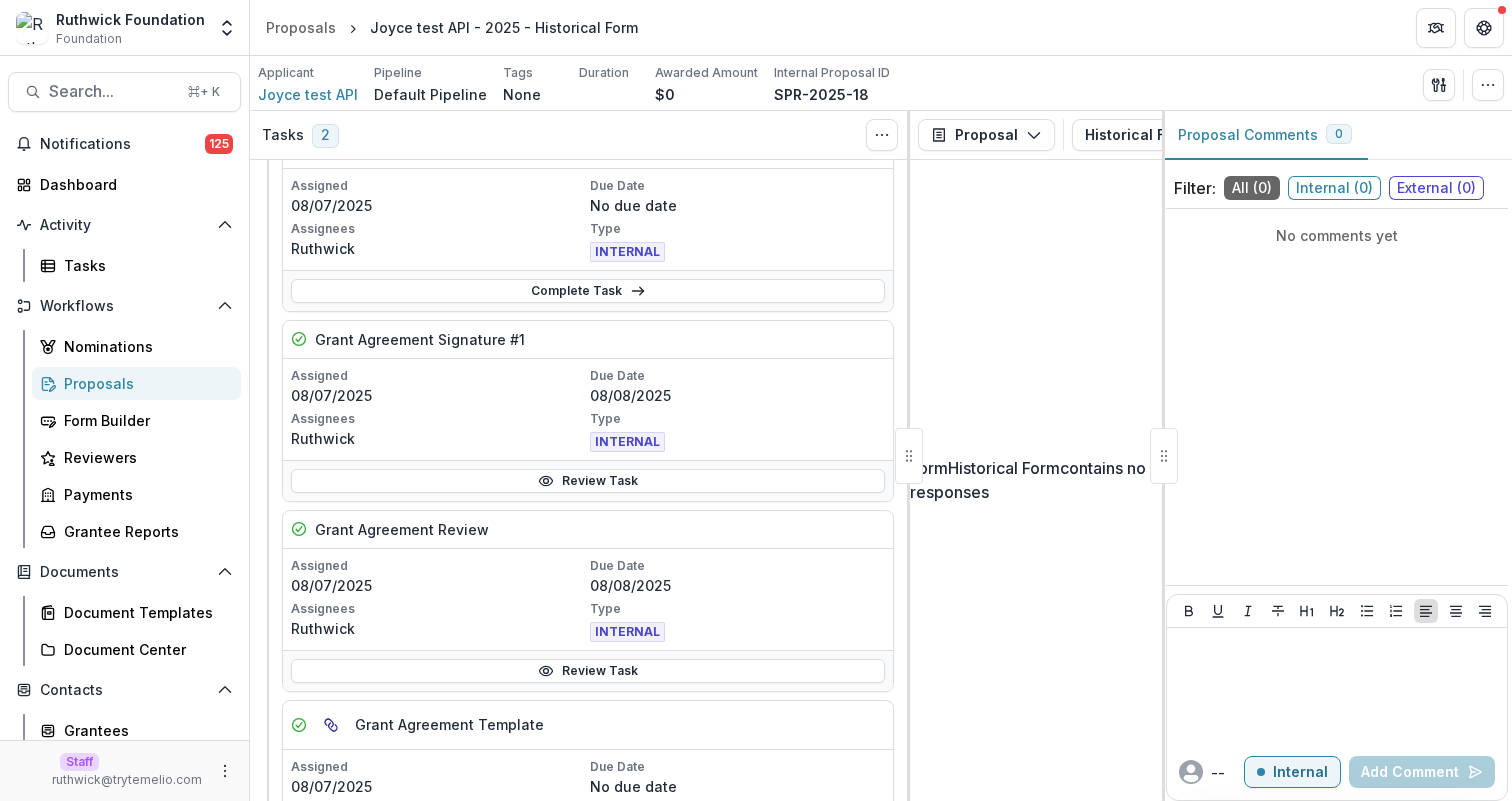 scroll, scrollTop: 0, scrollLeft: 0, axis: both 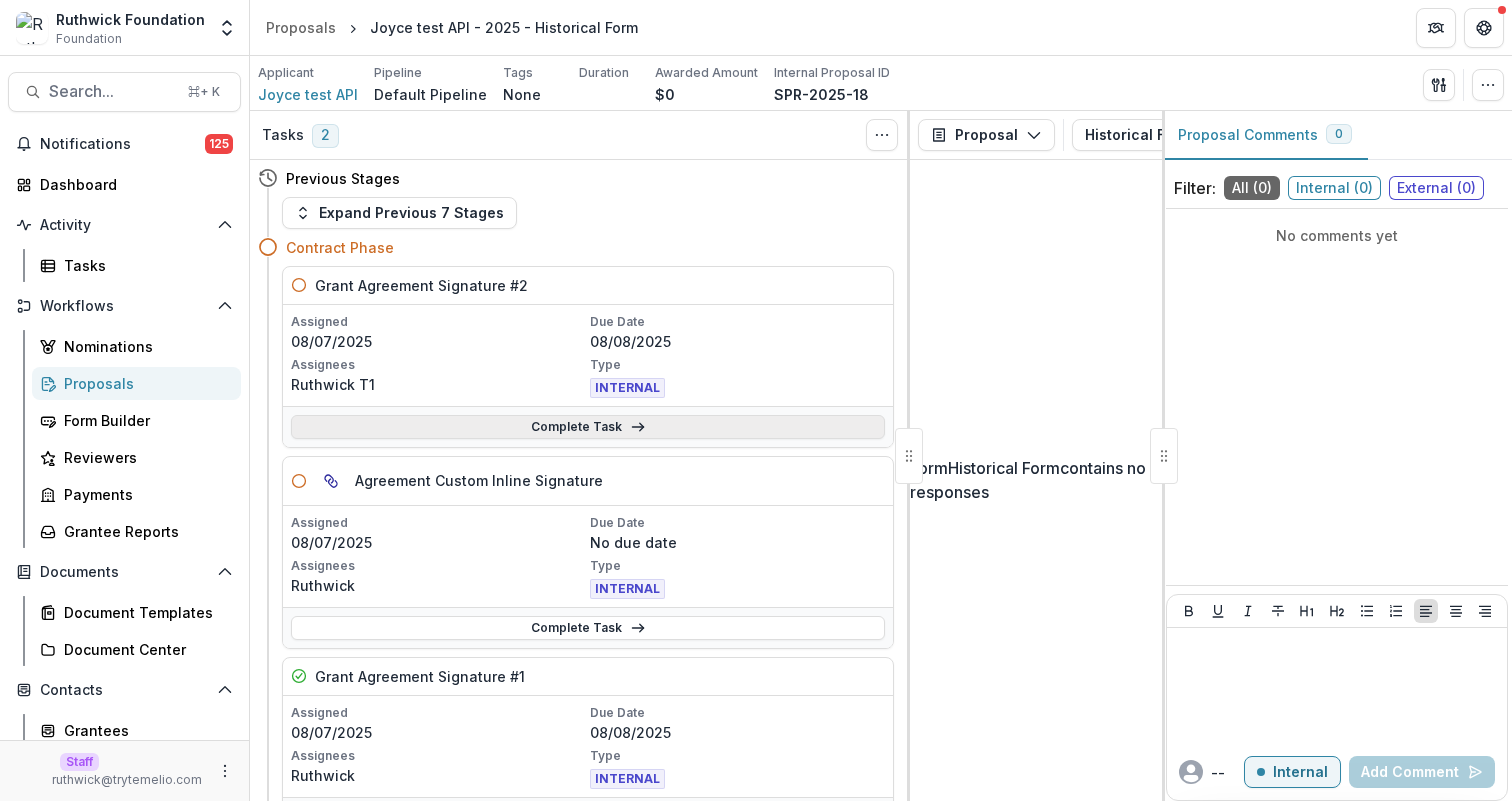 click on "Complete Task" at bounding box center (588, 427) 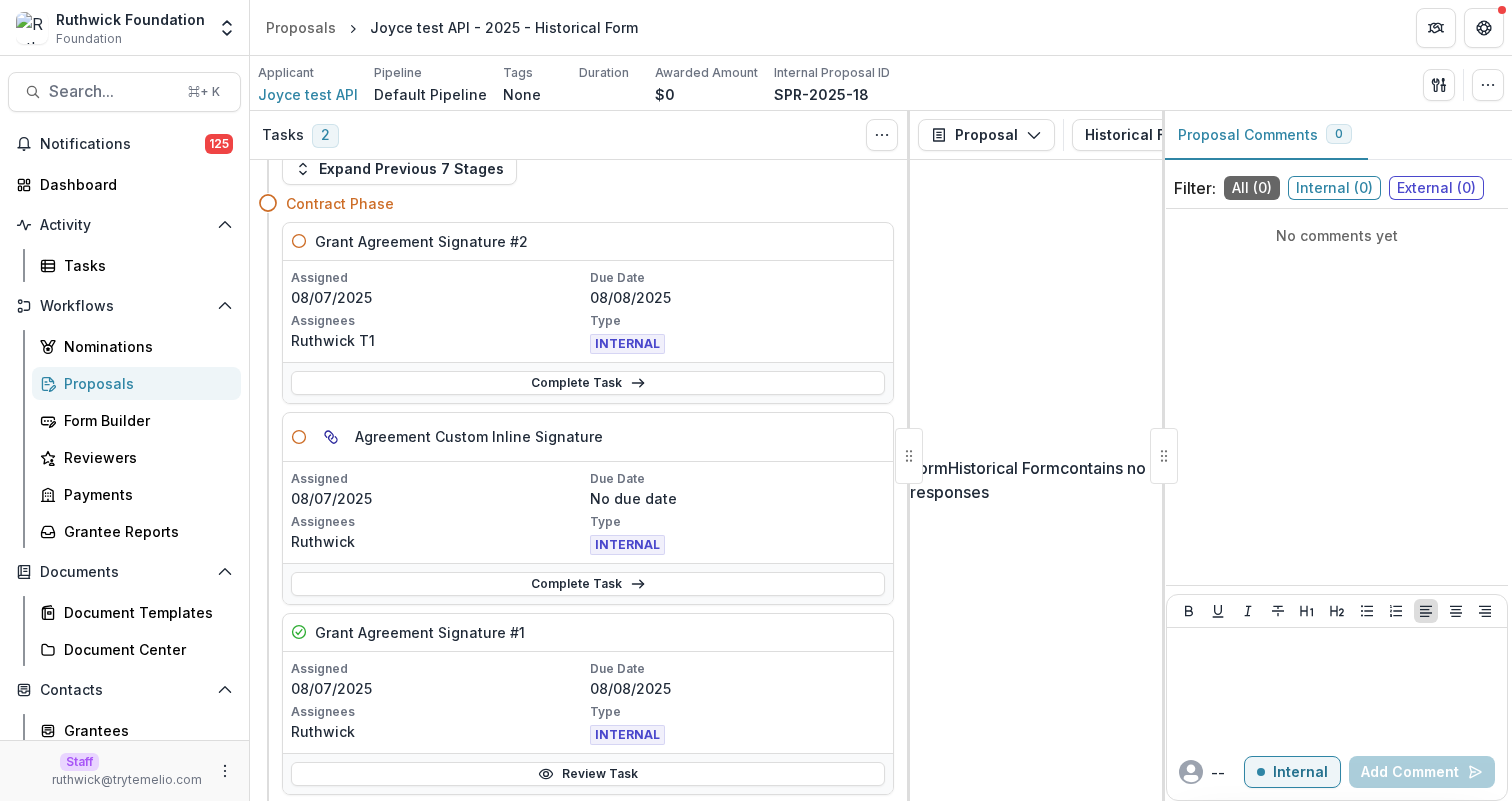 scroll, scrollTop: 34, scrollLeft: 0, axis: vertical 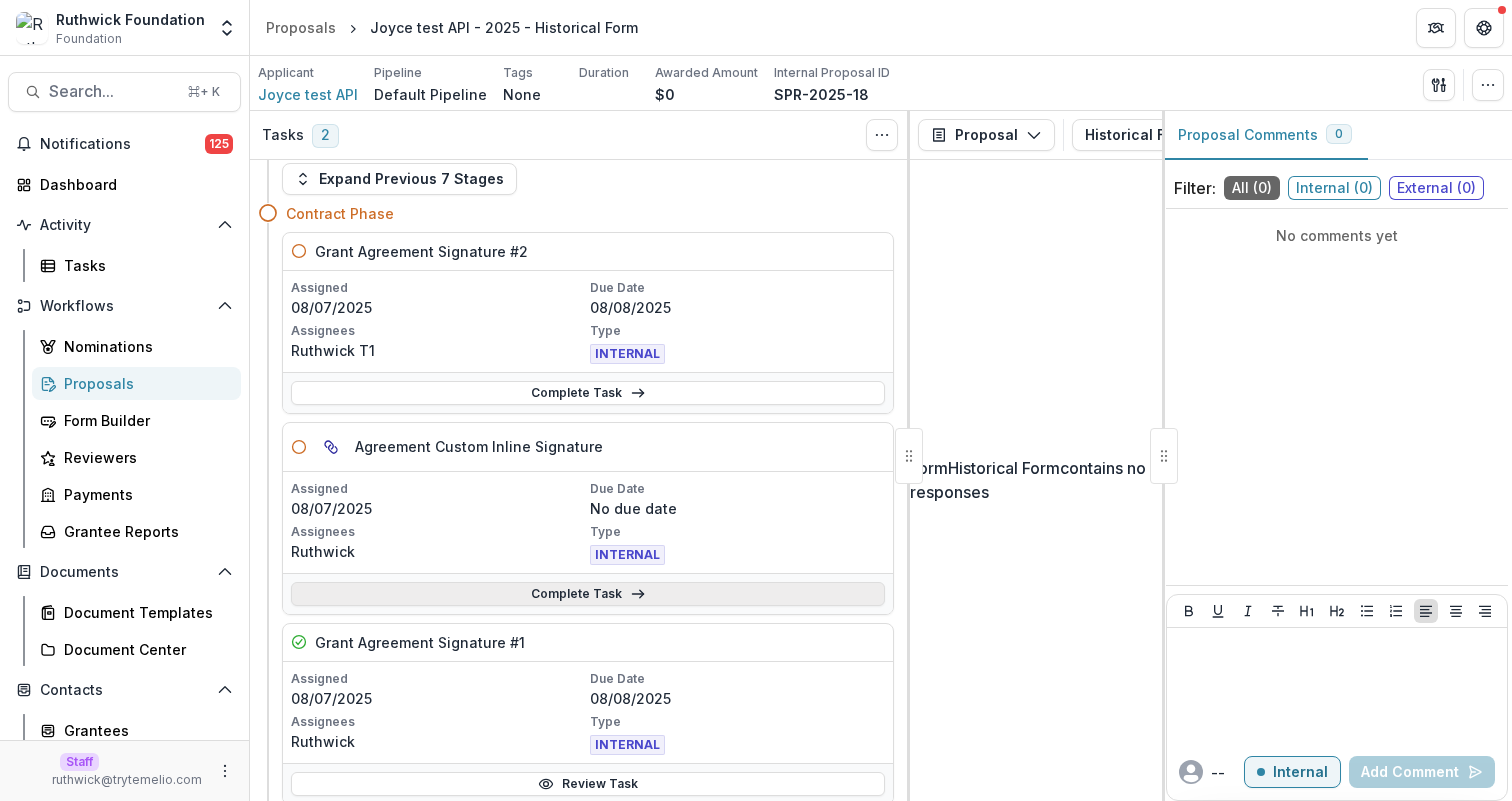 click on "Complete Task" at bounding box center (588, 594) 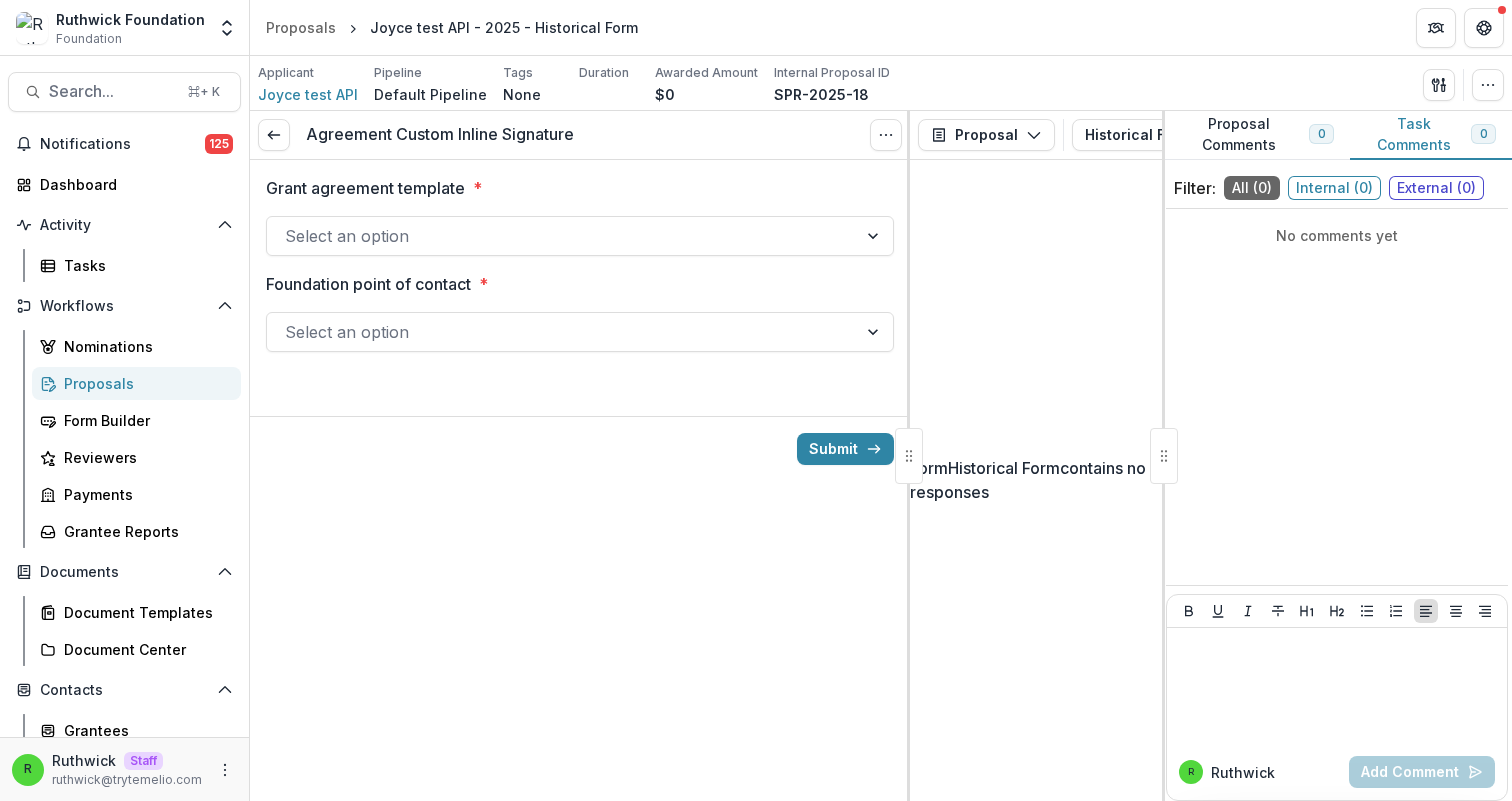 click at bounding box center [562, 236] 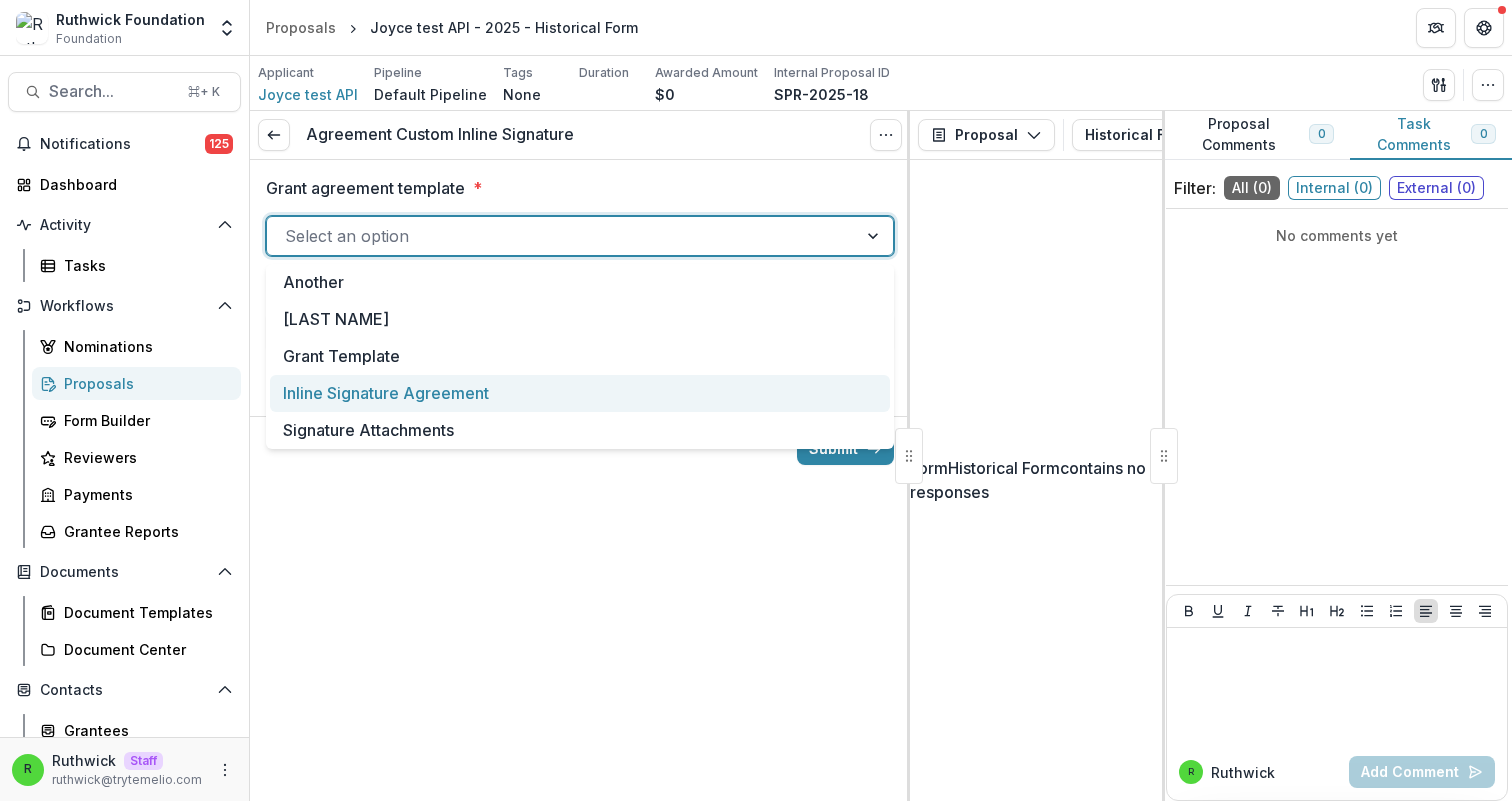 click on "Inline Signature Agreement" at bounding box center (580, 393) 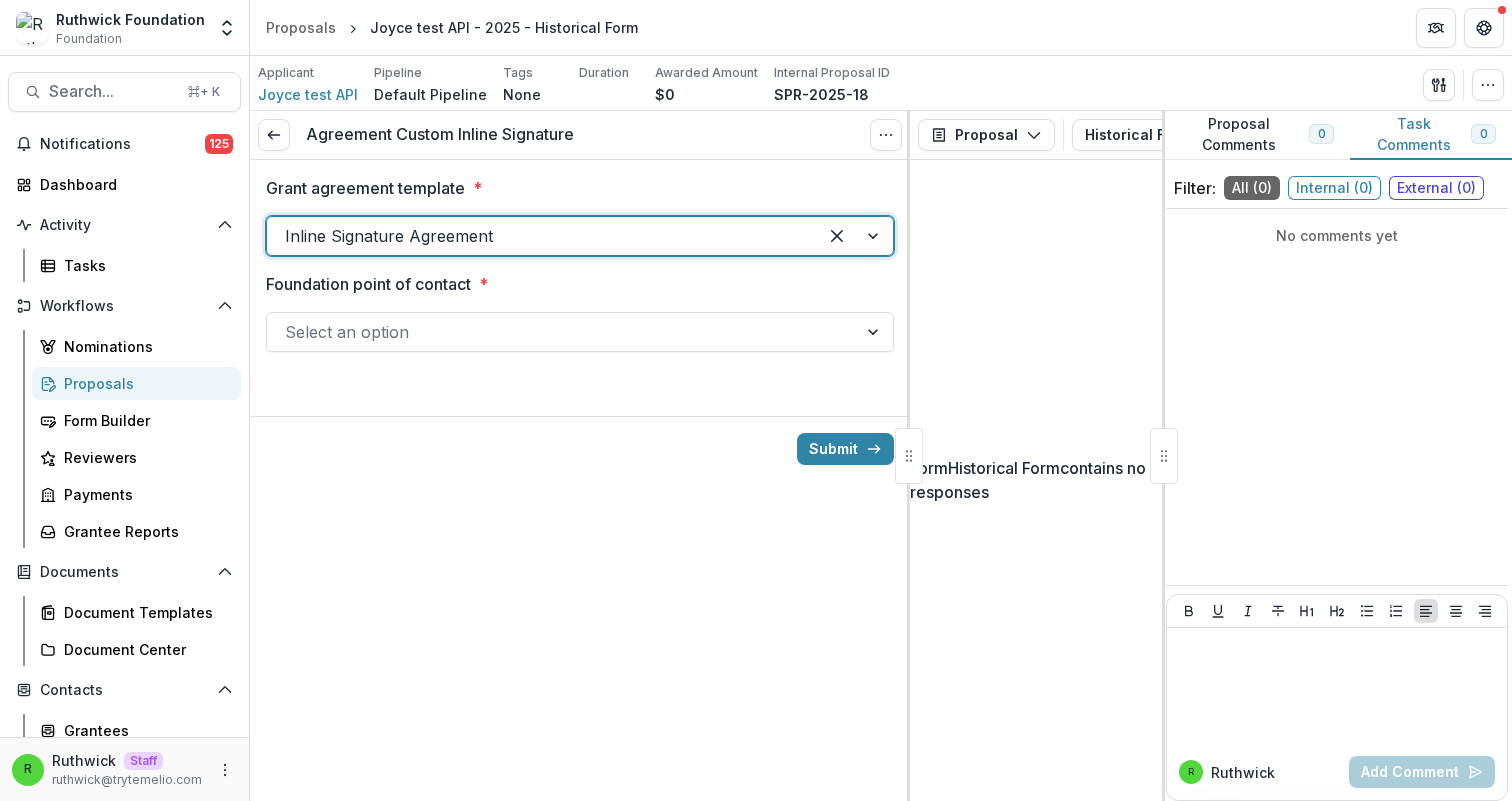 click at bounding box center (562, 332) 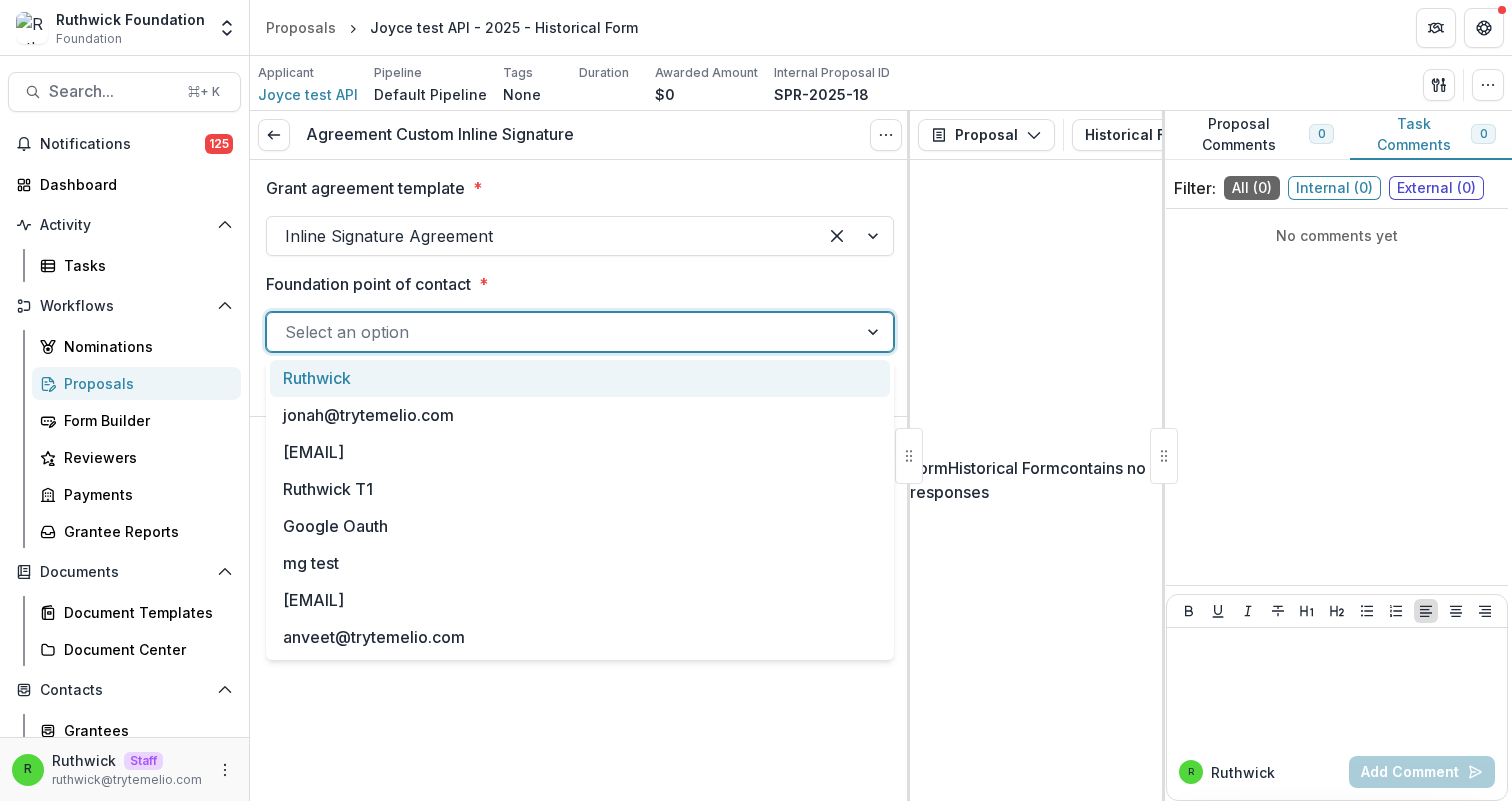 click on "Ruthwick" at bounding box center (580, 378) 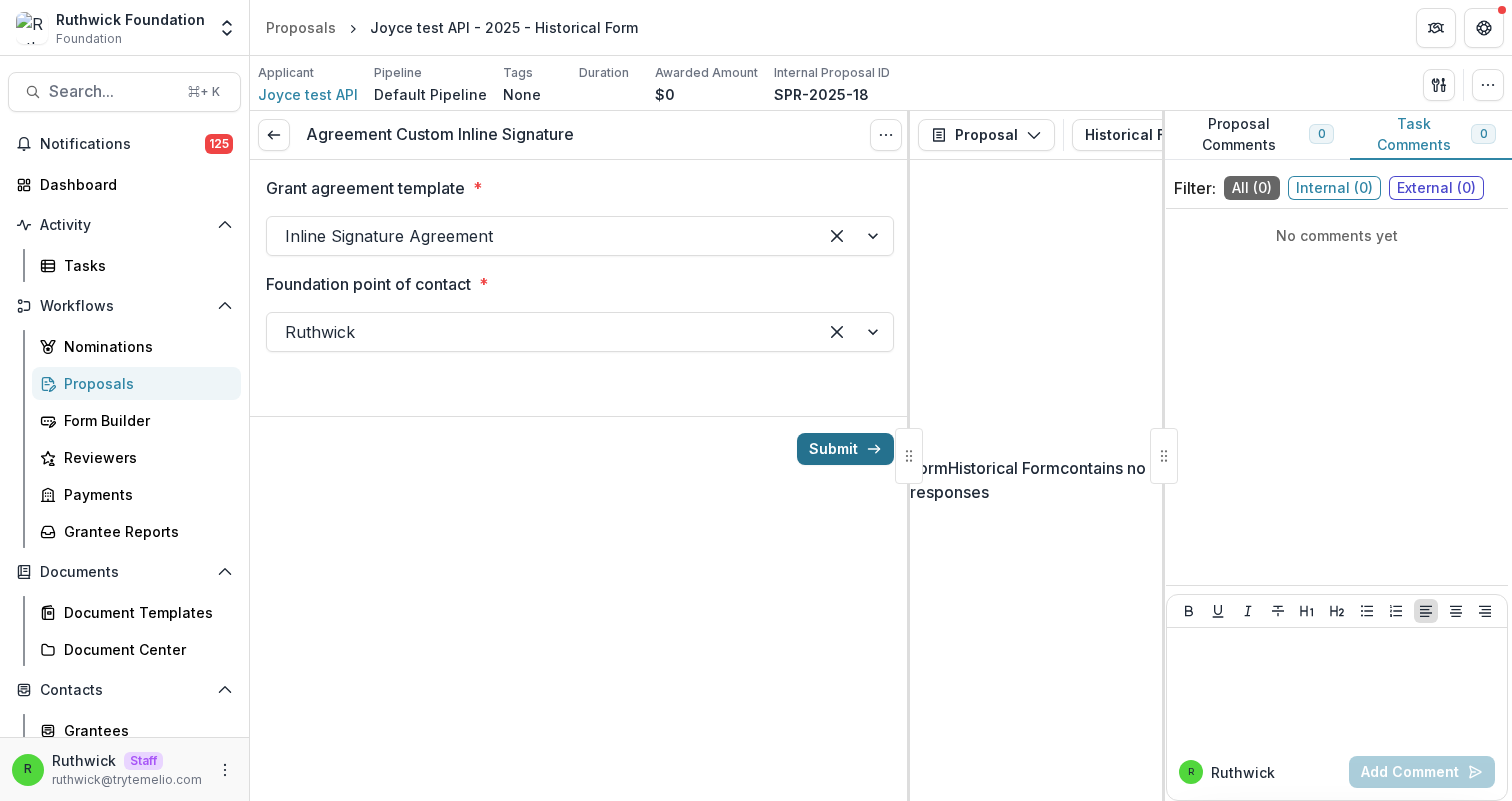 click on "Submit" at bounding box center (845, 449) 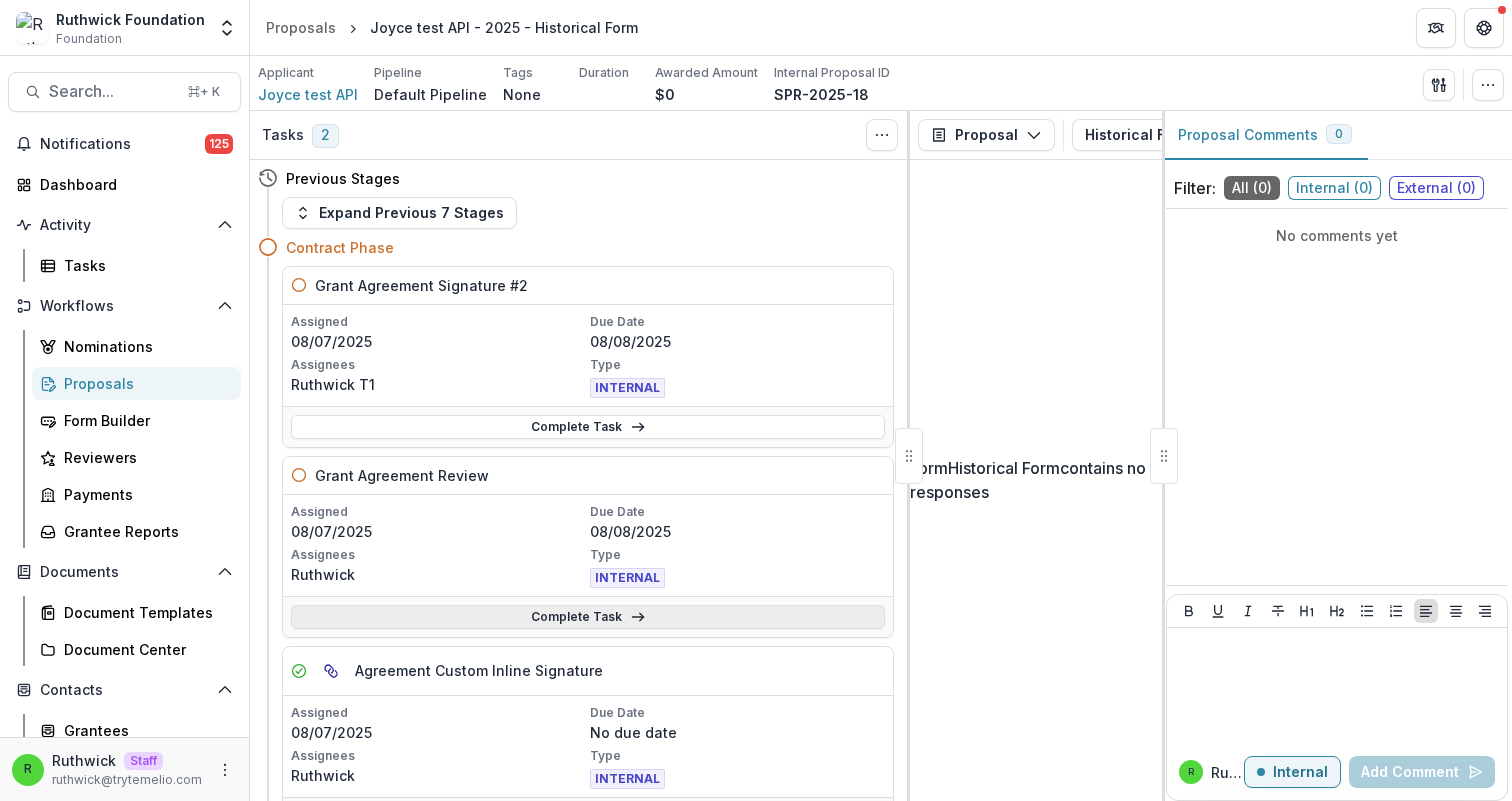 click on "Complete Task" at bounding box center [588, 617] 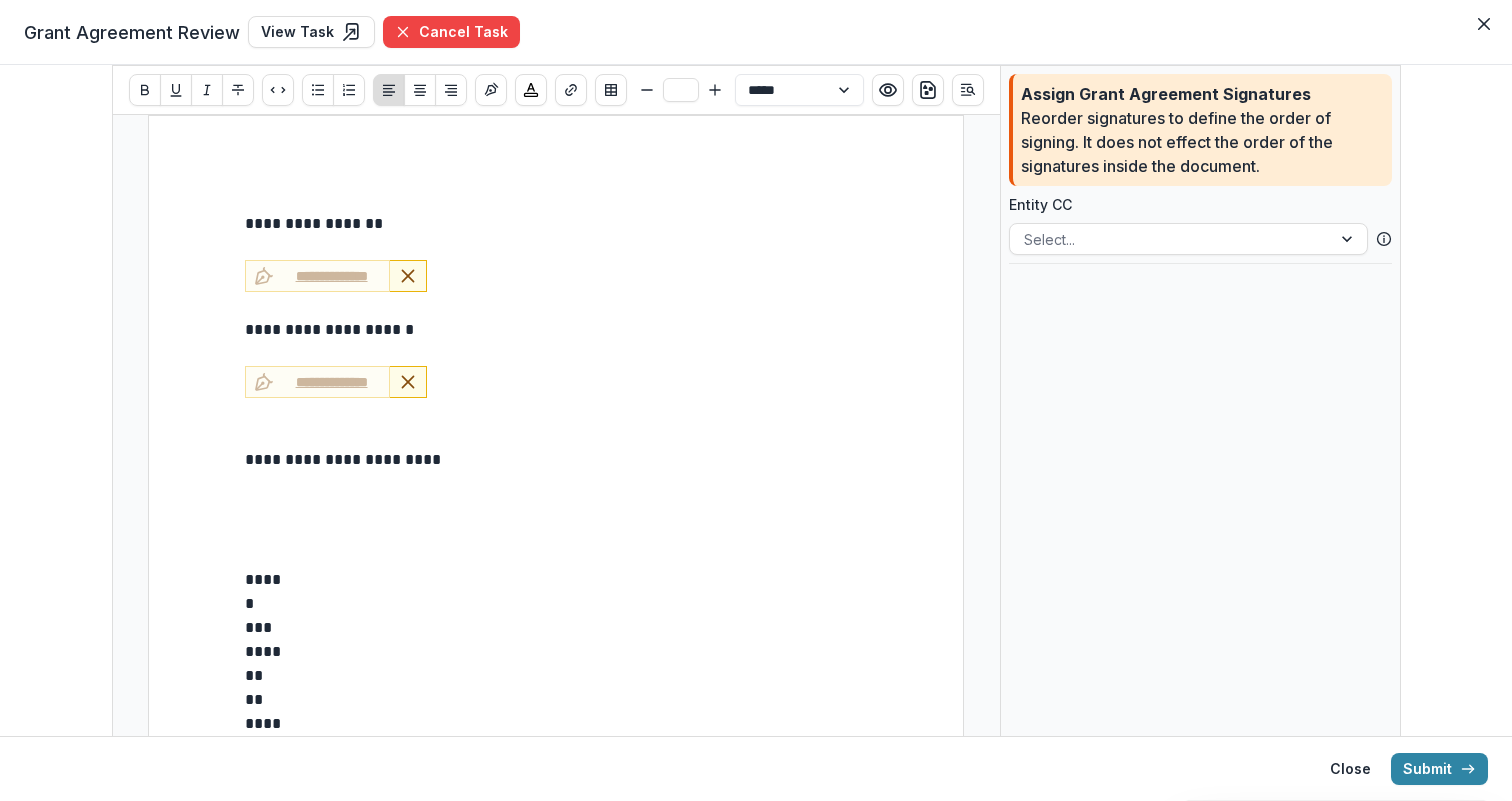 click on "**********" at bounding box center [556, 277] 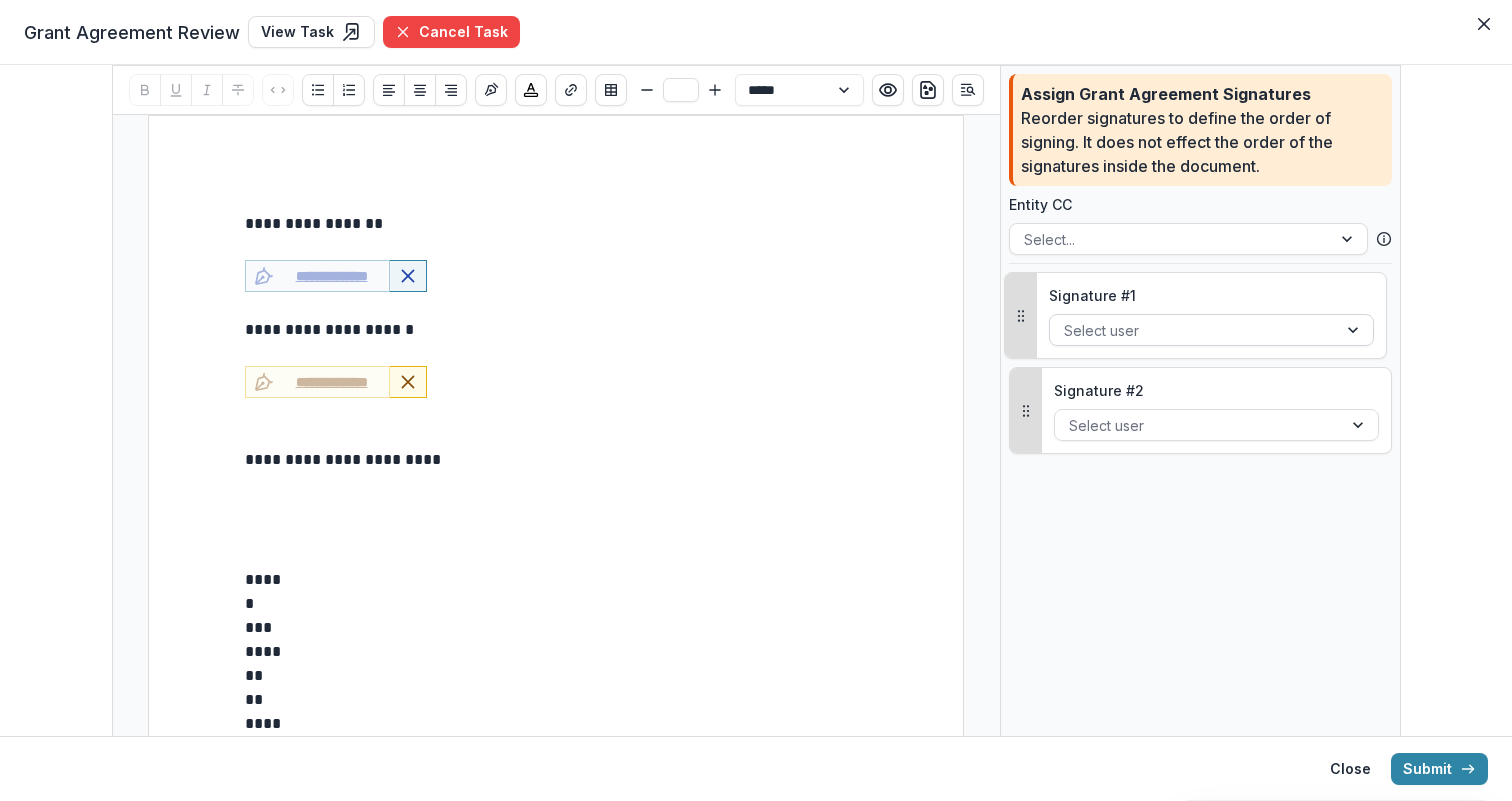 click at bounding box center (1193, 330) 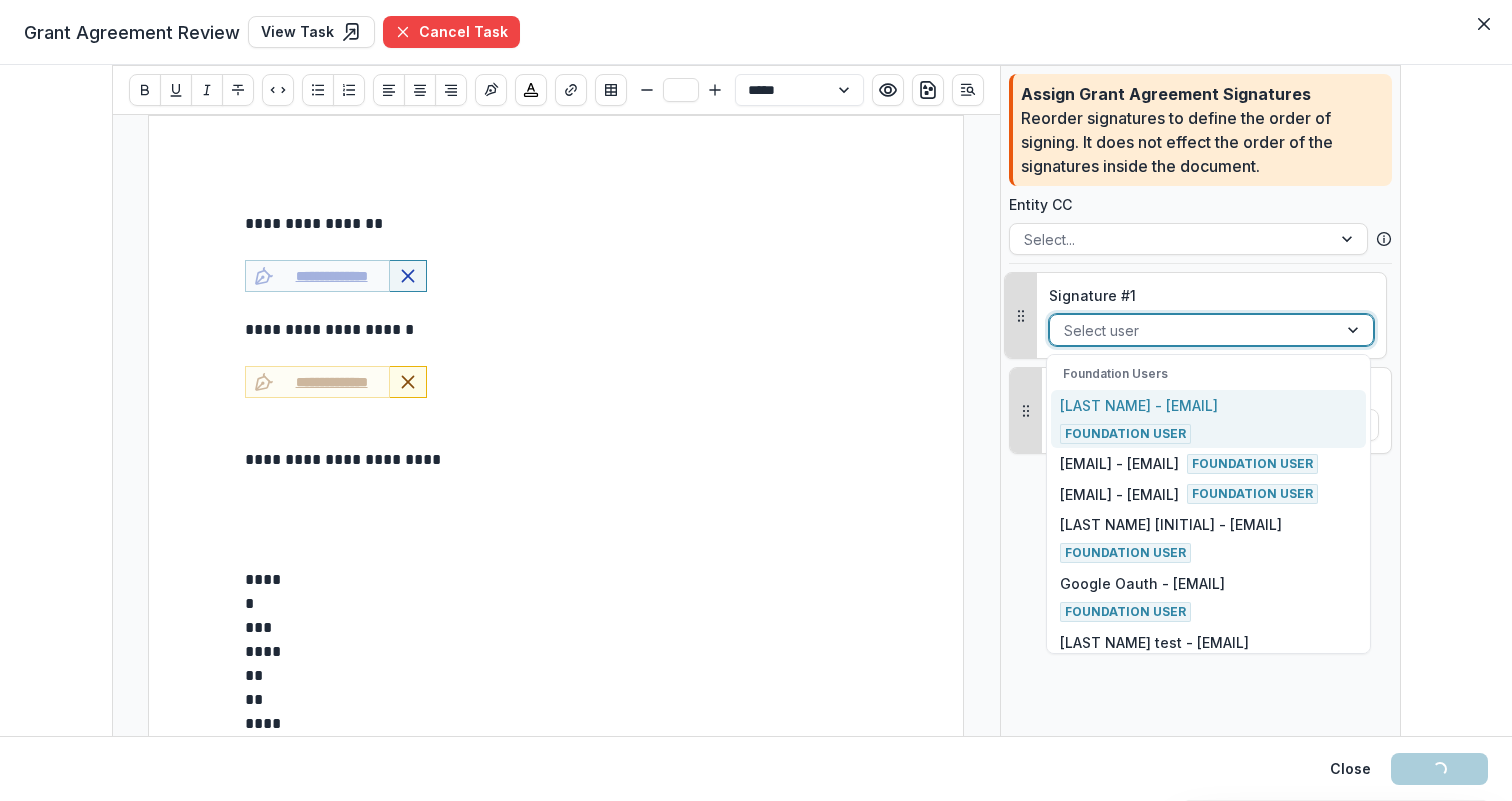 click on "Ruthwick - ruthwick@trytemelio.com" at bounding box center (1139, 405) 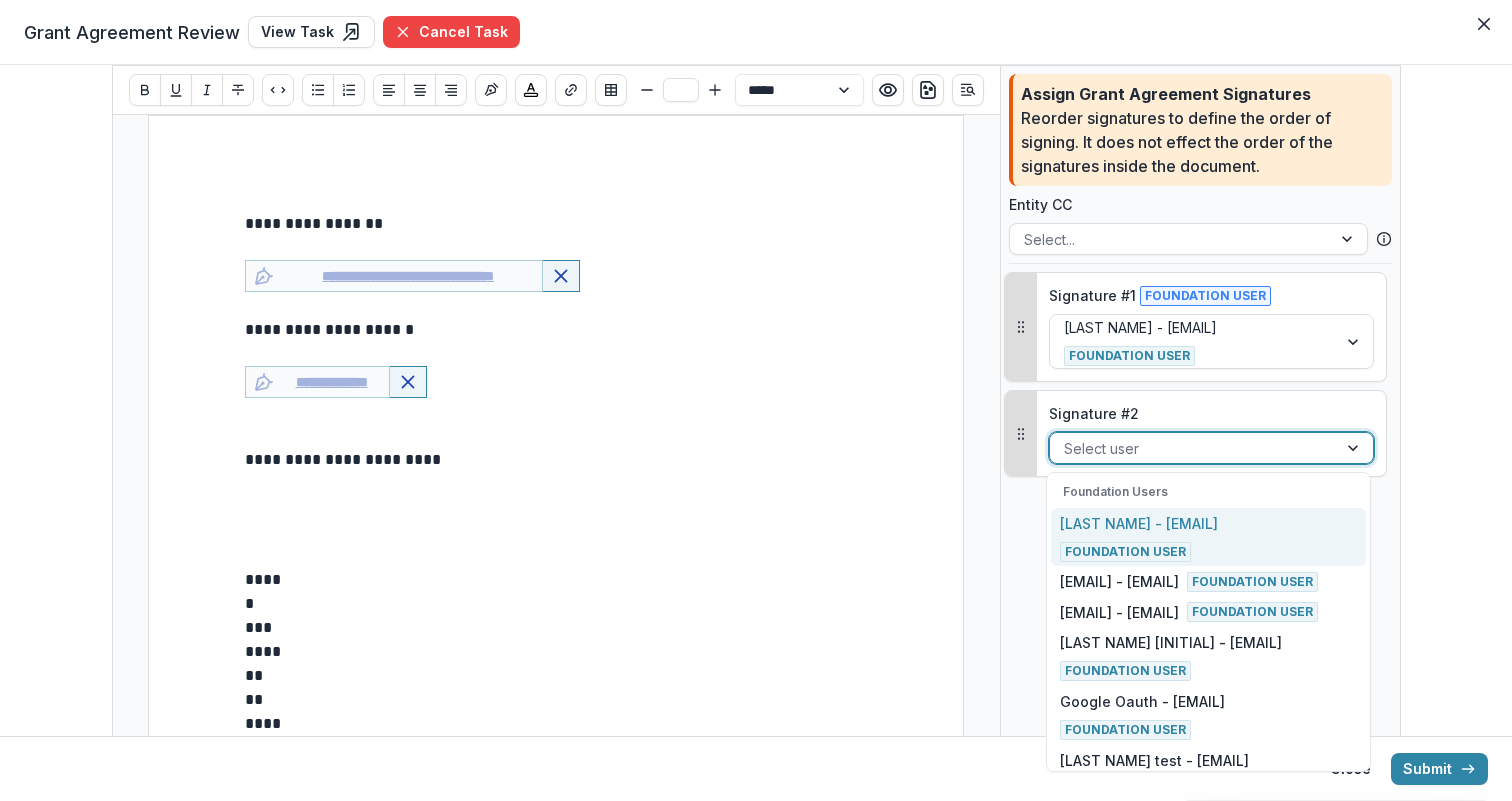 click at bounding box center [1193, 448] 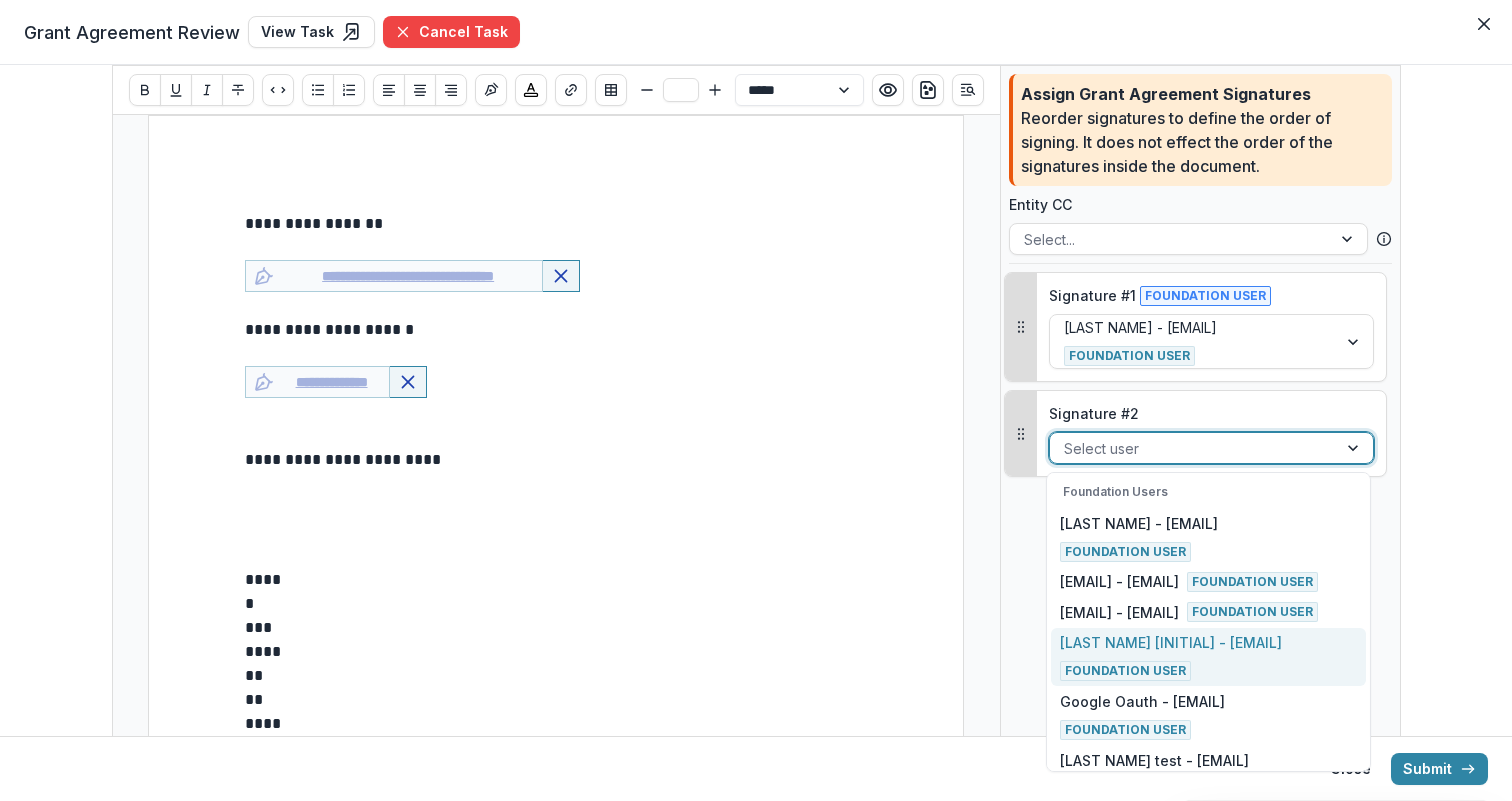 click on "Ruthwick T1 - ruthwick+t1@trytemelio.com" at bounding box center [1171, 642] 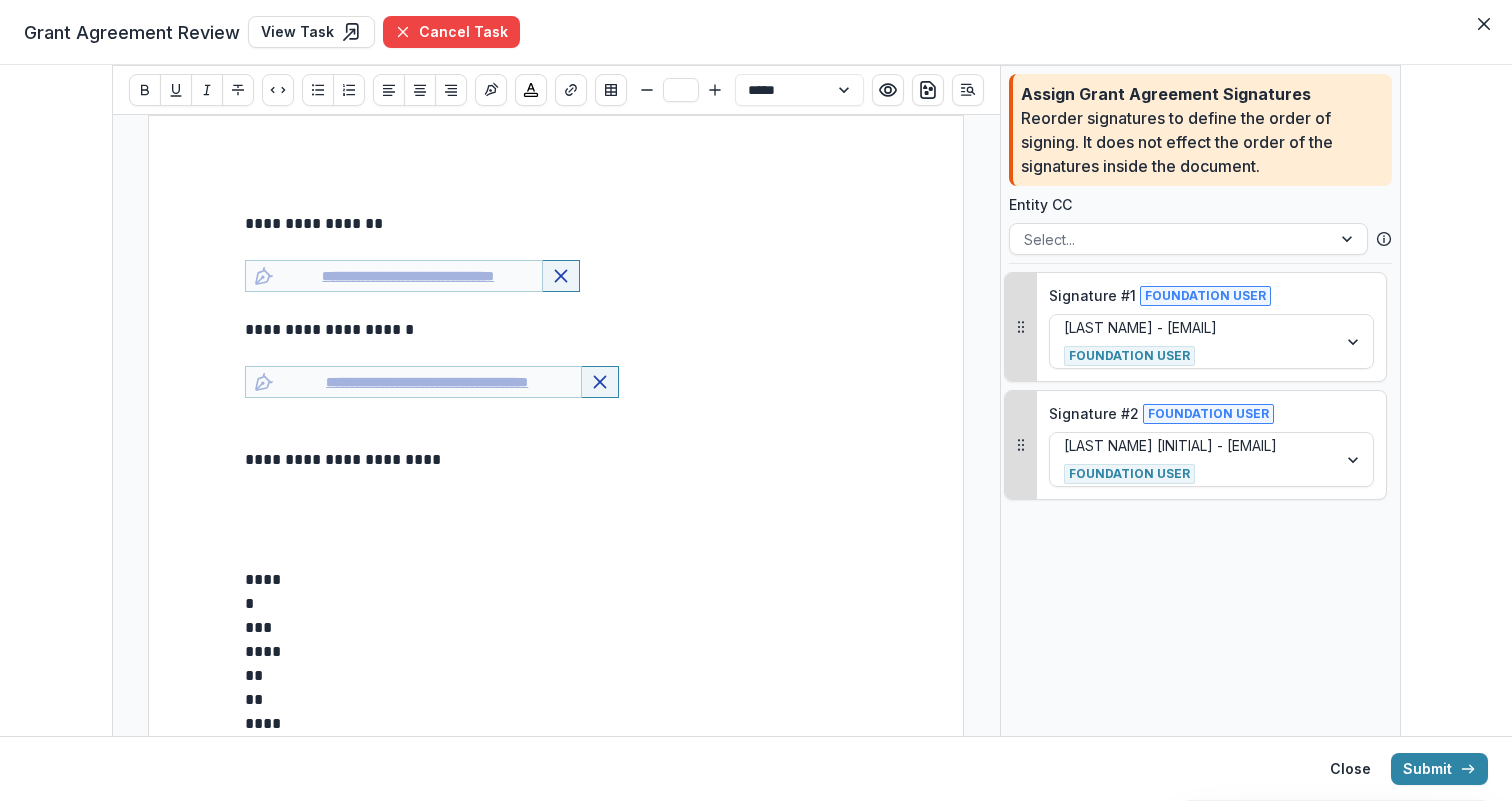 click on "Assign Grant Agreement Signatures Reorder signatures to define the order of signing. It does not effect the order of the signatures inside the document. Entity CC Select... Signature # 1   Foundation User Ruthwick - ruthwick@trytemelio.com Foundation User Signature # 2   Foundation User Ruthwick T1 - ruthwick+t1@trytemelio.com Foundation User
To pick up a draggable item, press the space bar.
While dragging, use the arrow keys to move the item.
Press space again to drop the item in its new position, or press escape to cancel." at bounding box center (1201, 622) 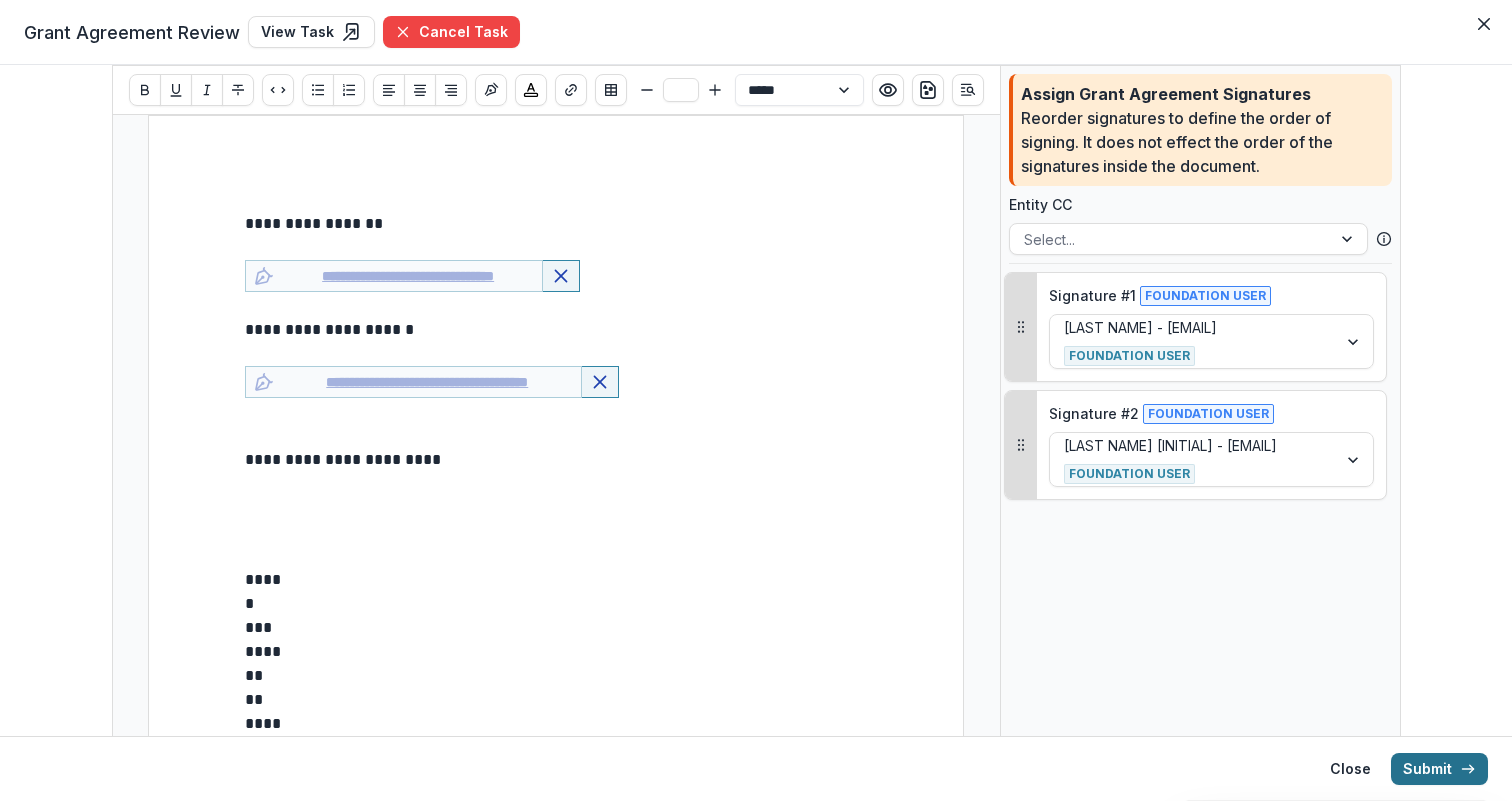 click on "Submit" at bounding box center (1439, 769) 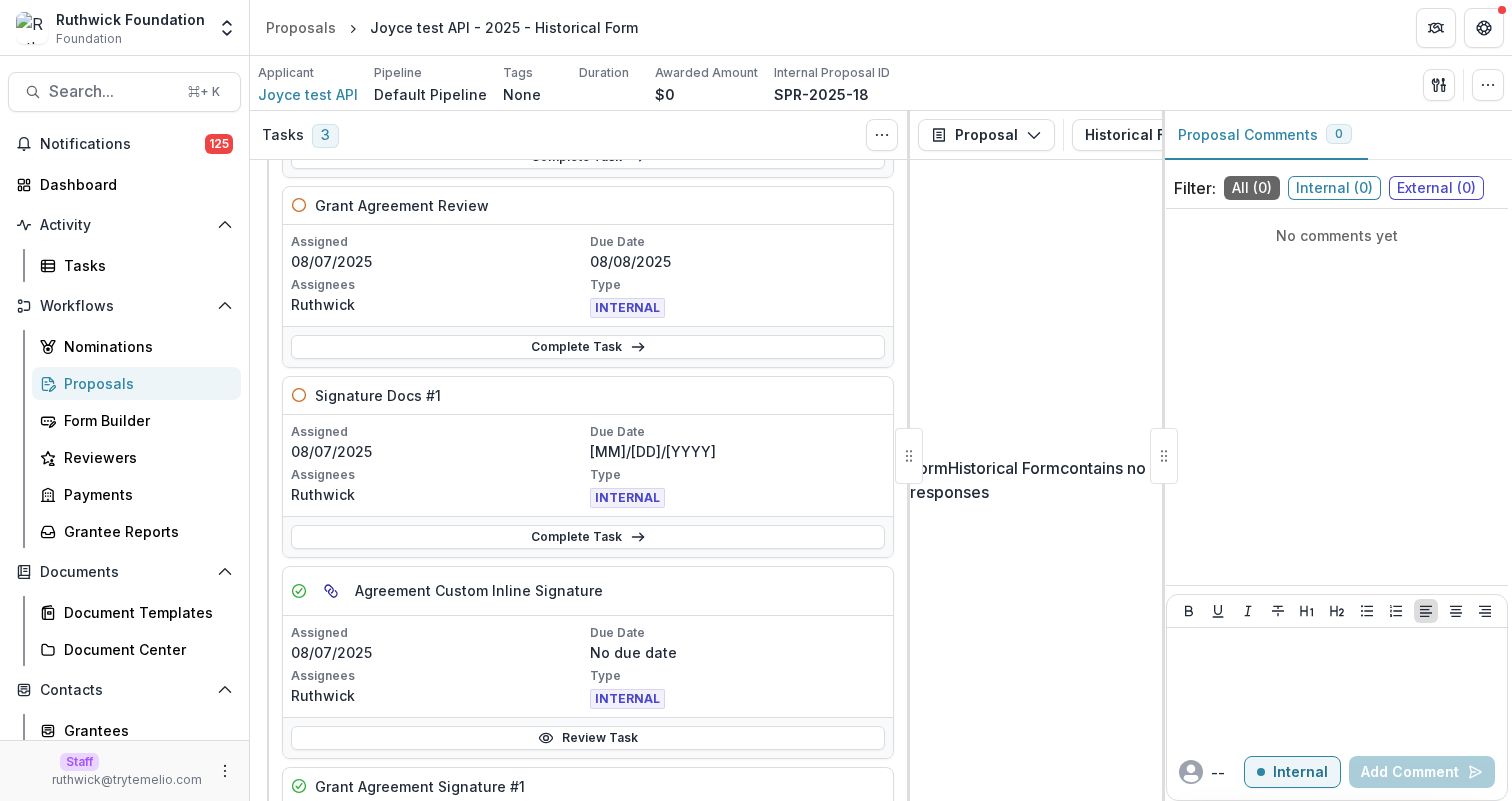 scroll, scrollTop: 286, scrollLeft: 0, axis: vertical 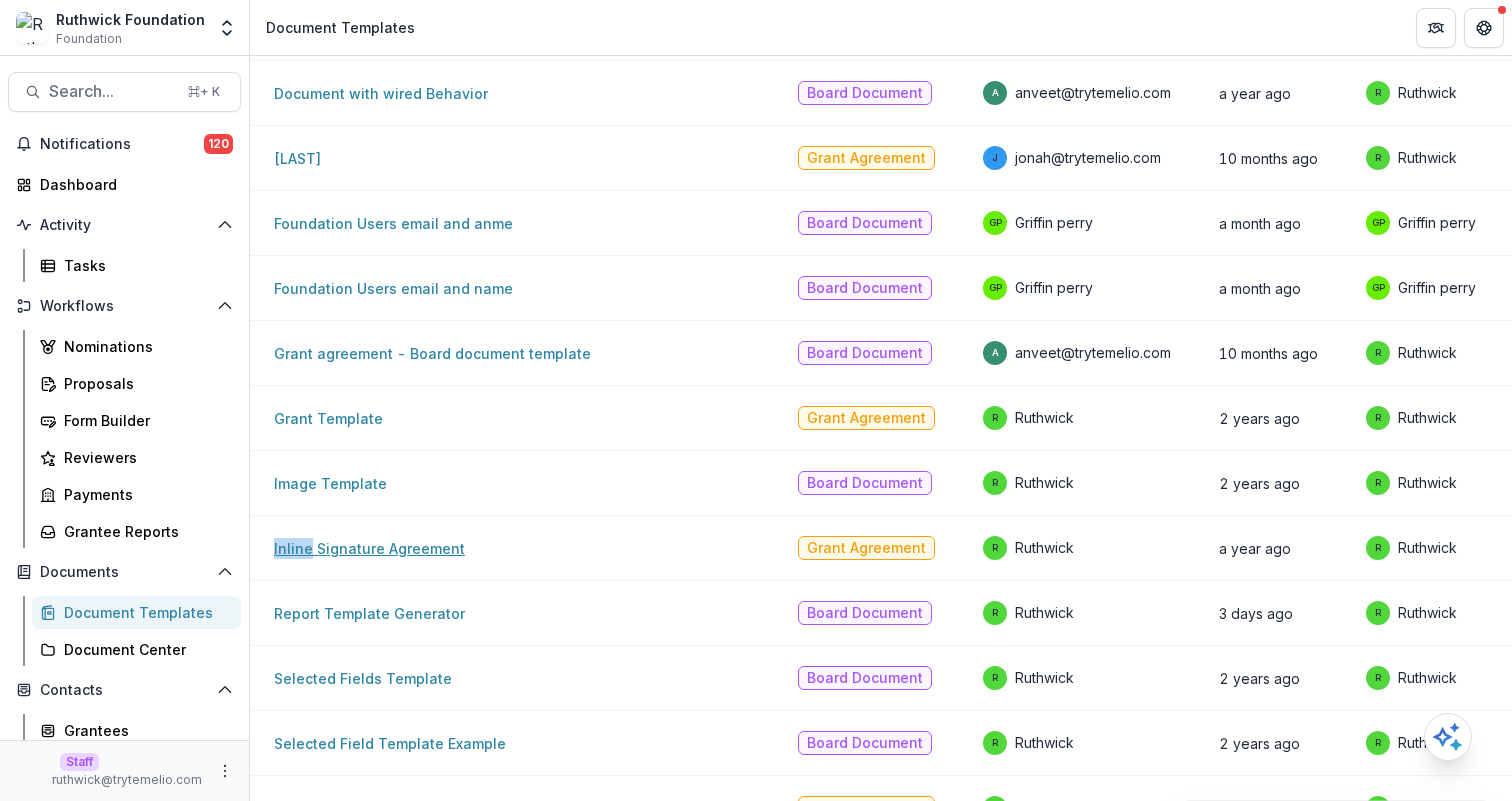 click on "Inline Signature Agreement" at bounding box center [369, 548] 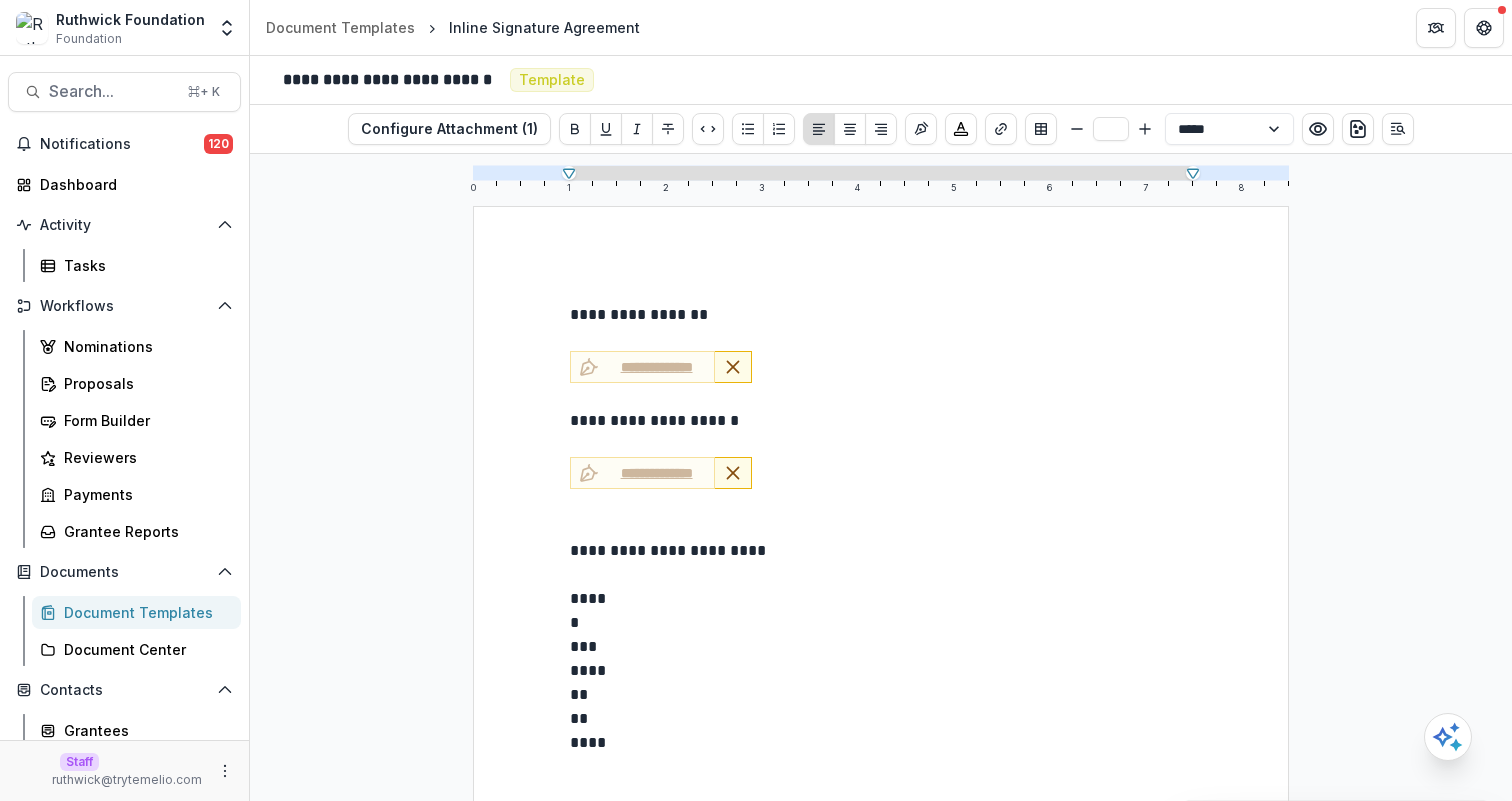 click on "**********" at bounding box center [881, 315] 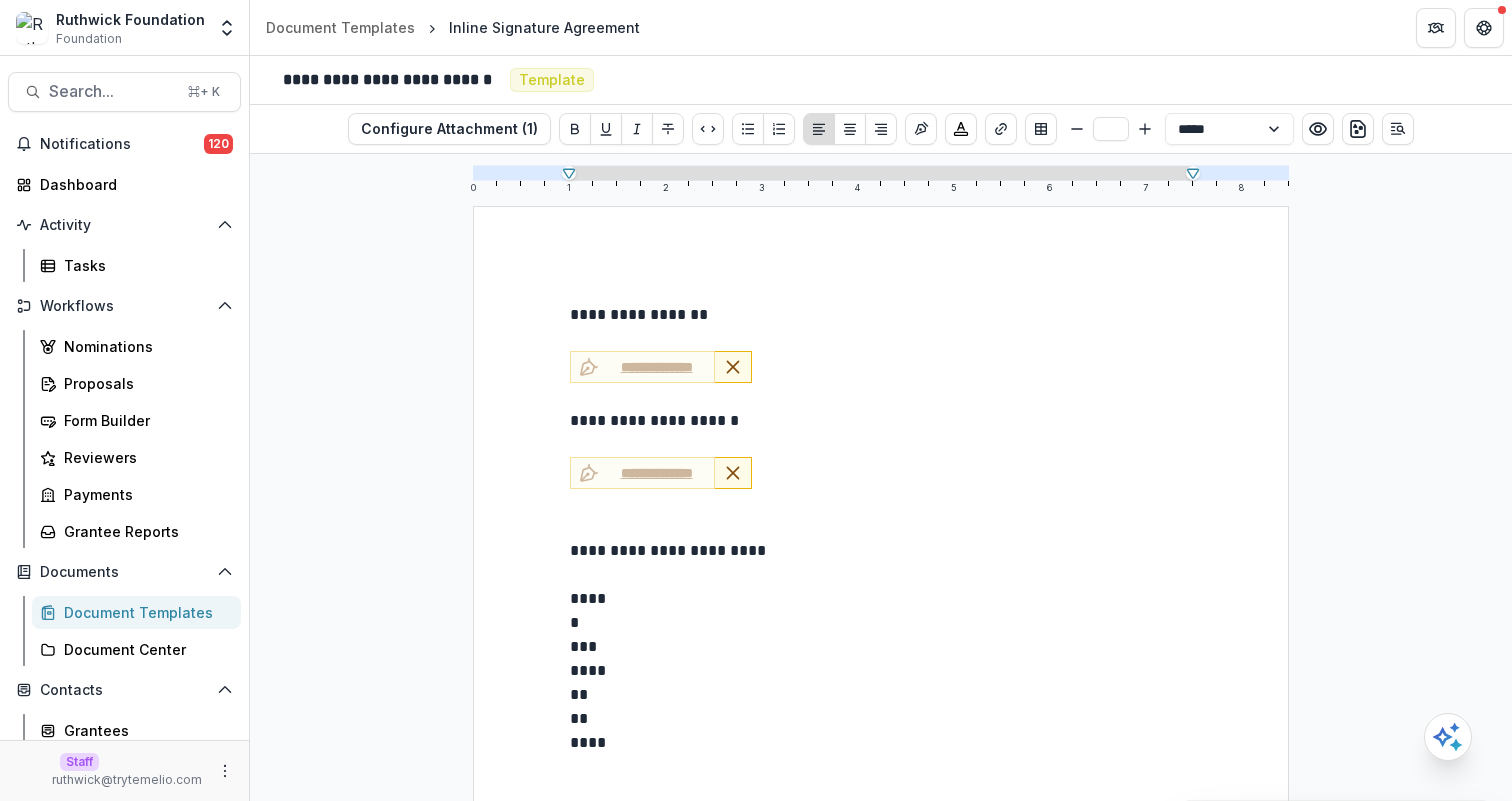 select on "**********" 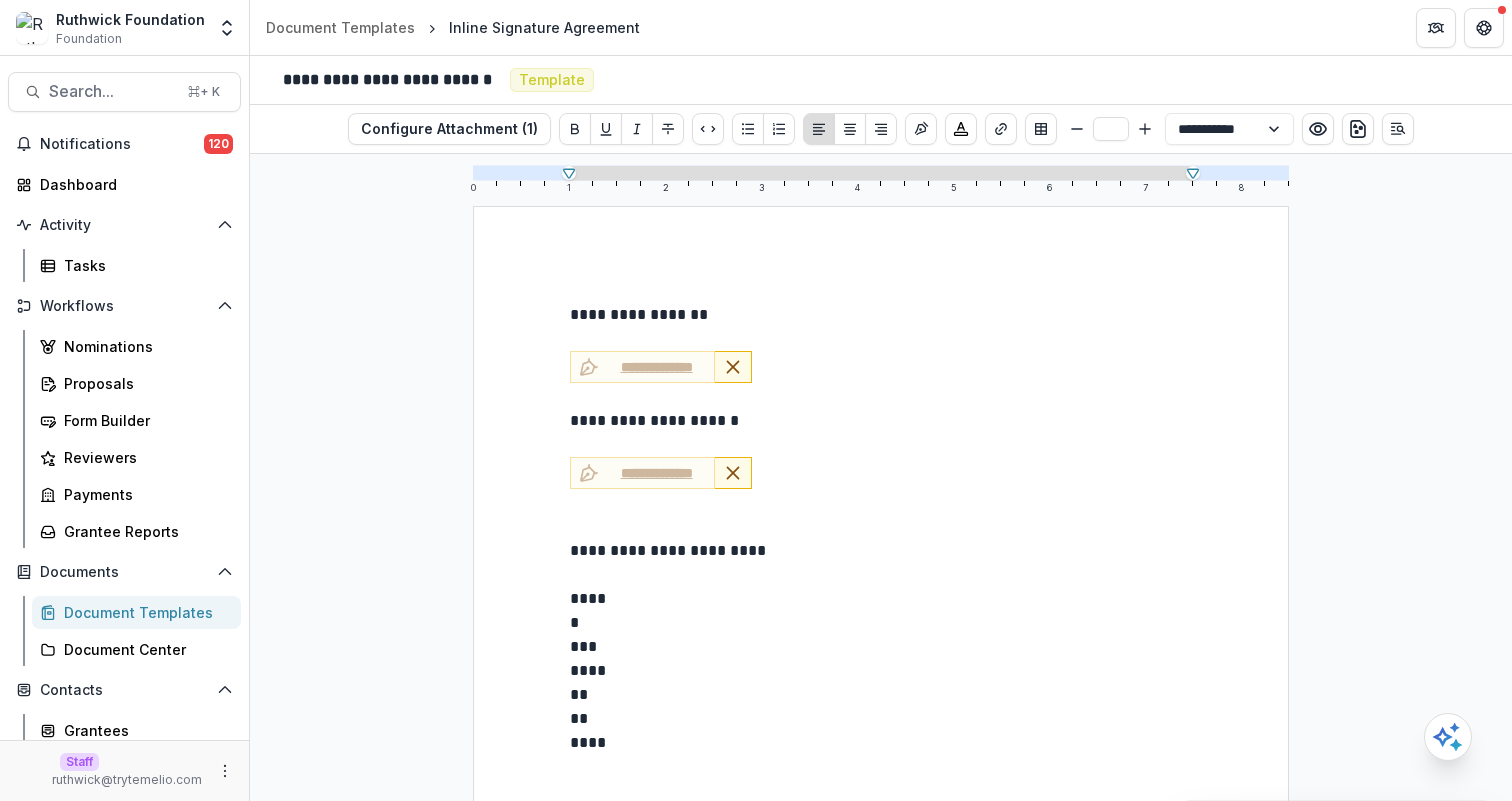 click on "**********" at bounding box center (881, 551) 